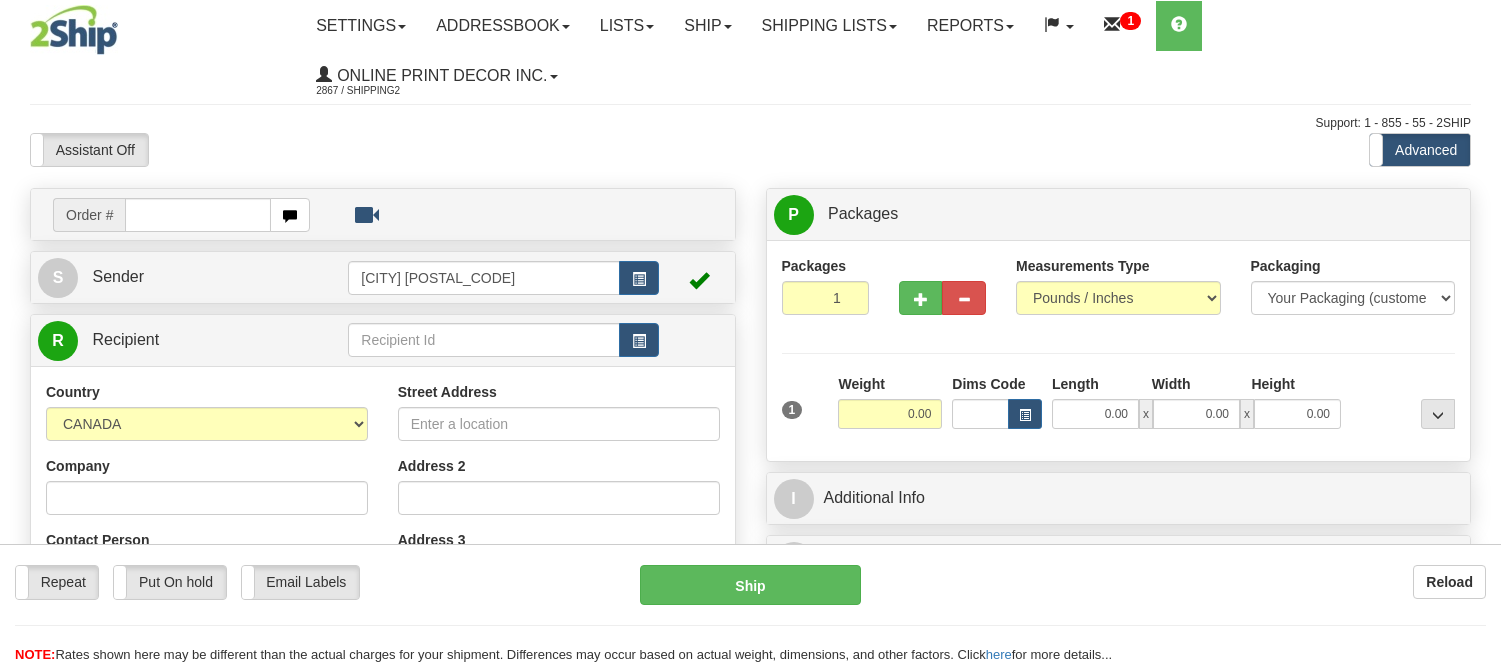 scroll, scrollTop: 0, scrollLeft: 0, axis: both 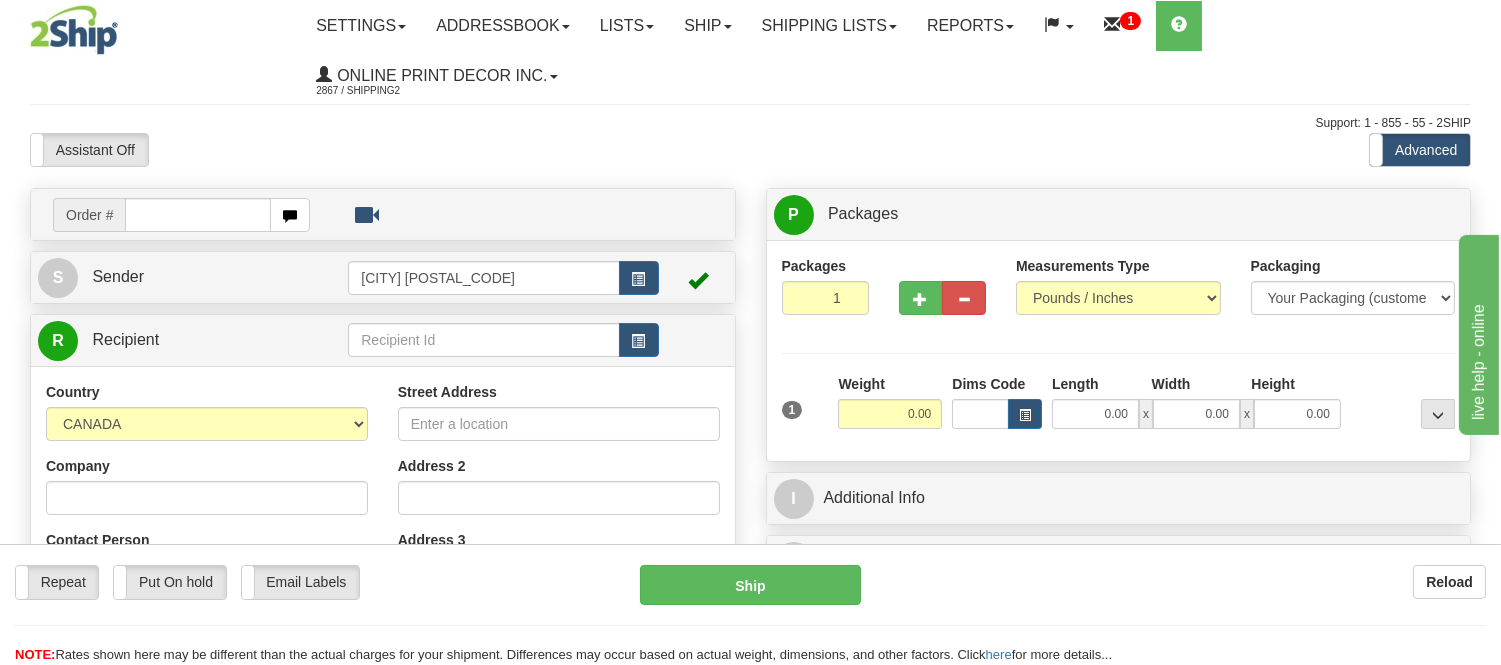 click at bounding box center (198, 215) 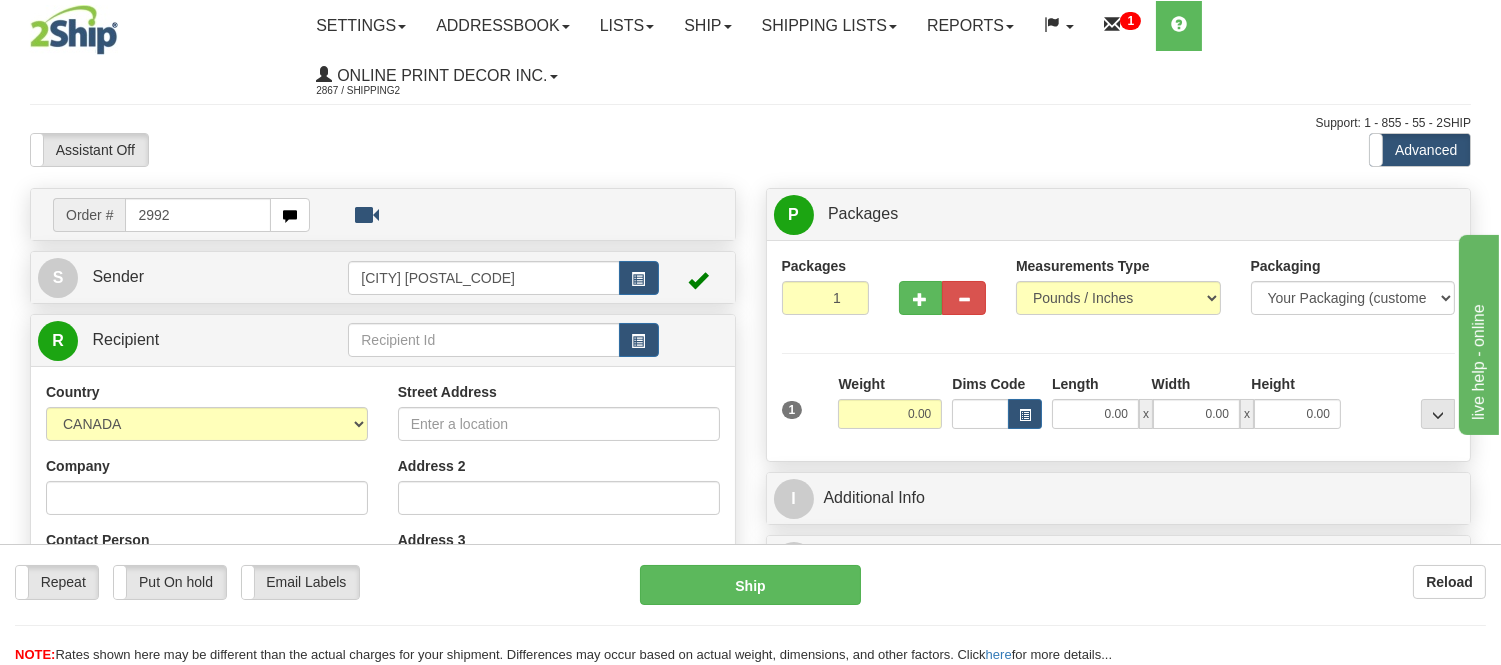 type on "2992" 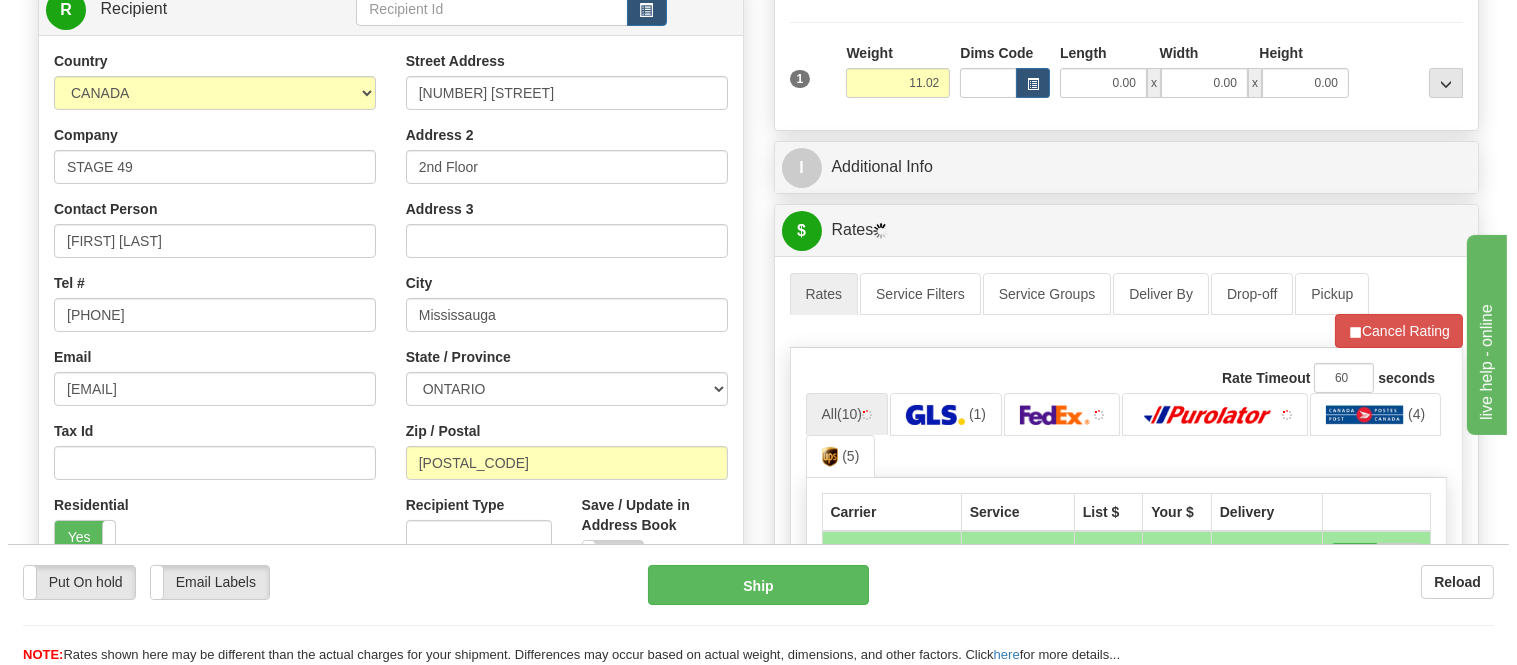 scroll, scrollTop: 333, scrollLeft: 0, axis: vertical 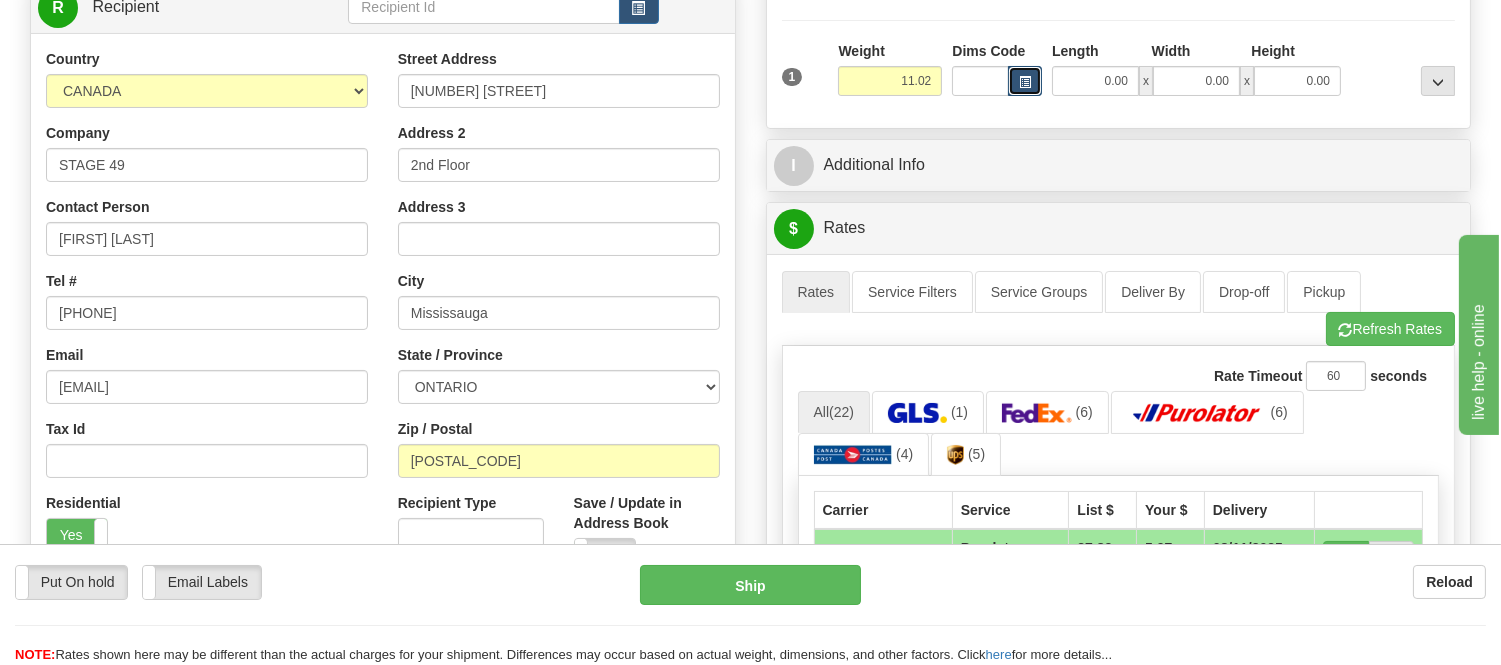 click at bounding box center (1025, 81) 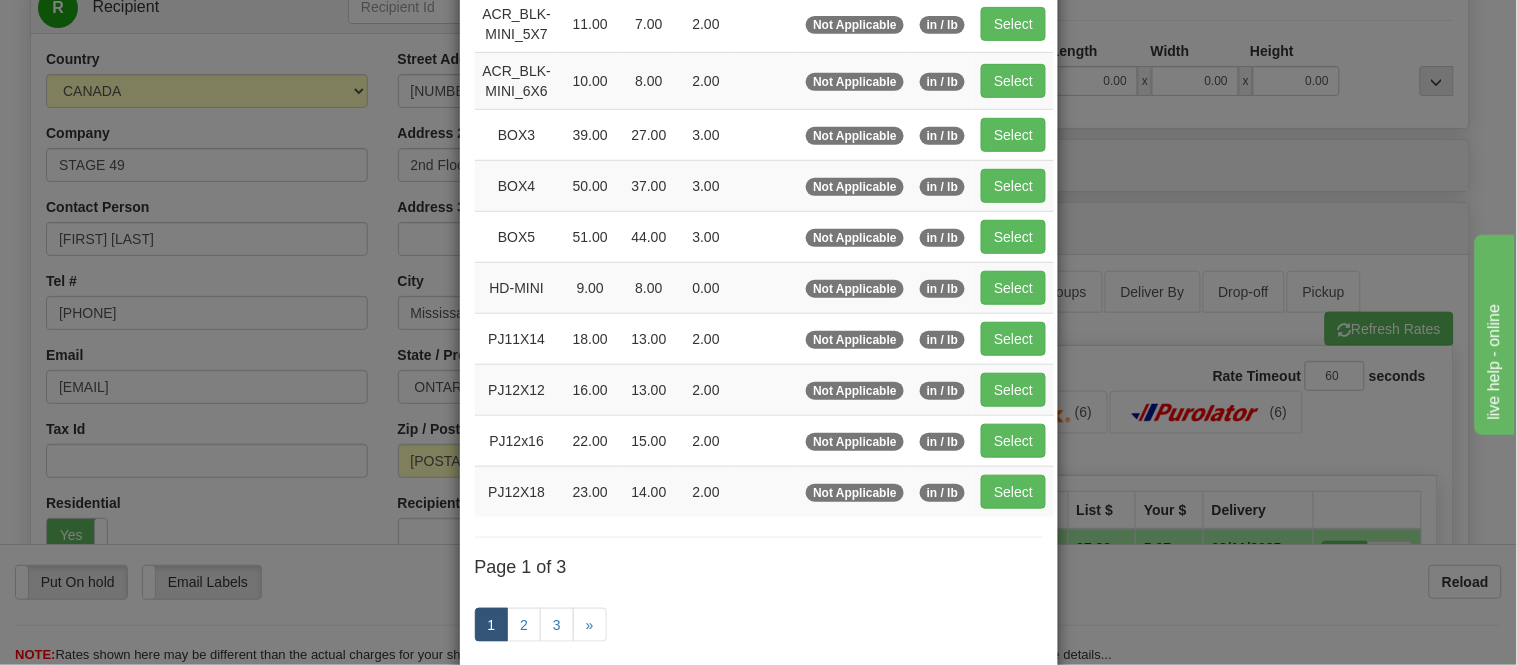 scroll, scrollTop: 222, scrollLeft: 0, axis: vertical 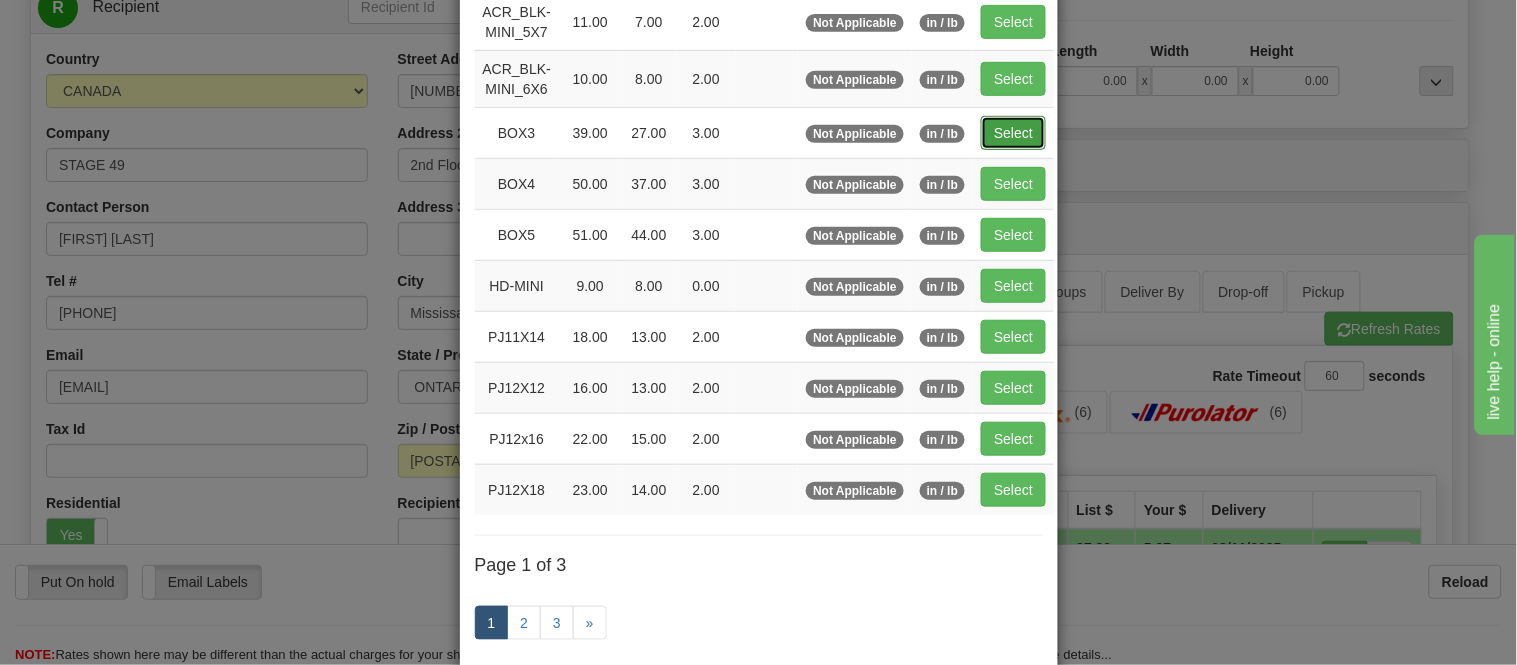 click on "Select" at bounding box center (1013, 133) 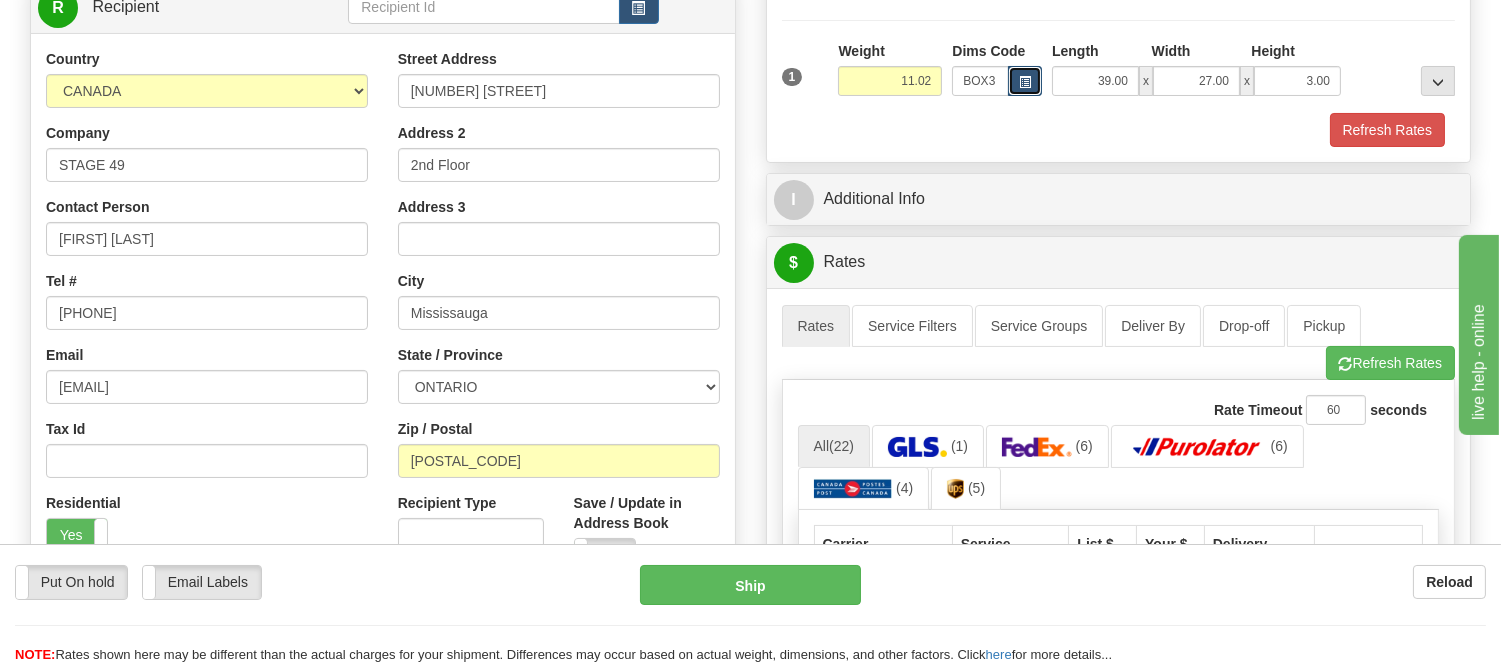 click at bounding box center [1025, 82] 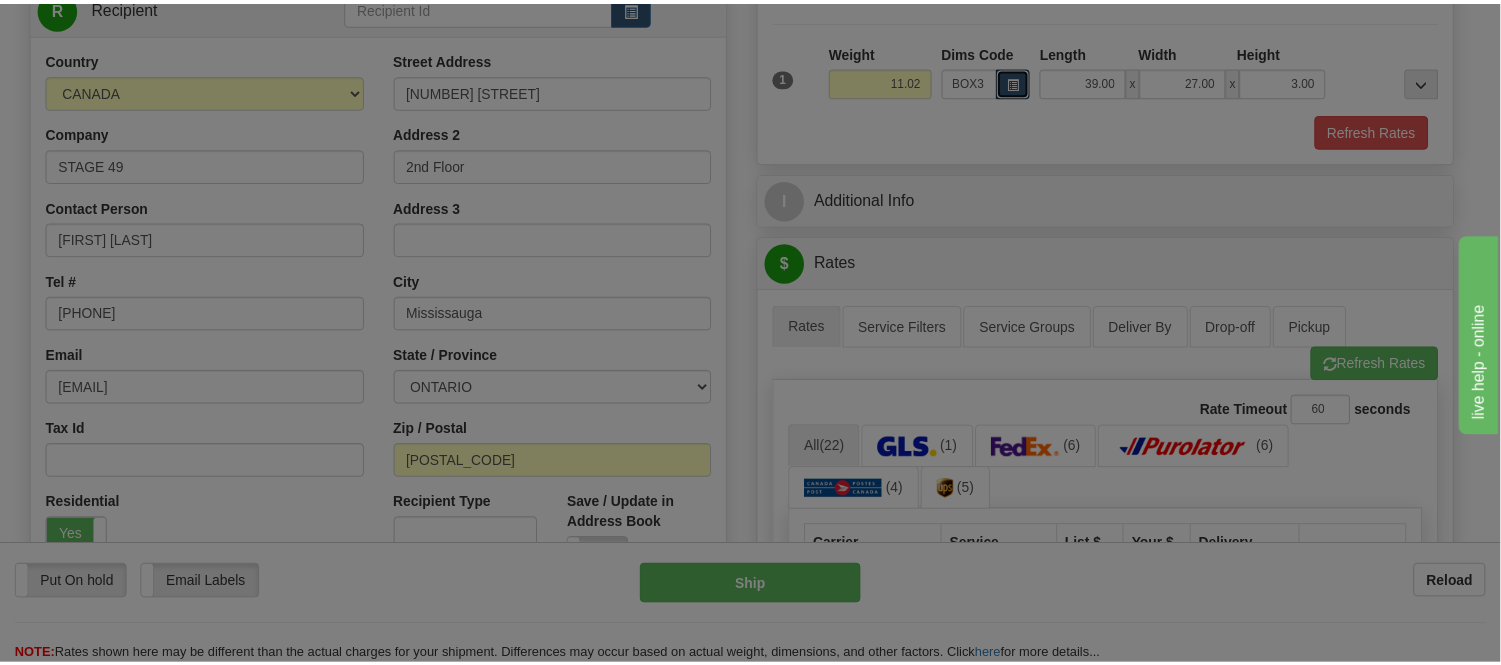 scroll, scrollTop: 0, scrollLeft: 0, axis: both 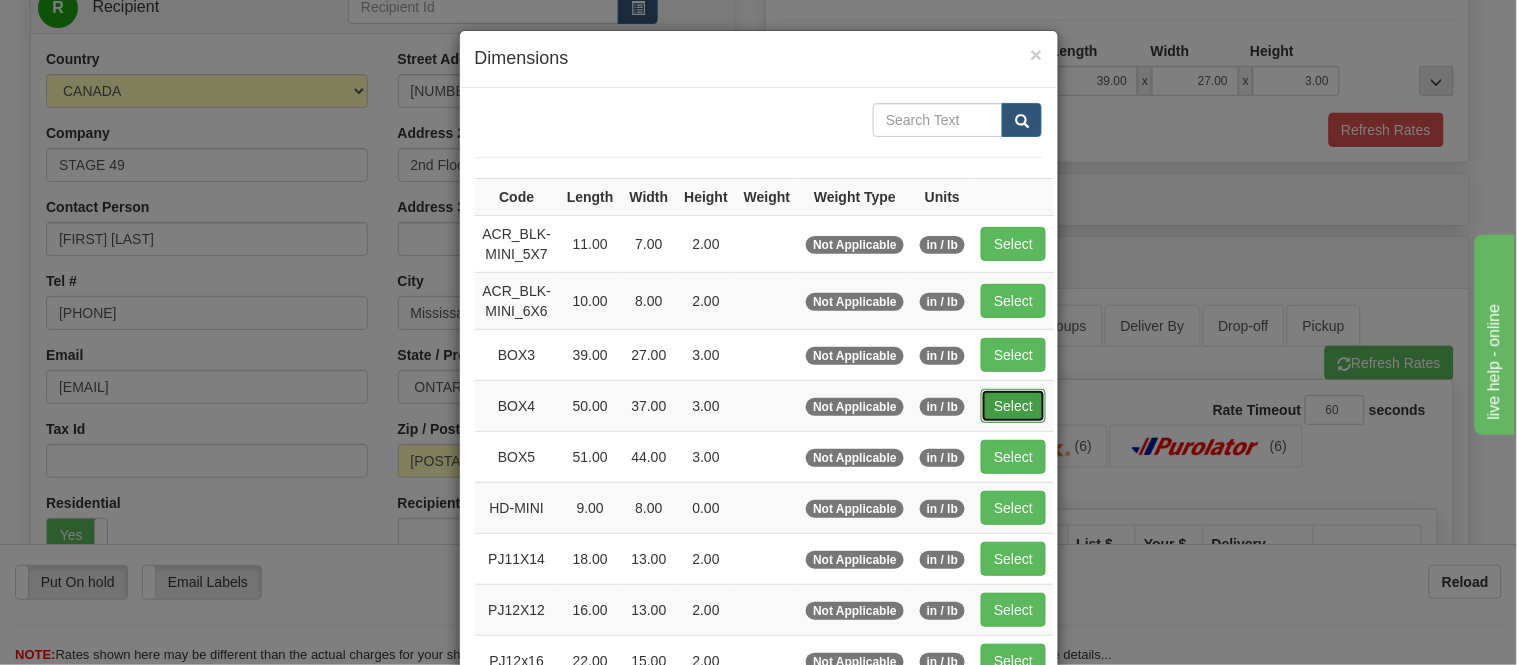 click on "Select" at bounding box center [1013, 406] 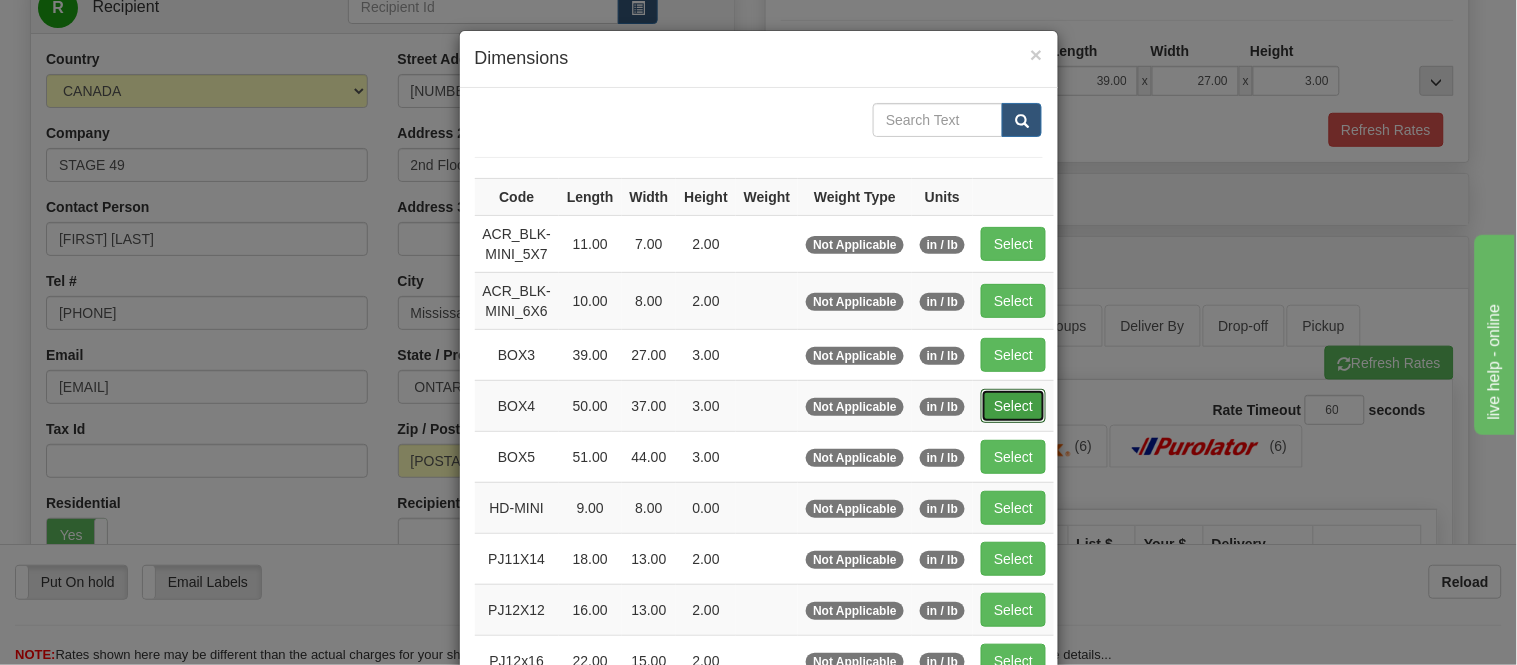type on "50.00" 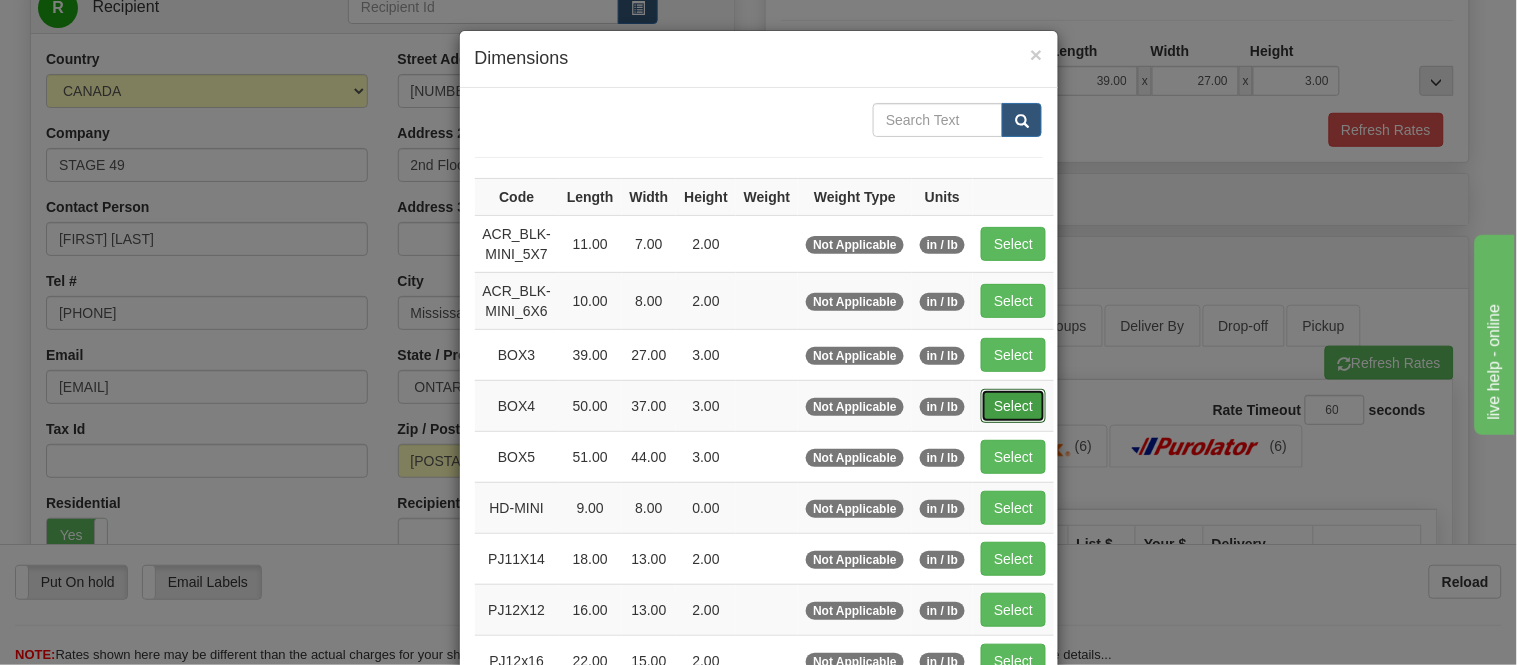 type on "37.00" 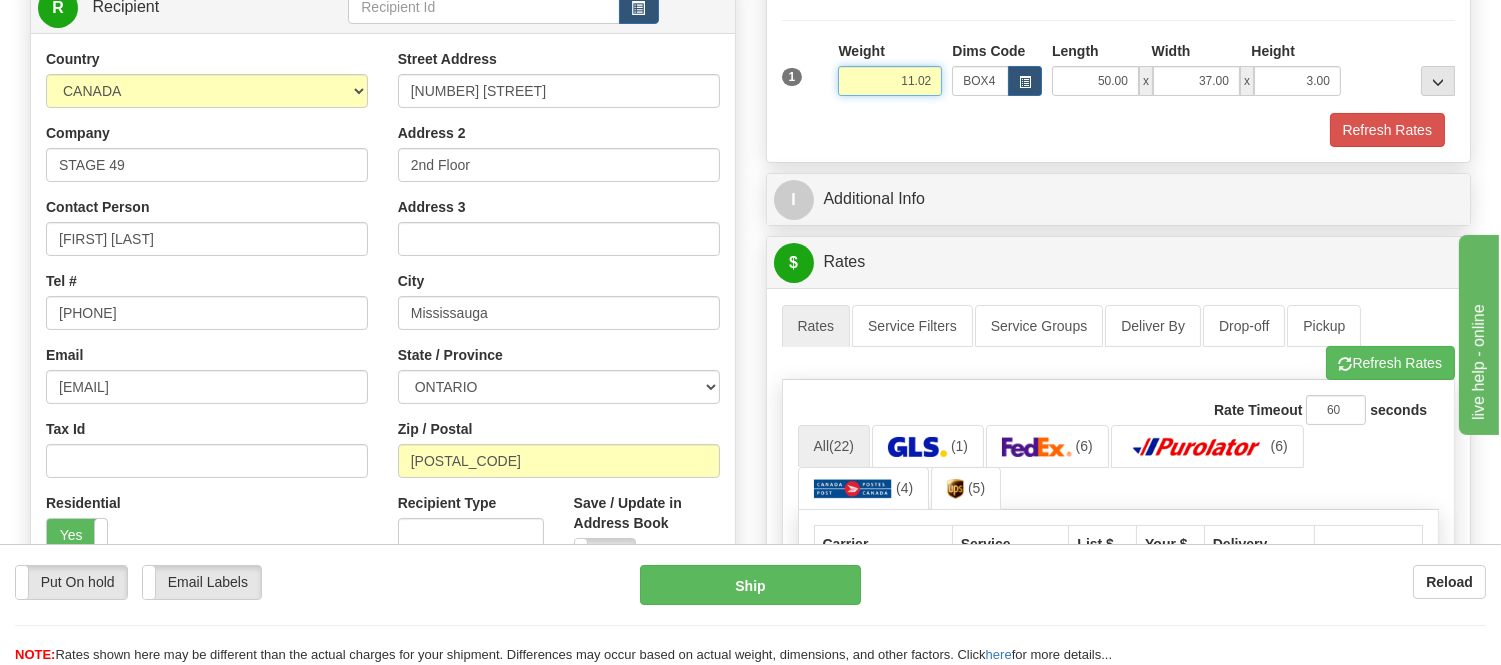 drag, startPoint x: 934, startPoint y: 82, endPoint x: 898, endPoint y: 71, distance: 37.64306 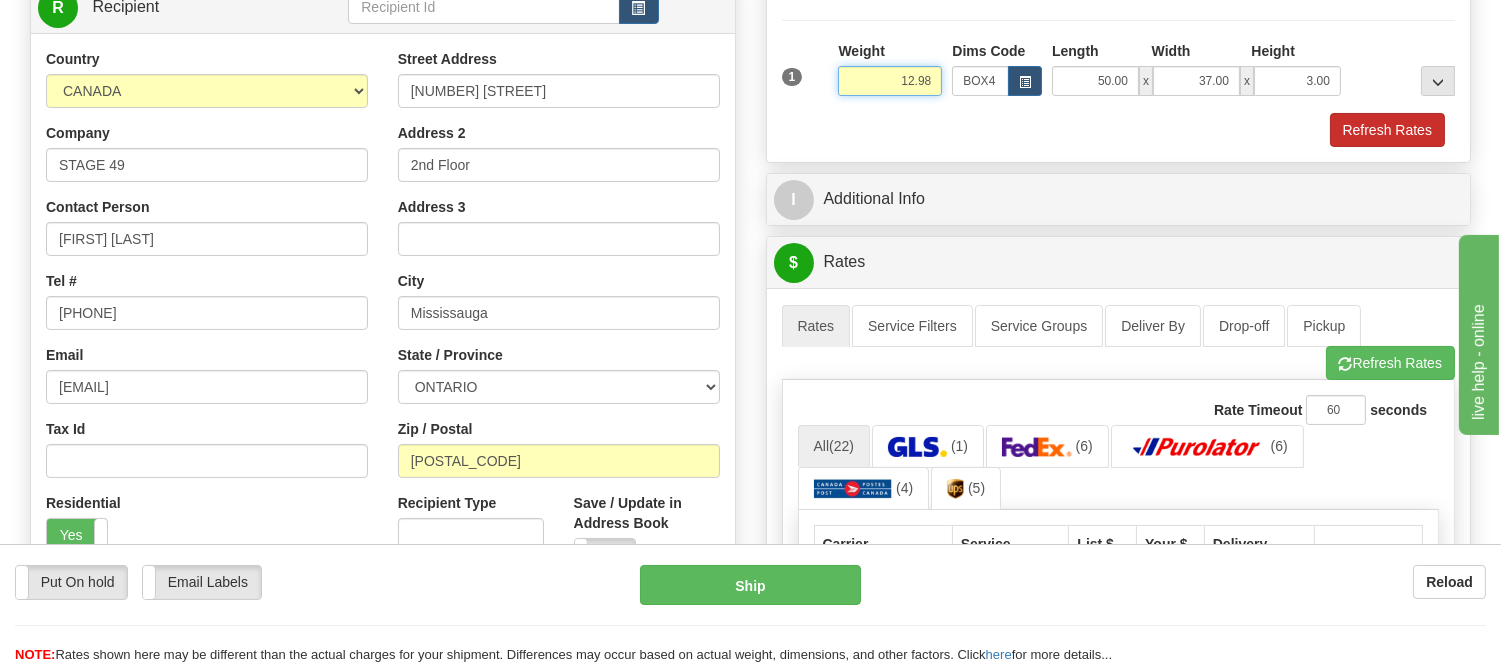 type on "12.98" 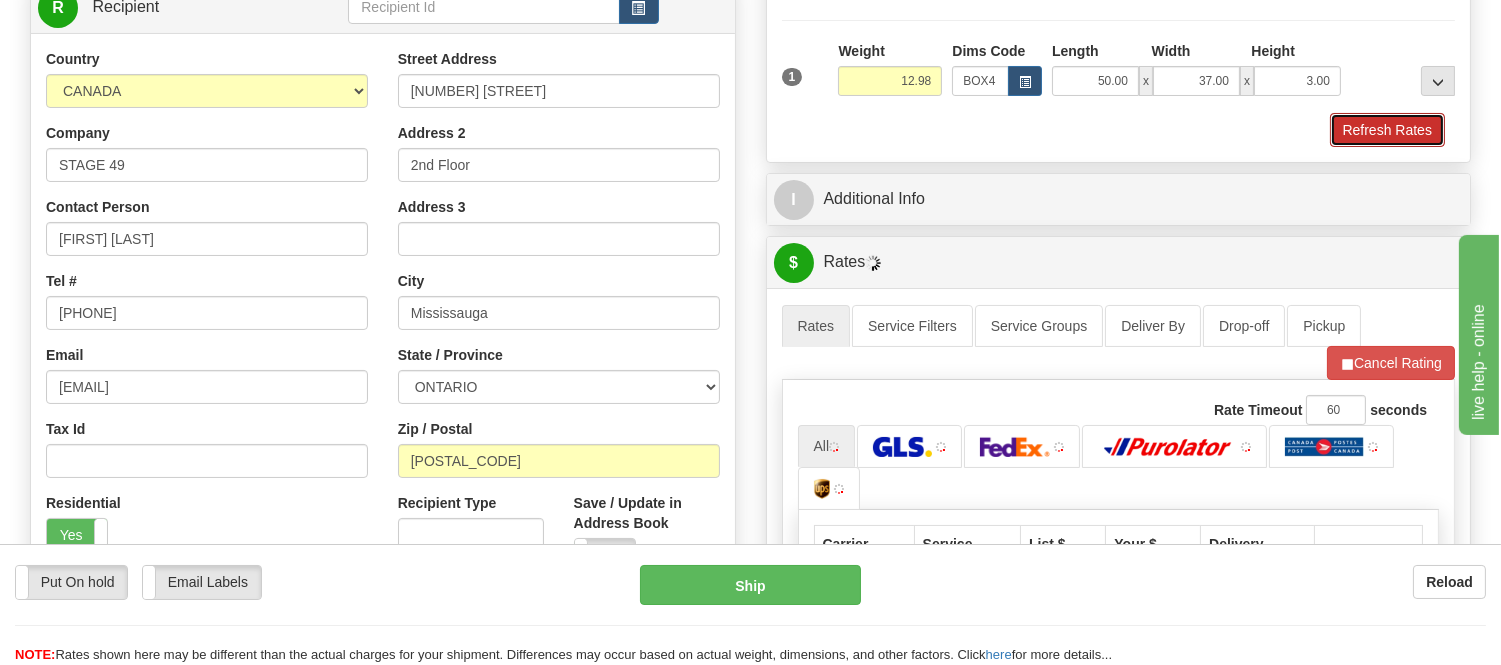 click on "Refresh Rates" at bounding box center [1387, 130] 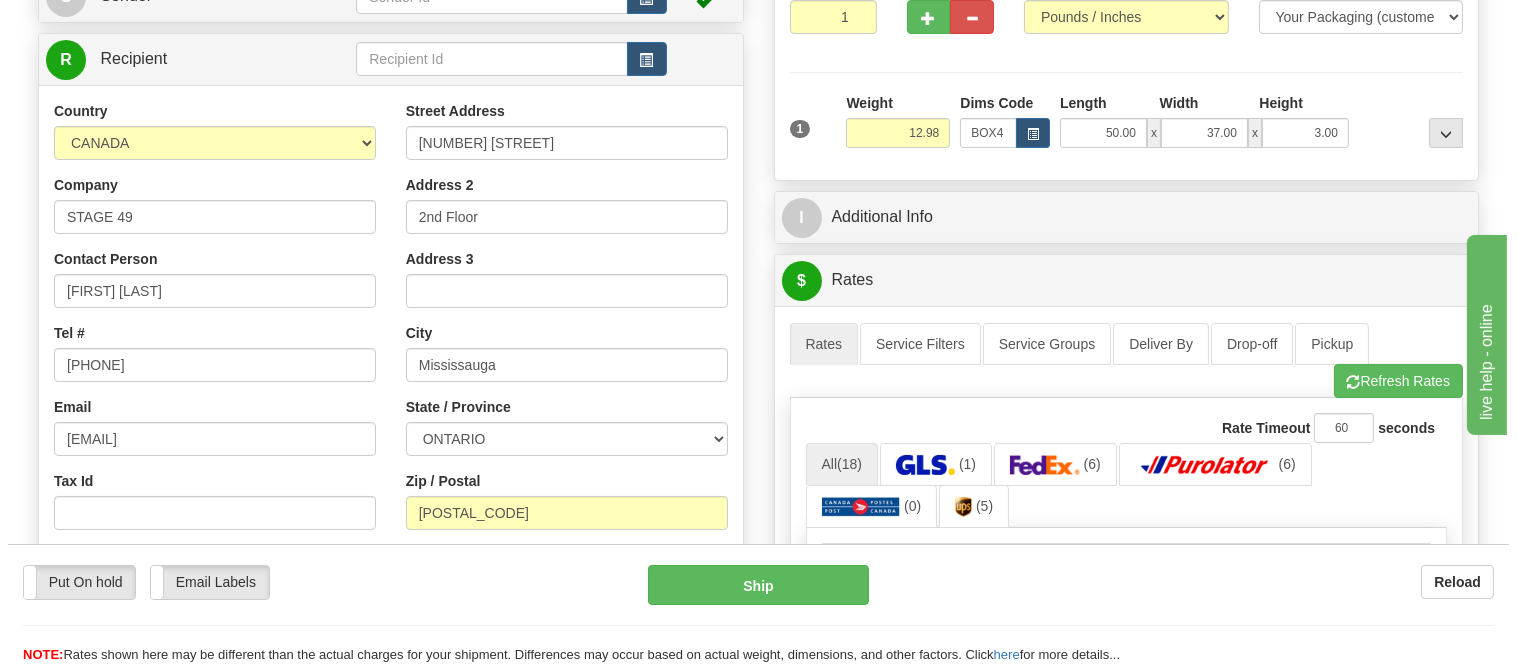 scroll, scrollTop: 222, scrollLeft: 0, axis: vertical 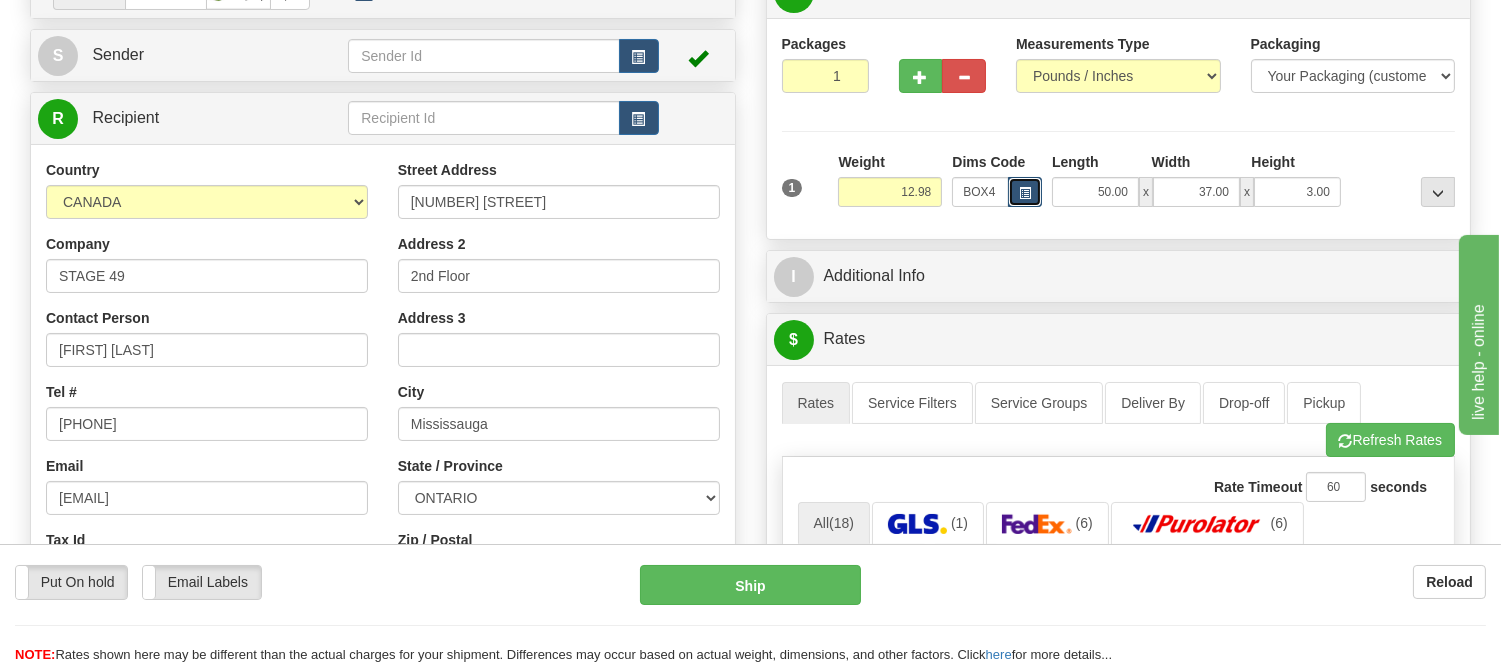 click at bounding box center [1025, 193] 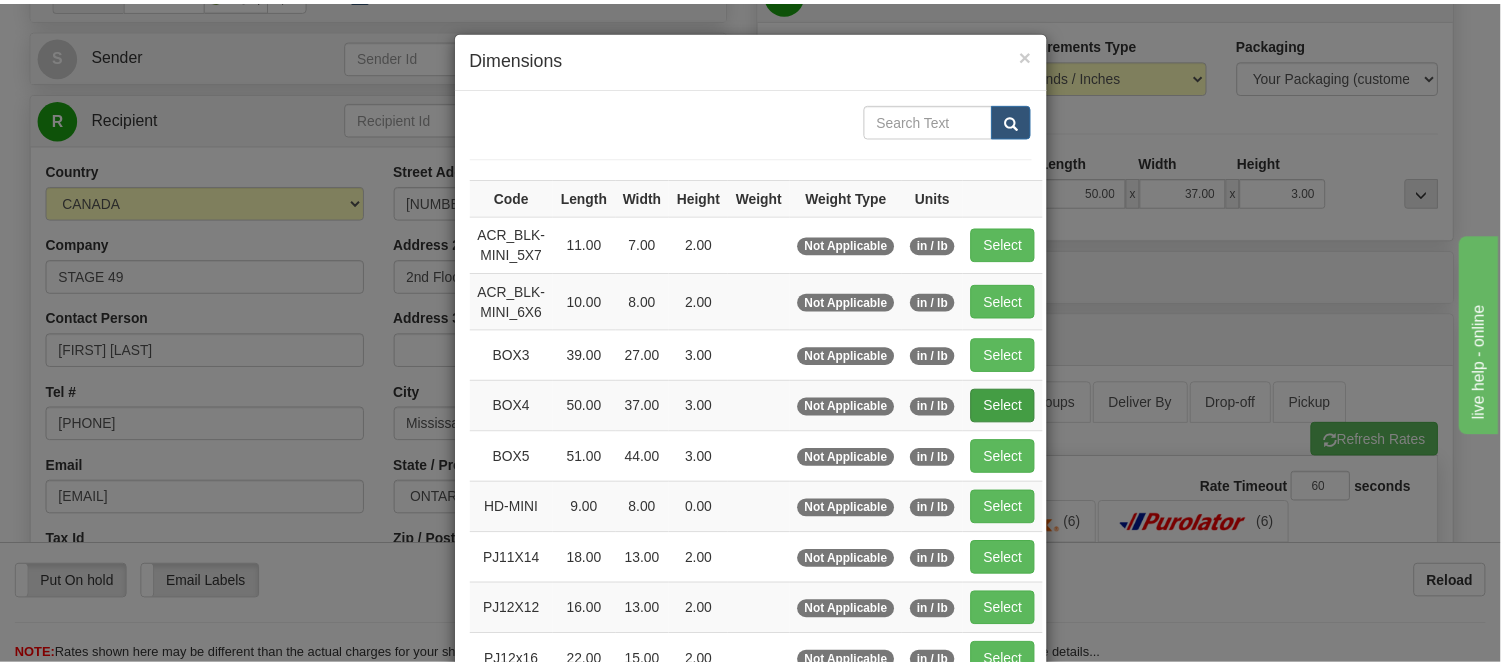 scroll, scrollTop: 222, scrollLeft: 0, axis: vertical 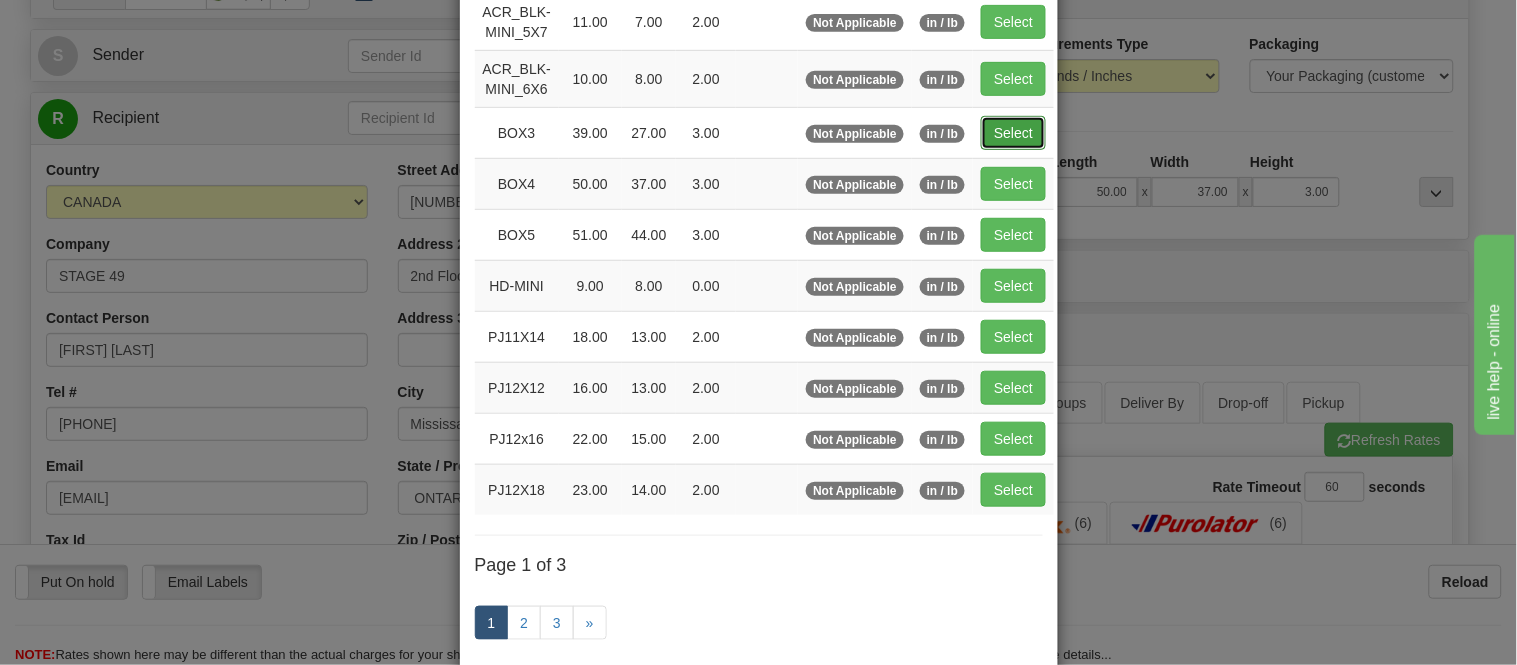click on "Select" at bounding box center (1013, 133) 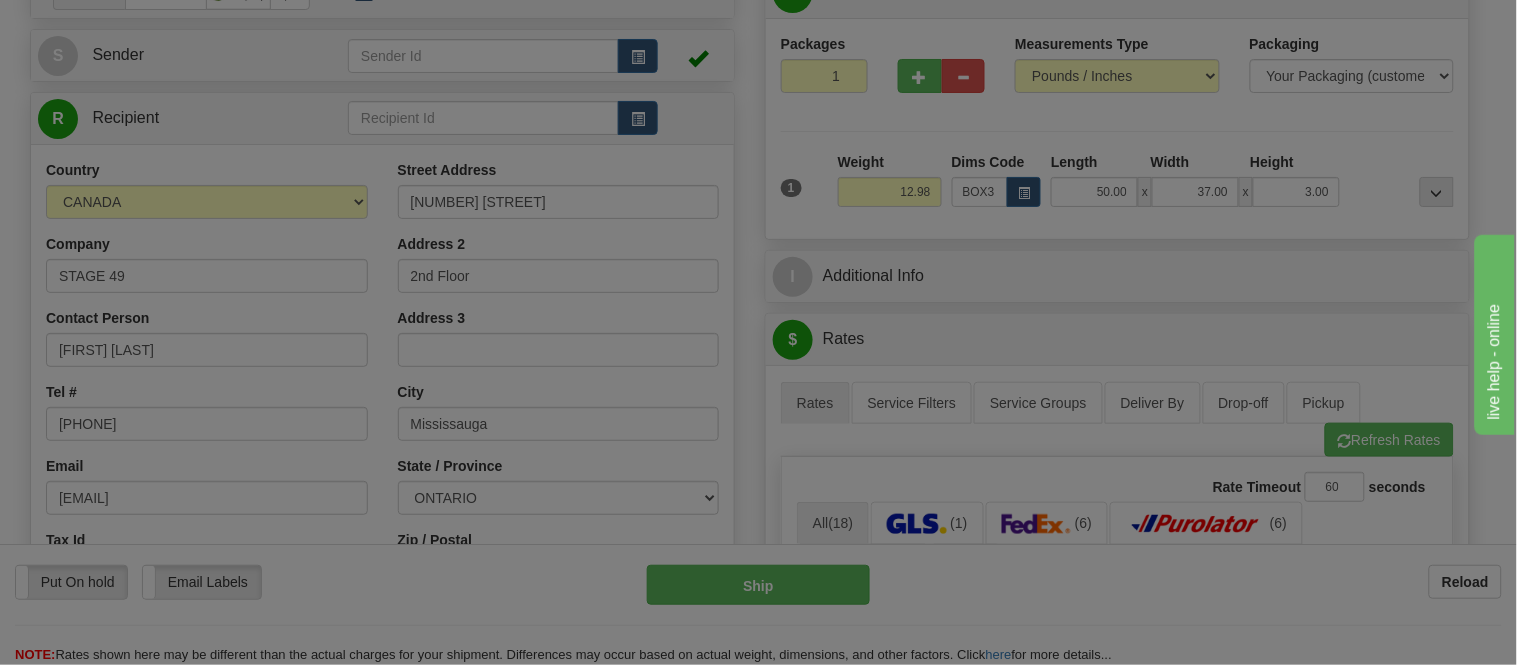 type on "39.00" 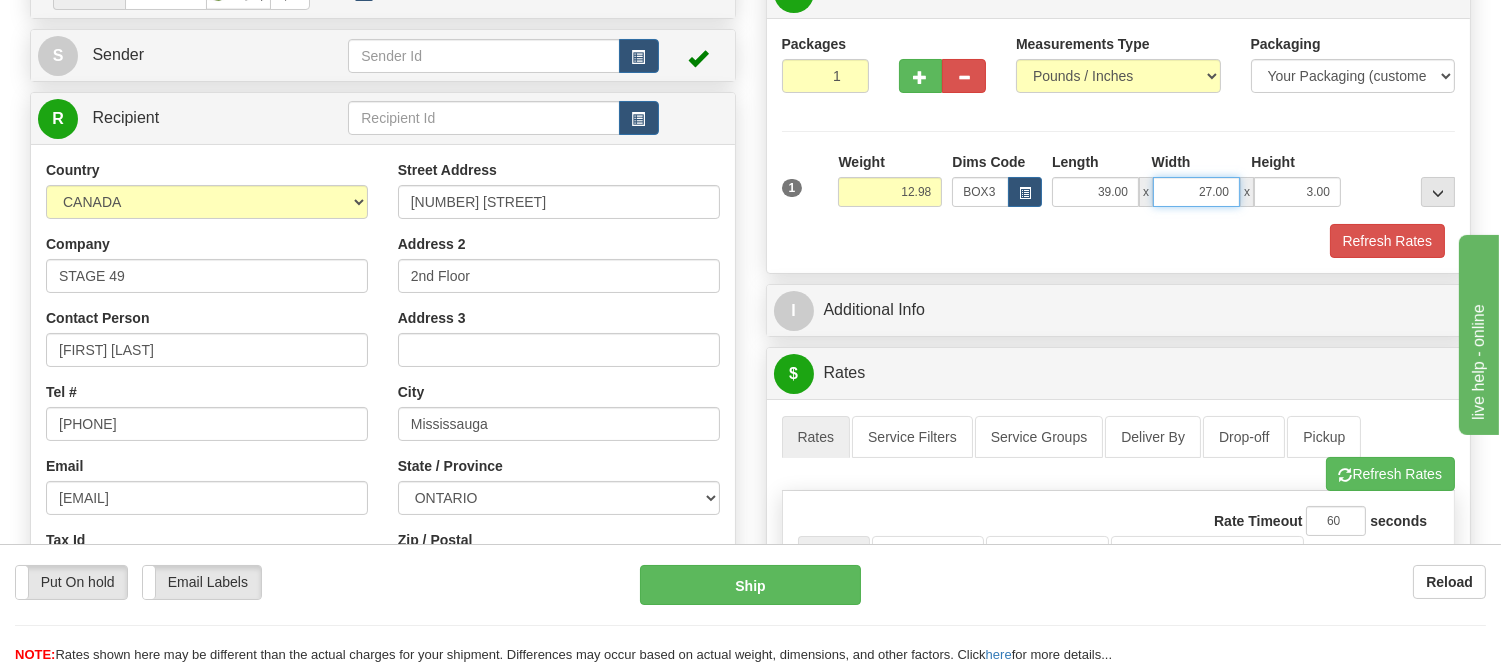 drag, startPoint x: 1235, startPoint y: 193, endPoint x: 1132, endPoint y: 204, distance: 103.58572 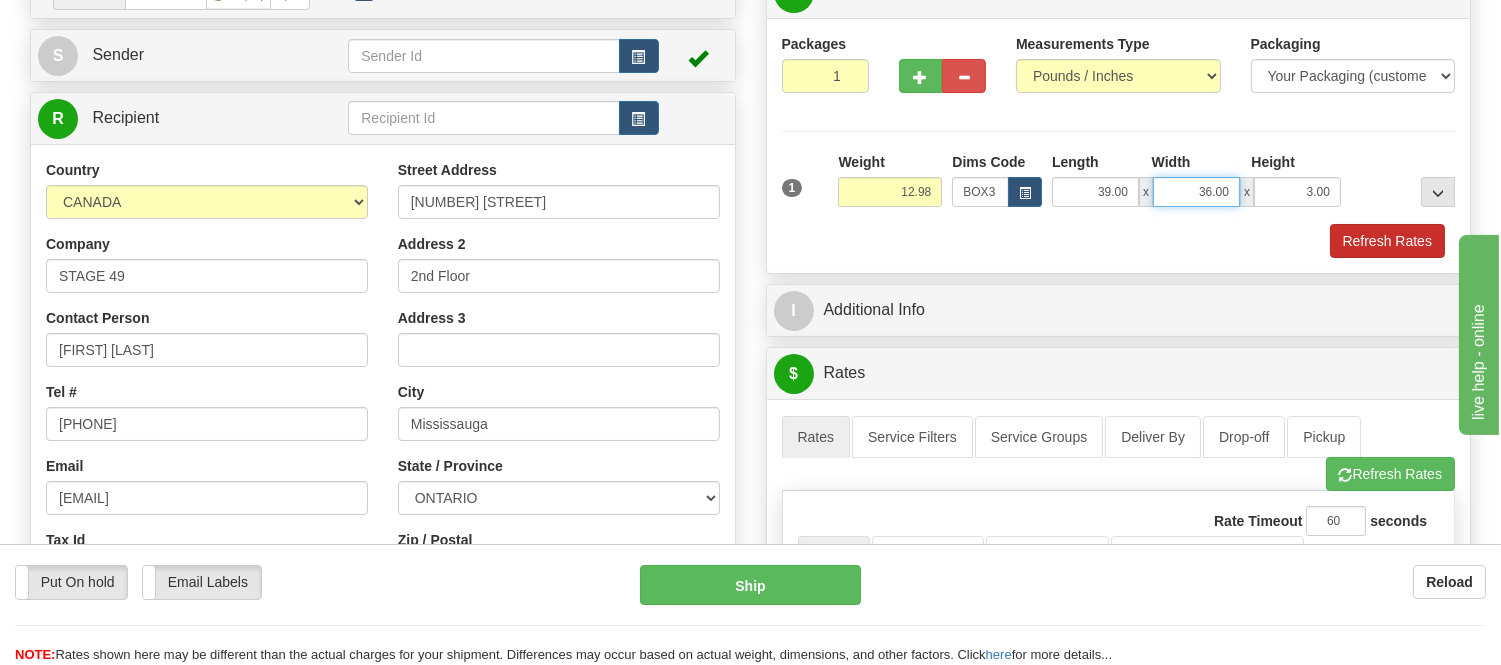 type on "36.00" 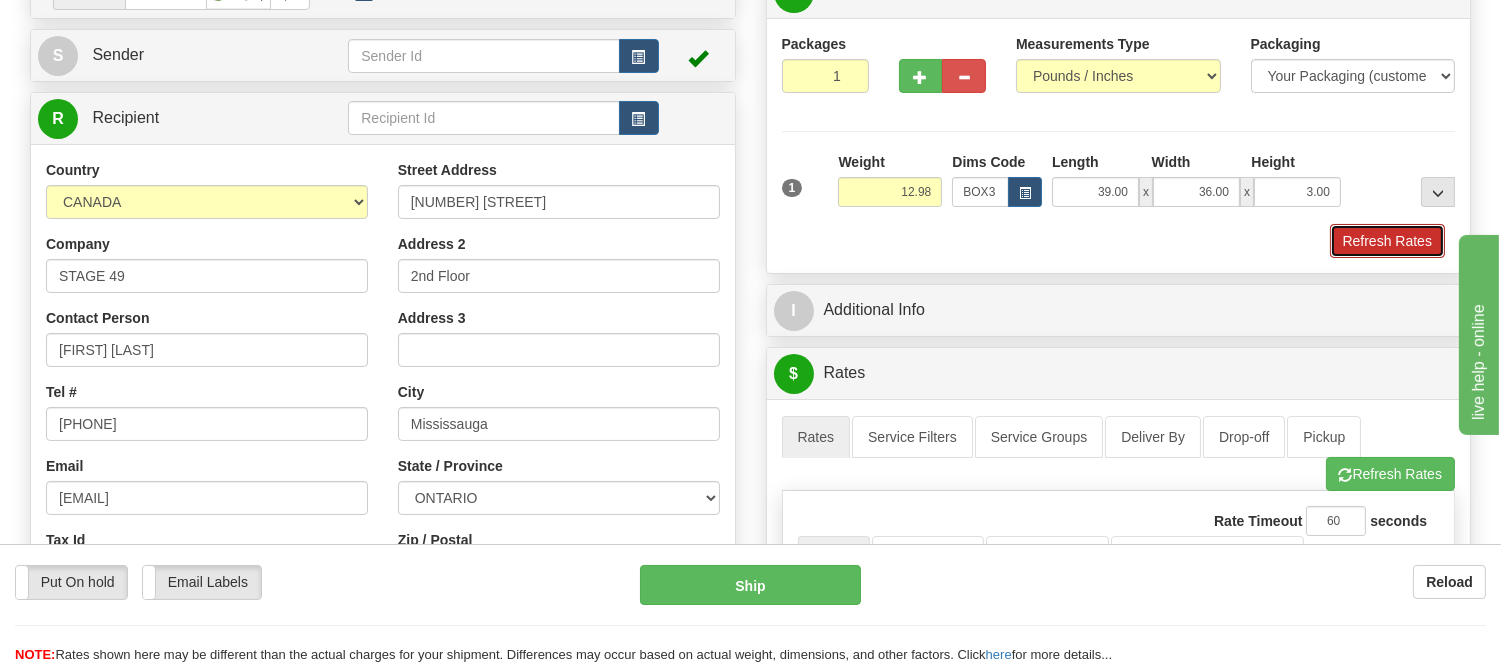 click on "Refresh Rates" at bounding box center (1387, 241) 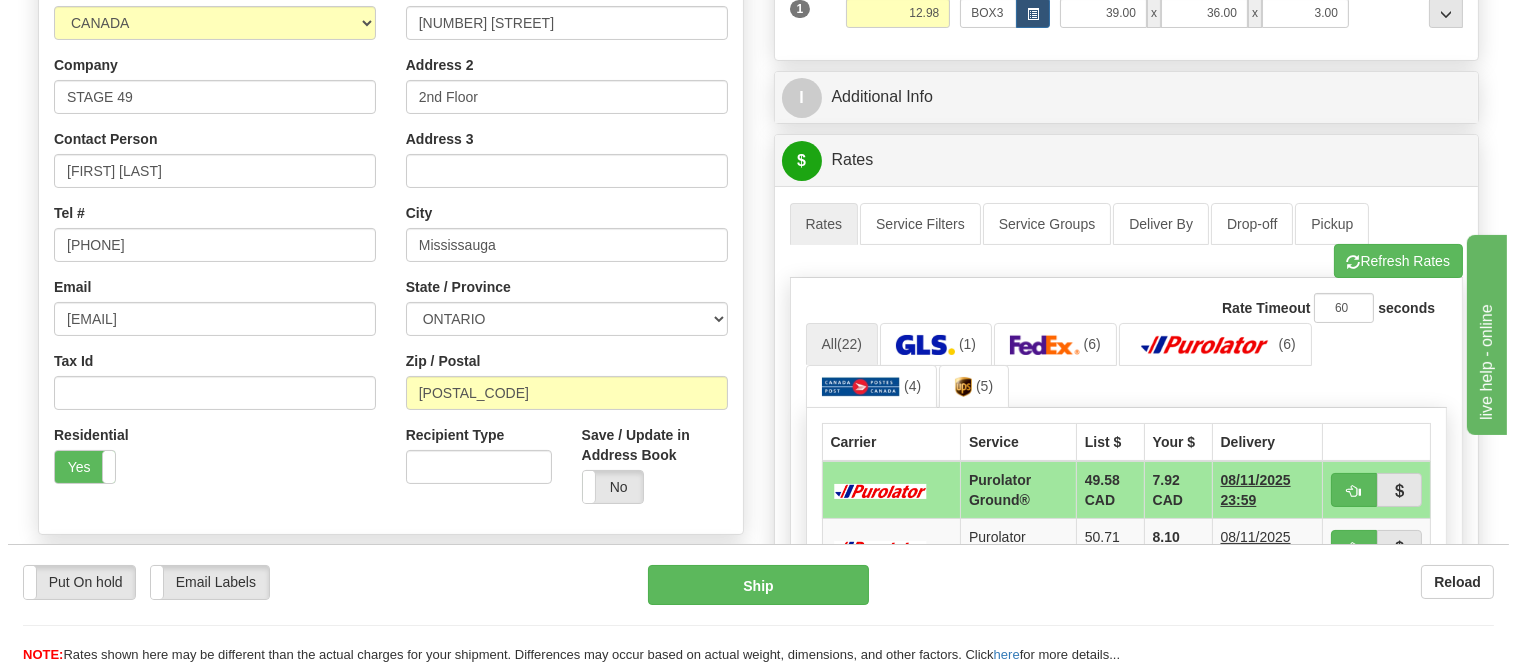 scroll, scrollTop: 333, scrollLeft: 0, axis: vertical 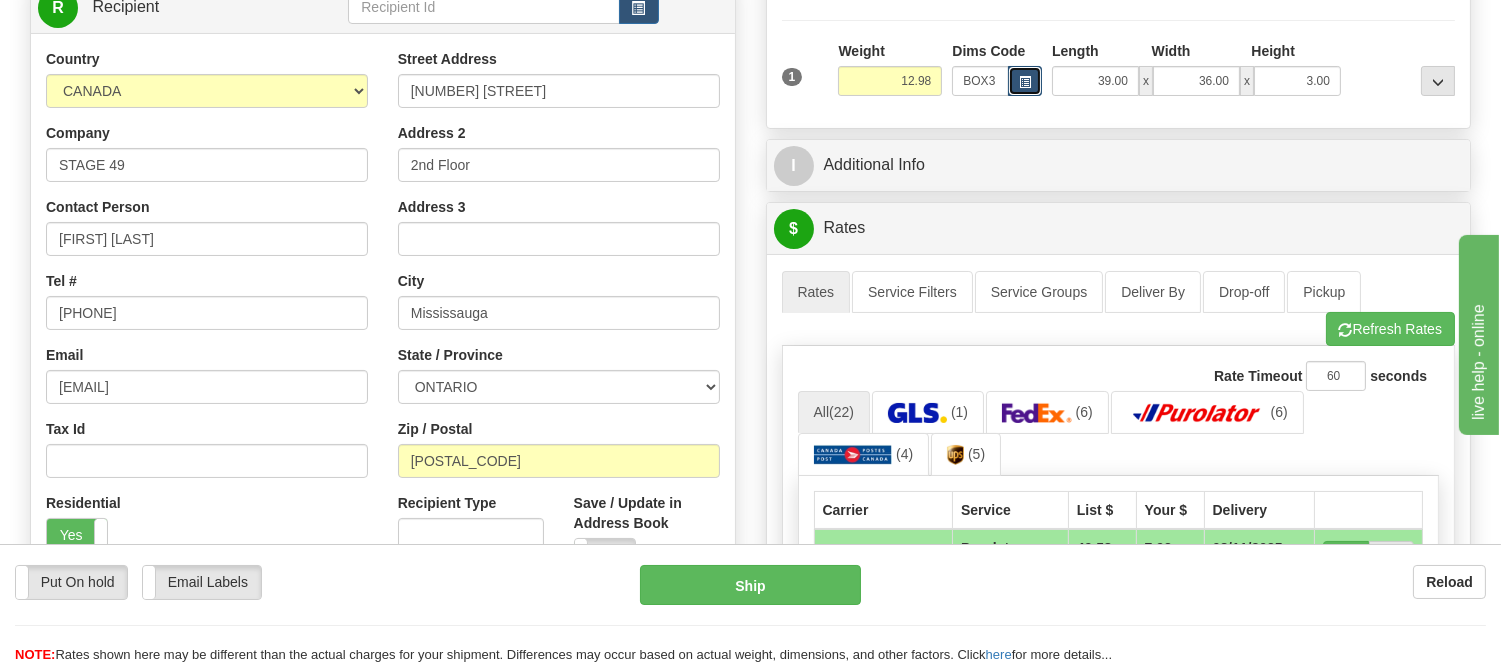 click at bounding box center (1025, 81) 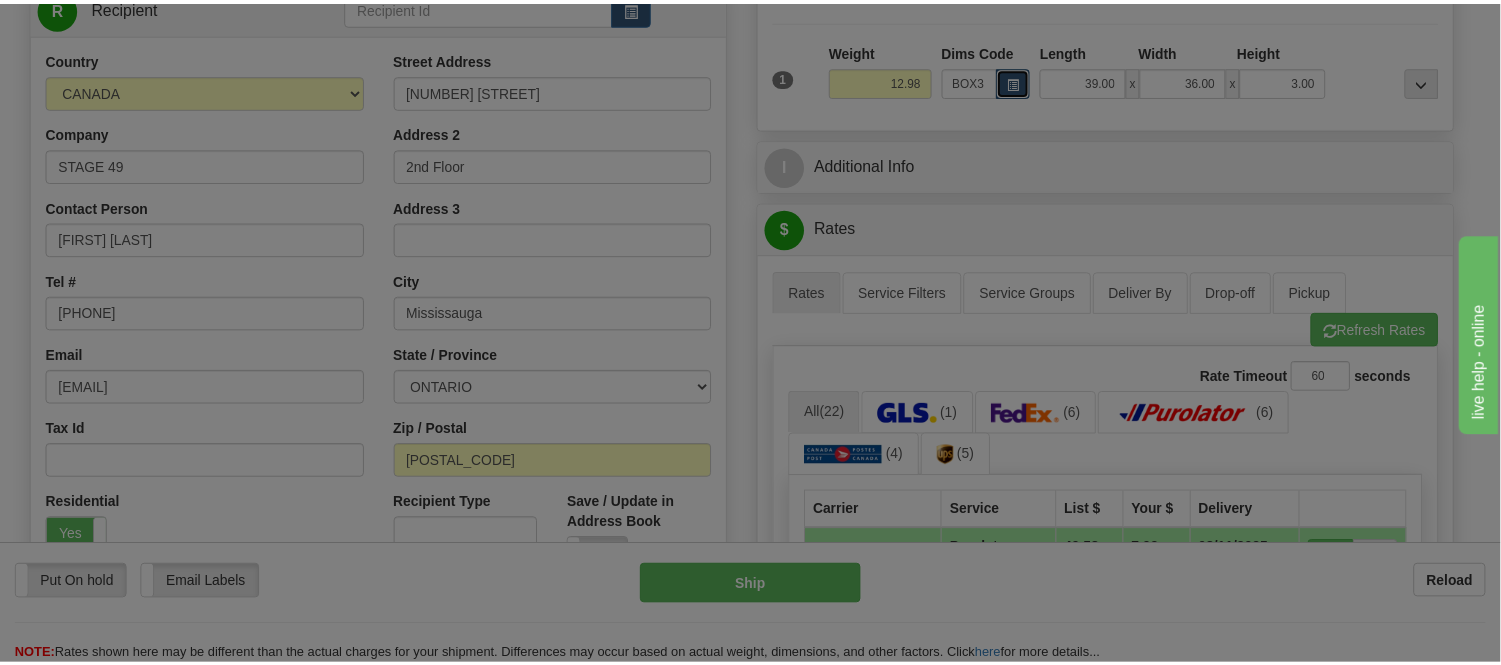 scroll, scrollTop: 0, scrollLeft: 0, axis: both 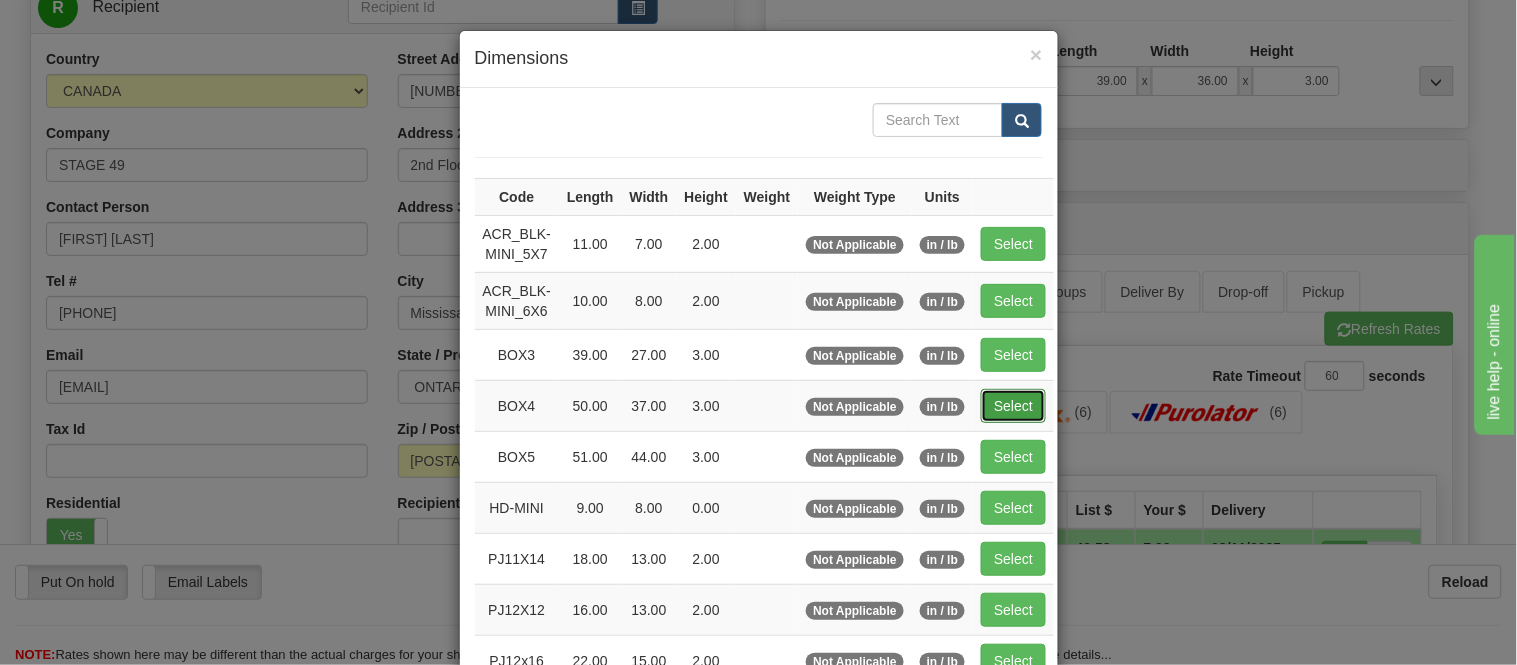 click on "Select" at bounding box center [1013, 406] 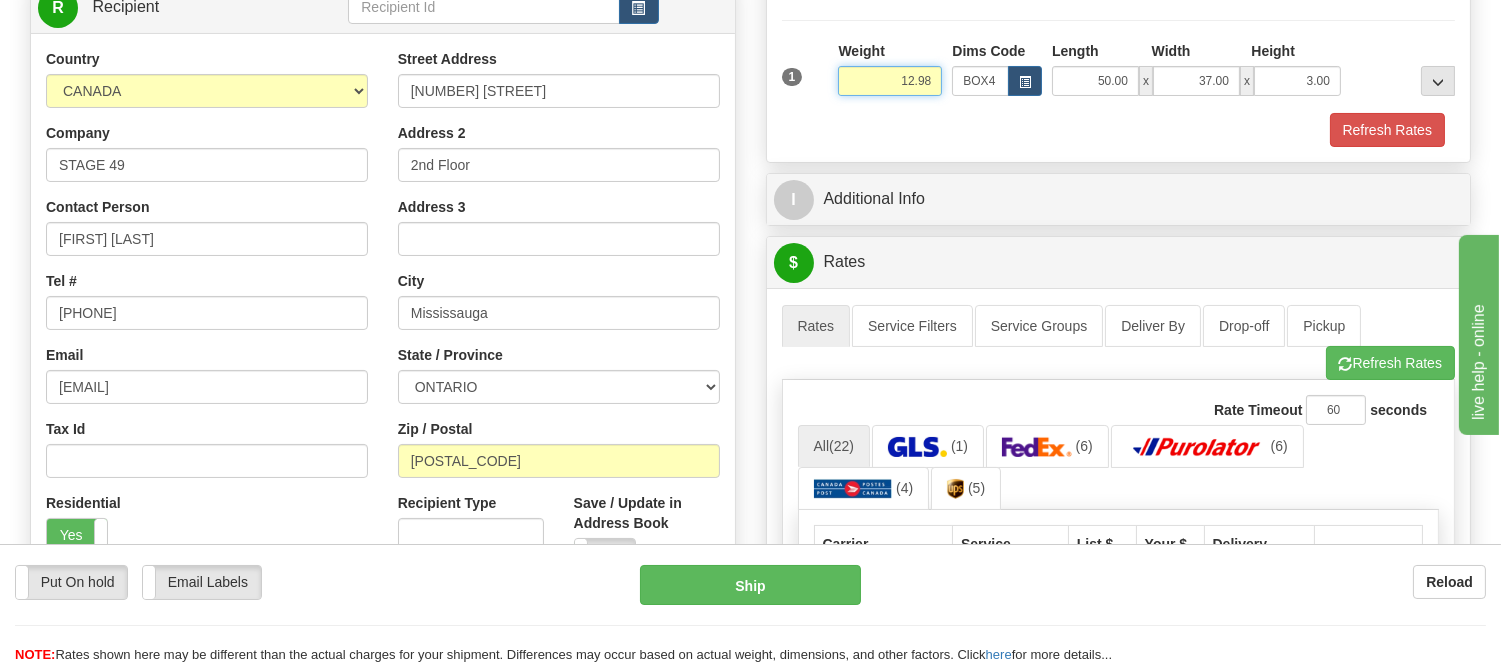 drag, startPoint x: 928, startPoint y: 77, endPoint x: 738, endPoint y: 57, distance: 191.04973 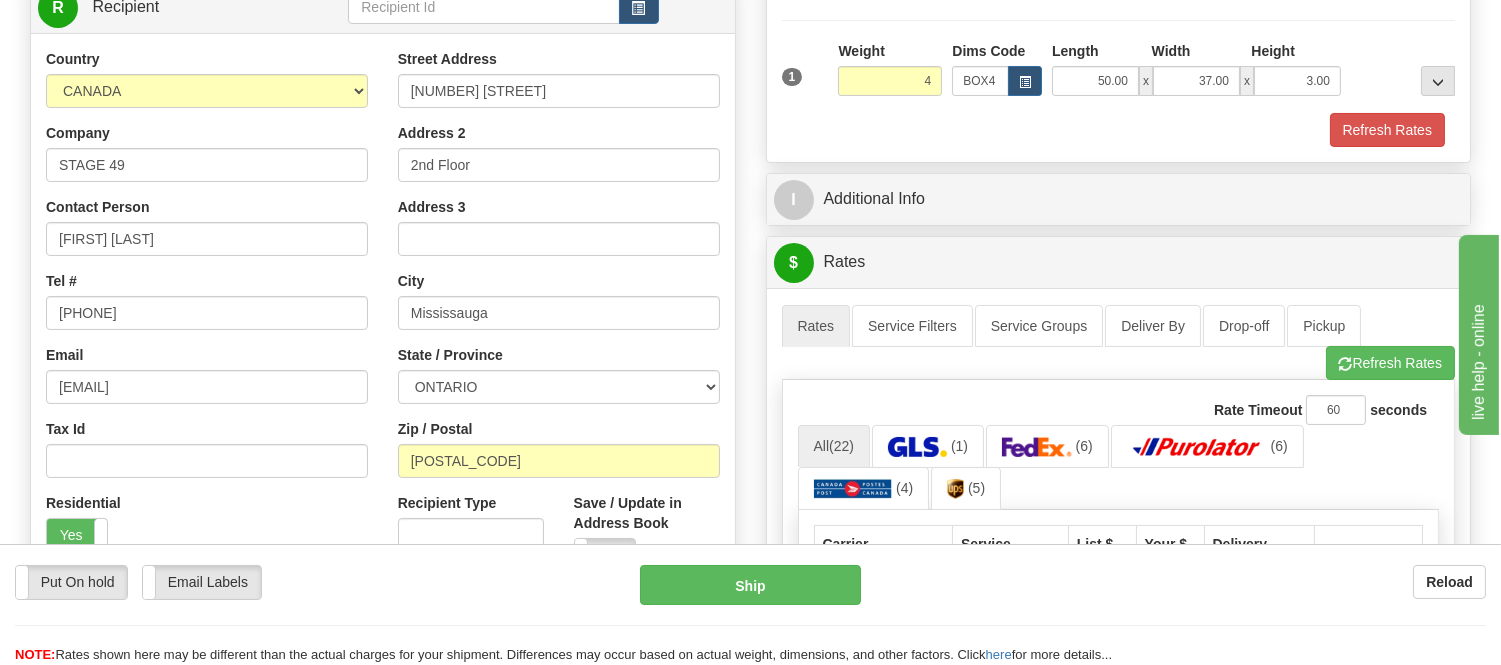 click on "Refresh Rates" at bounding box center [1119, 130] 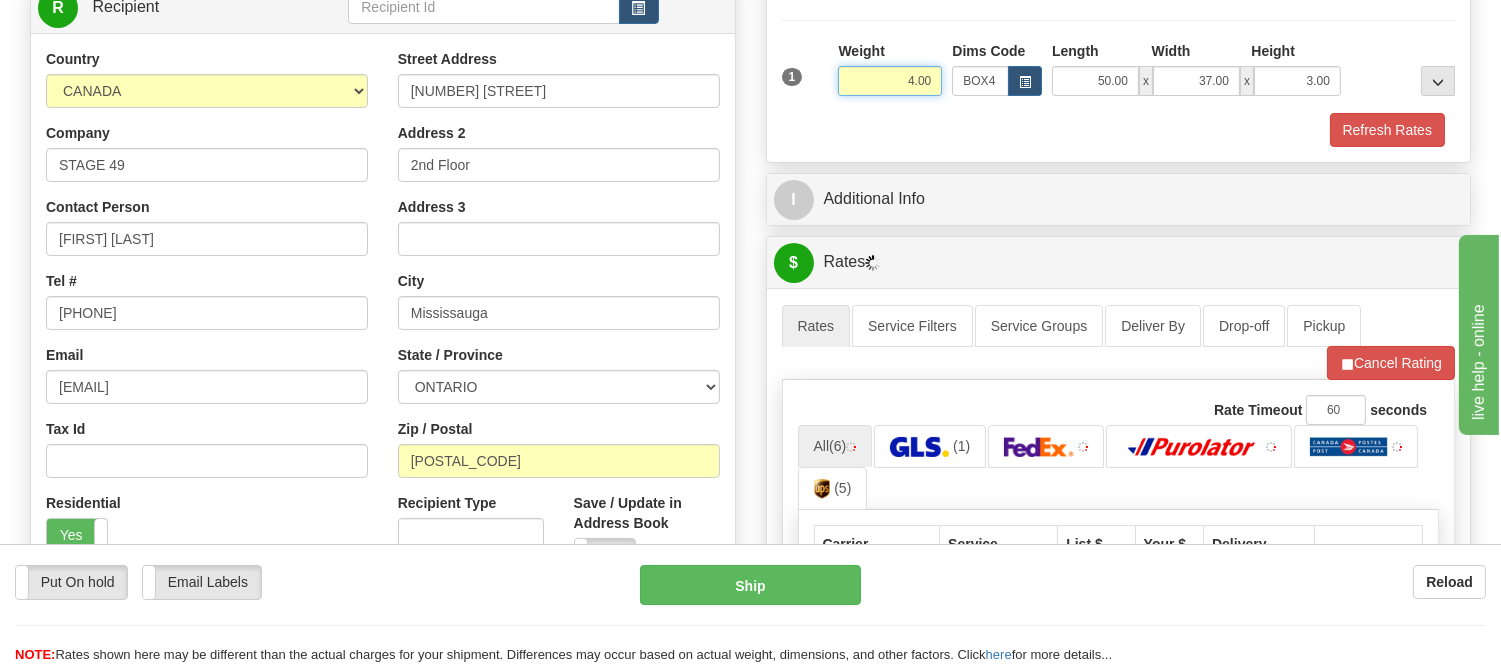 drag, startPoint x: 936, startPoint y: 75, endPoint x: 848, endPoint y: 98, distance: 90.95603 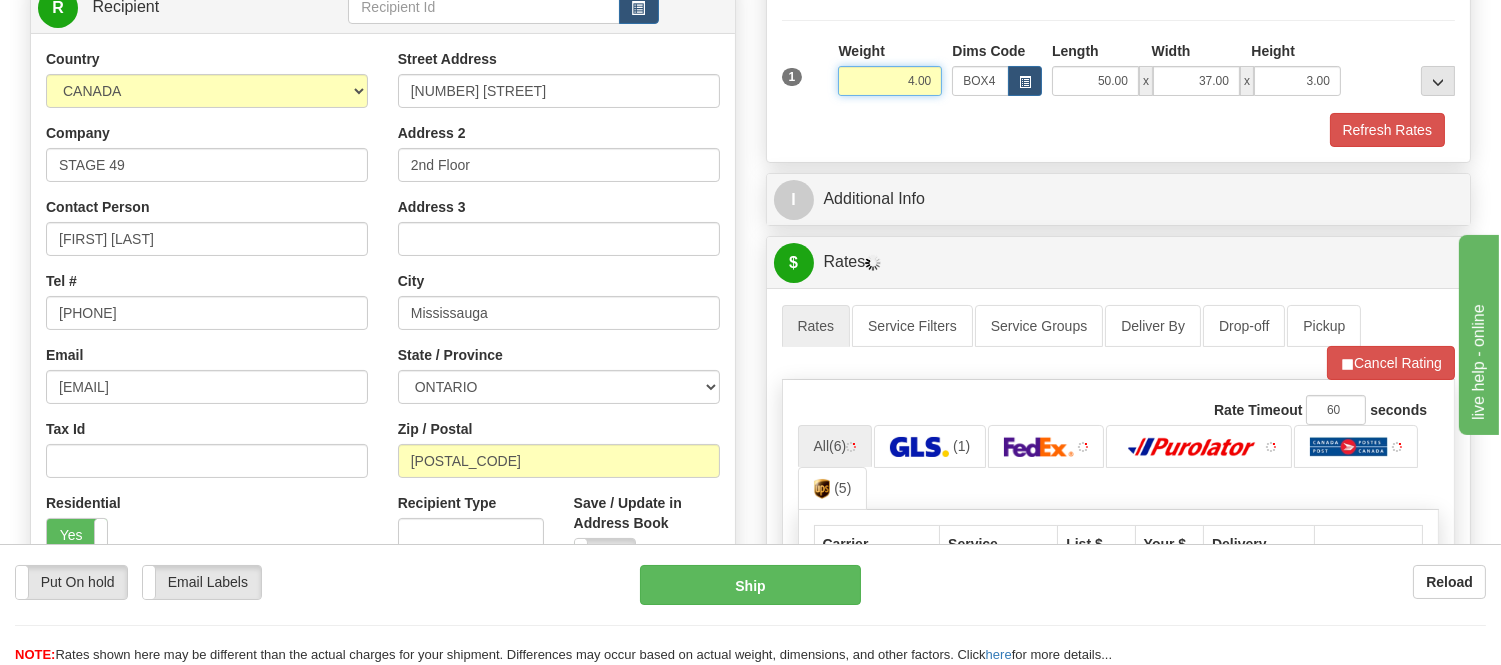 click on "Weight
4.00" at bounding box center [890, 76] 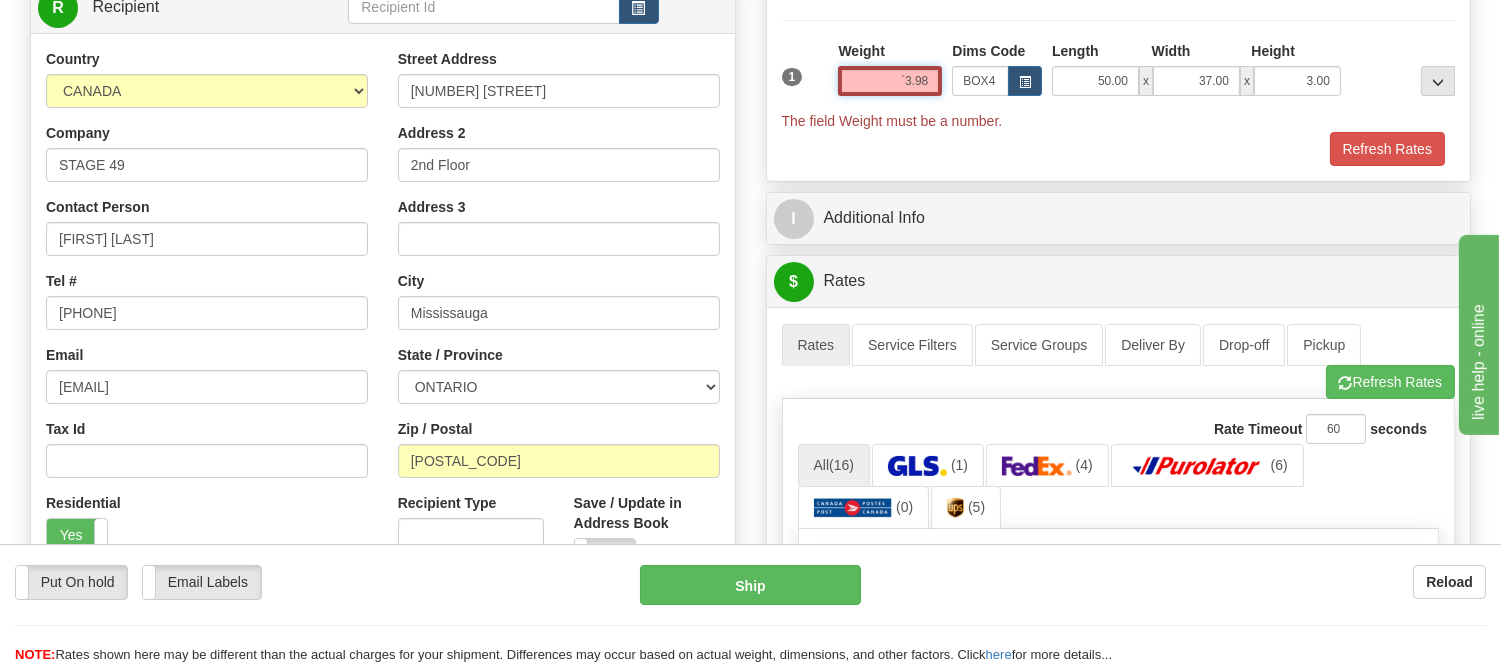 click on "`3.98" at bounding box center [890, 81] 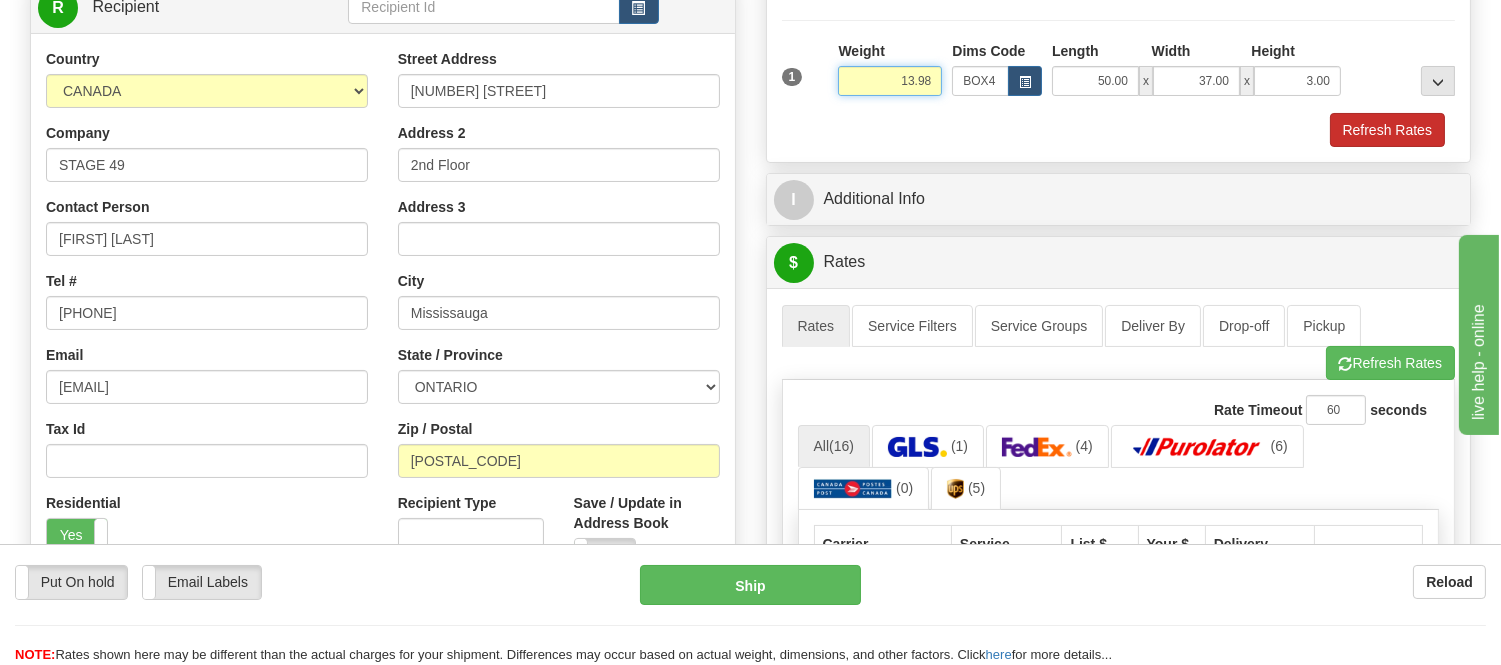 type on "13.98" 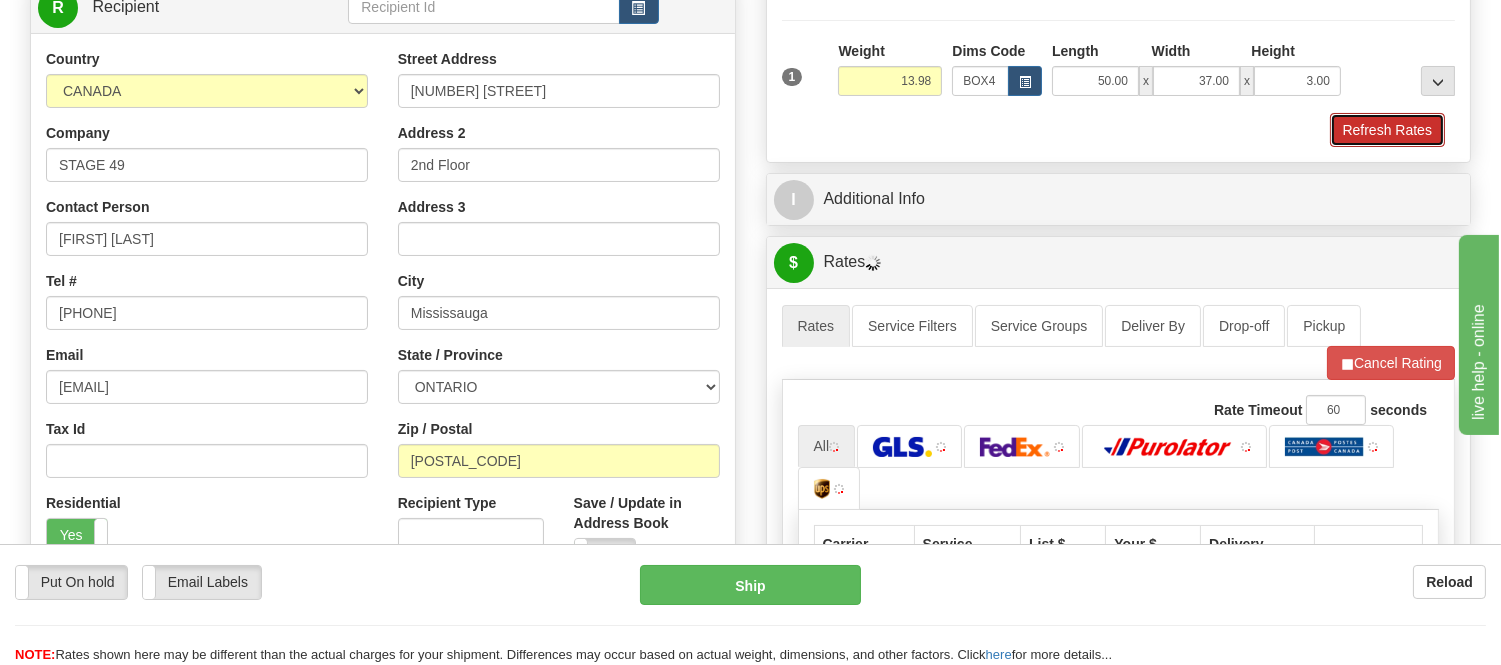 click on "Refresh Rates" at bounding box center (1387, 130) 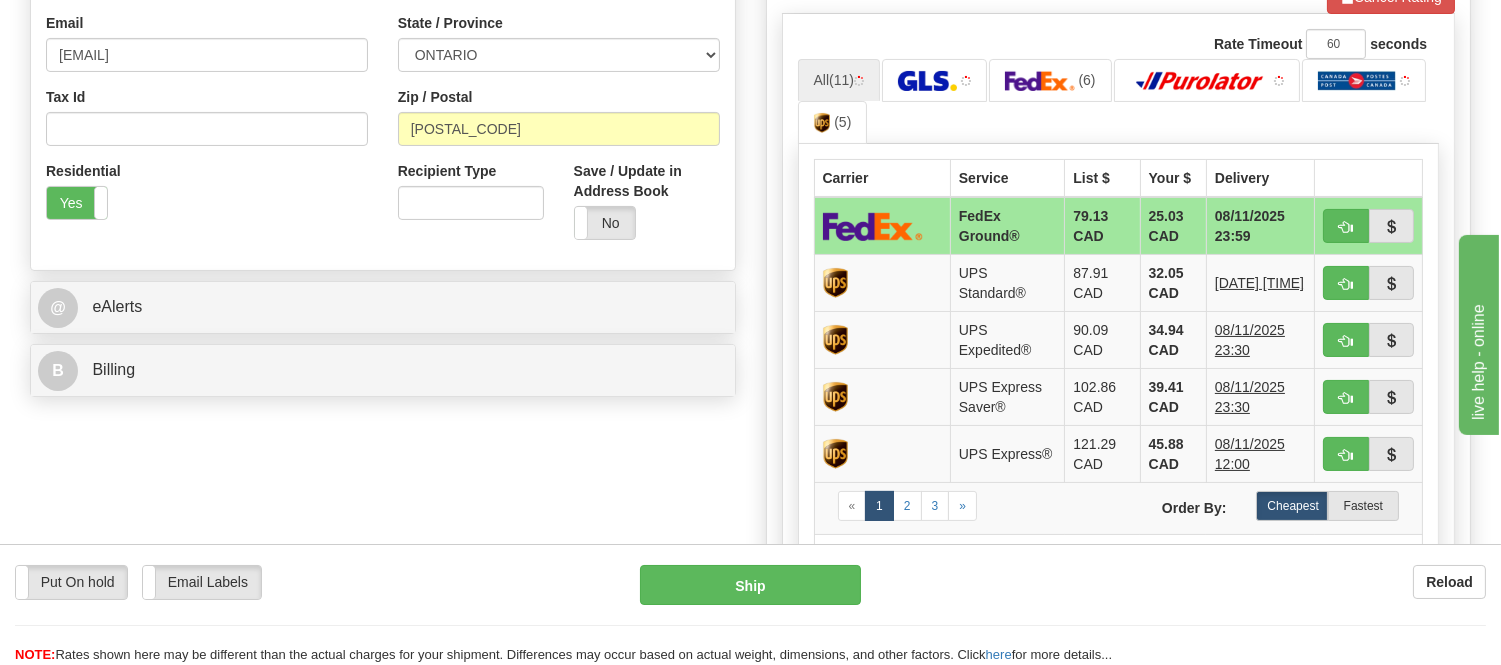 scroll, scrollTop: 666, scrollLeft: 0, axis: vertical 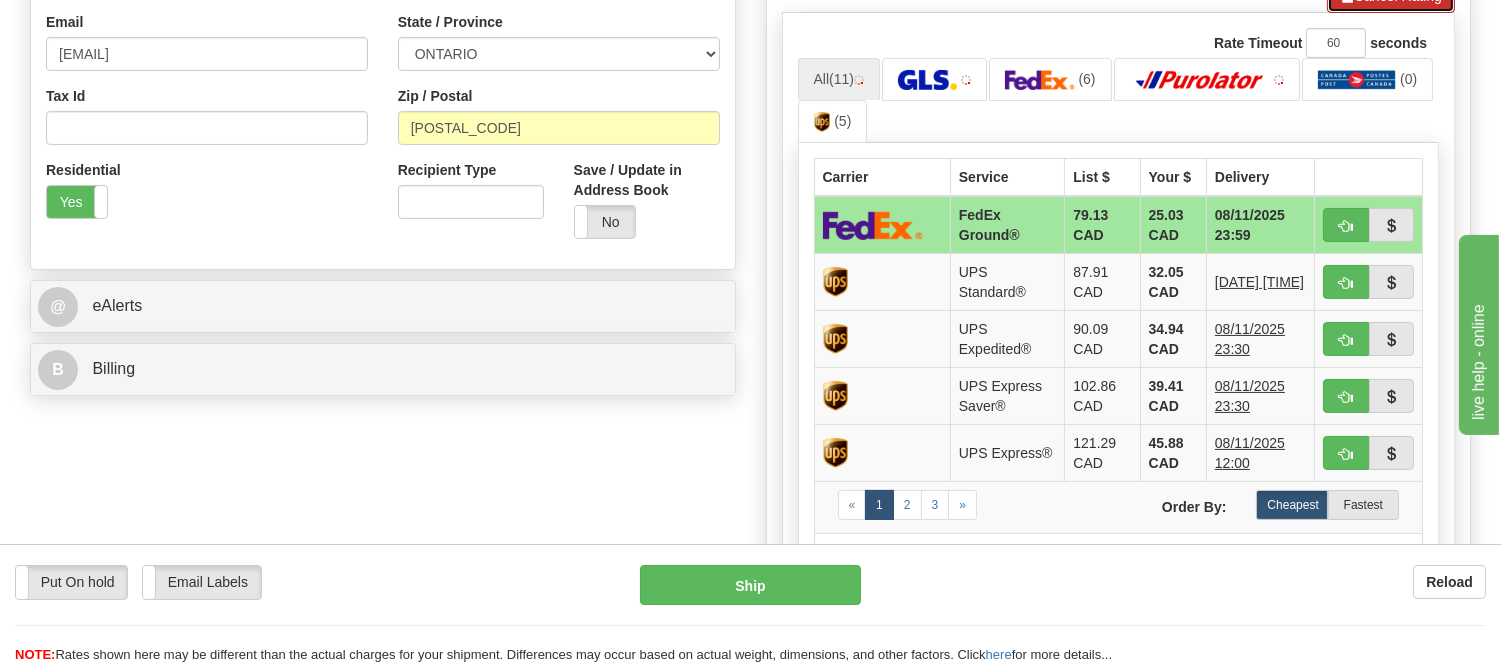 click on "Cancel Rating" at bounding box center (1391, -4) 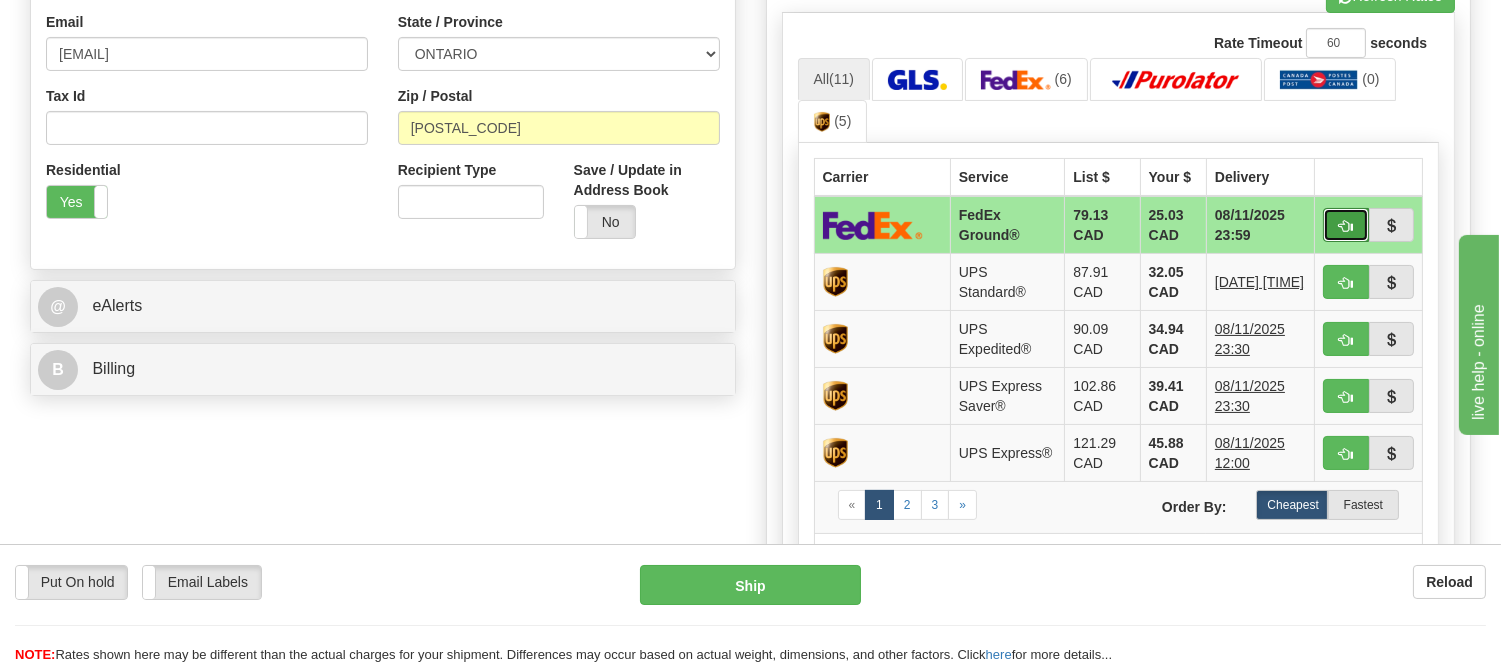 click at bounding box center [1346, 226] 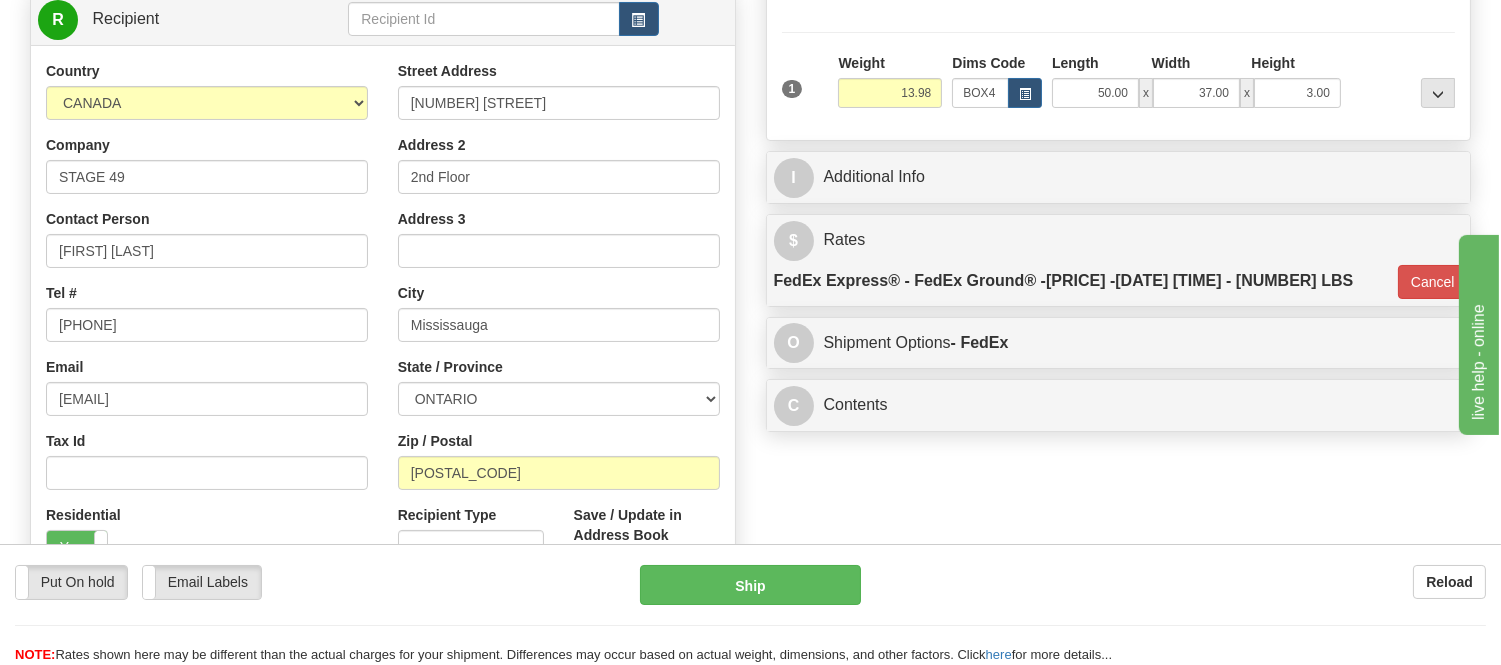 scroll, scrollTop: 222, scrollLeft: 0, axis: vertical 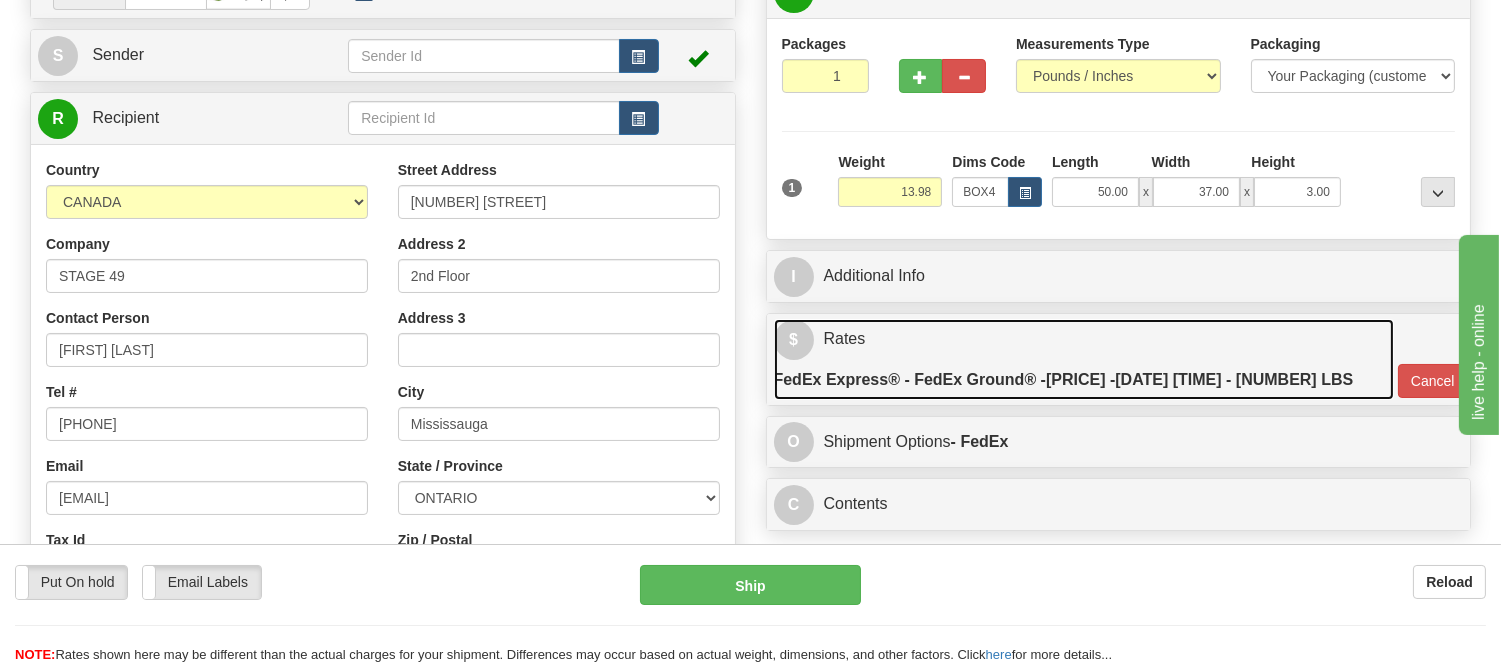 click on "FedEx Express® - FedEx Ground® -  25.03 CAD -  08/11/2025 23:59 - 40 LBS" at bounding box center (1064, 380) 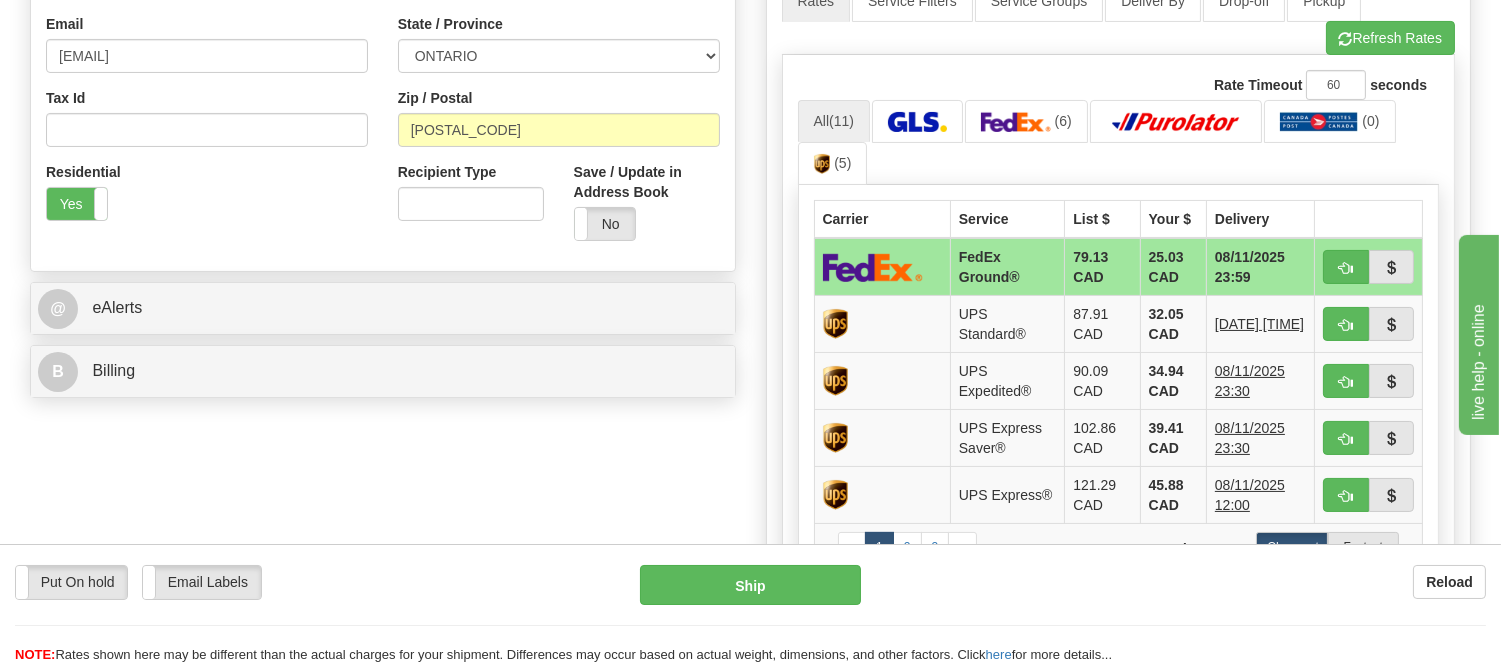 scroll, scrollTop: 666, scrollLeft: 0, axis: vertical 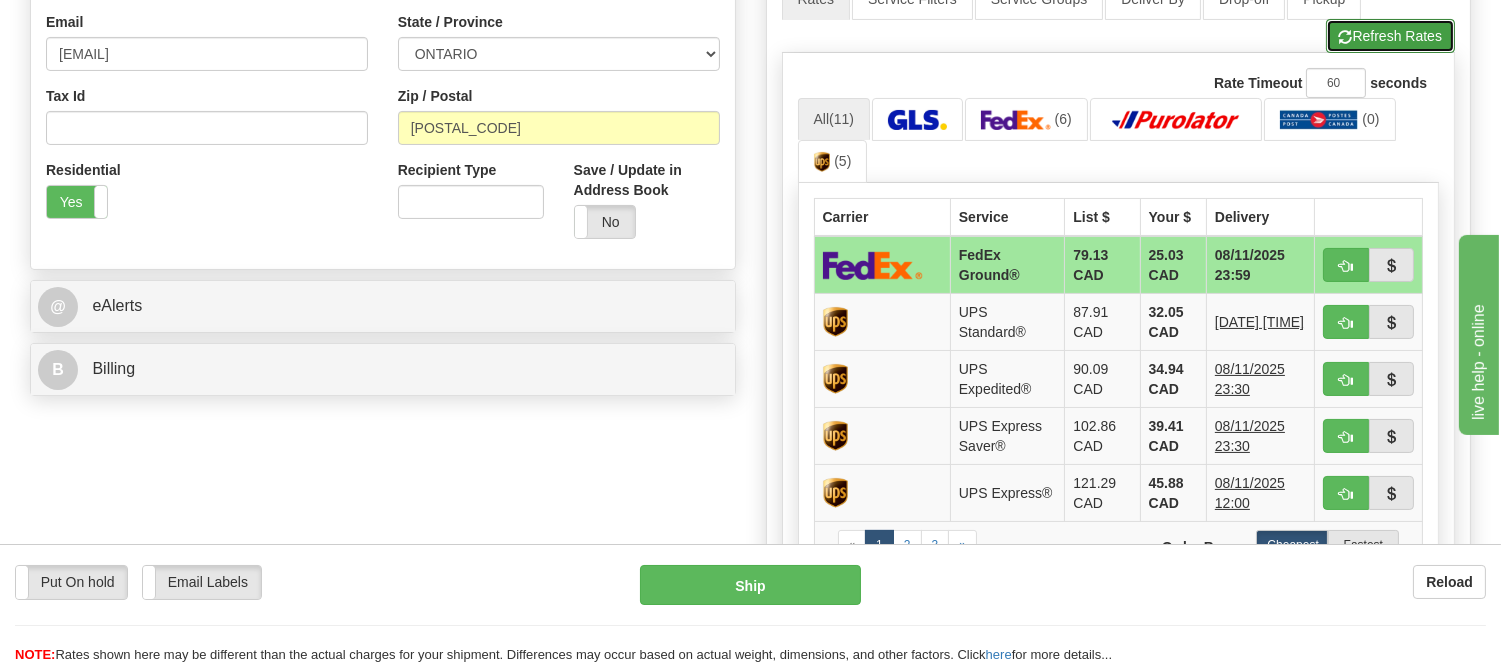 click on "Refresh Rates" at bounding box center (1390, 36) 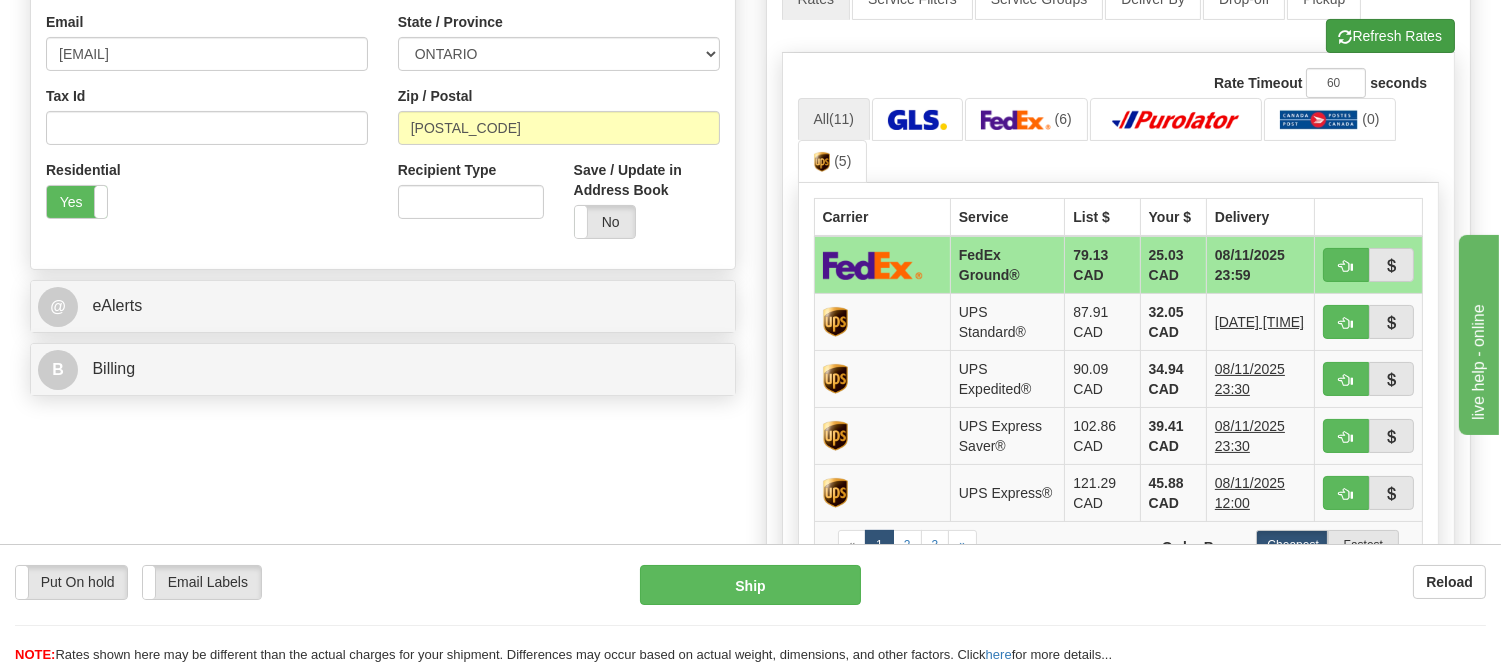 type on "92" 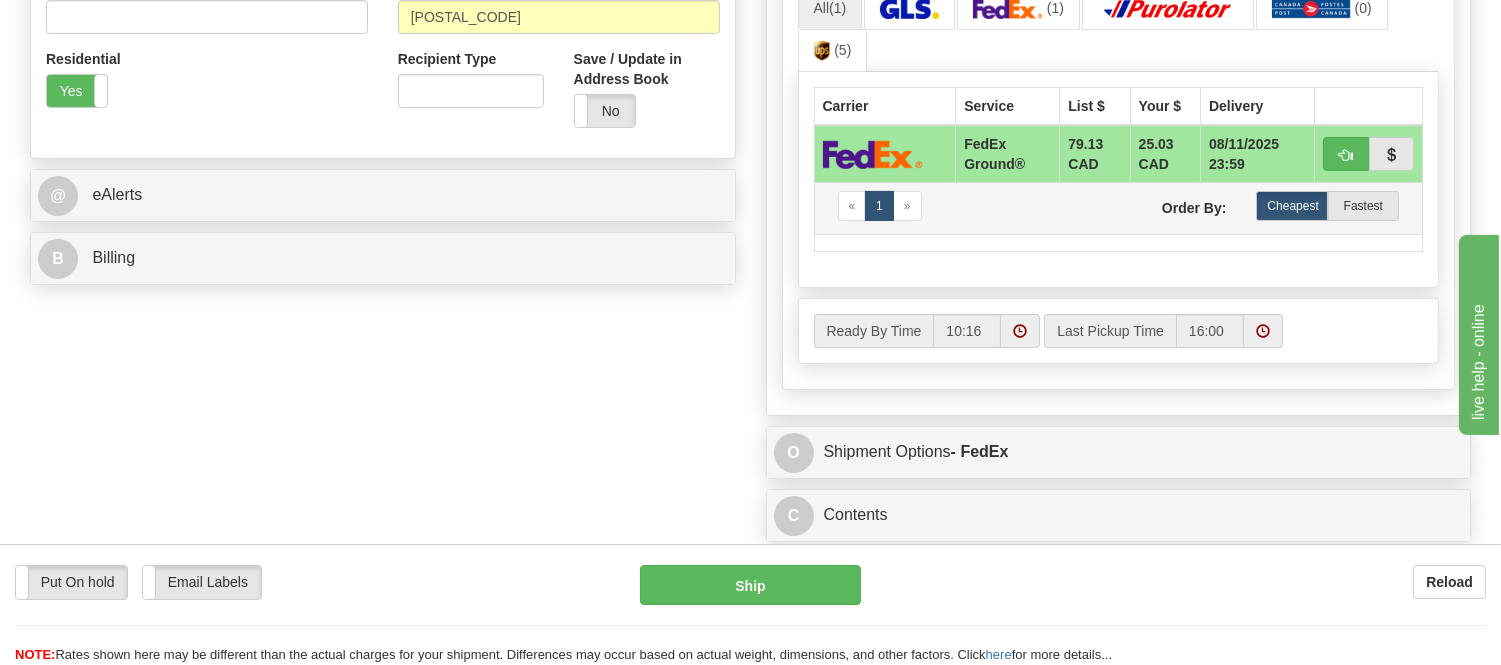 scroll, scrollTop: 666, scrollLeft: 0, axis: vertical 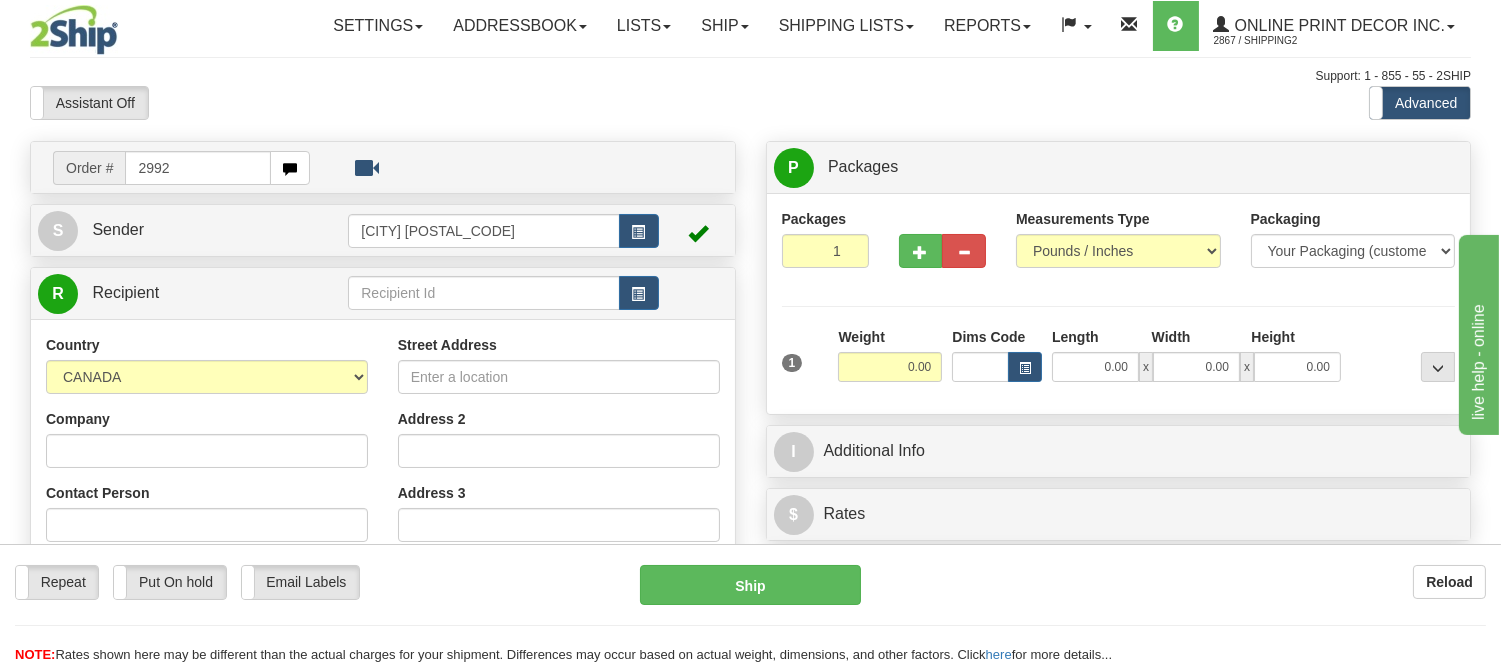 type on "2992" 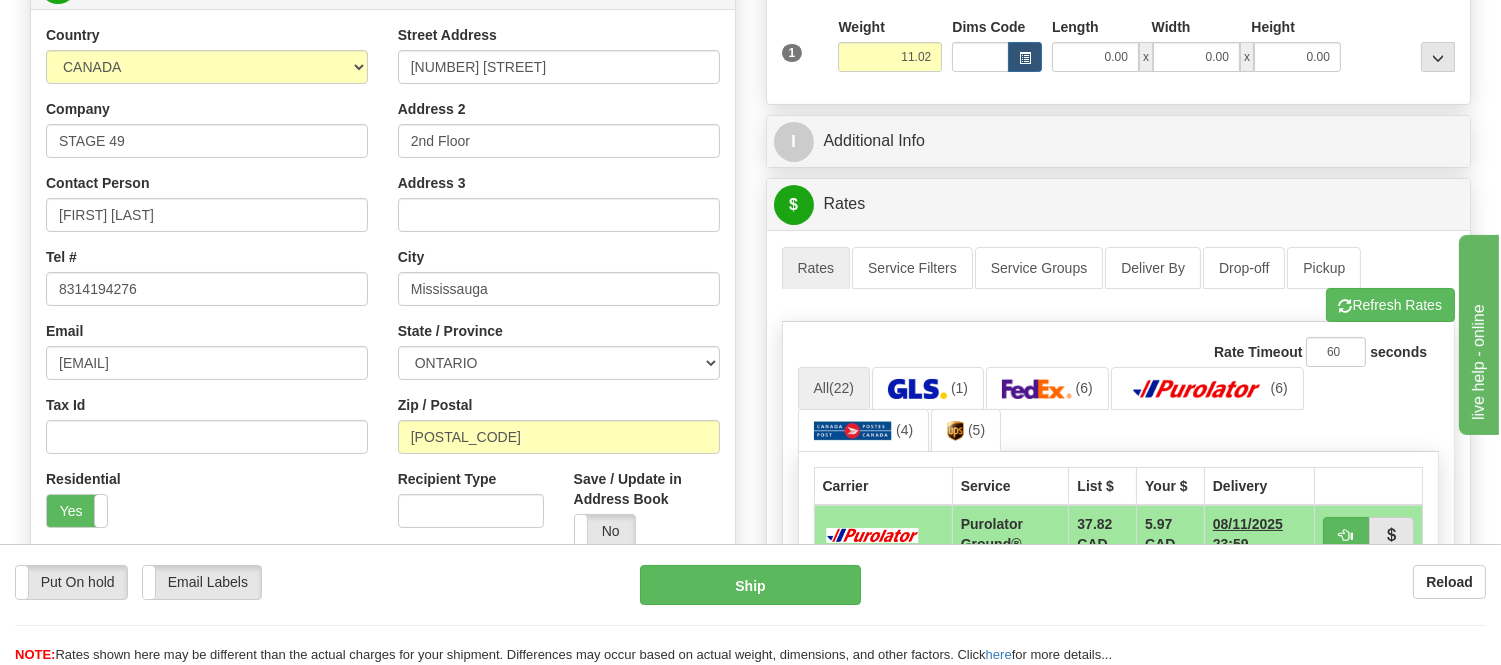 scroll, scrollTop: 111, scrollLeft: 0, axis: vertical 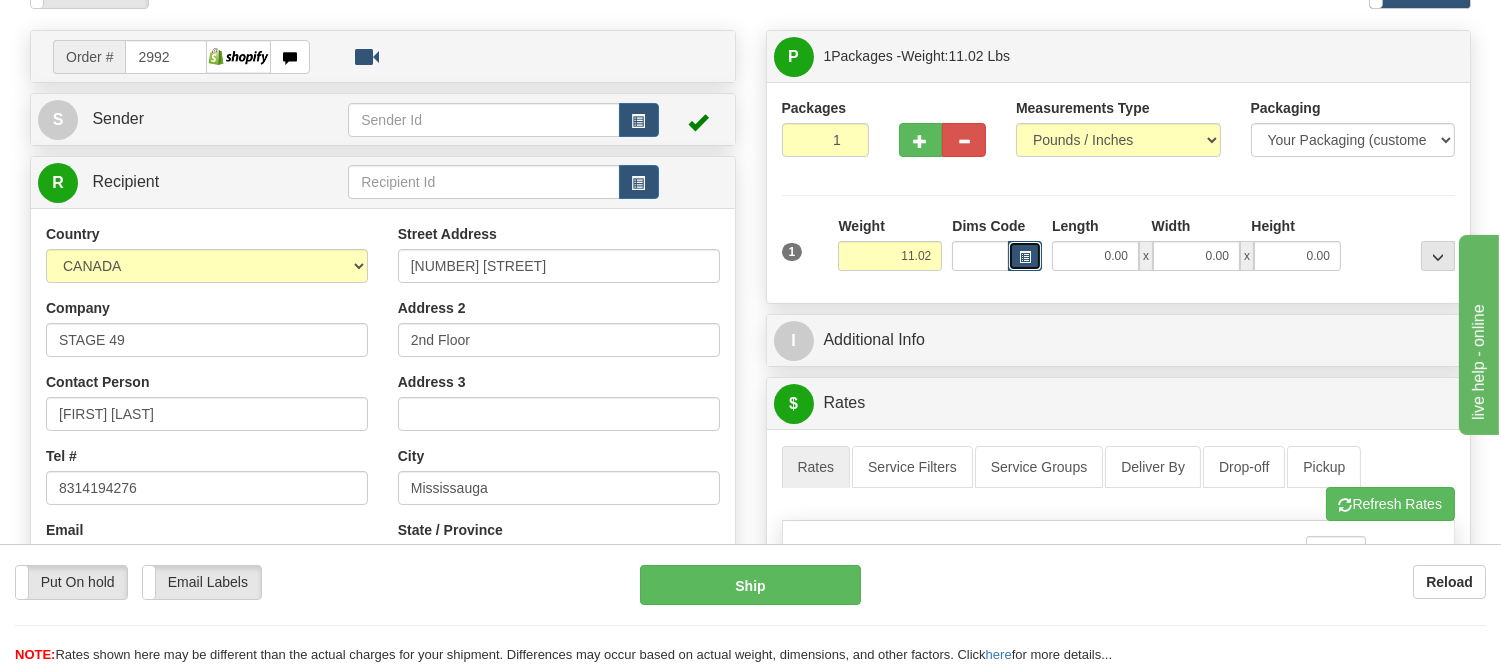 click at bounding box center [1025, 256] 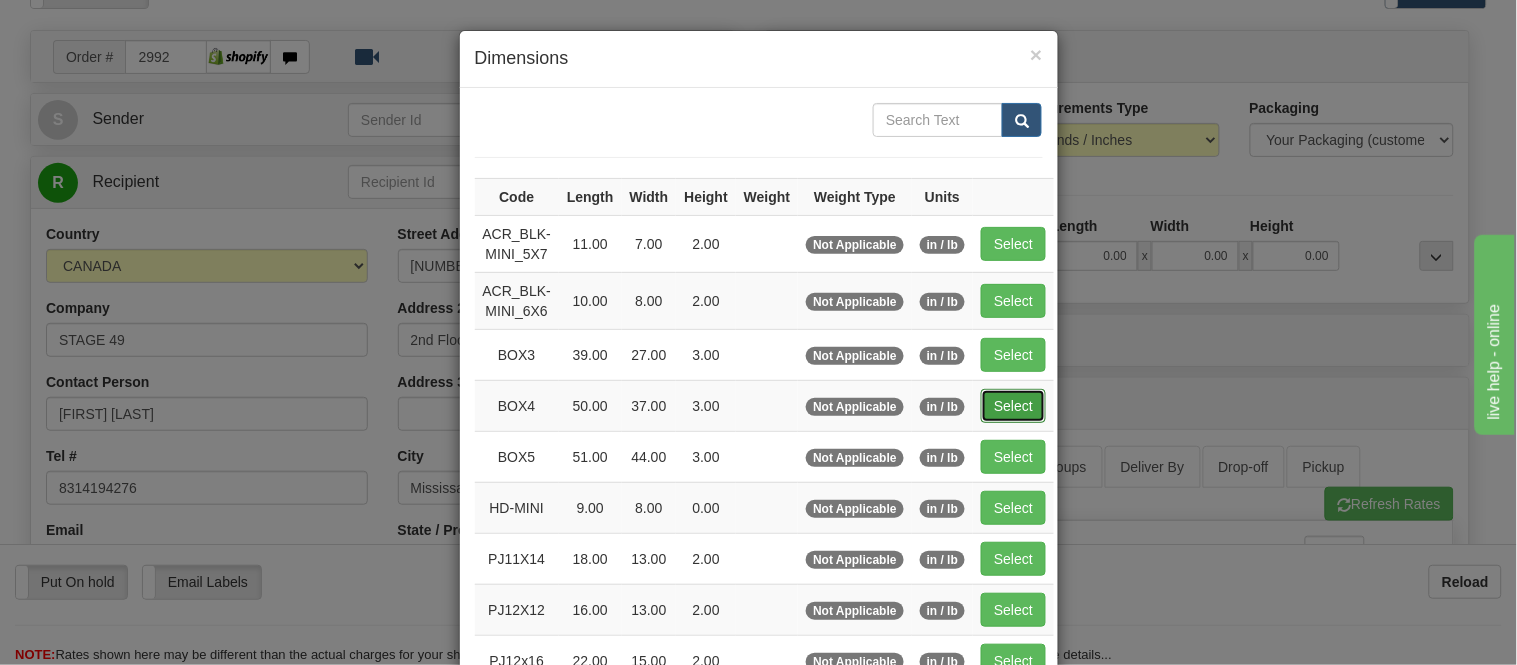 click on "Select" at bounding box center (1013, 406) 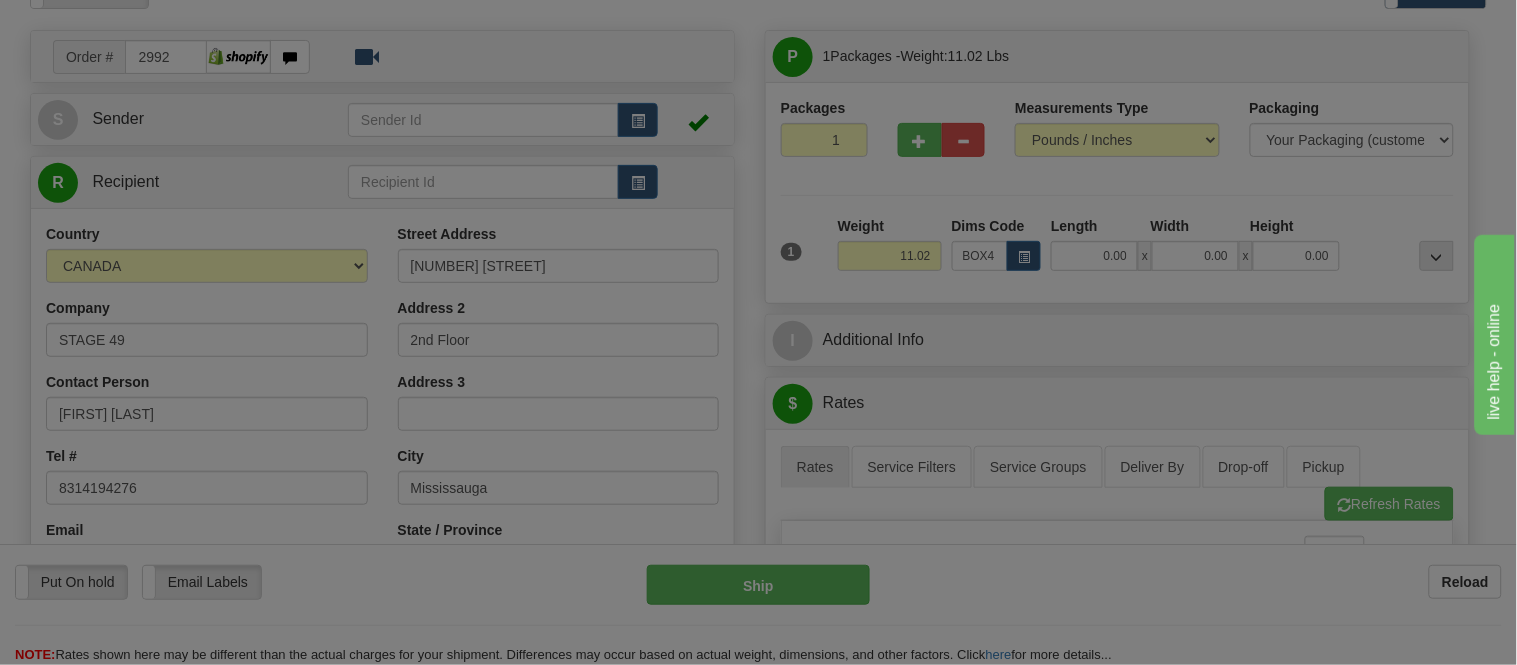 type on "50.00" 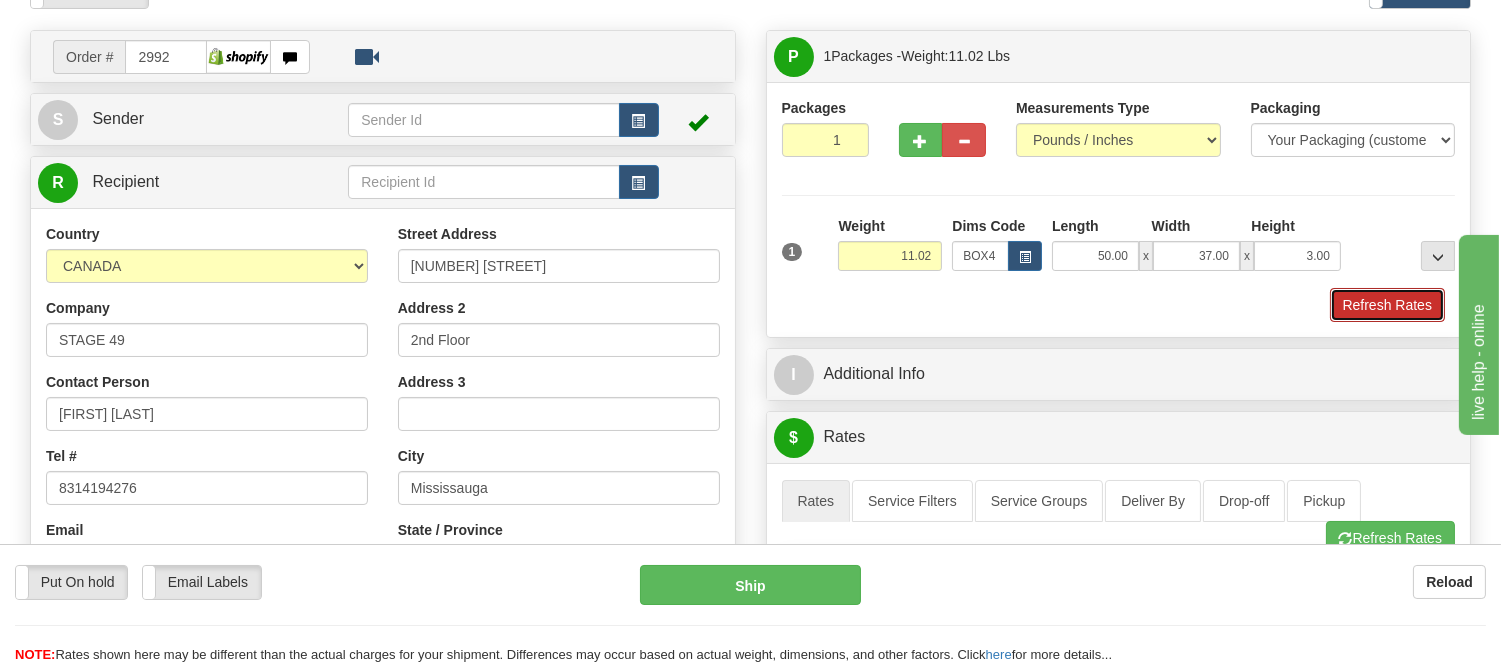 click on "Refresh Rates" at bounding box center (1387, 305) 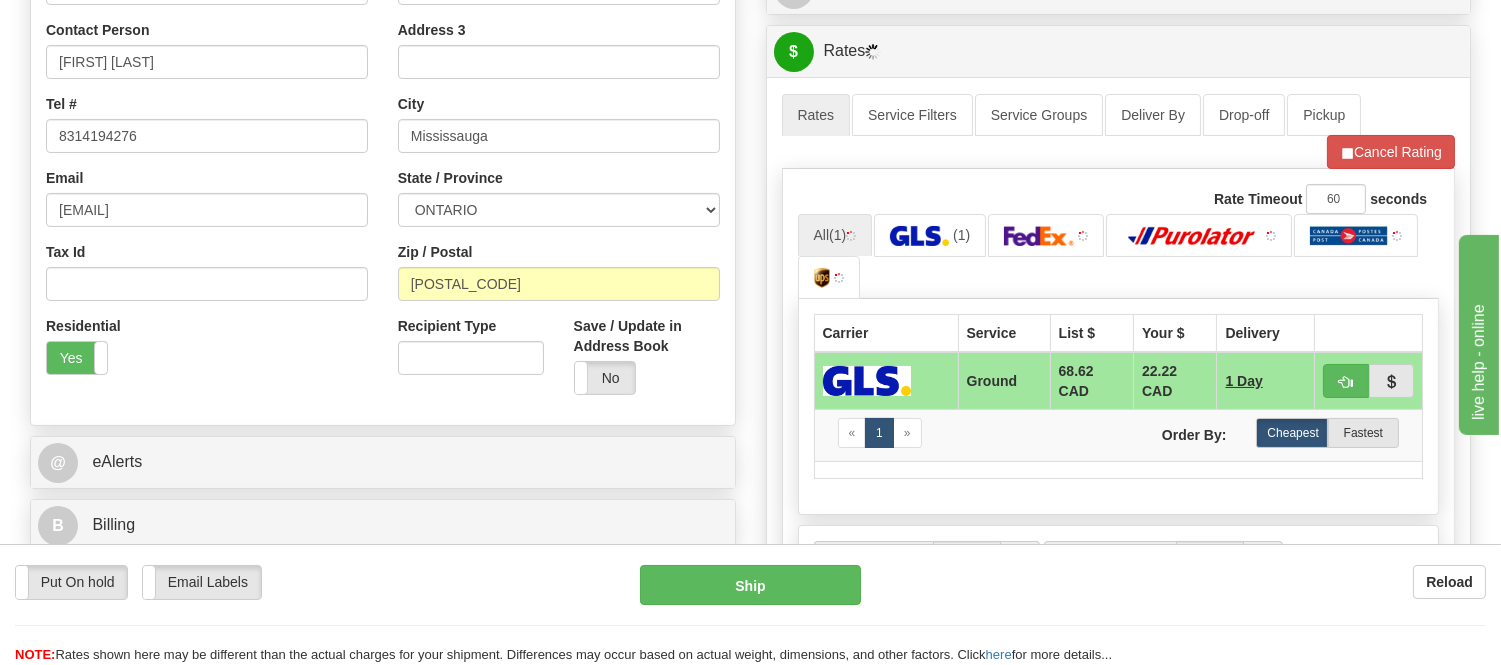 scroll, scrollTop: 503, scrollLeft: 0, axis: vertical 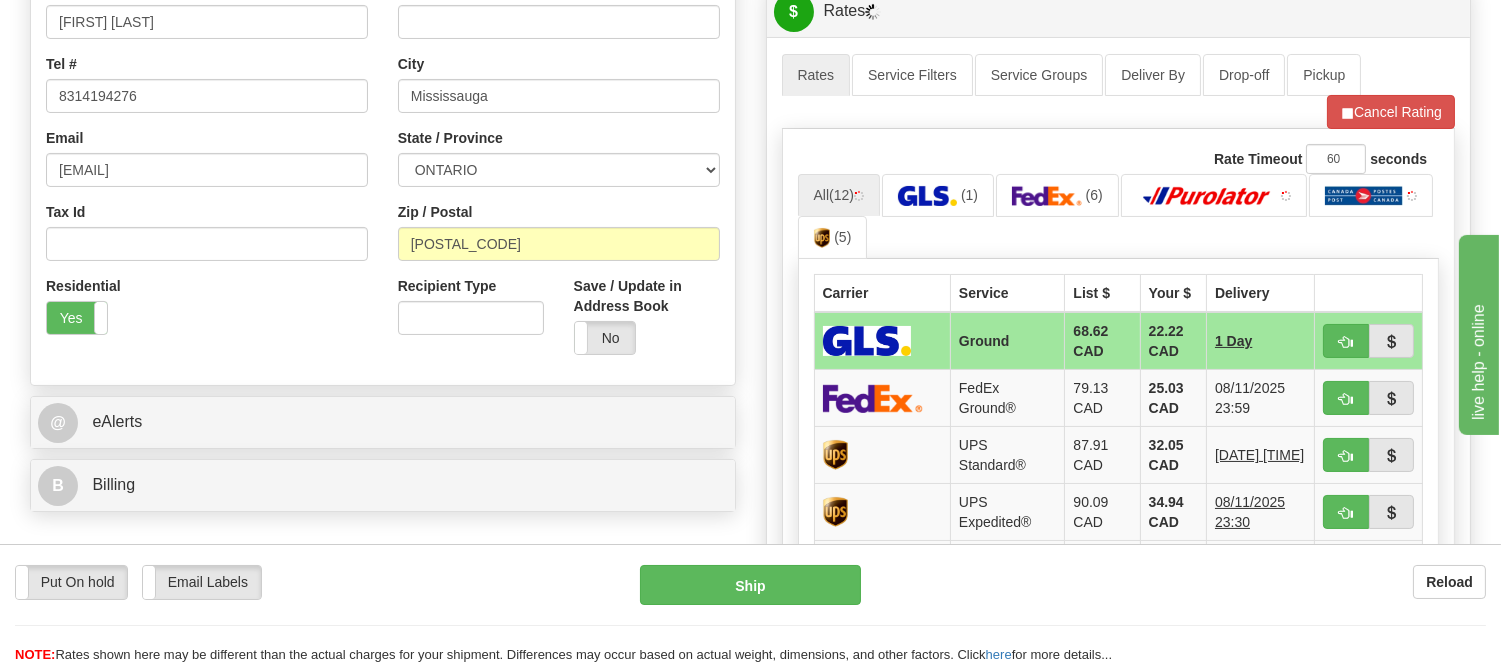 drag, startPoint x: 1514, startPoint y: 154, endPoint x: 131, endPoint y: 37, distance: 1387.9402 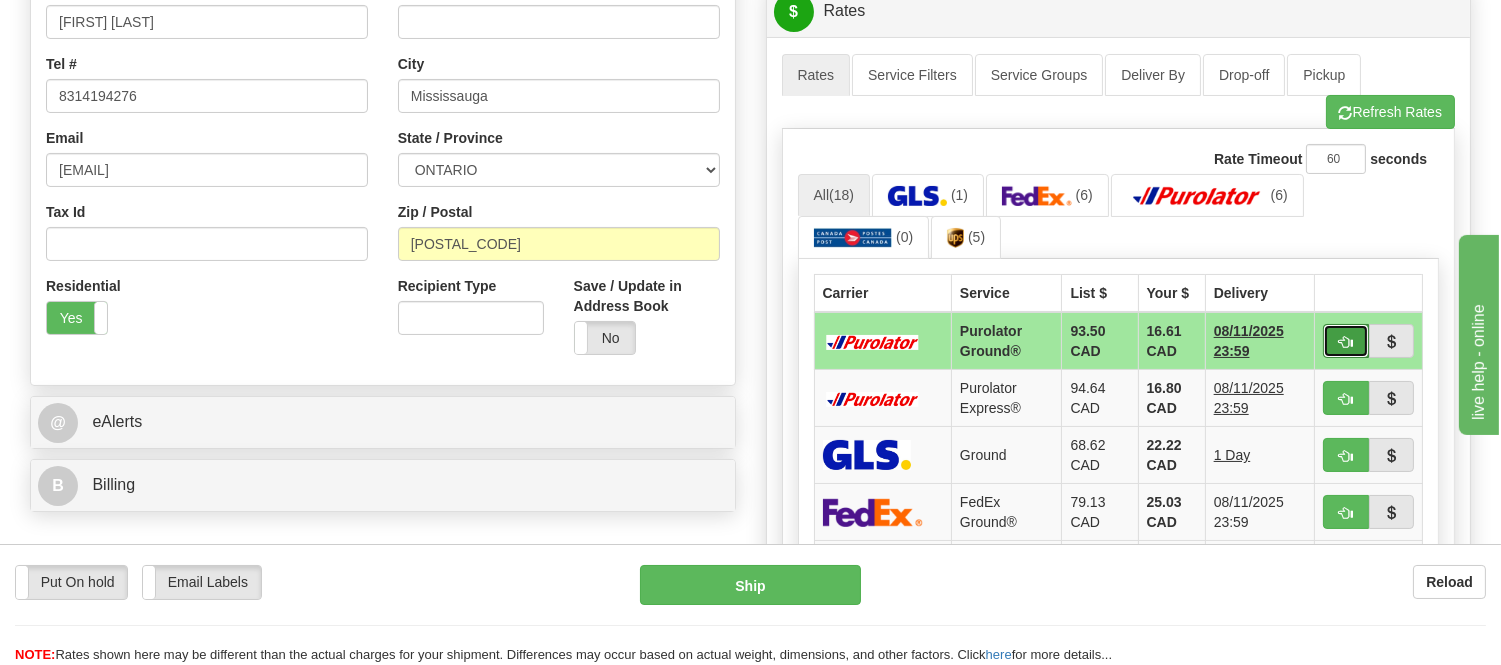 click at bounding box center (1346, 341) 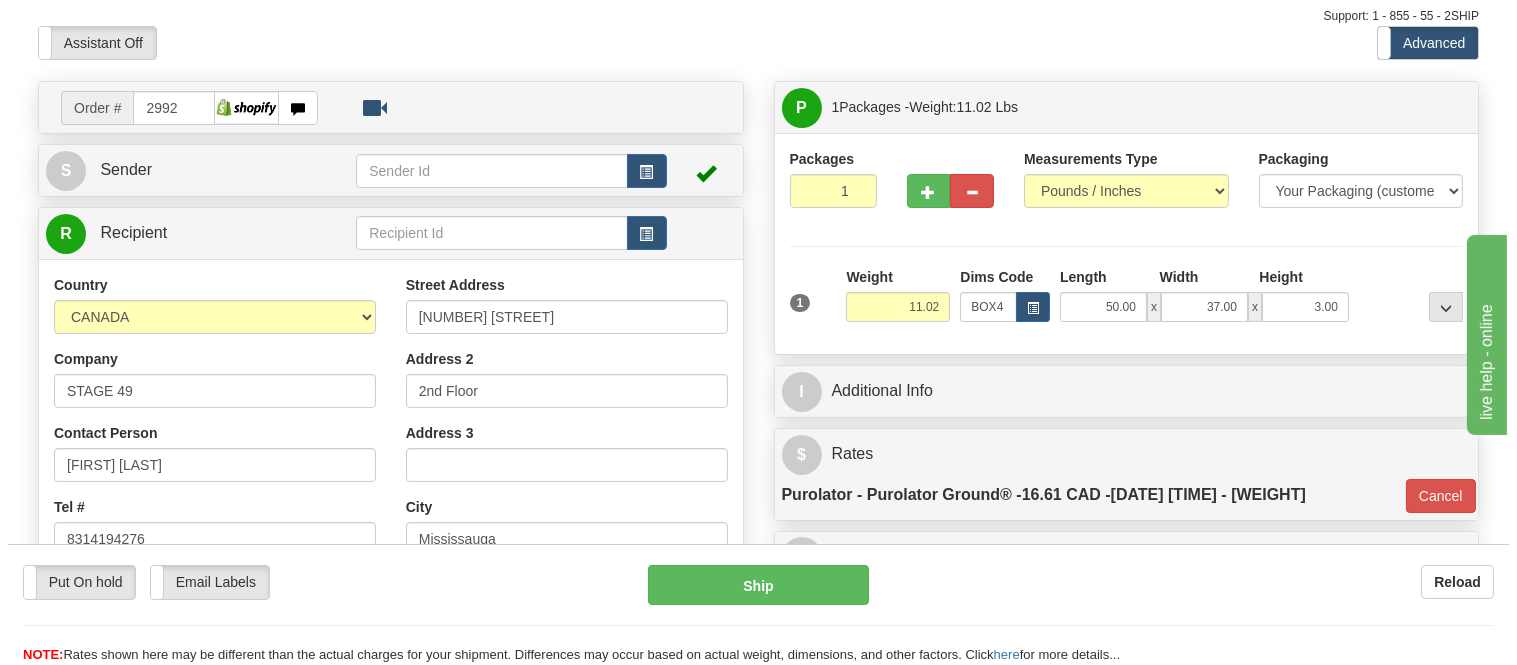 scroll, scrollTop: 58, scrollLeft: 0, axis: vertical 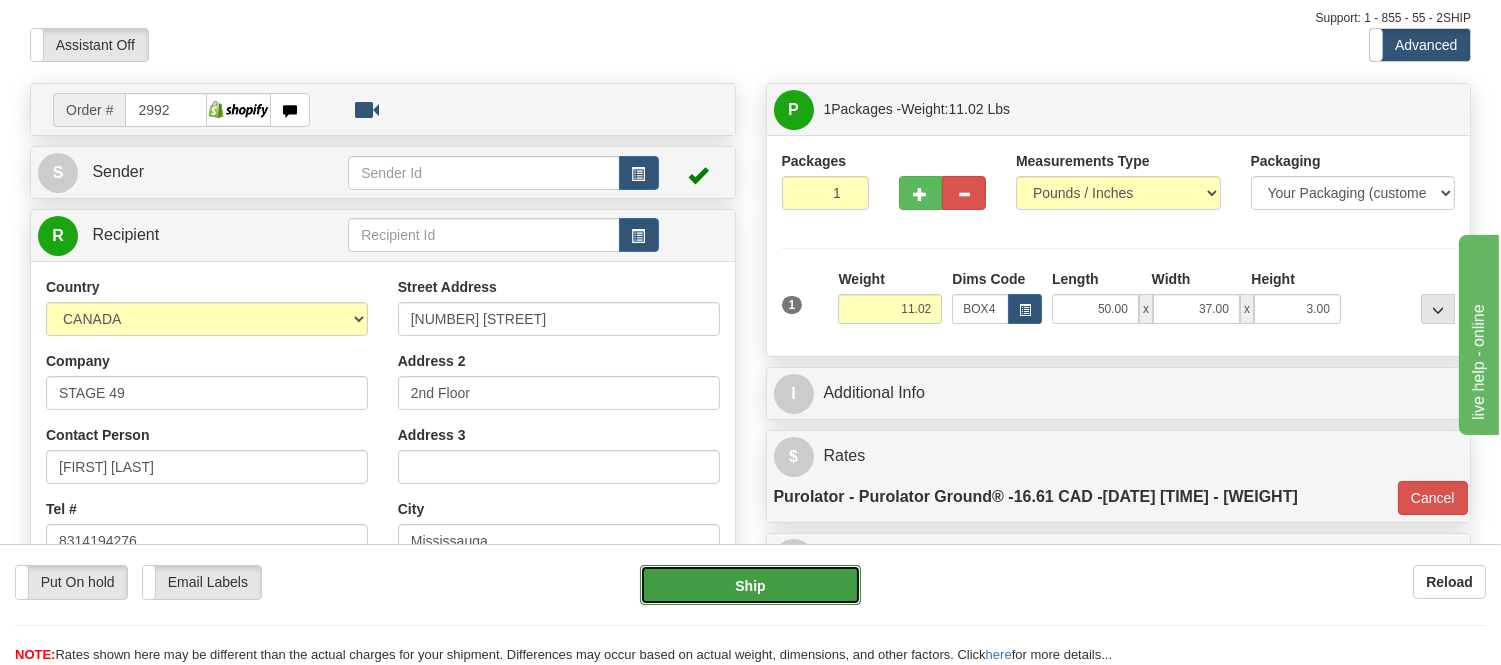 click on "Ship" at bounding box center (750, 585) 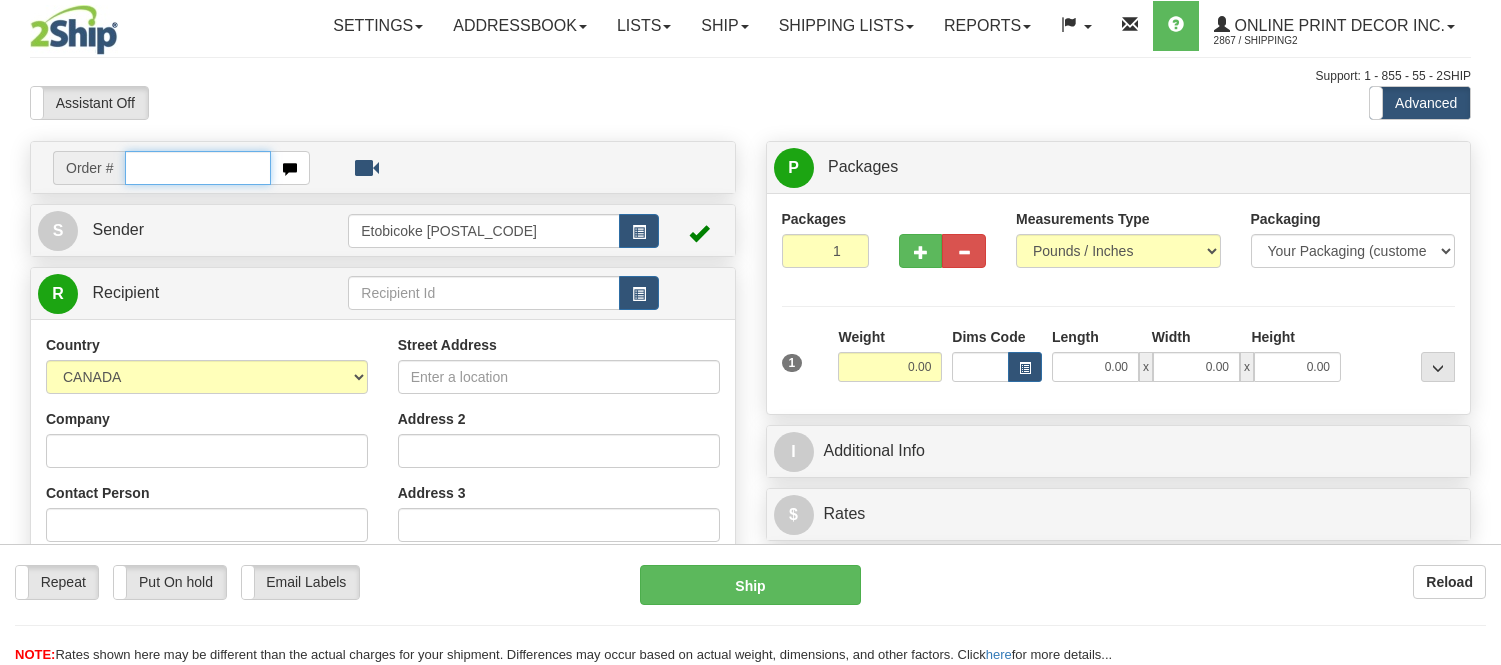 scroll, scrollTop: 0, scrollLeft: 0, axis: both 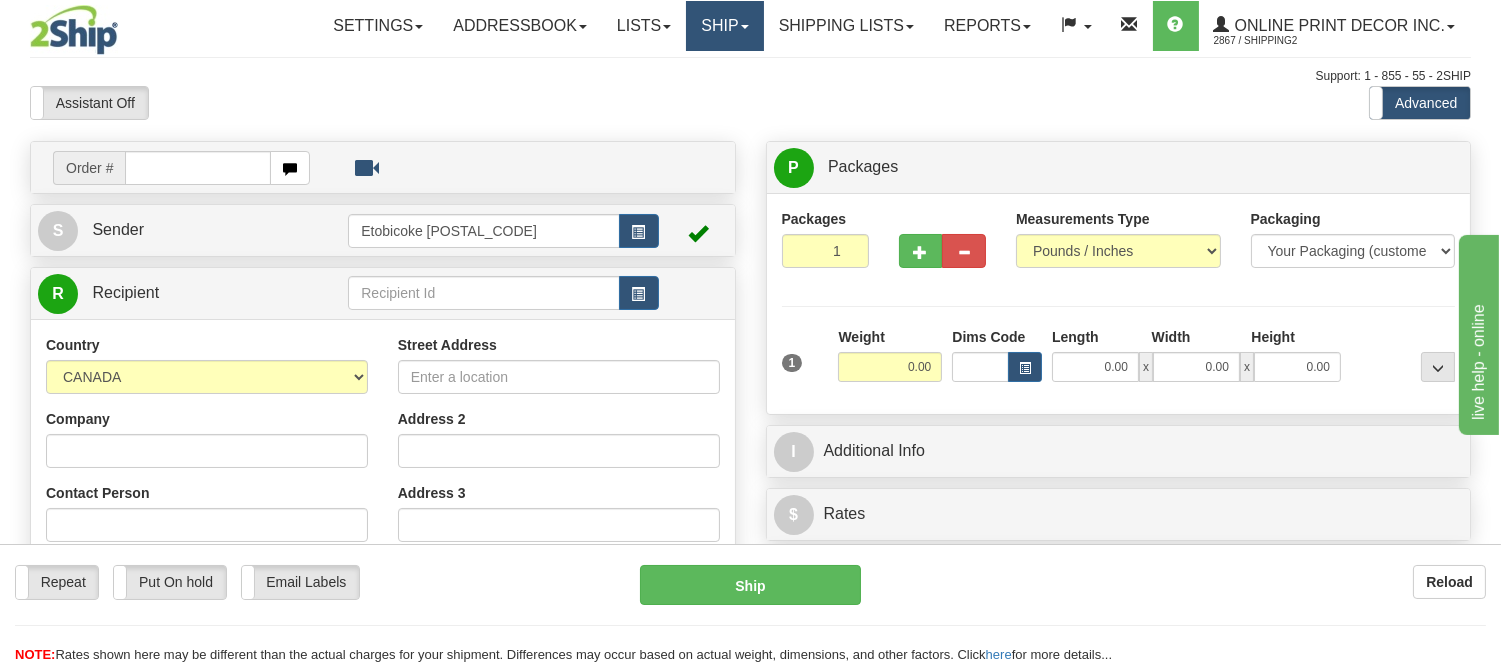 click on "Ship" at bounding box center [724, 26] 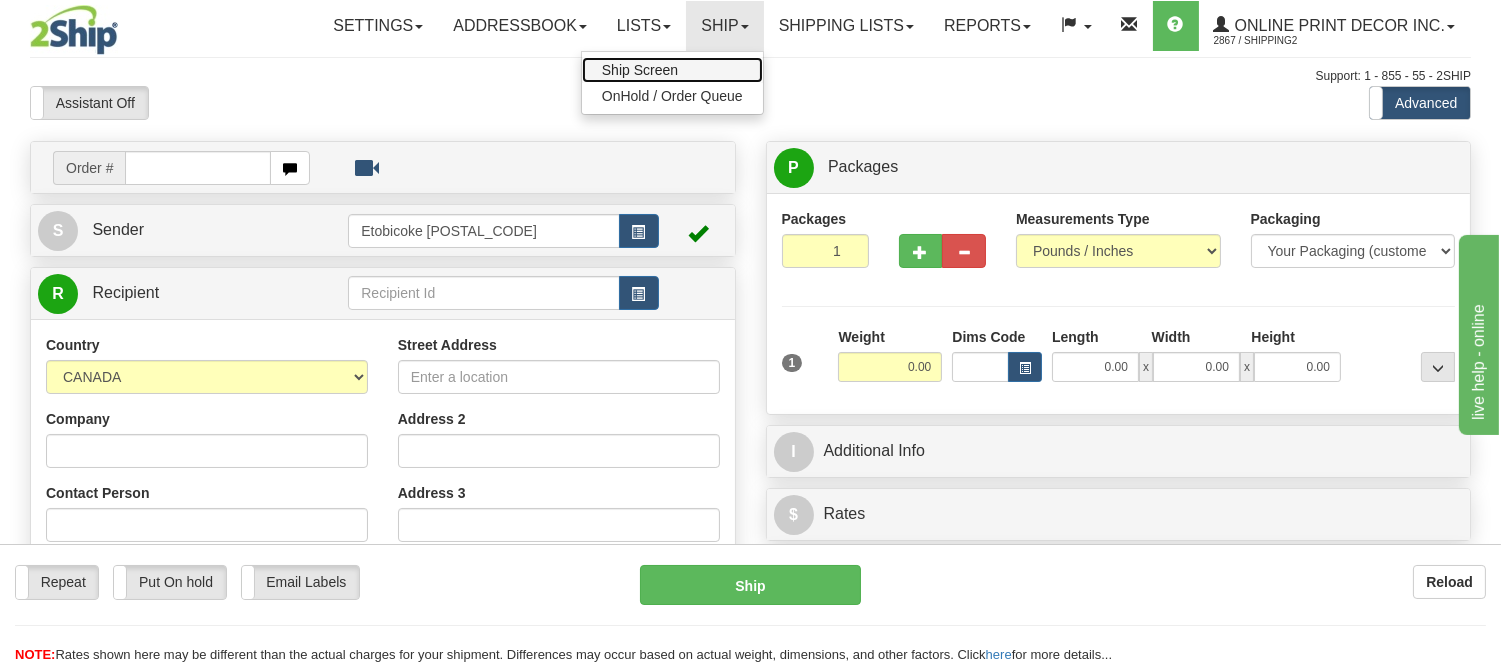 click on "Ship Screen" at bounding box center [672, 70] 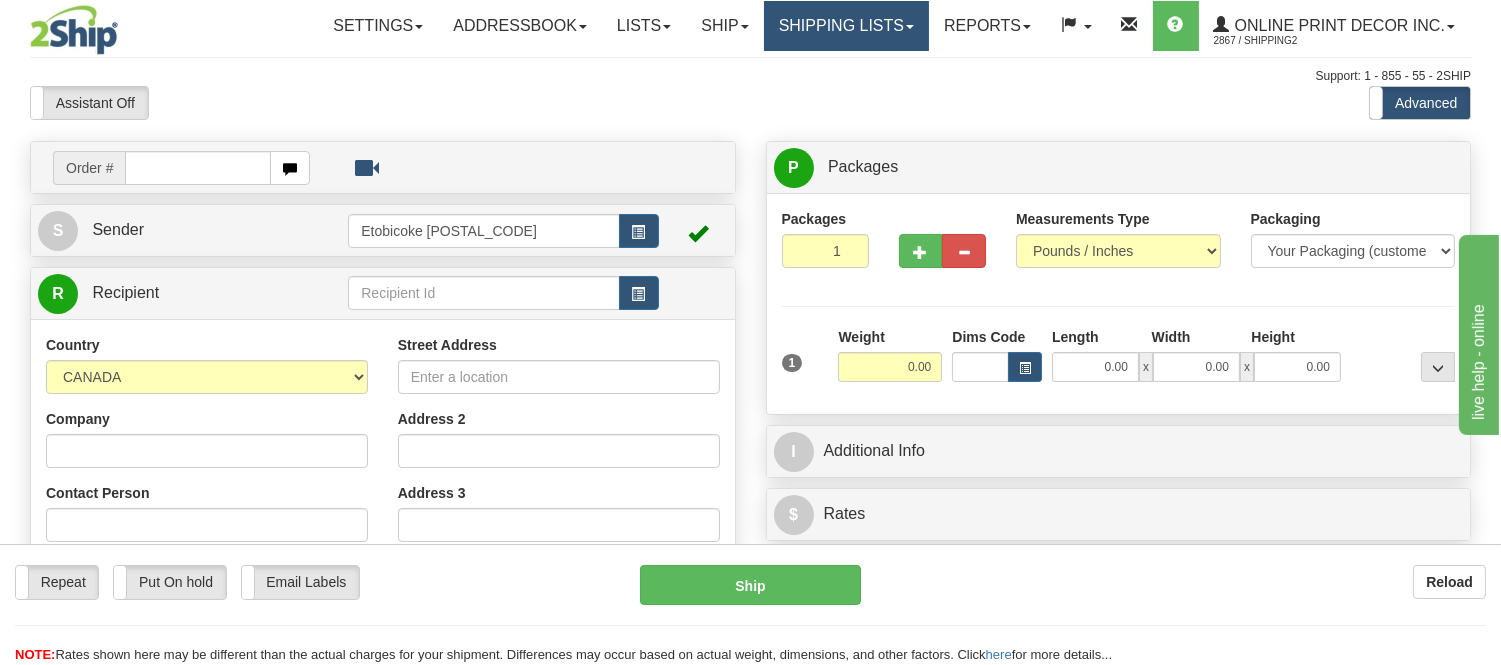 click on "Shipping lists" at bounding box center [846, 26] 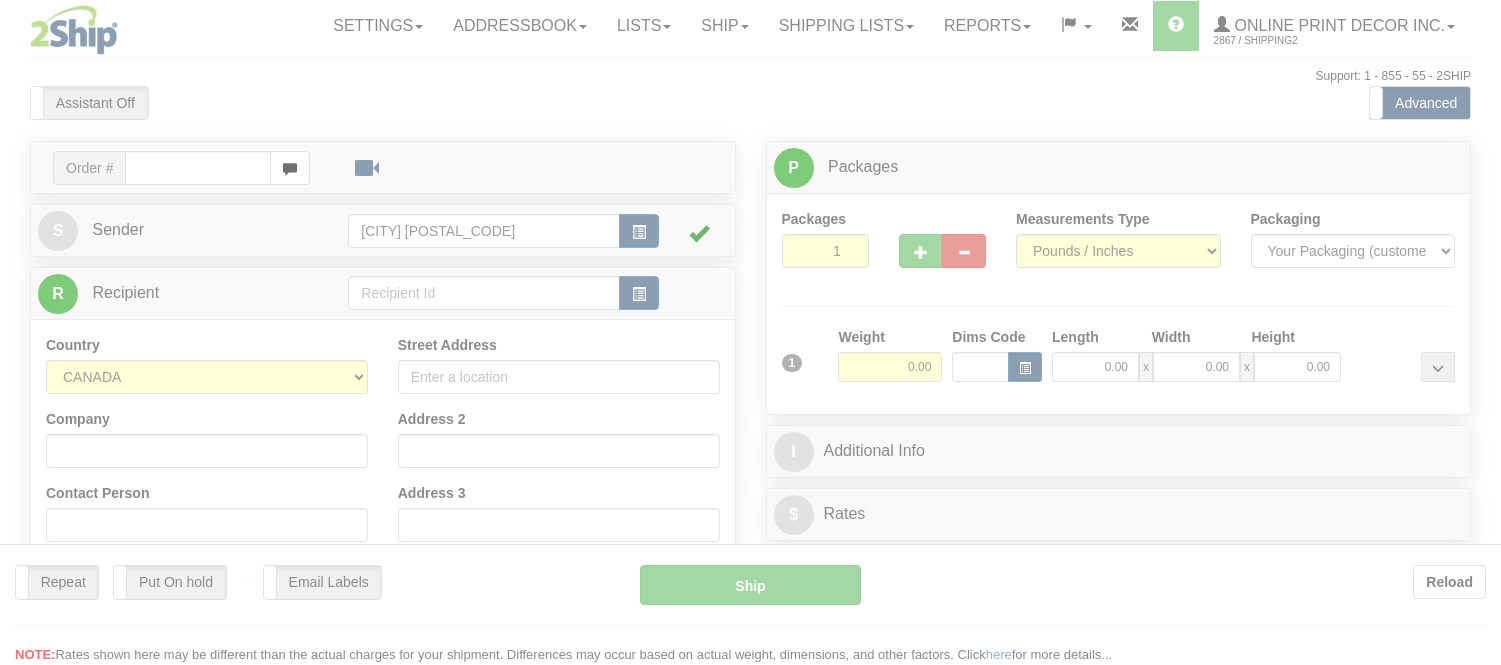 scroll, scrollTop: 0, scrollLeft: 0, axis: both 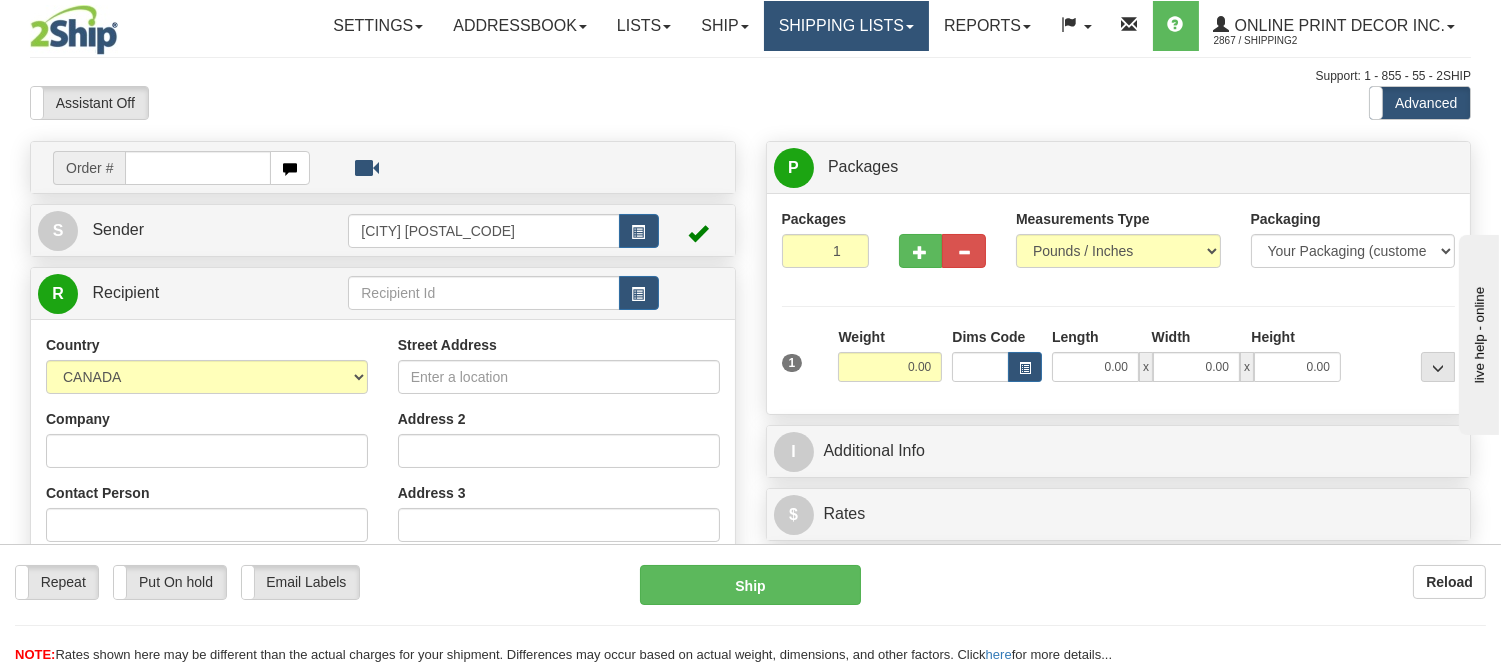 click on "Shipping lists" at bounding box center (846, 26) 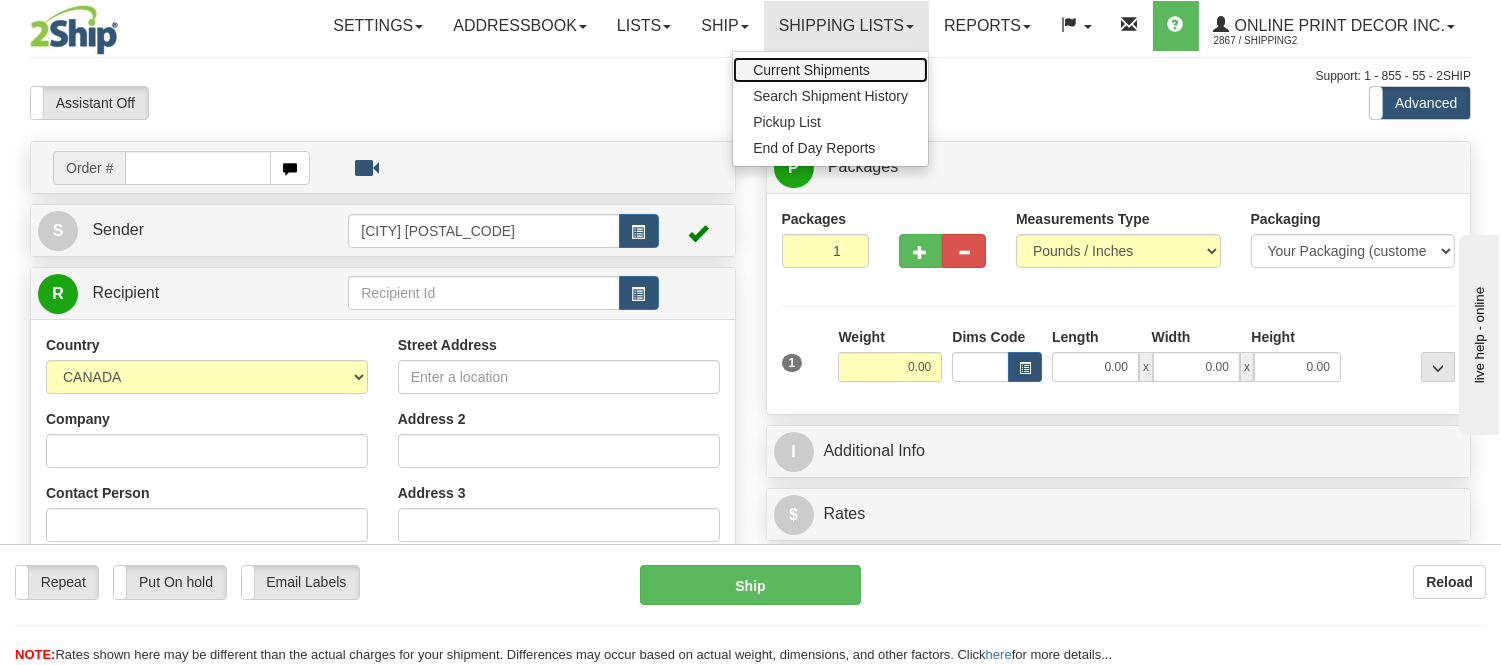 click on "Current Shipments" at bounding box center [811, 70] 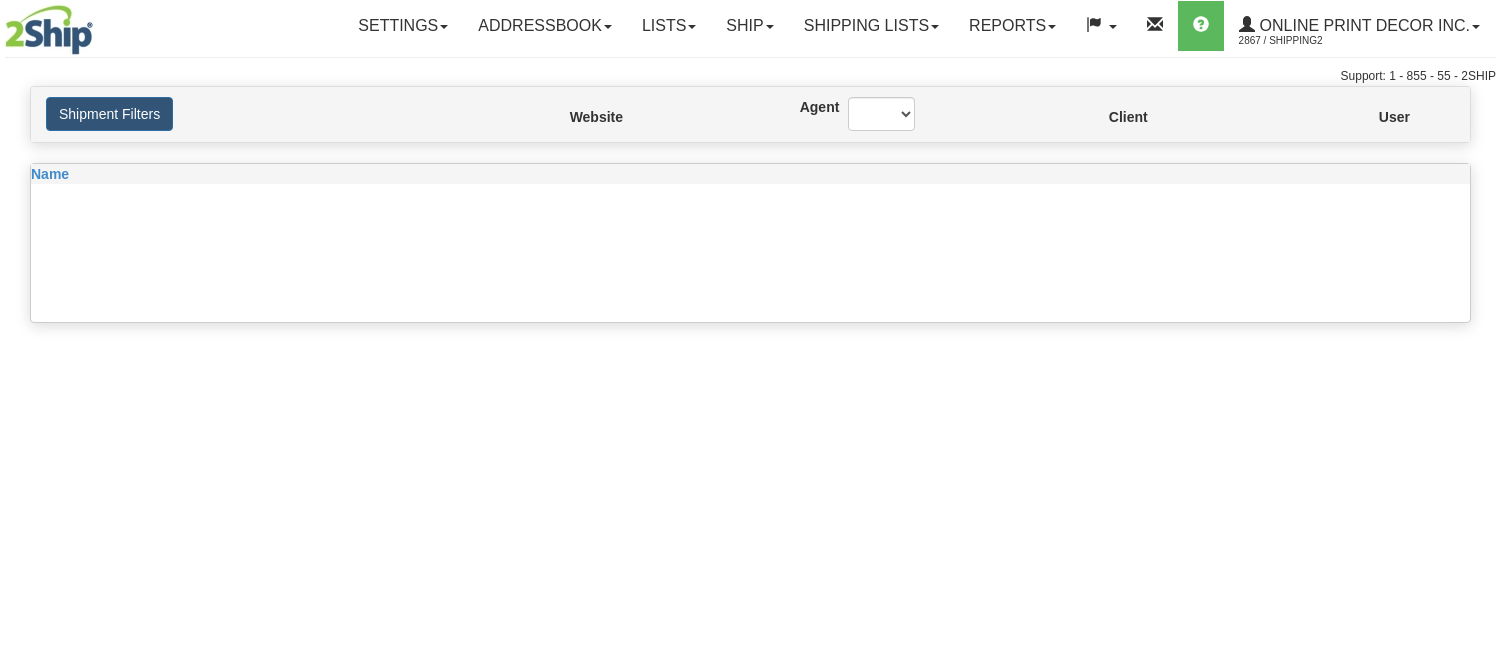 scroll, scrollTop: 0, scrollLeft: 0, axis: both 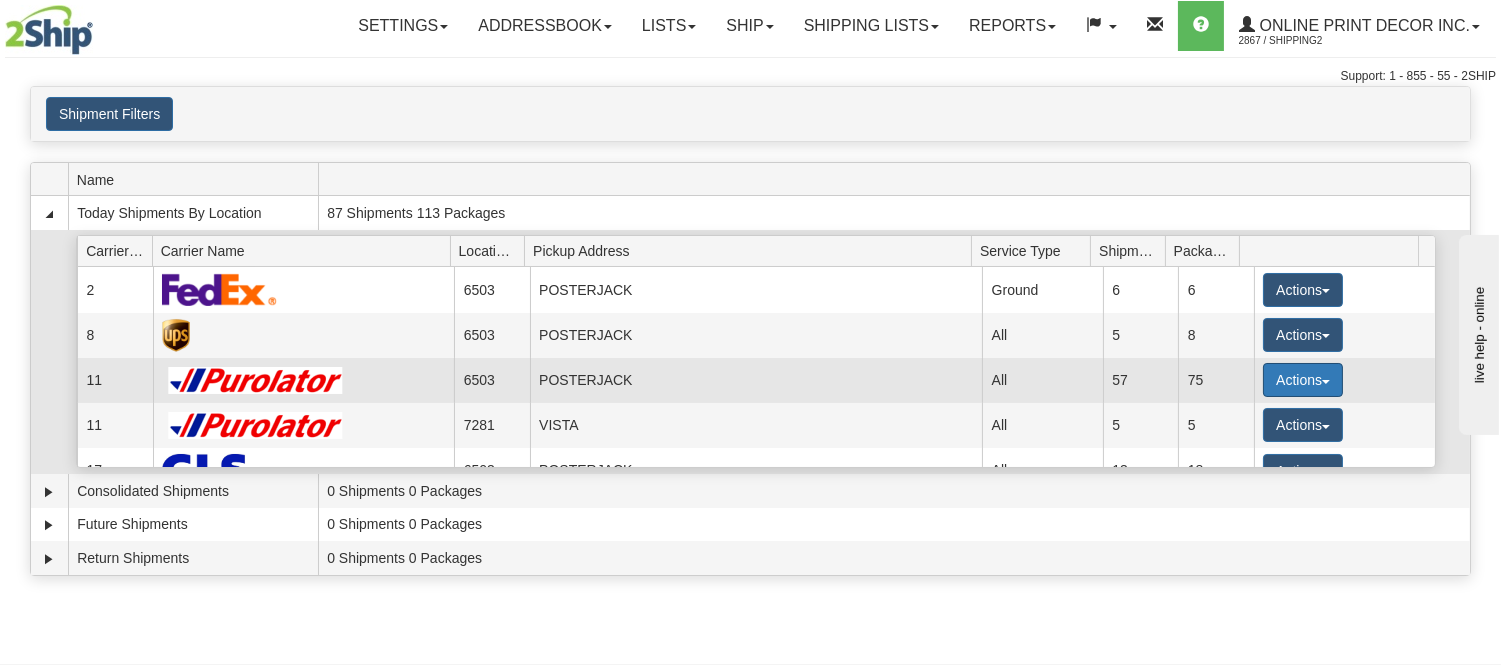 click on "Actions" at bounding box center [1303, 380] 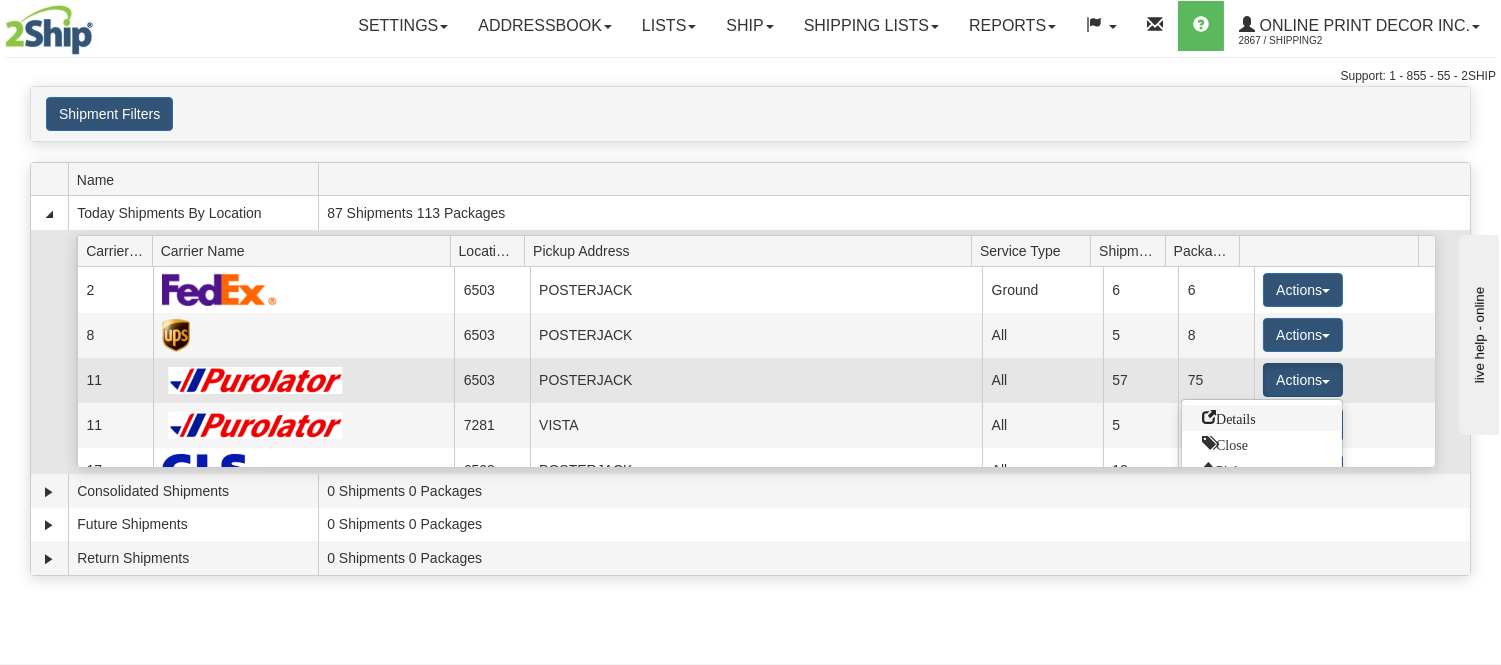 click on "Details" at bounding box center [1229, 417] 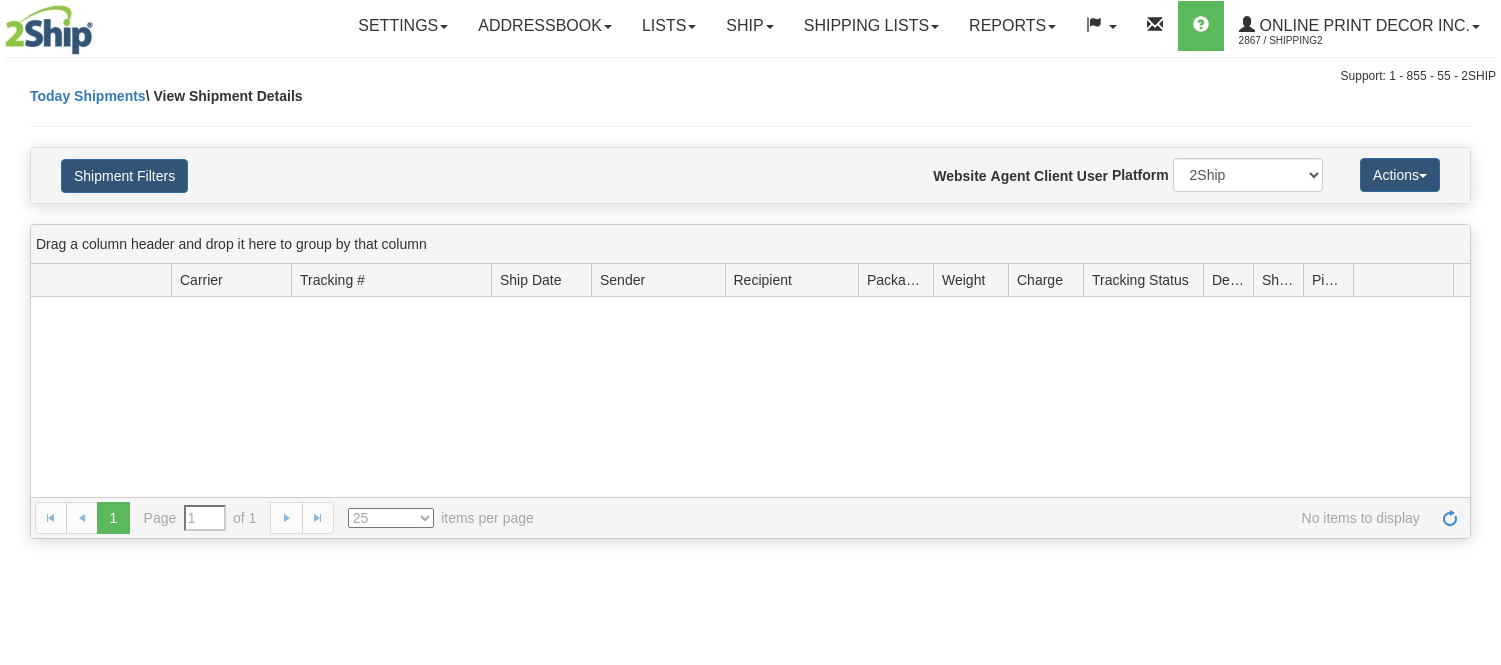 scroll, scrollTop: 0, scrollLeft: 0, axis: both 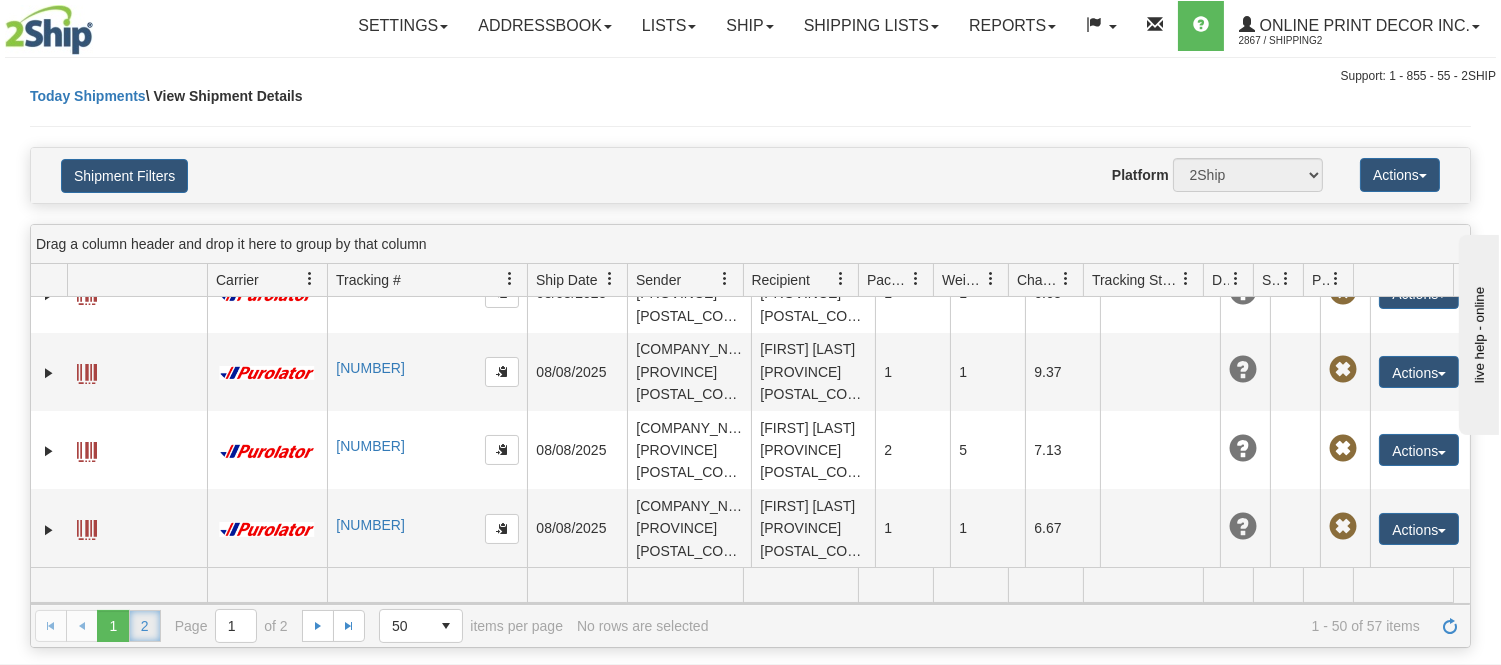 click on "2" at bounding box center [145, 626] 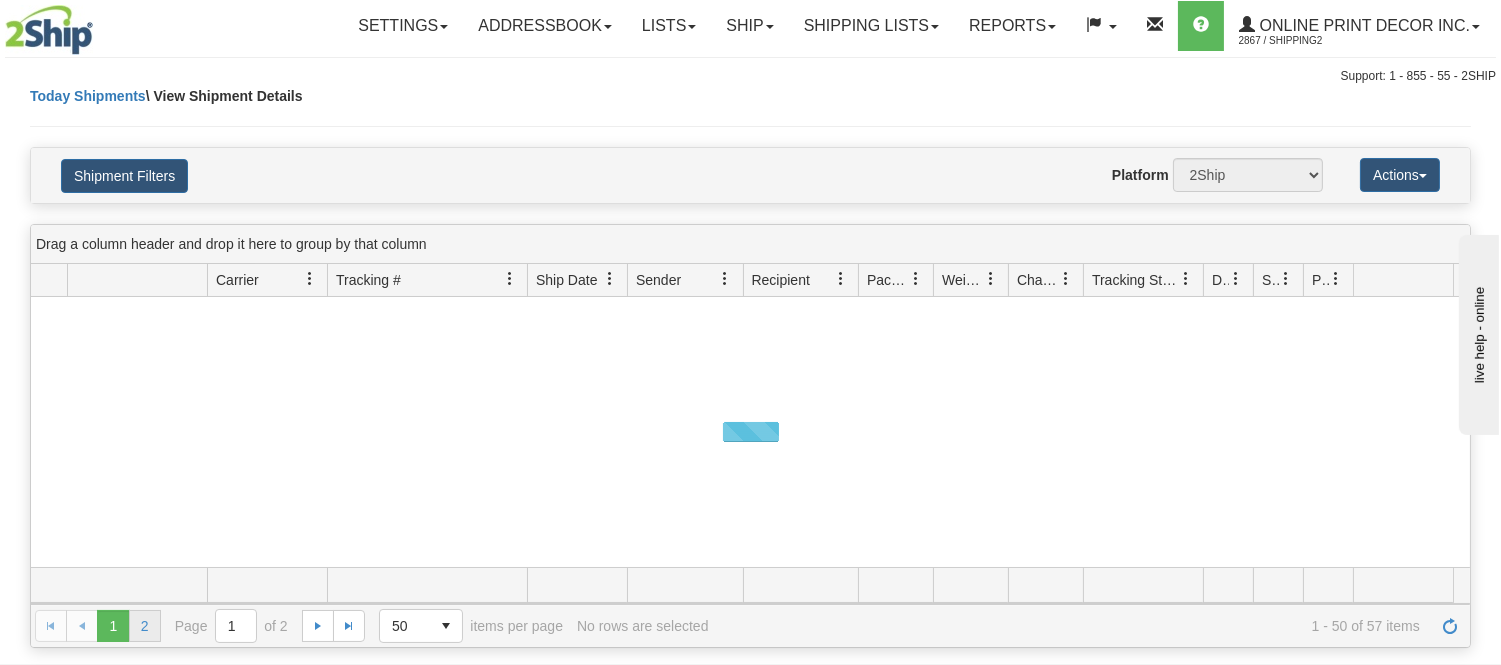 scroll, scrollTop: 770, scrollLeft: 0, axis: vertical 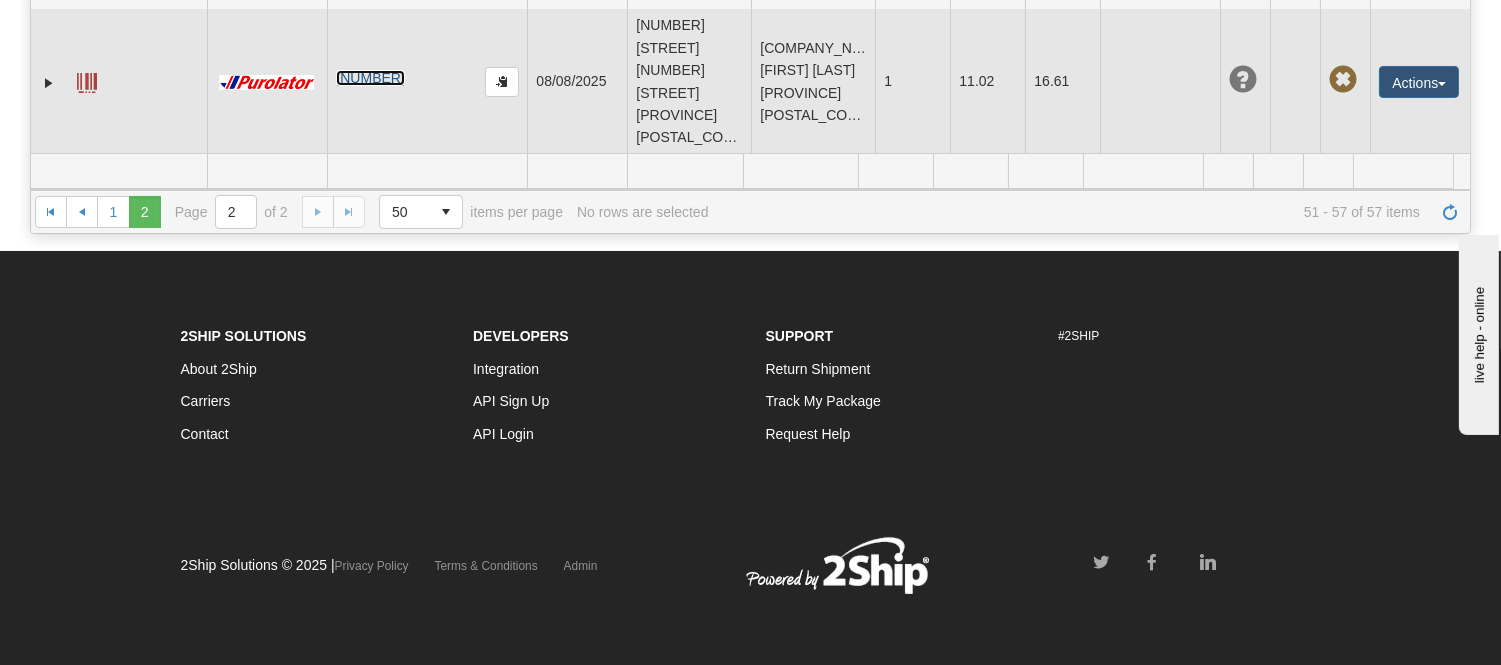 click on "335622397966" at bounding box center [370, 78] 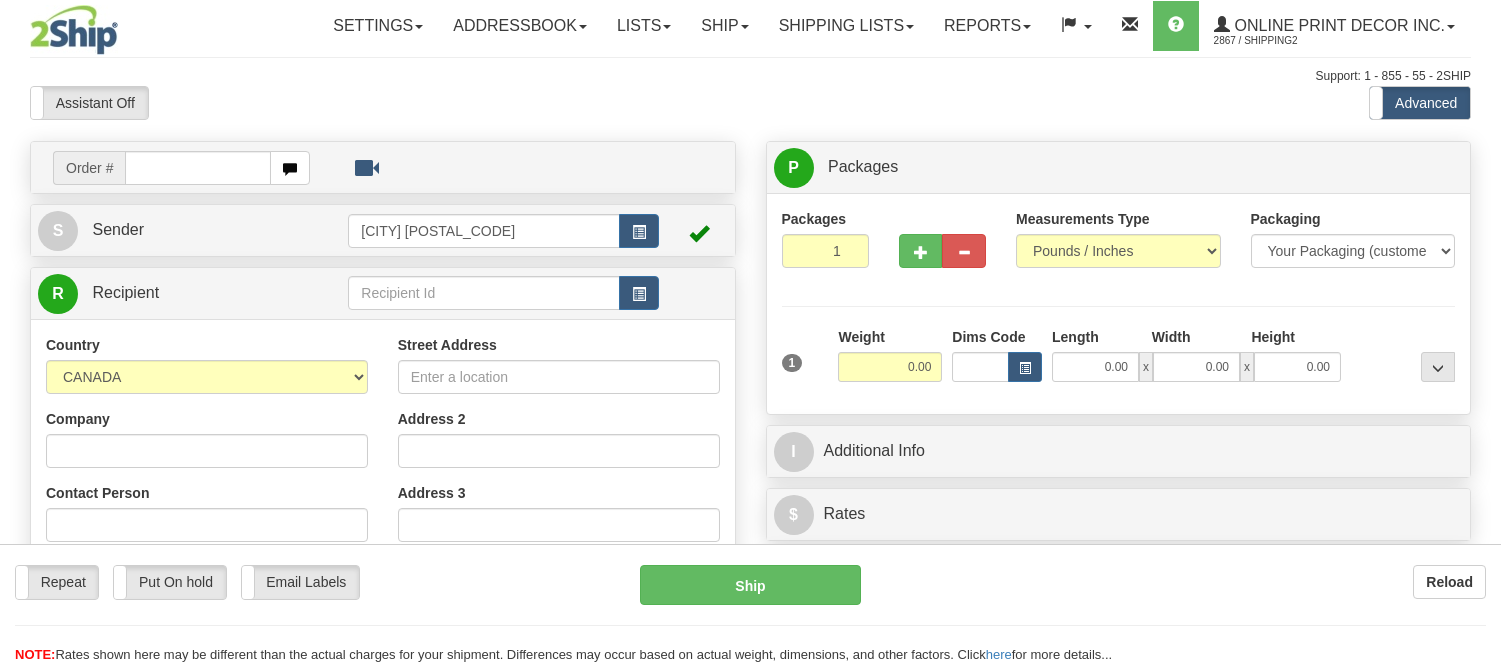 scroll, scrollTop: 0, scrollLeft: 0, axis: both 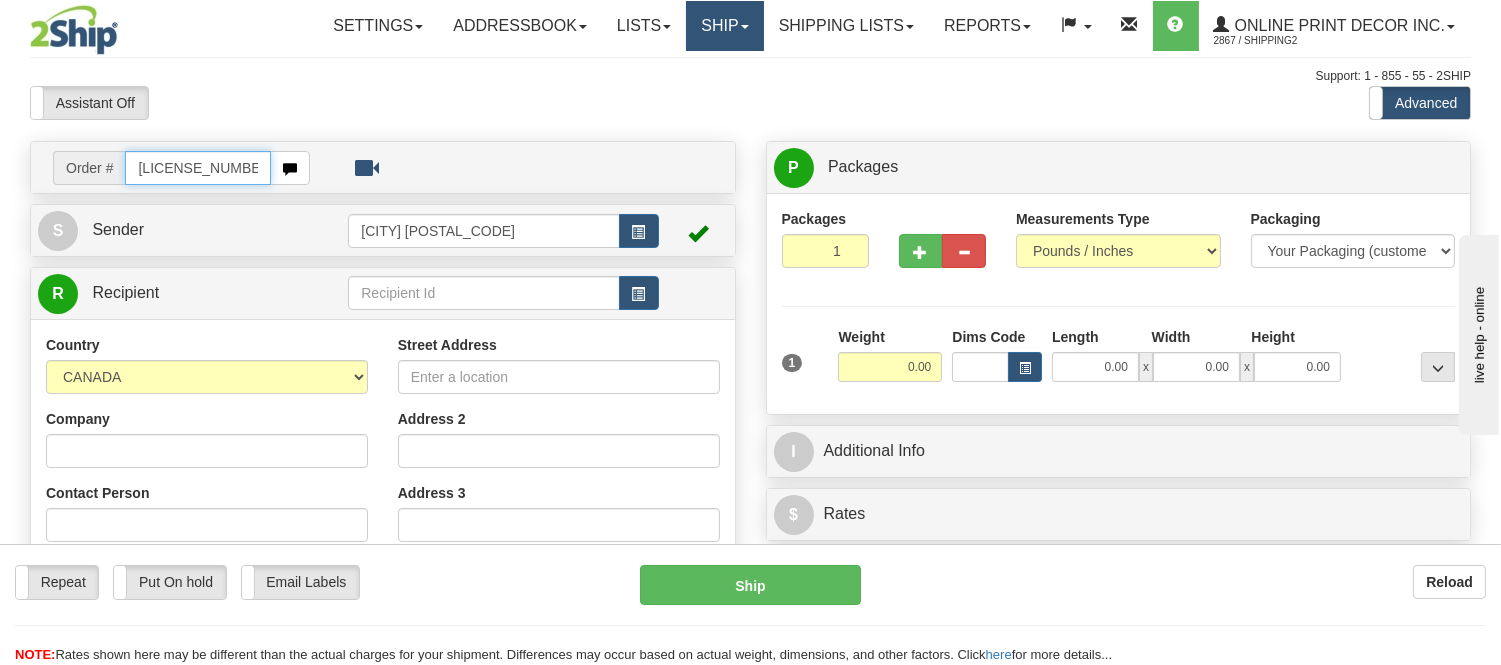 type on "[LICENSE_NUMBER]" 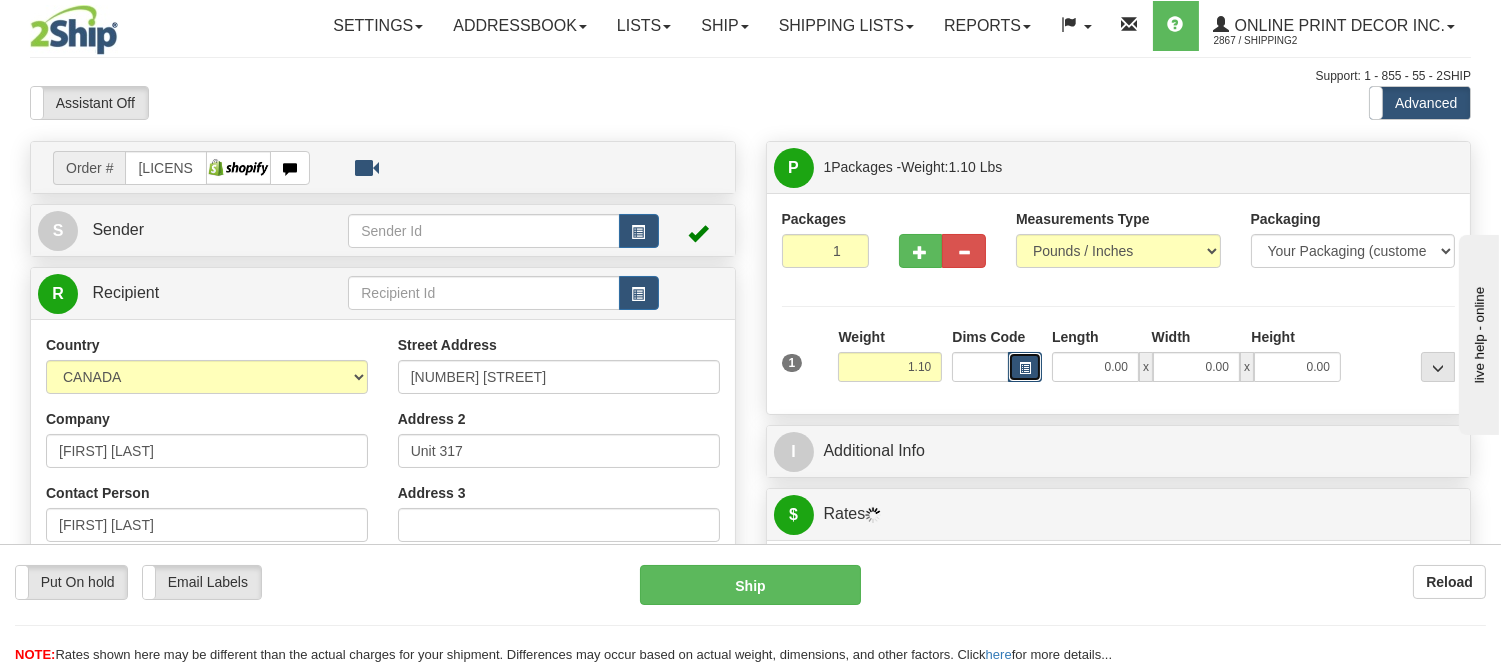 click at bounding box center (1025, 367) 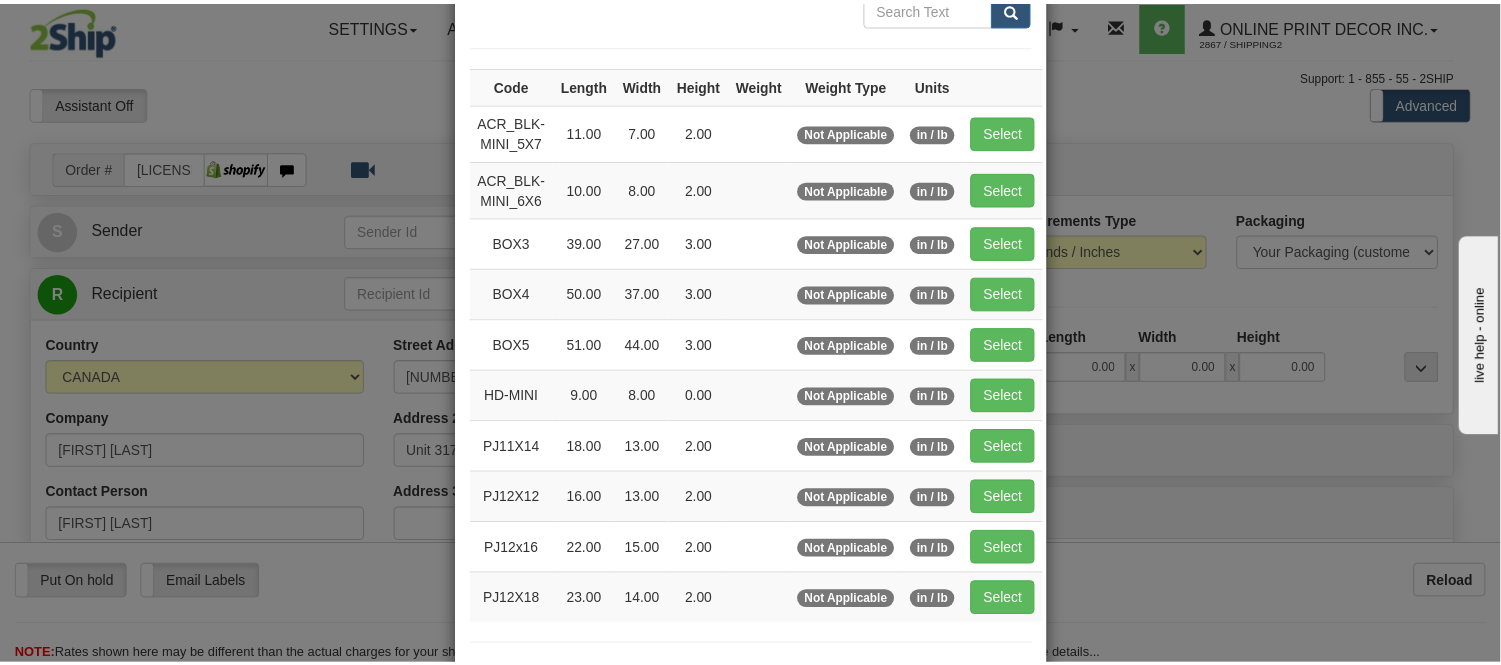 scroll, scrollTop: 111, scrollLeft: 0, axis: vertical 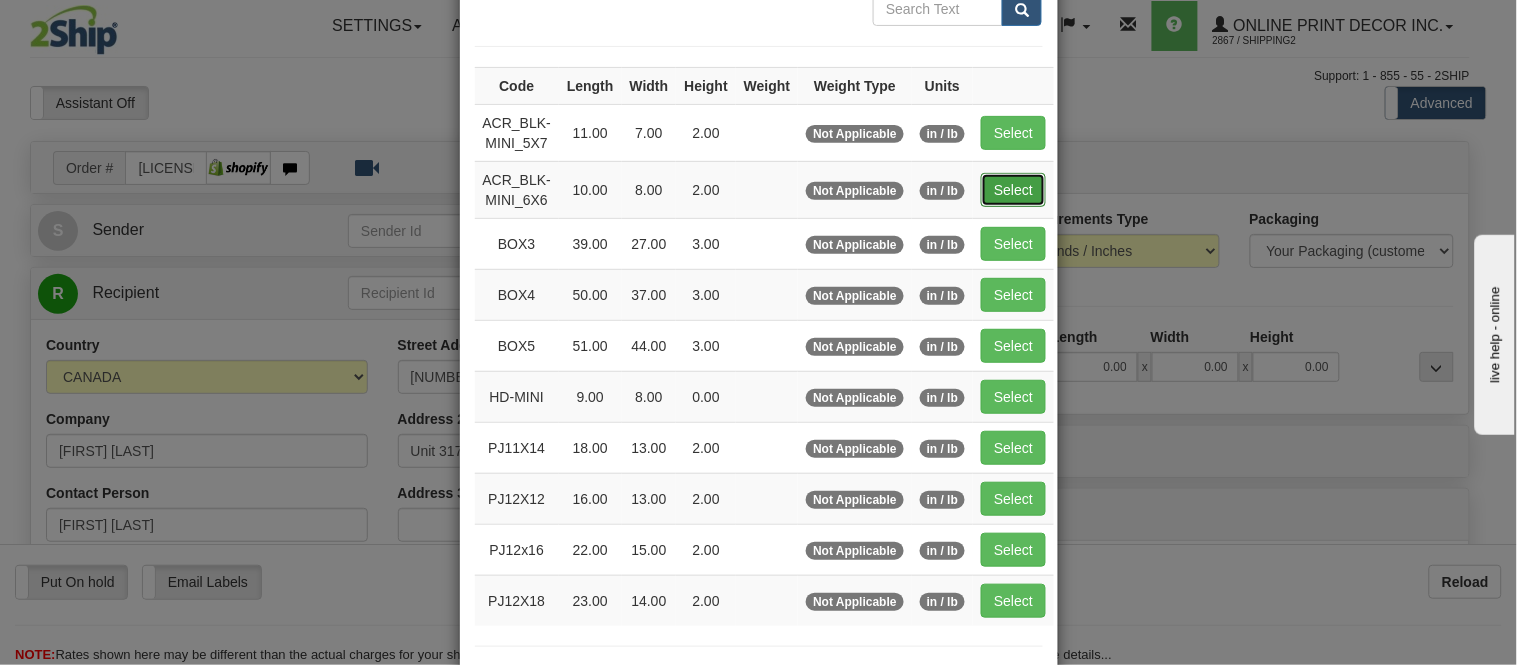 click on "Select" at bounding box center (1013, 190) 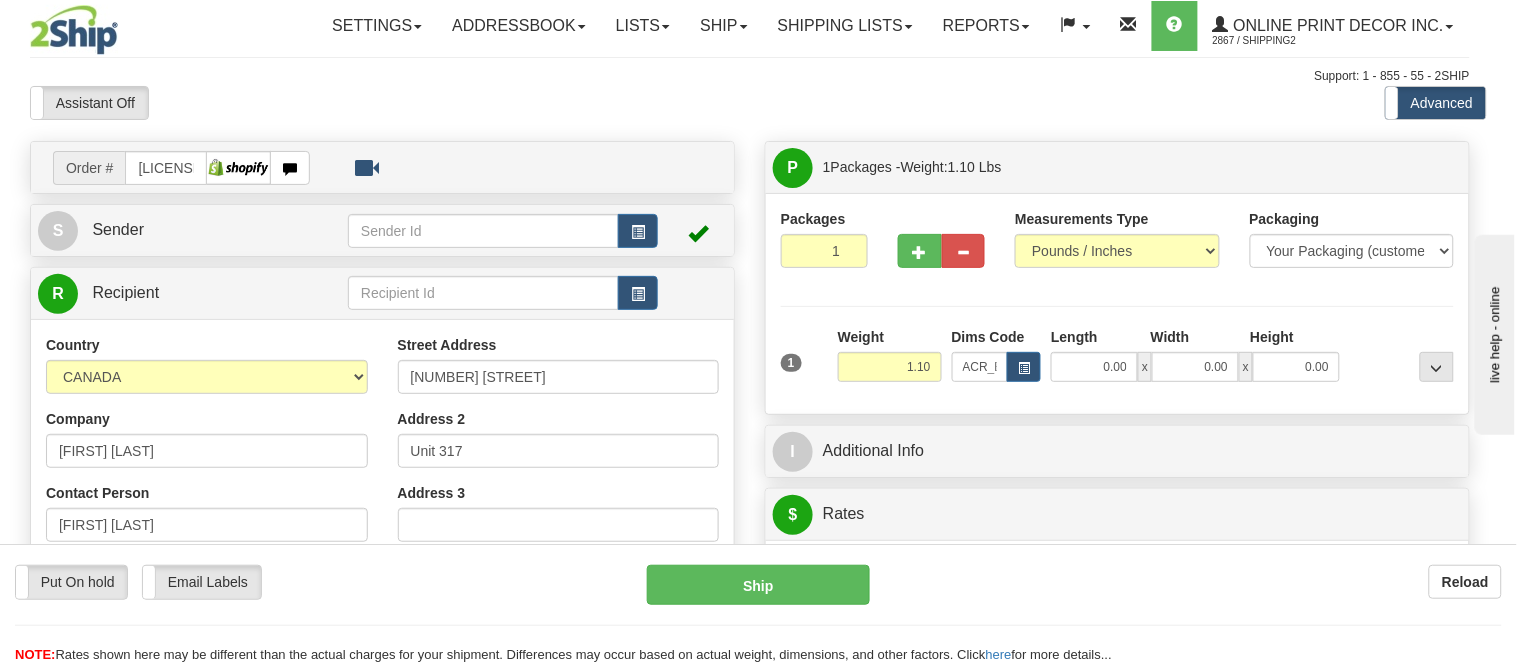 type on "10.00" 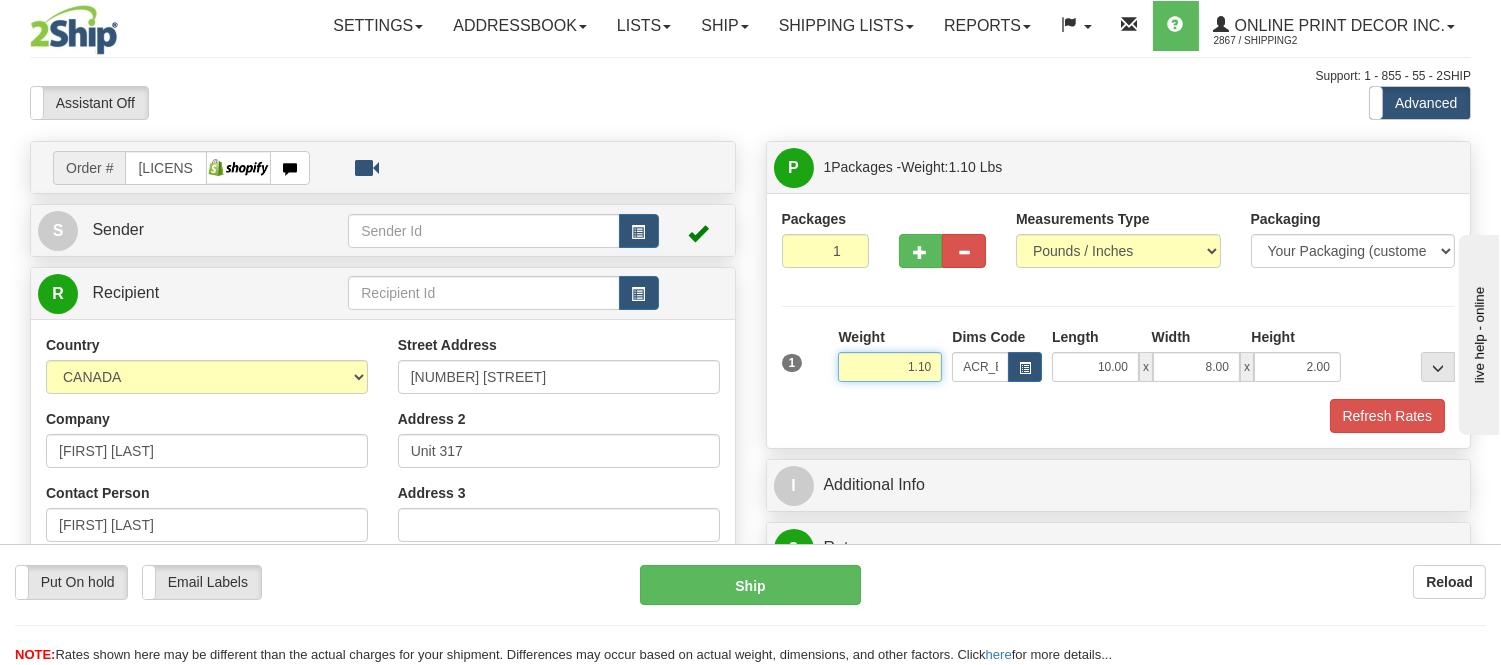 drag, startPoint x: 942, startPoint y: 370, endPoint x: 767, endPoint y: 384, distance: 175.55911 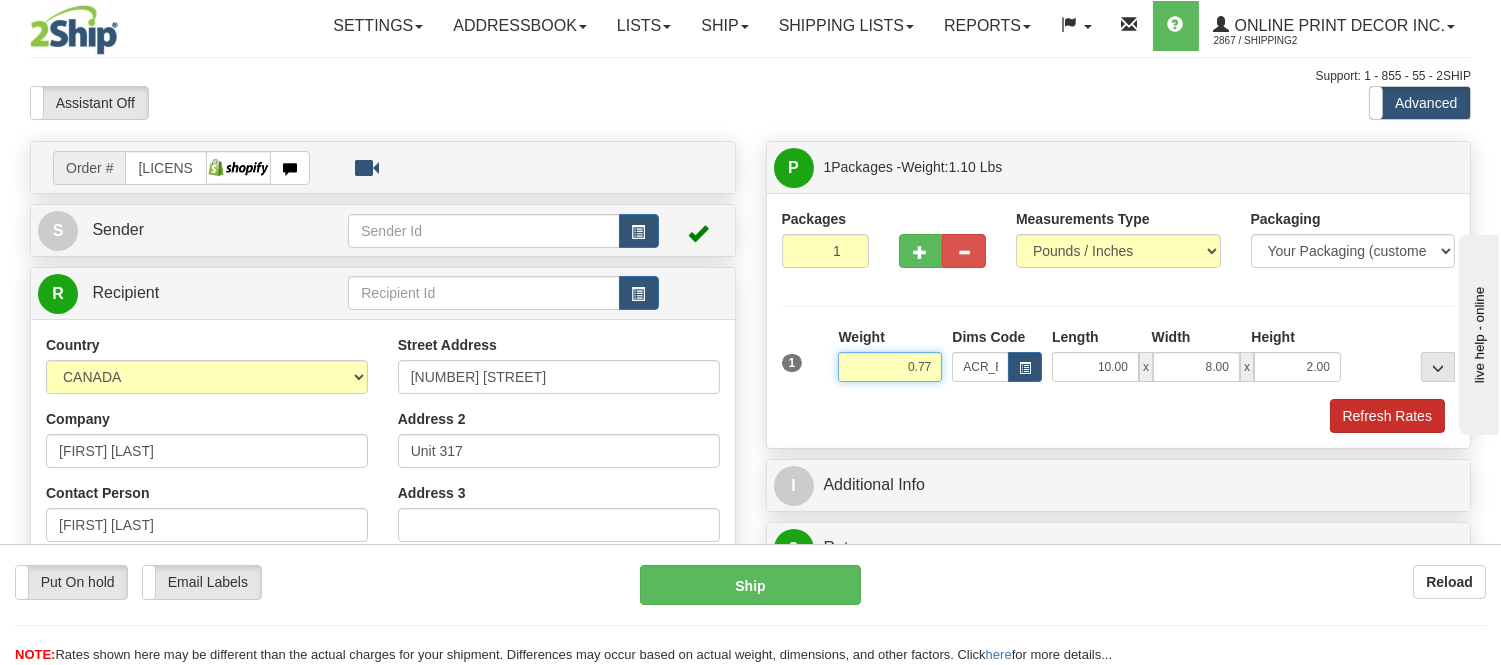 type on "0.77" 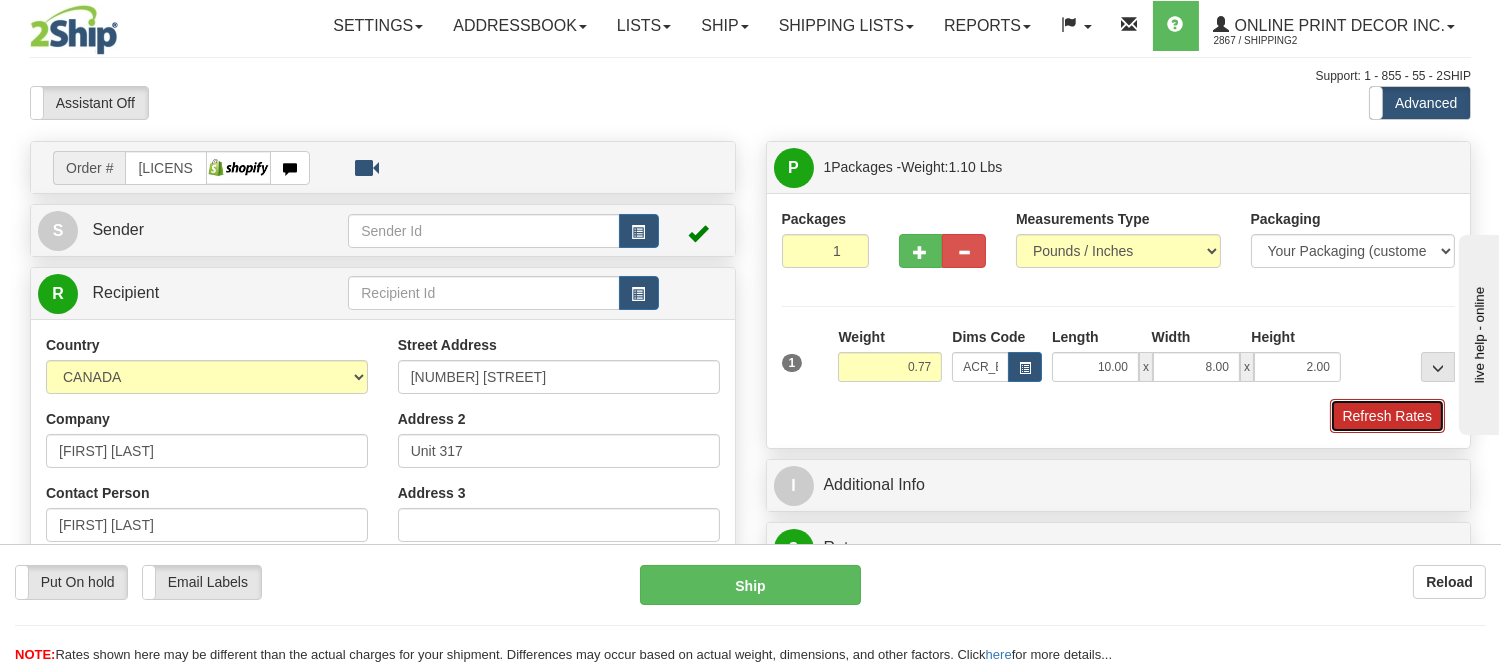 click on "Refresh Rates" at bounding box center [1387, 416] 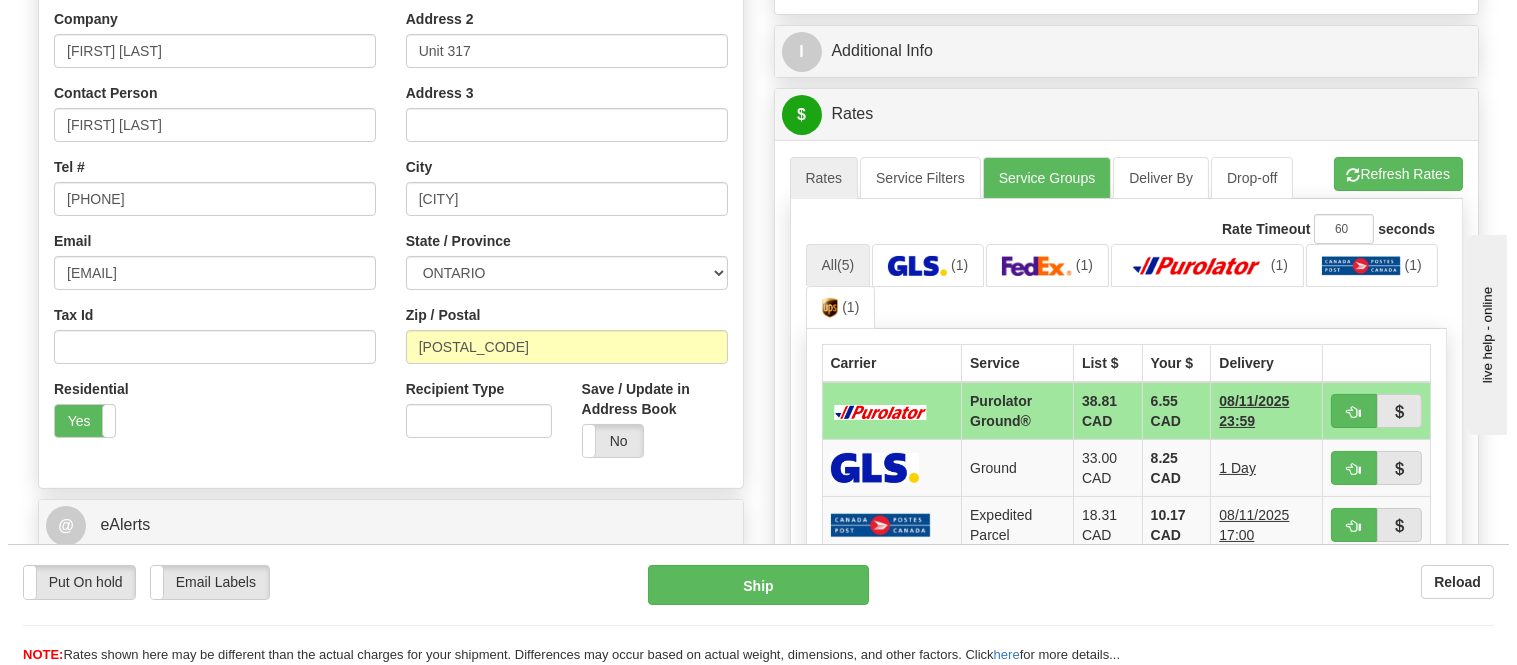 scroll, scrollTop: 555, scrollLeft: 0, axis: vertical 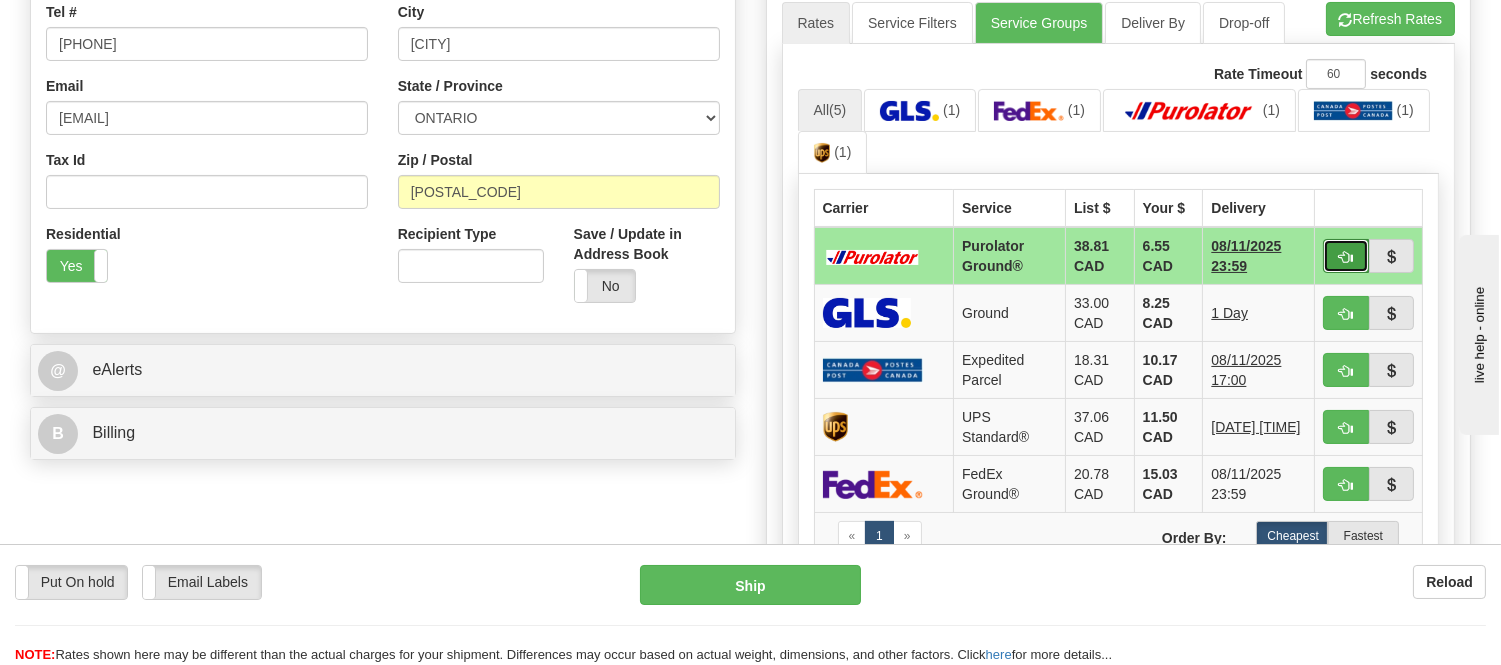 click at bounding box center [1346, 256] 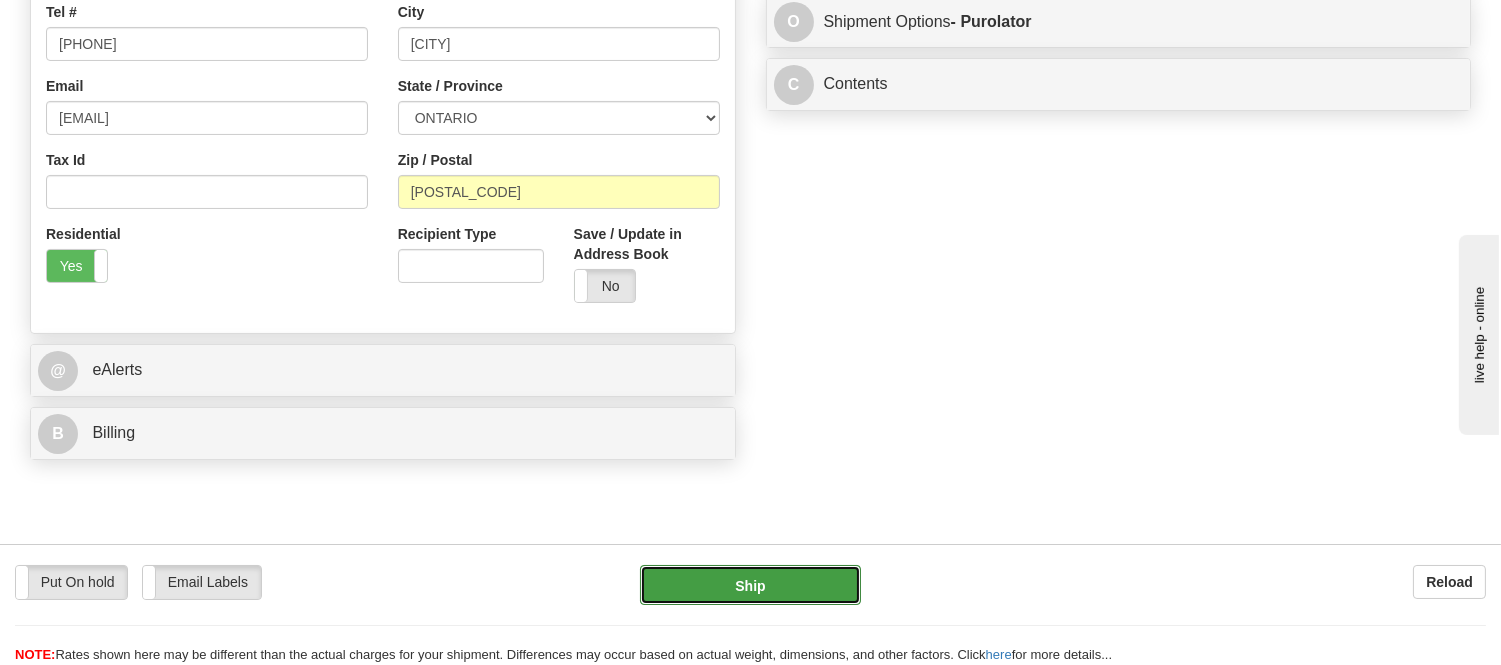 click on "Ship" at bounding box center [750, 585] 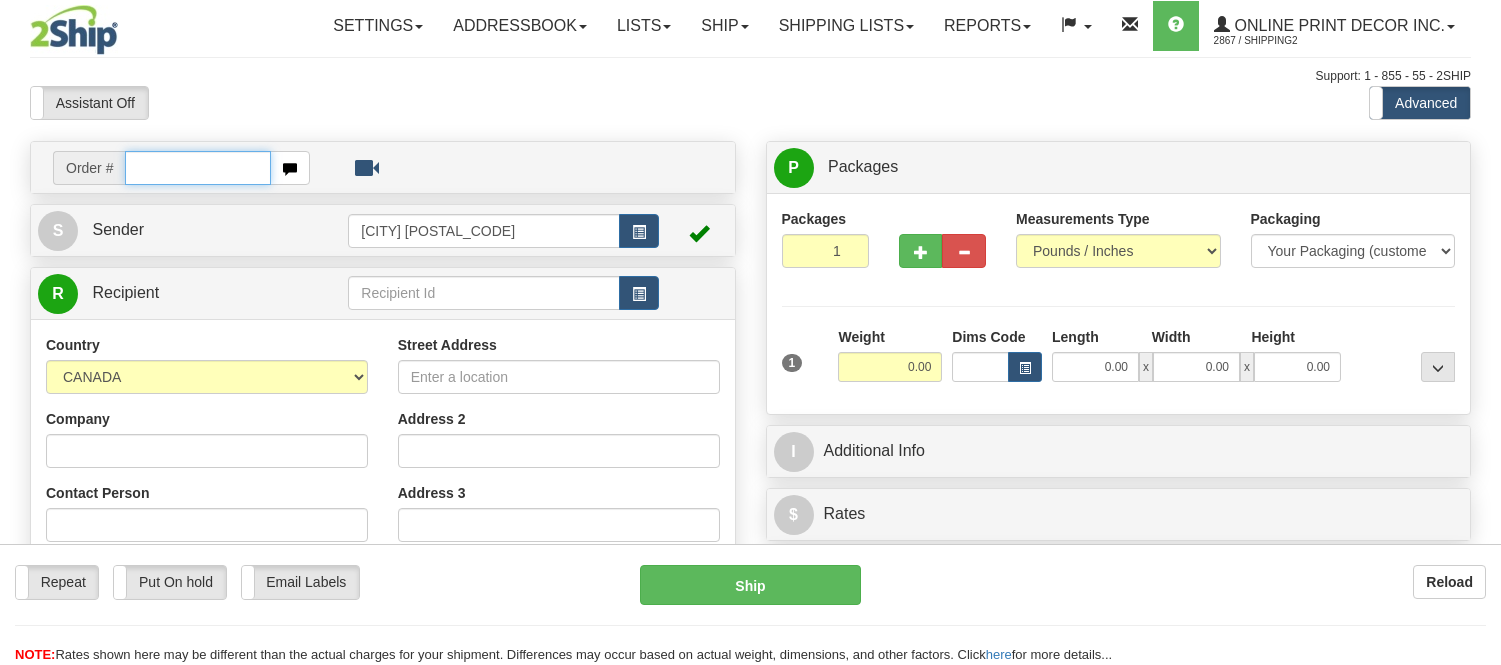 scroll, scrollTop: 0, scrollLeft: 0, axis: both 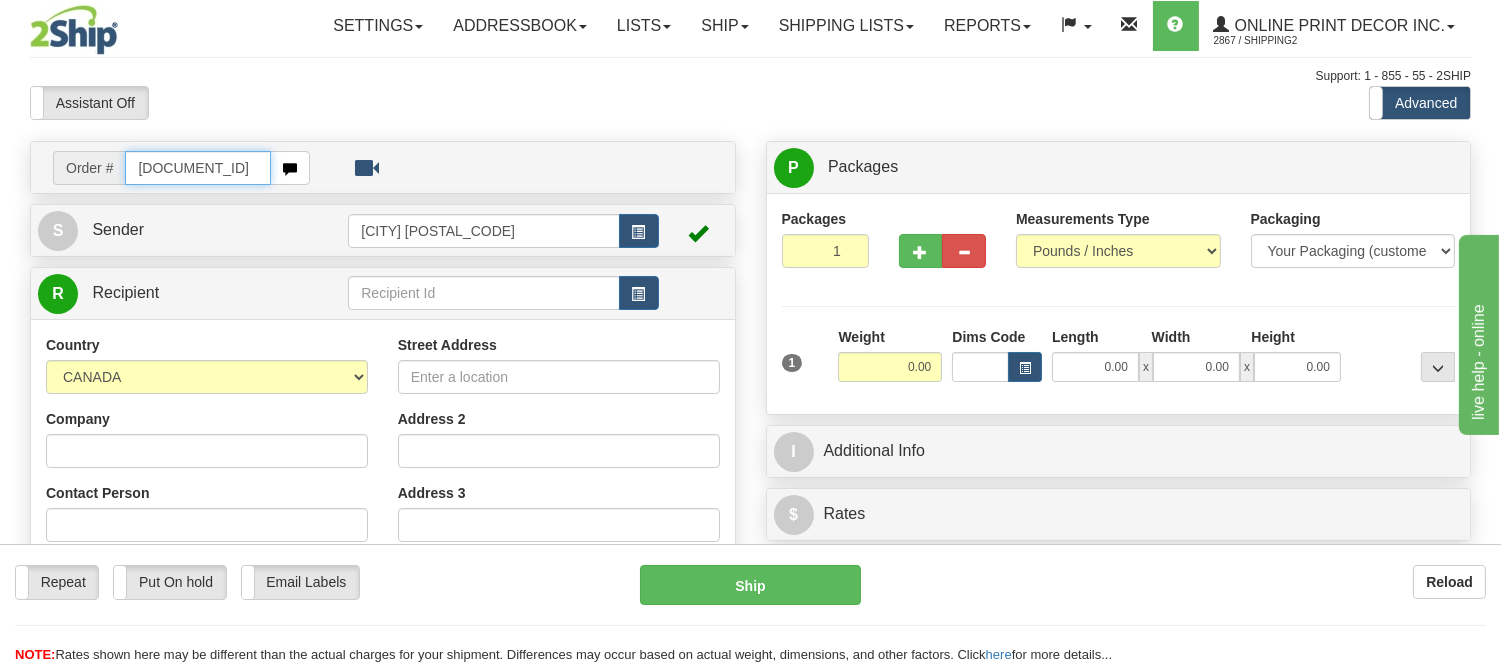 type on "[DOCUMENT_ID]" 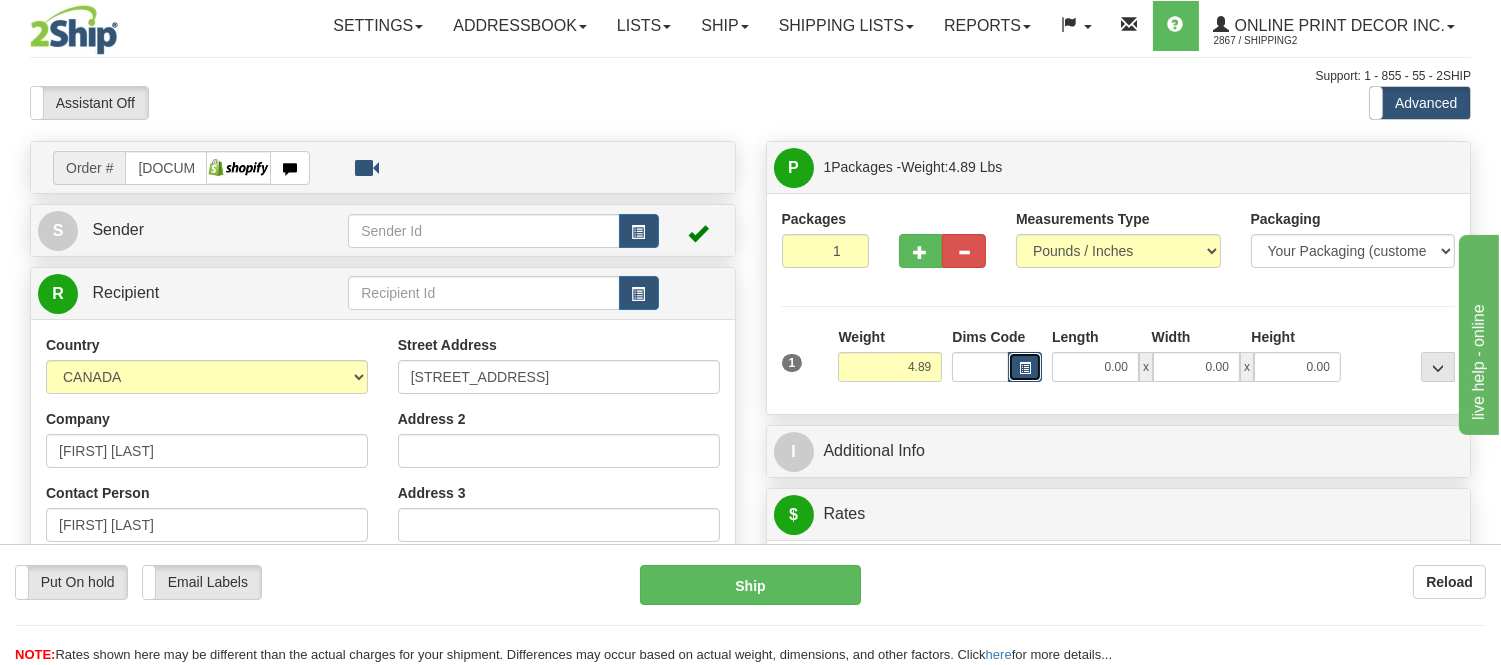 click at bounding box center (1025, 368) 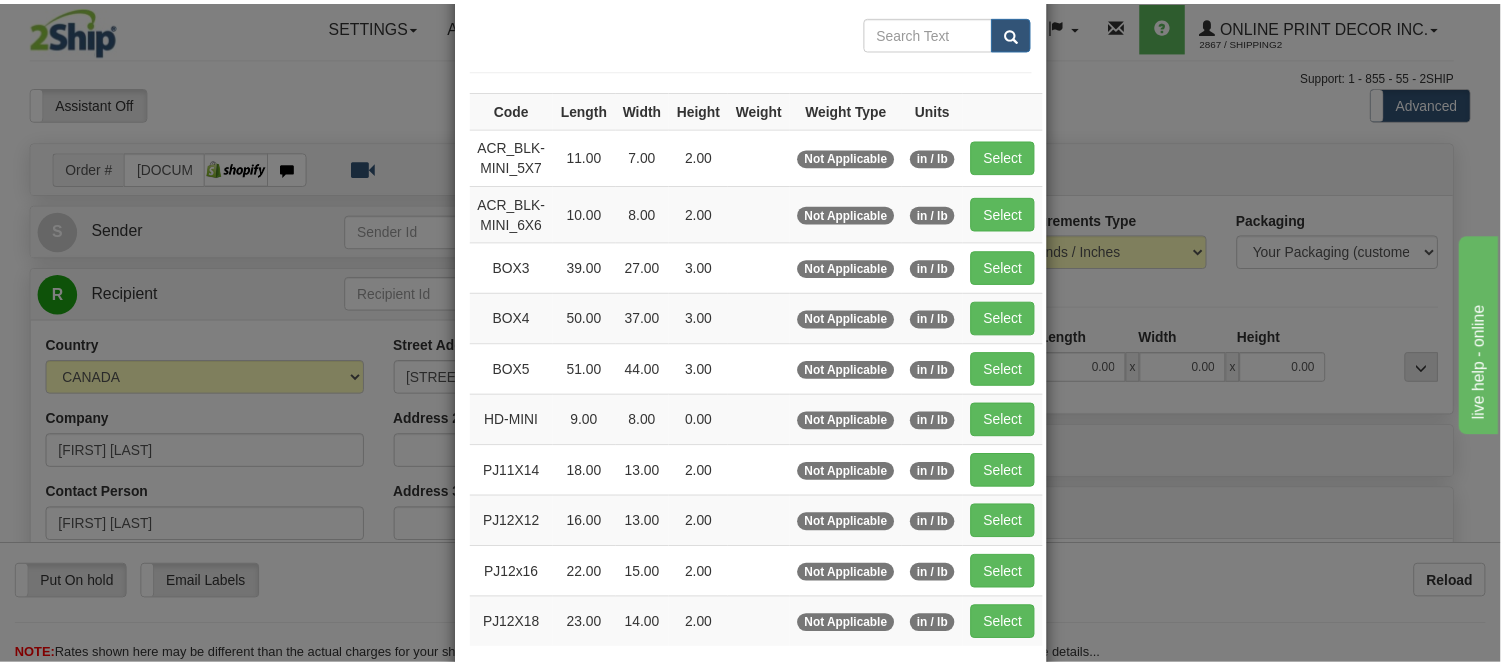 scroll, scrollTop: 222, scrollLeft: 0, axis: vertical 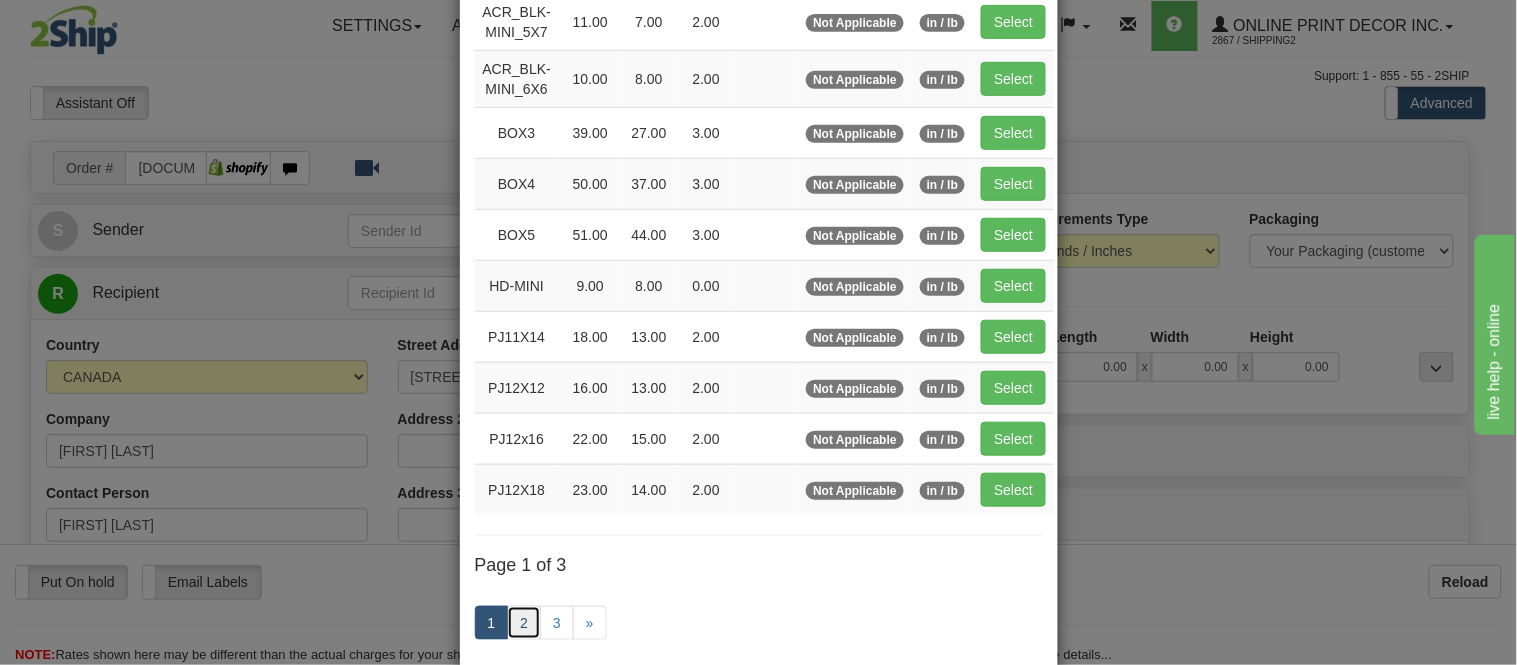 click on "2" at bounding box center [524, 623] 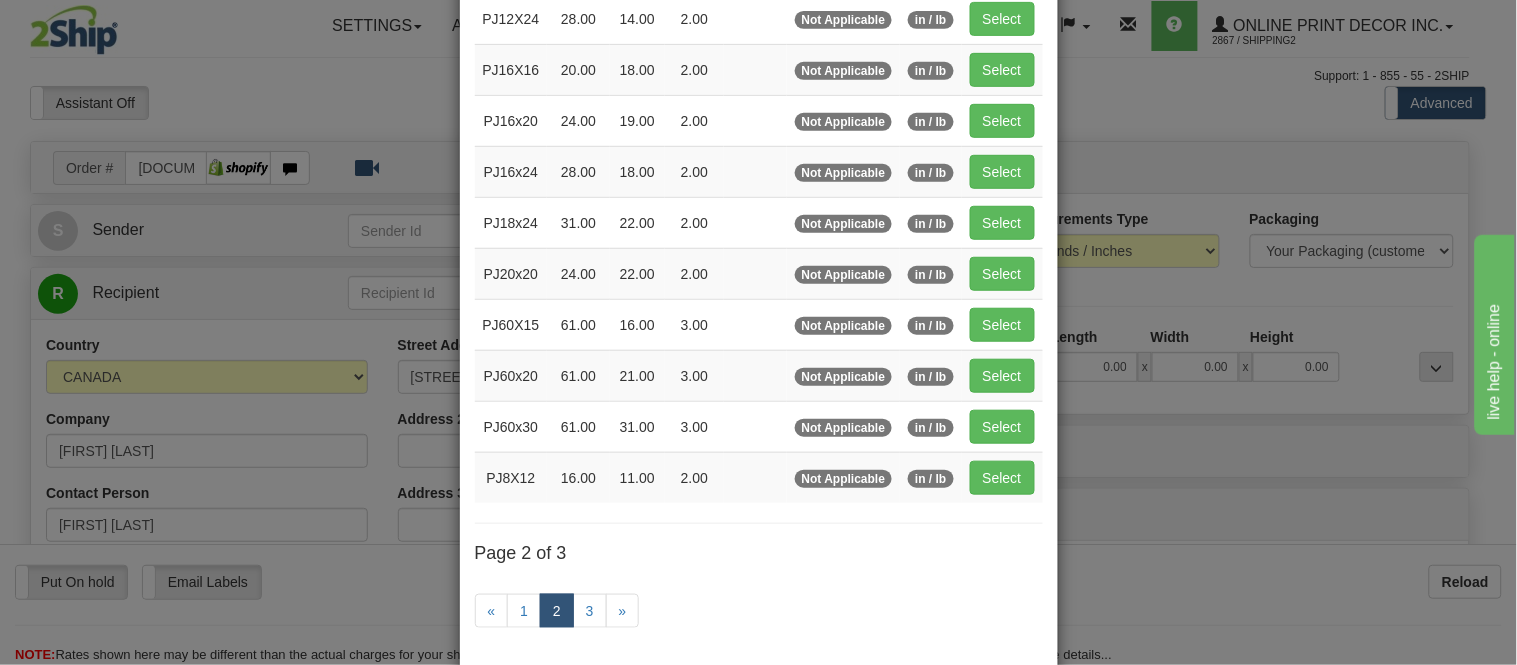 click on "Select" at bounding box center [1002, 171] 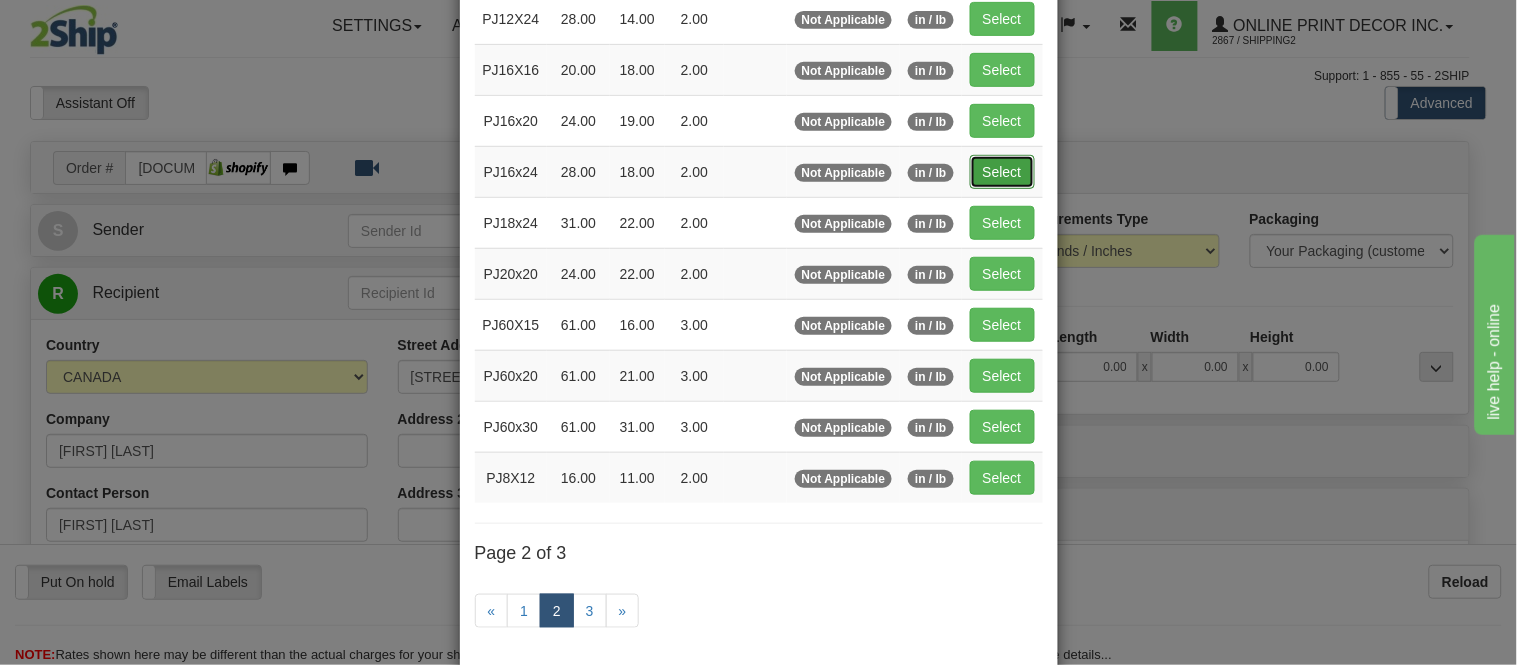 click on "Select" at bounding box center [1002, 172] 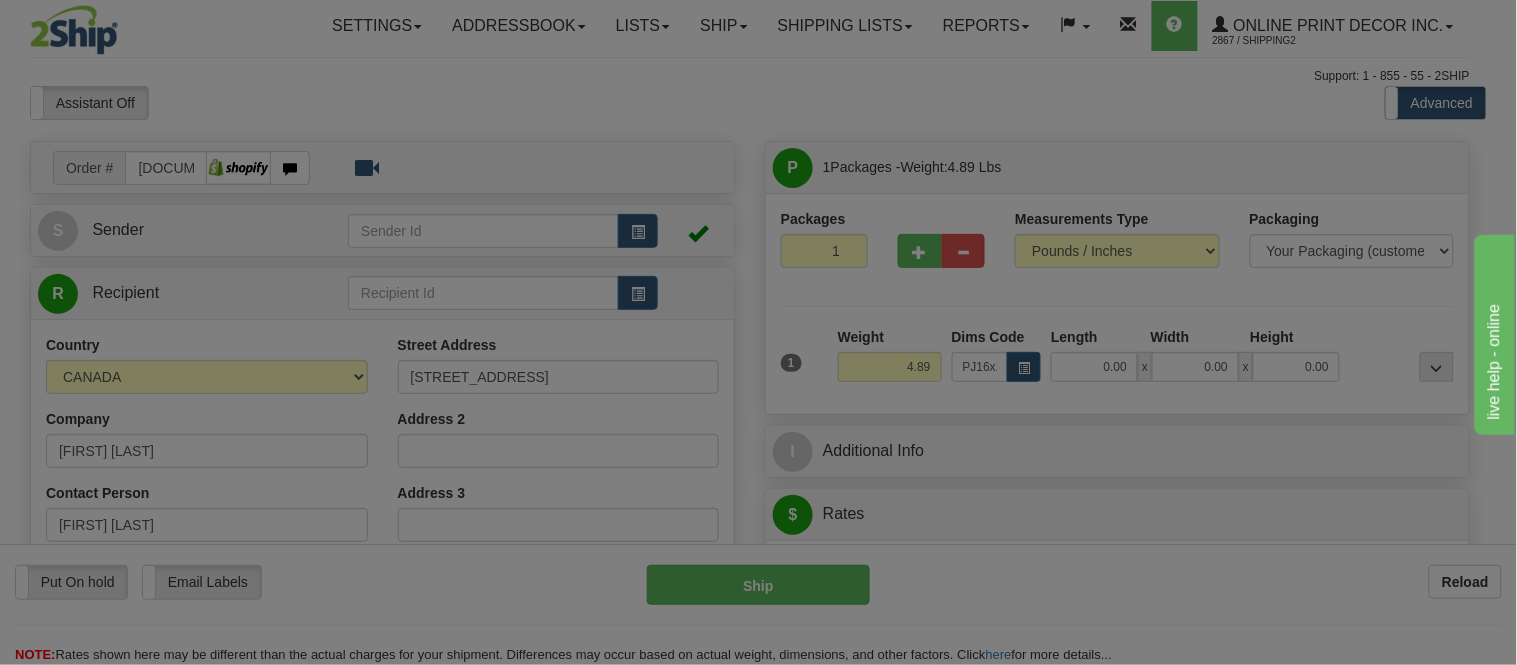 type on "28.00" 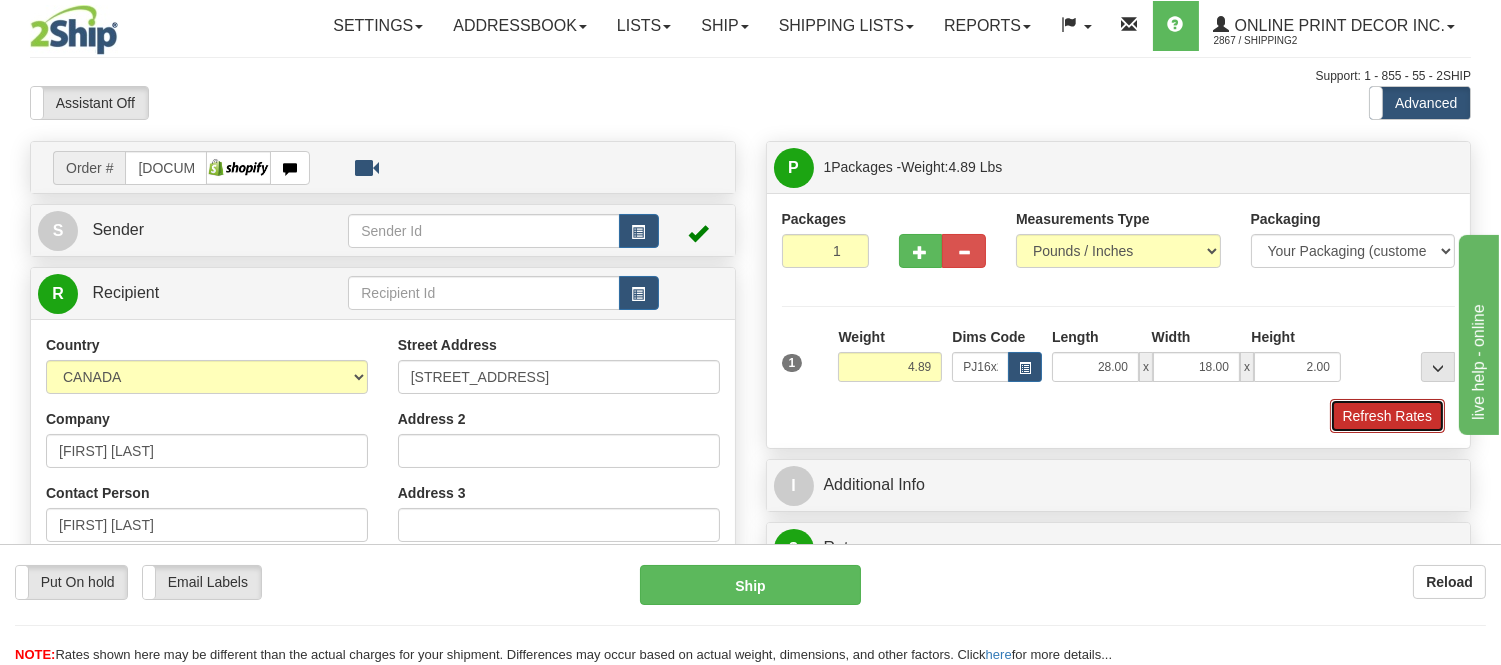 click on "Refresh Rates" at bounding box center (1387, 416) 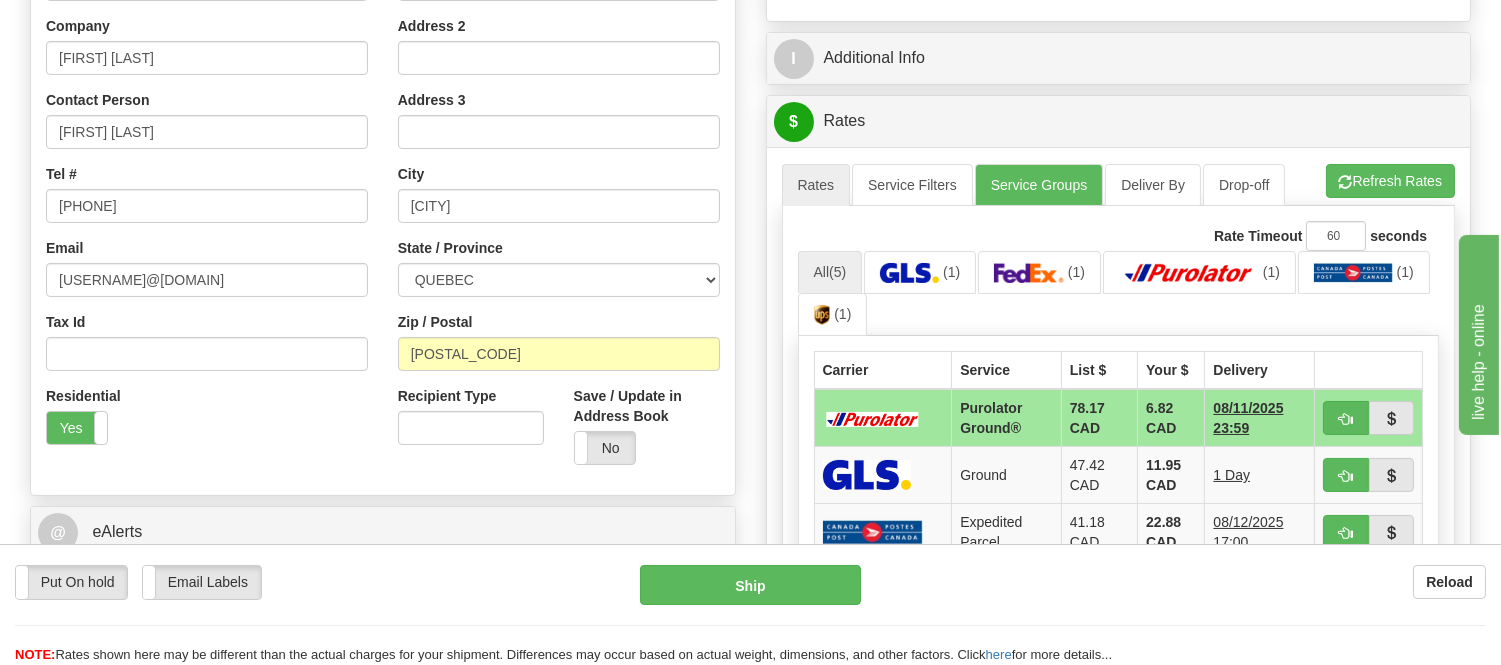 scroll, scrollTop: 444, scrollLeft: 0, axis: vertical 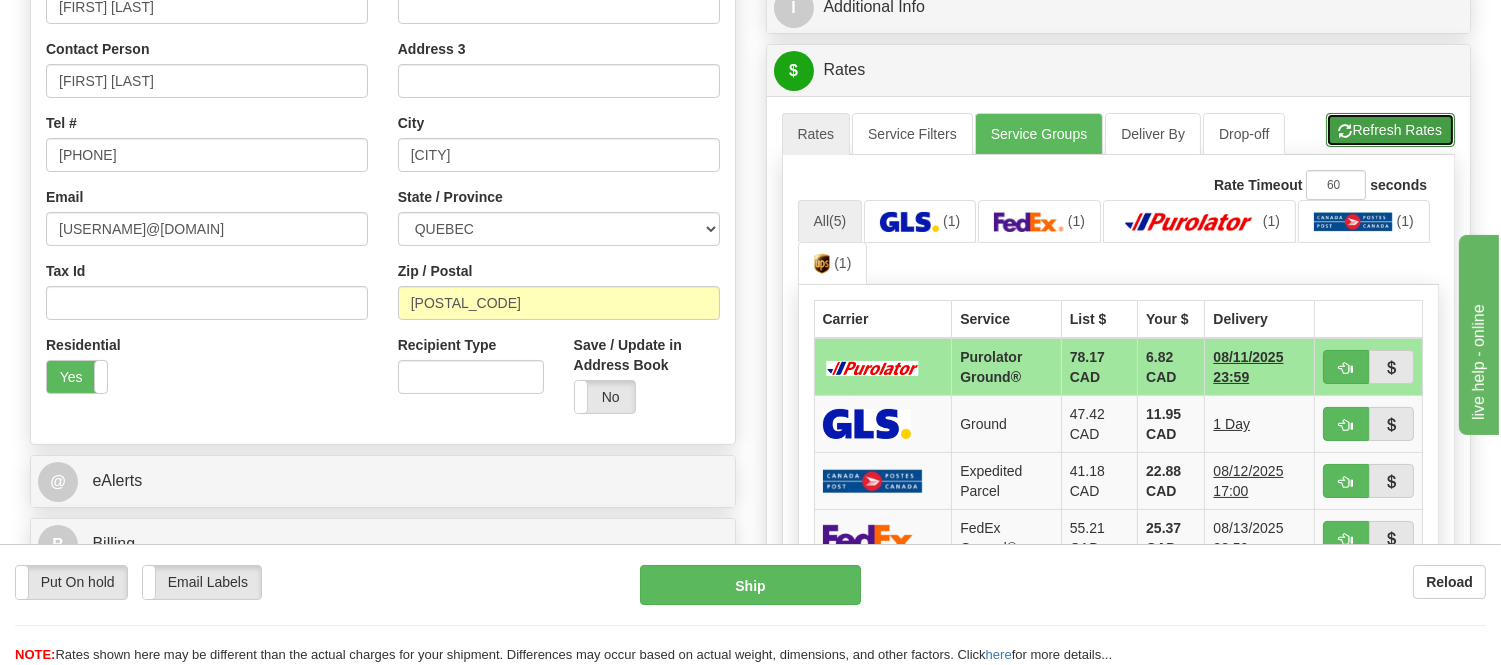 click on "Refresh Rates" at bounding box center (1390, 130) 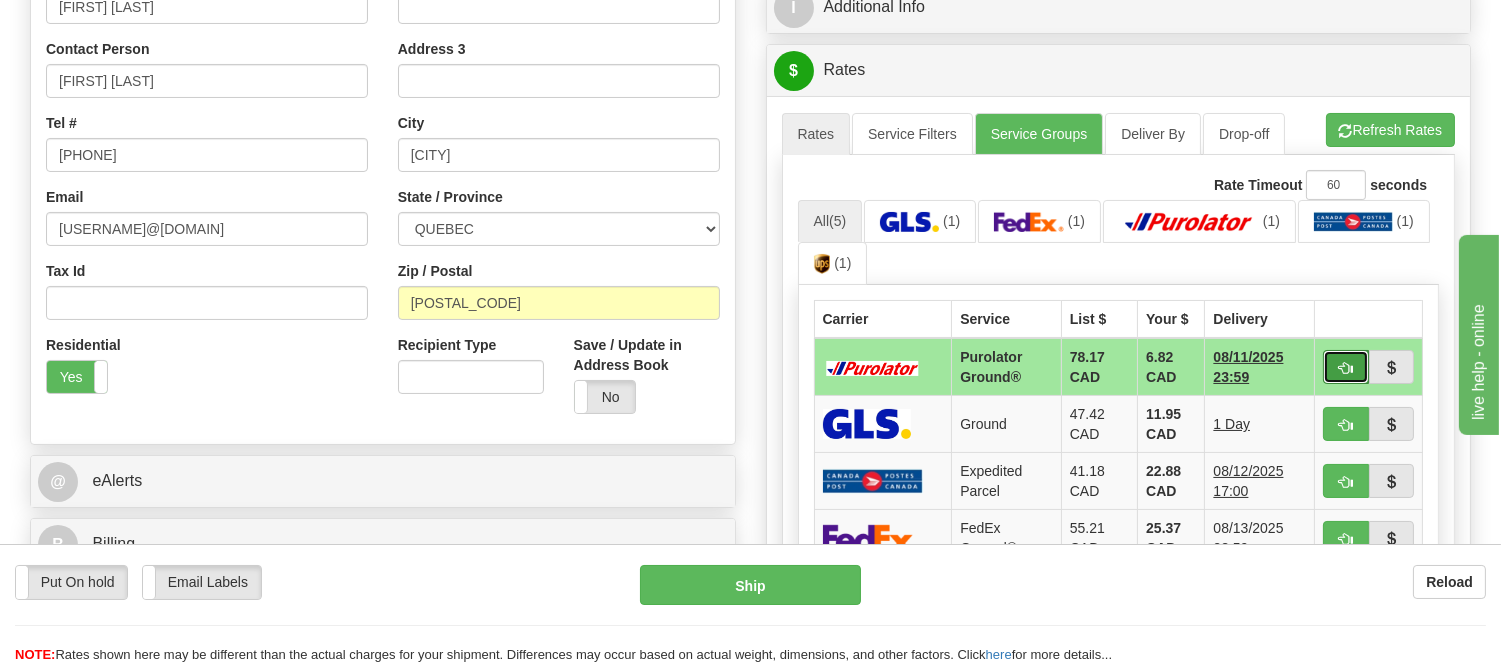 click at bounding box center [1346, 367] 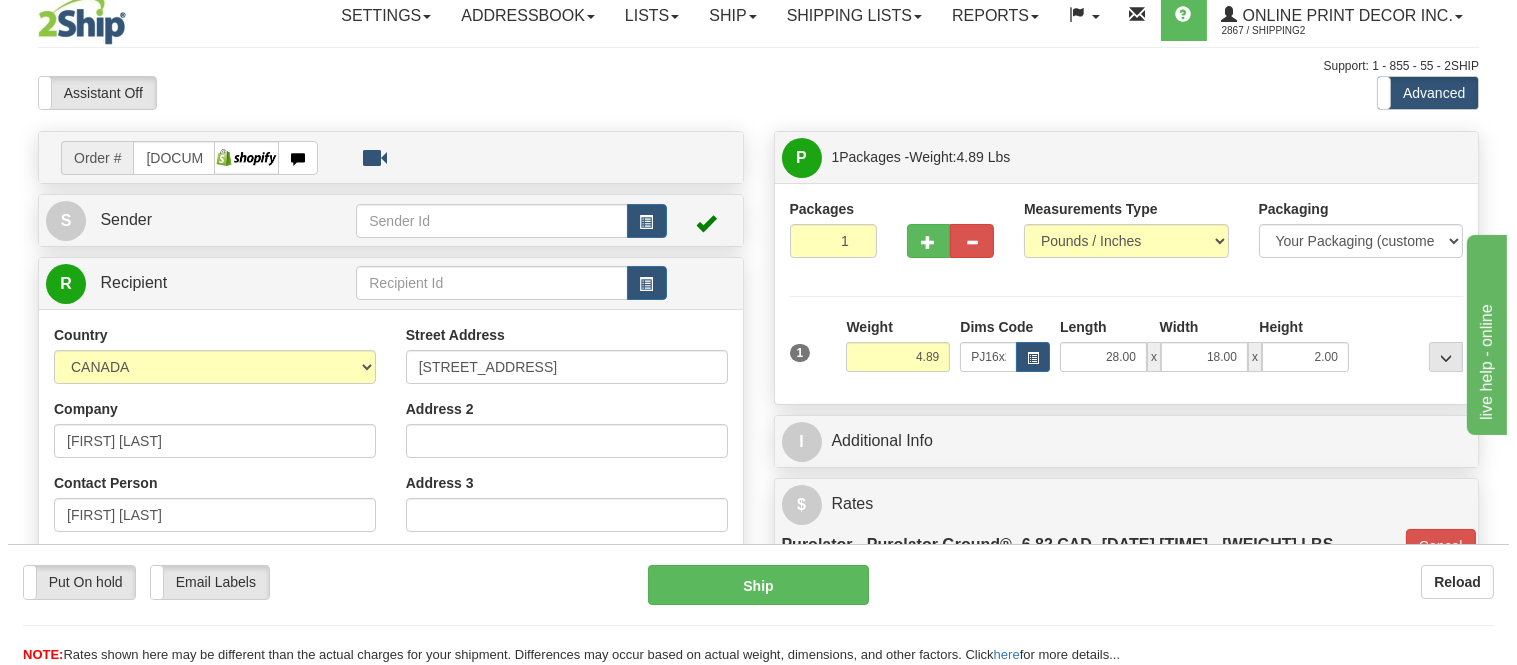 scroll, scrollTop: 0, scrollLeft: 0, axis: both 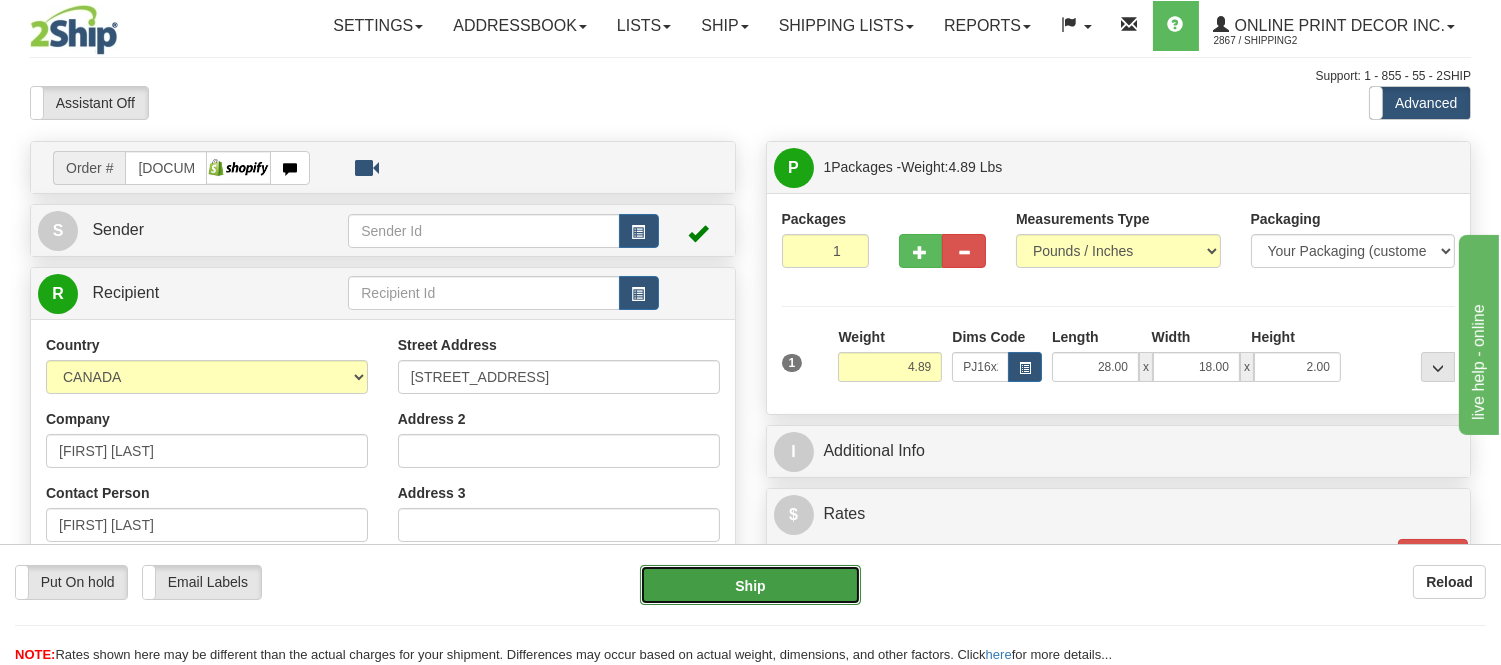 click on "Ship" at bounding box center [750, 585] 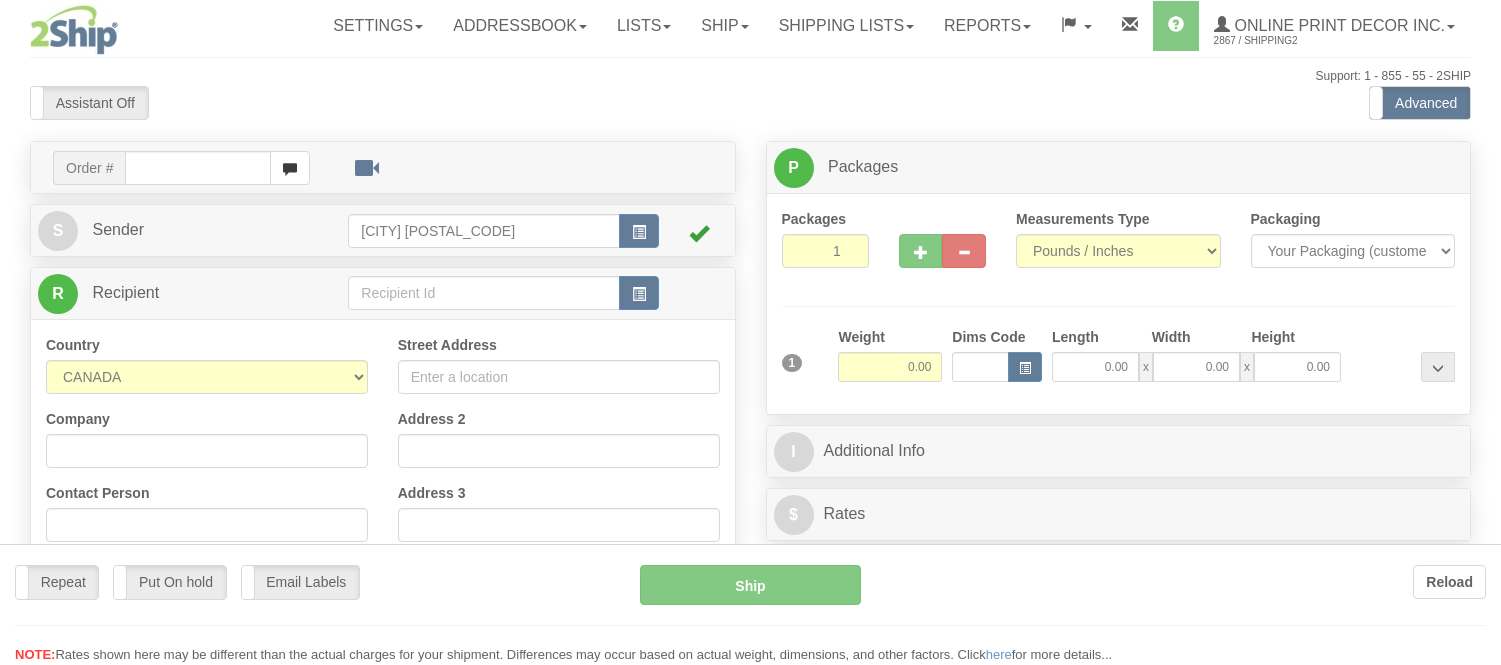 scroll, scrollTop: 0, scrollLeft: 0, axis: both 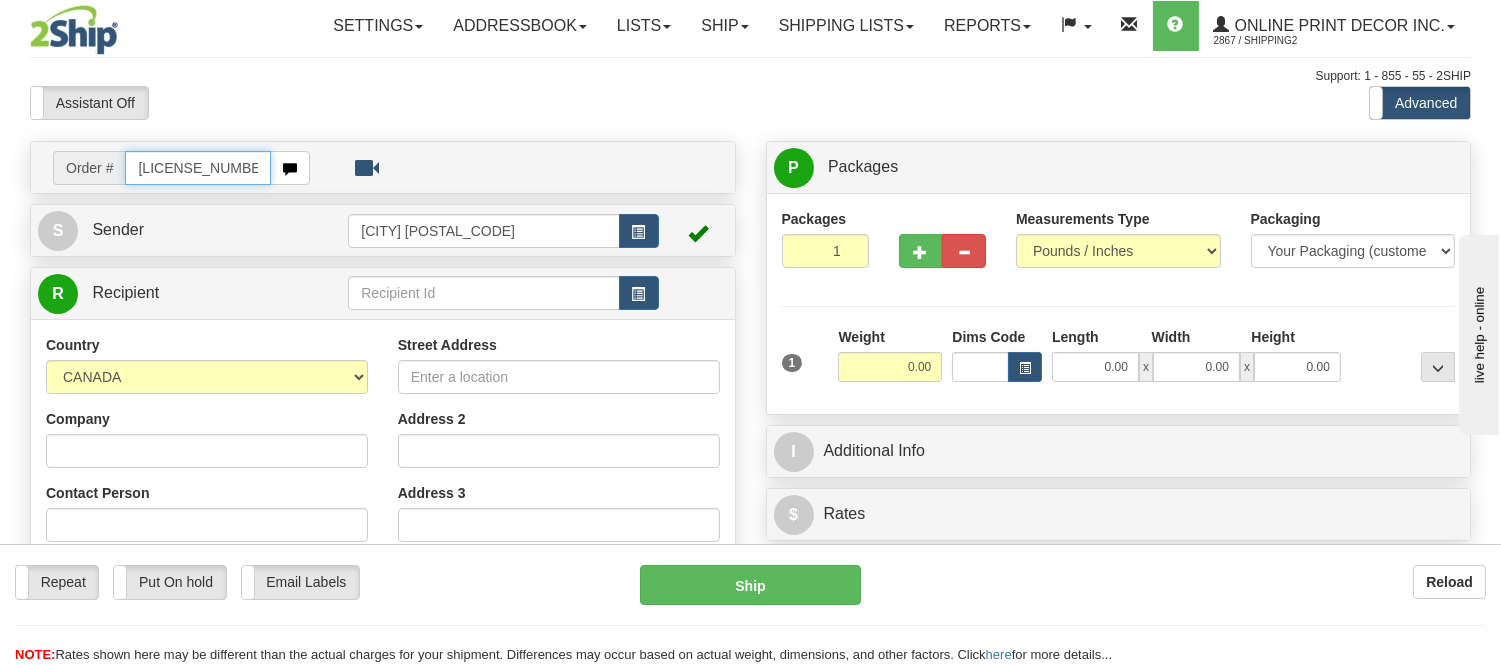 type on "[LICENSE_NUMBER]" 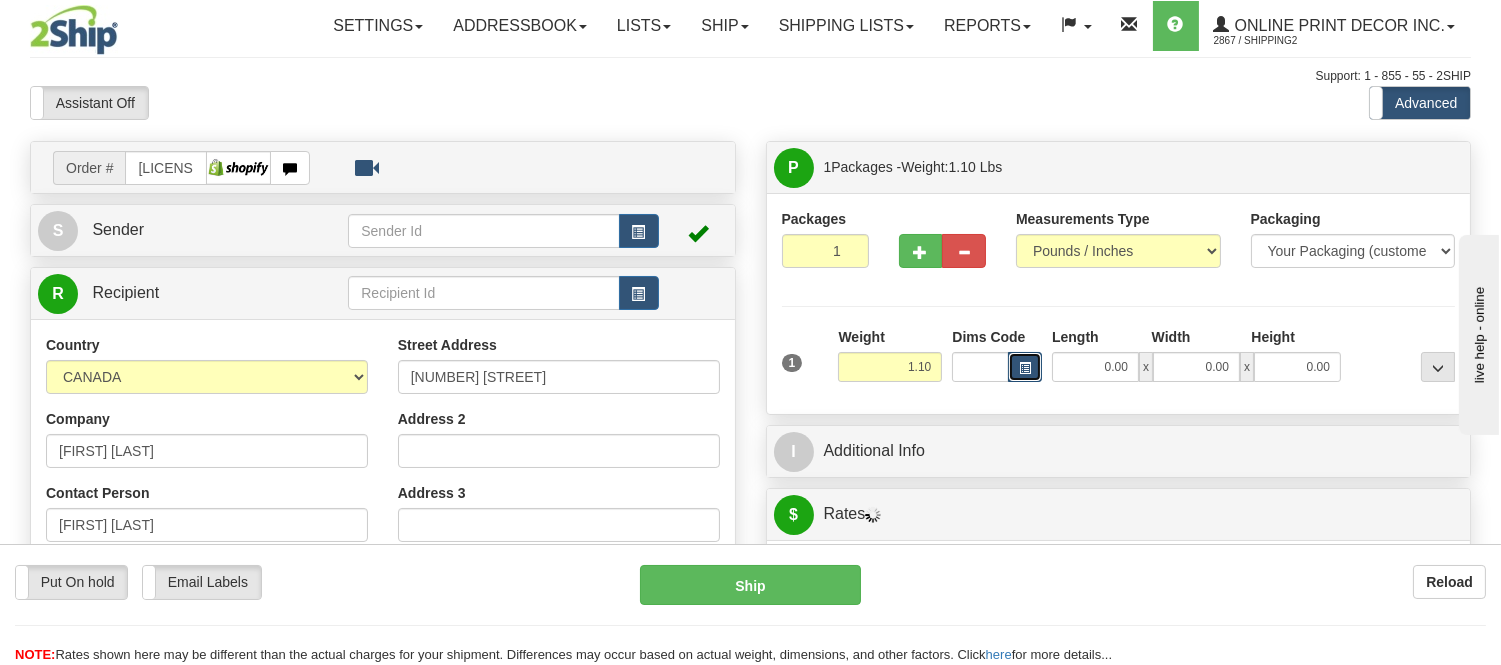 click at bounding box center [1025, 367] 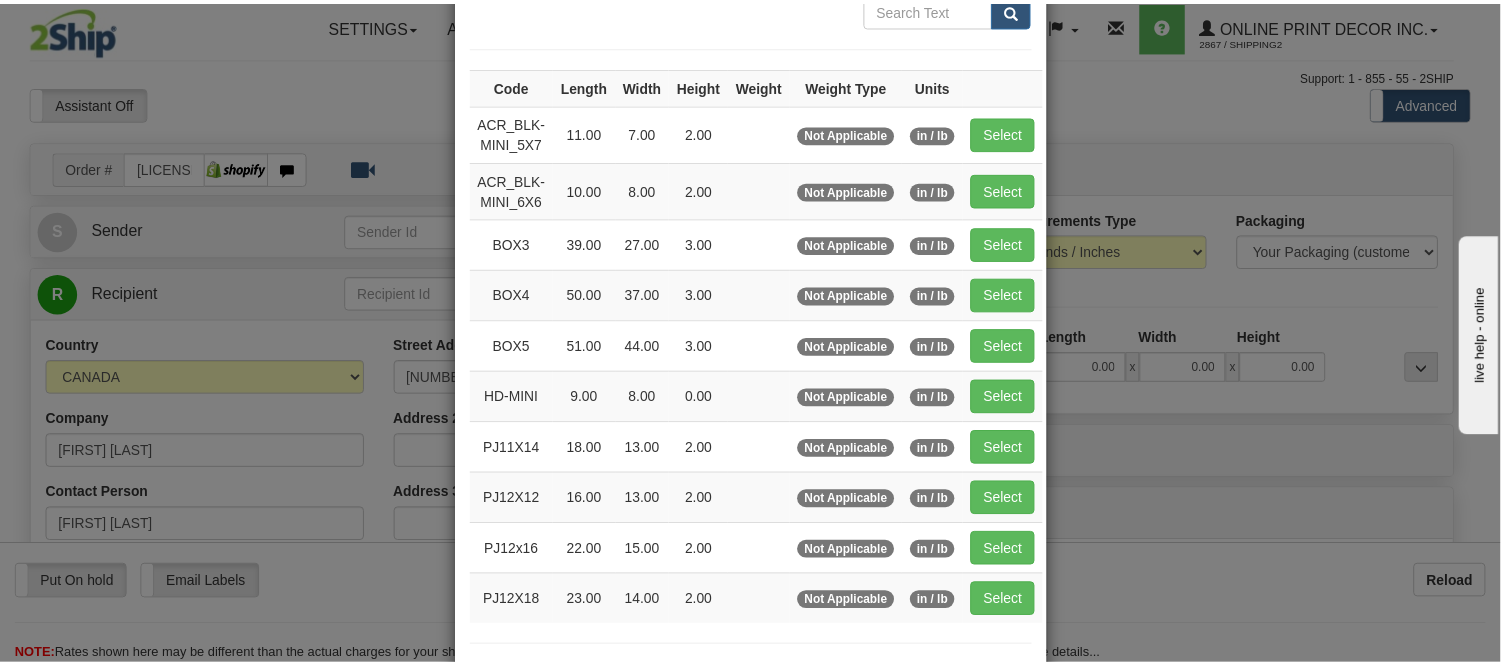 scroll, scrollTop: 333, scrollLeft: 0, axis: vertical 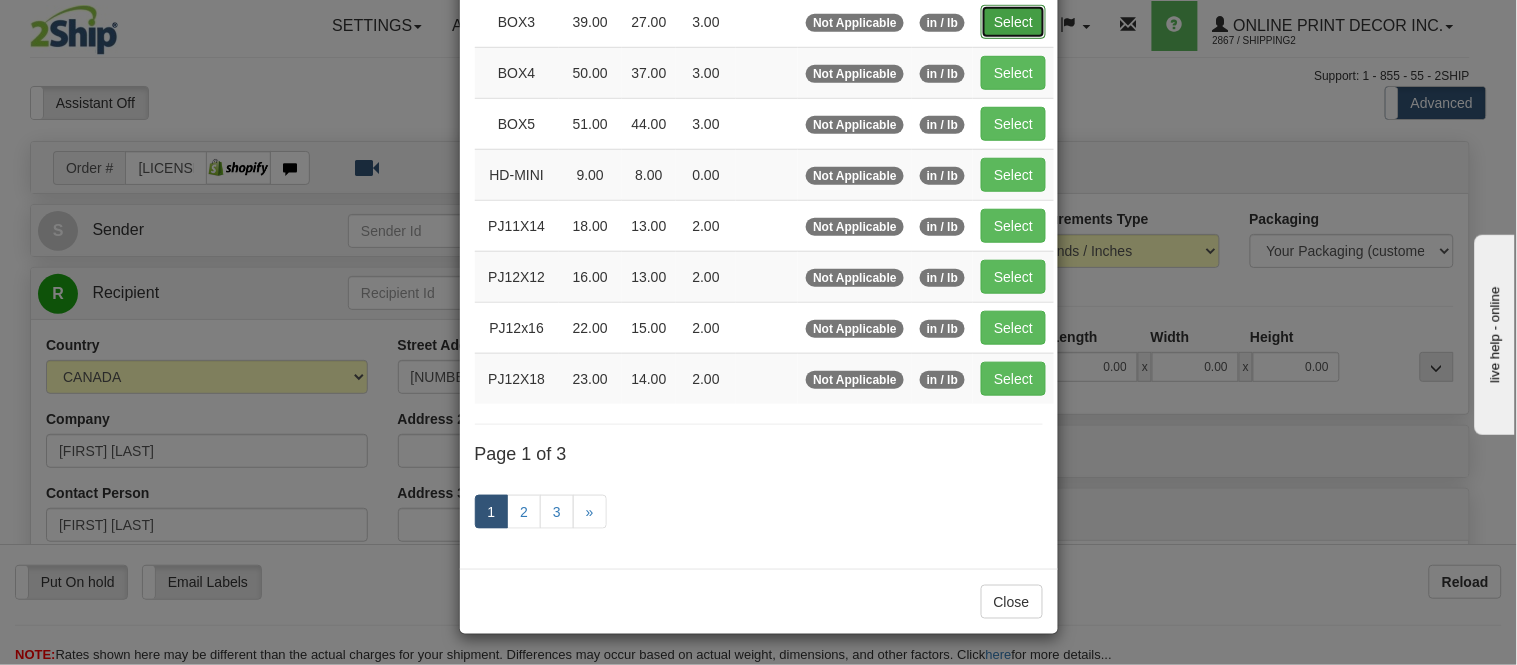 click on "Select" at bounding box center [1013, 22] 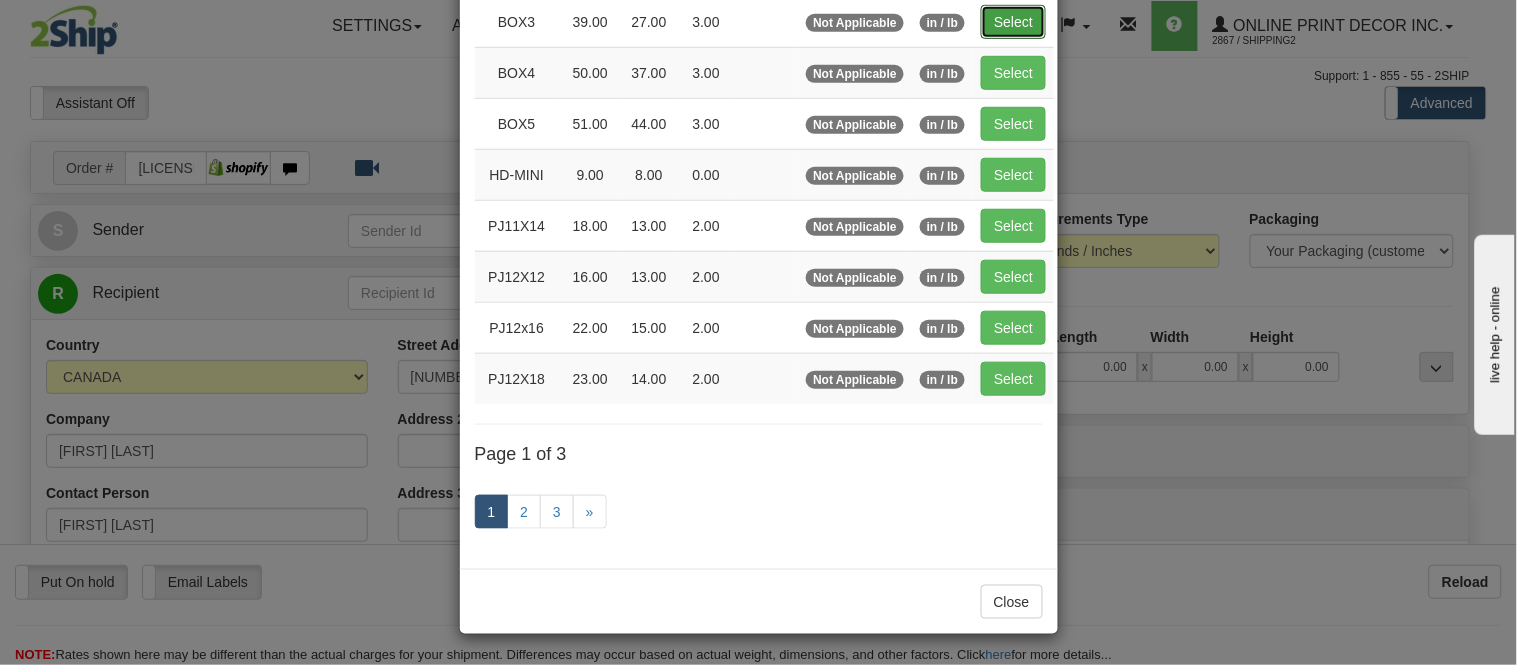 type on "39.00" 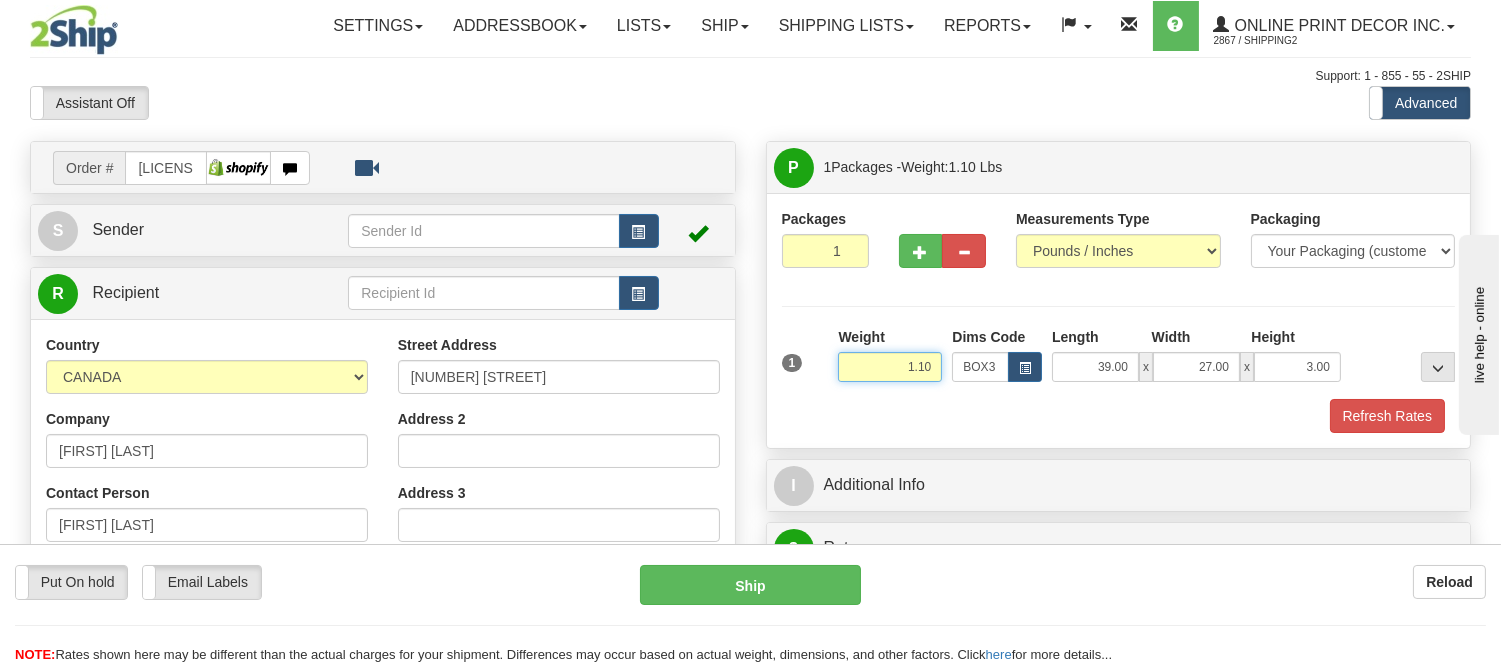 drag, startPoint x: 933, startPoint y: 373, endPoint x: 836, endPoint y: 352, distance: 99.24717 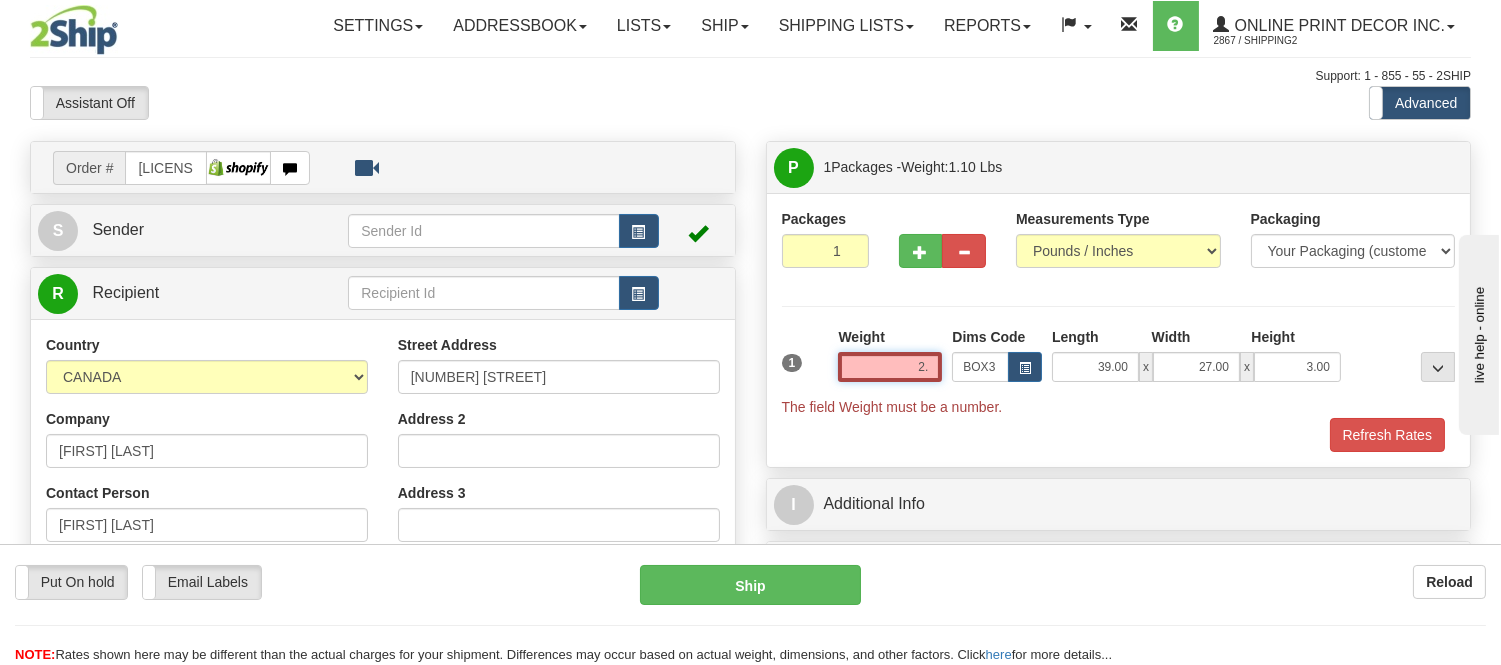type on "2" 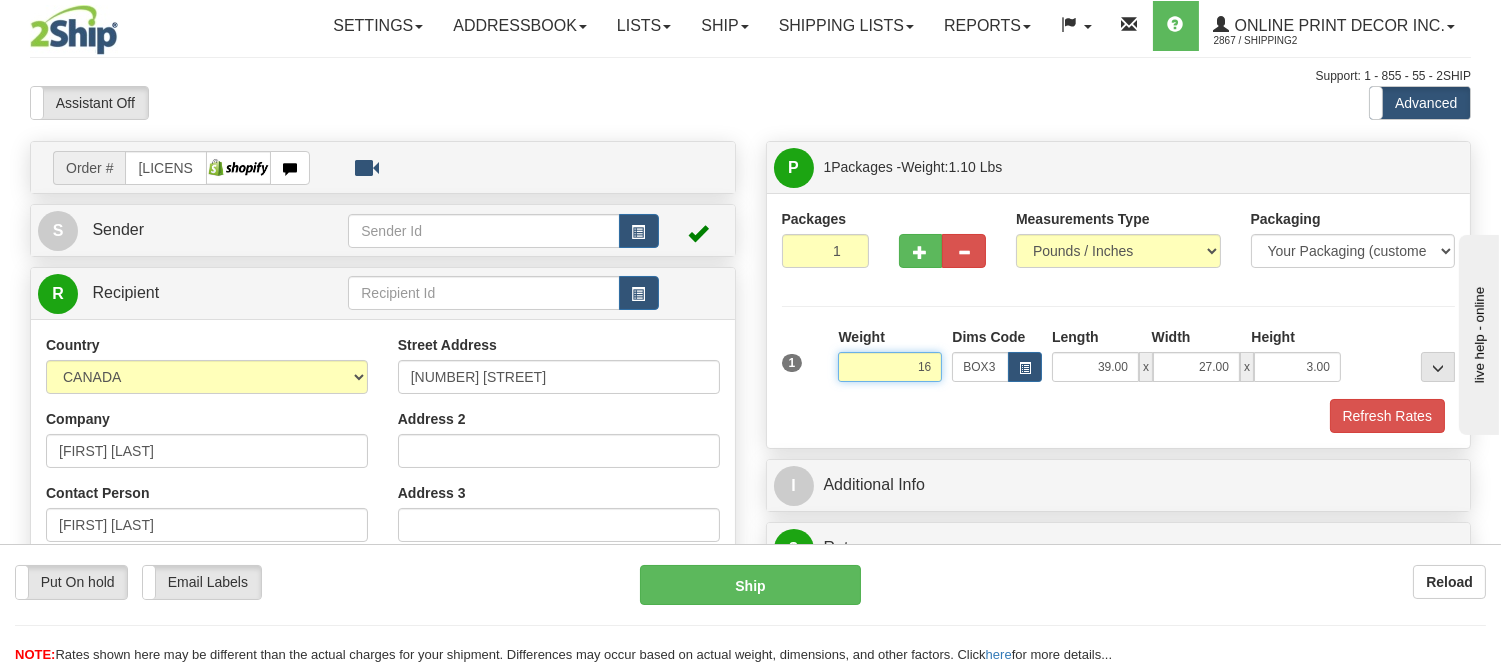 type on "1" 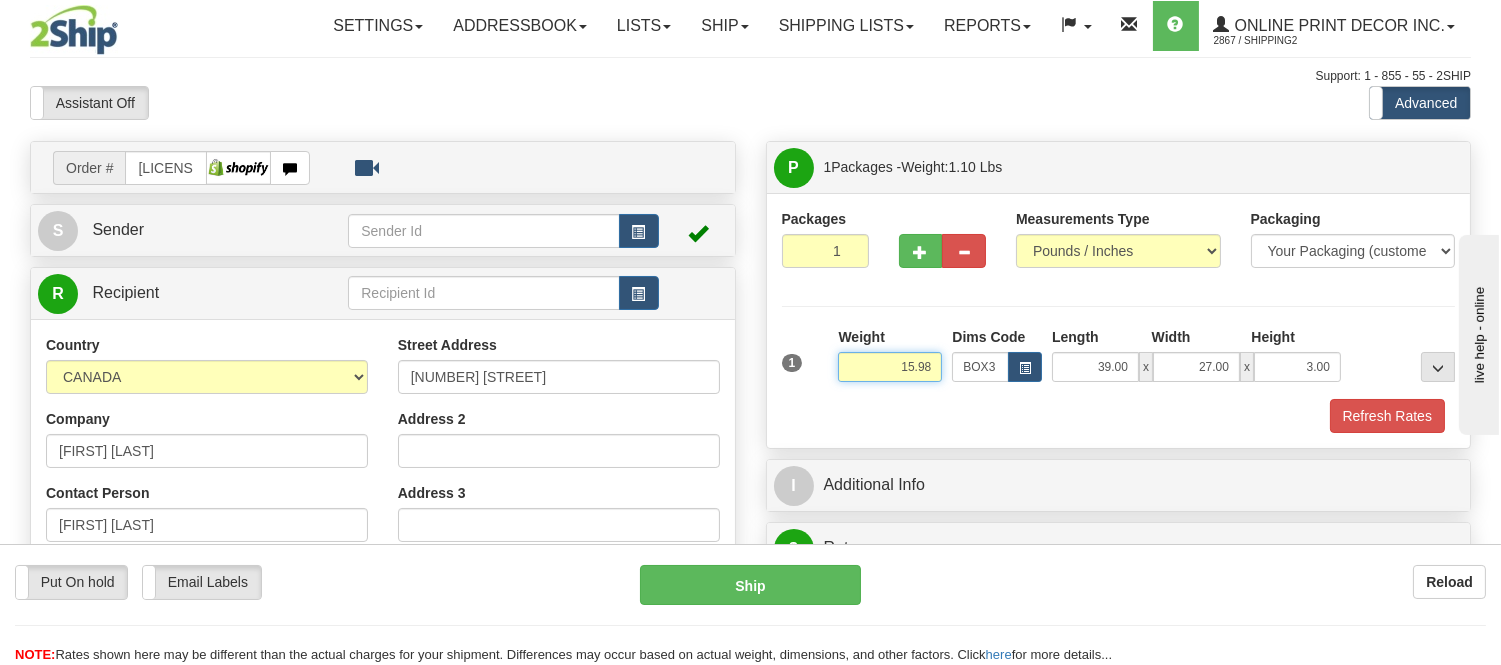 type on "15.98" 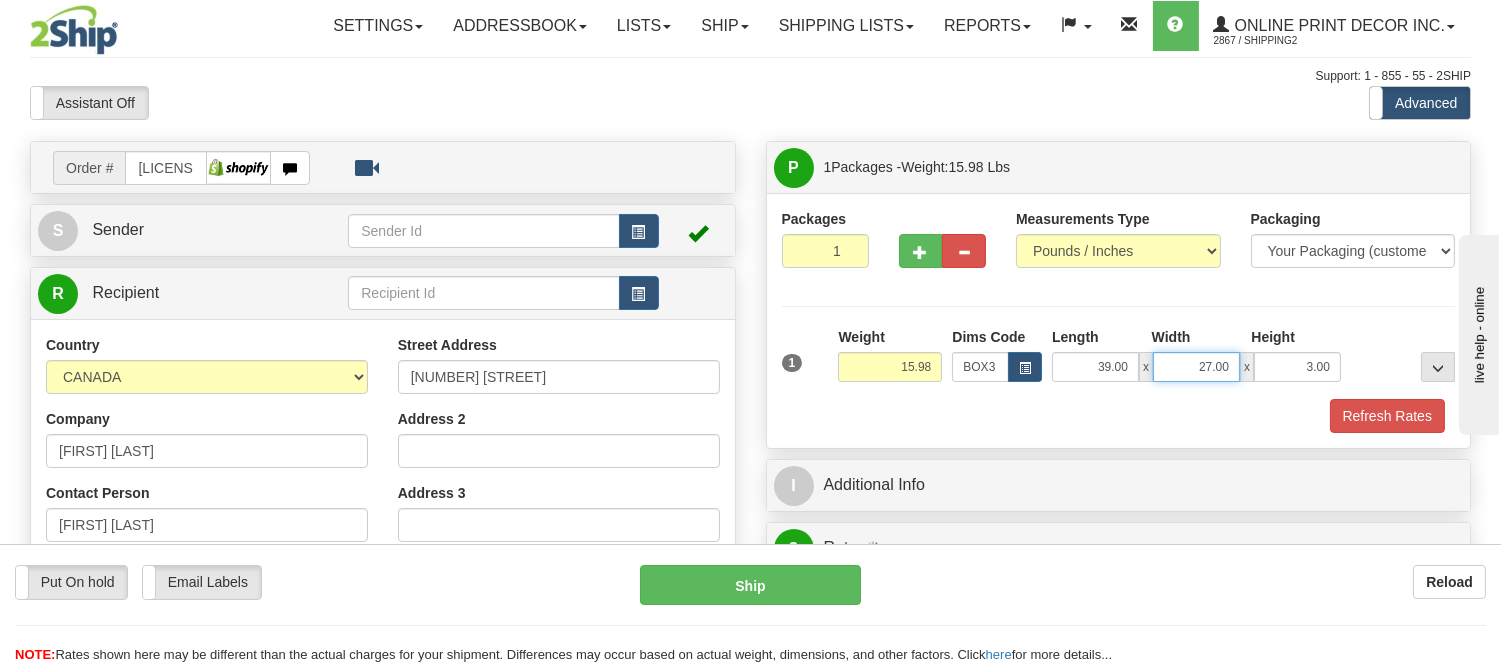 drag, startPoint x: 1225, startPoint y: 366, endPoint x: 1167, endPoint y: 376, distance: 58.855755 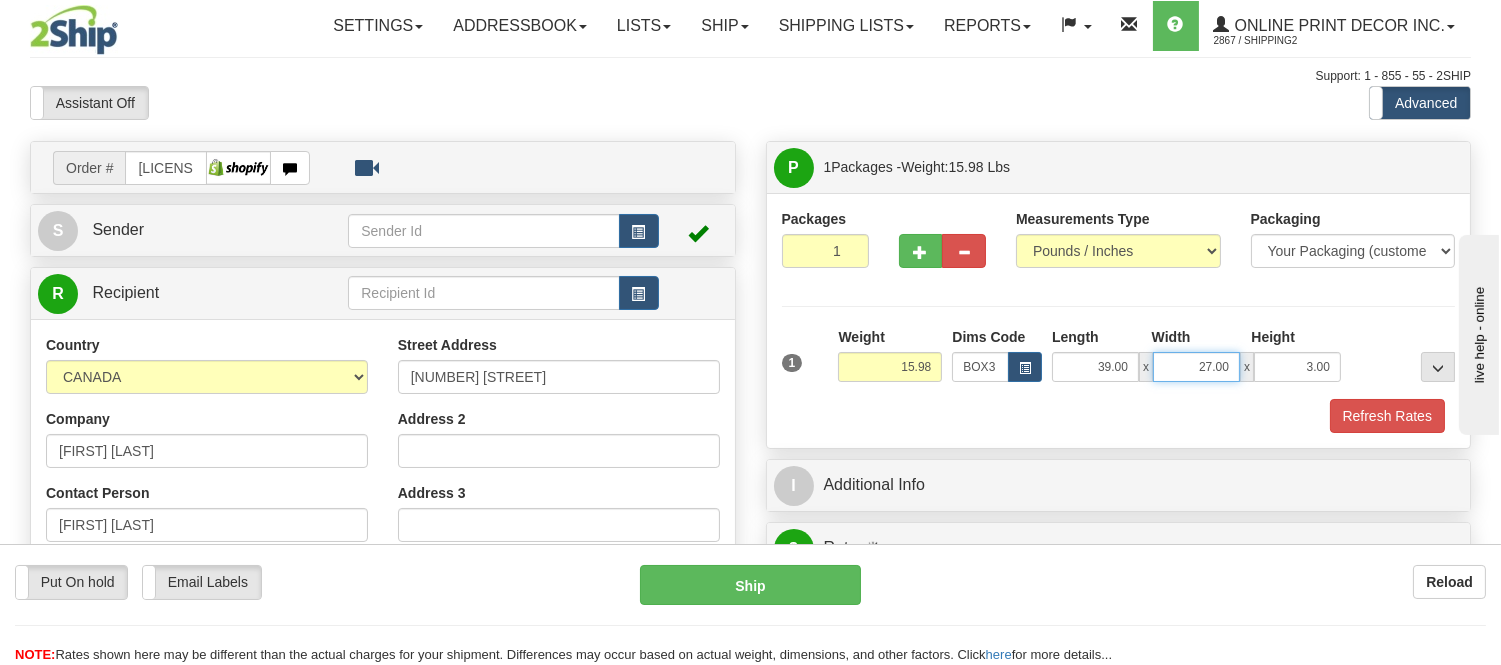 click on "27.00" at bounding box center (1196, 367) 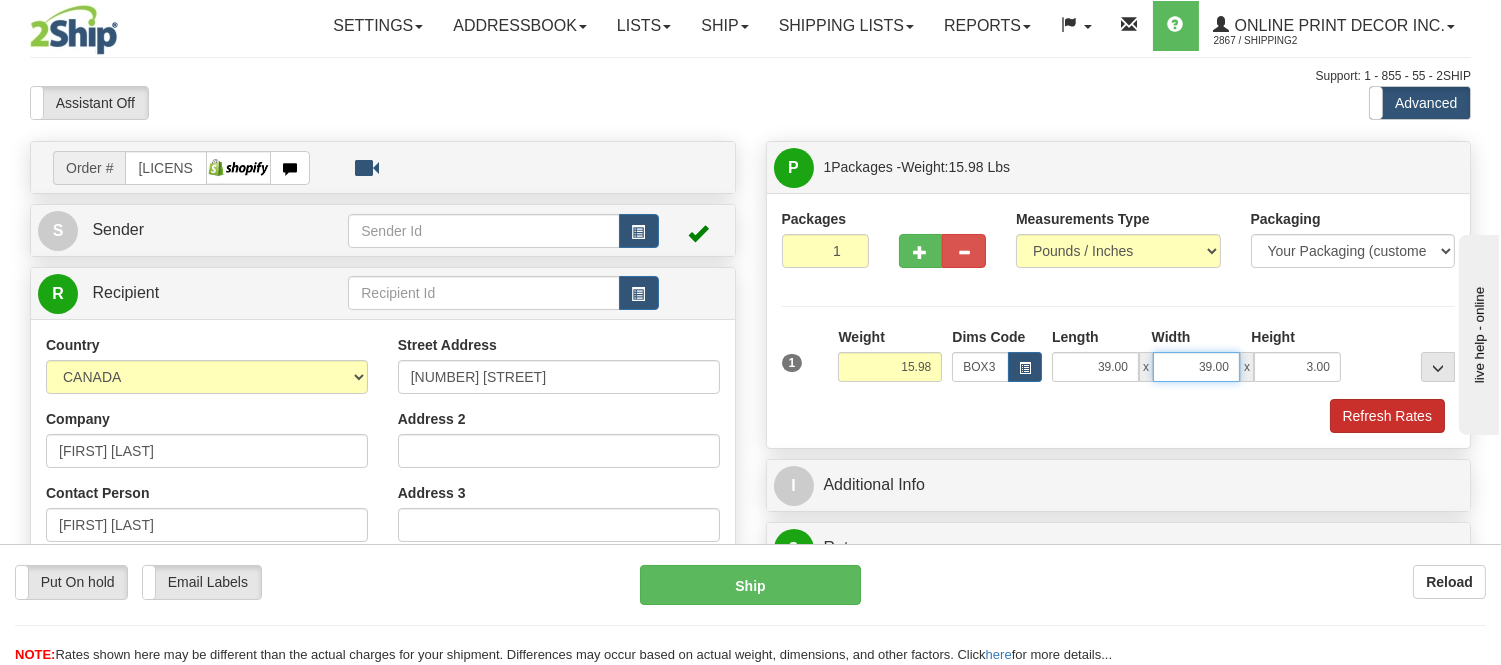 type on "39.00" 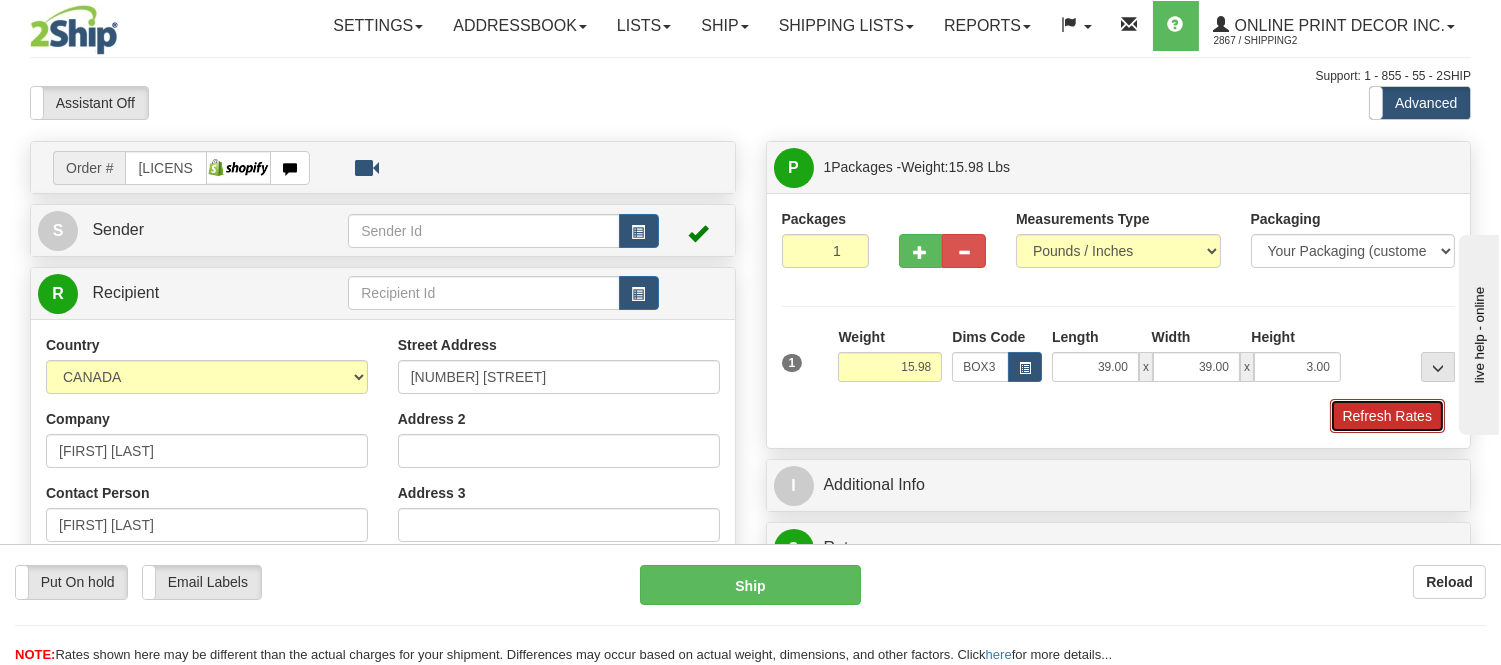 click on "Refresh Rates" at bounding box center (1387, 416) 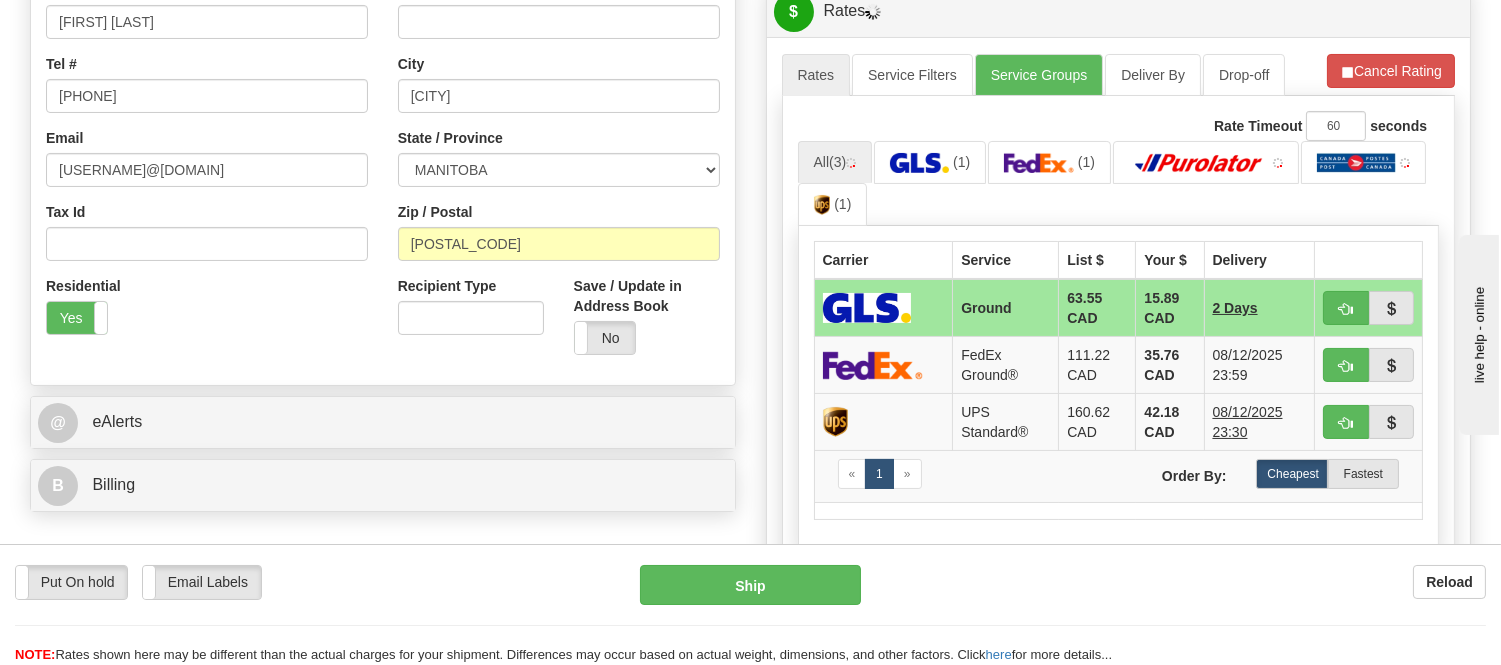 scroll, scrollTop: 555, scrollLeft: 0, axis: vertical 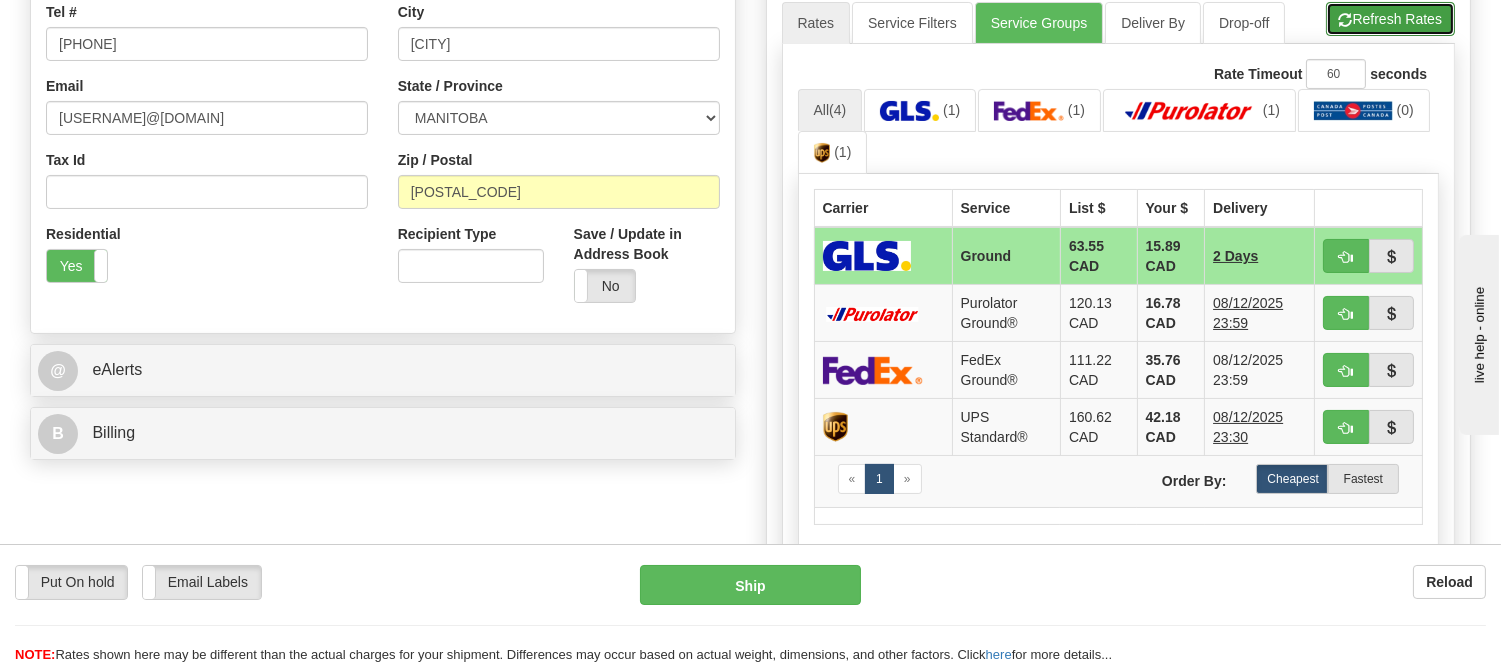 click on "Refresh Rates" at bounding box center [1390, 19] 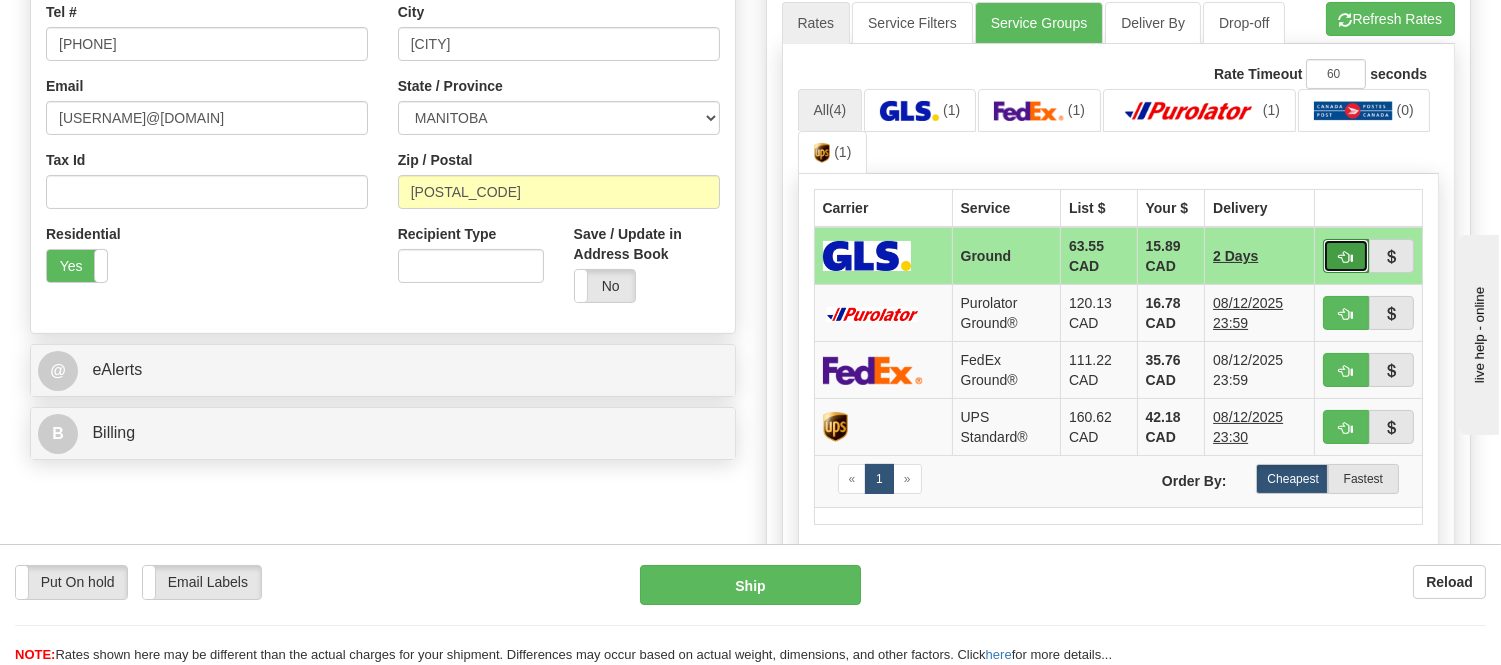 click at bounding box center (1346, 256) 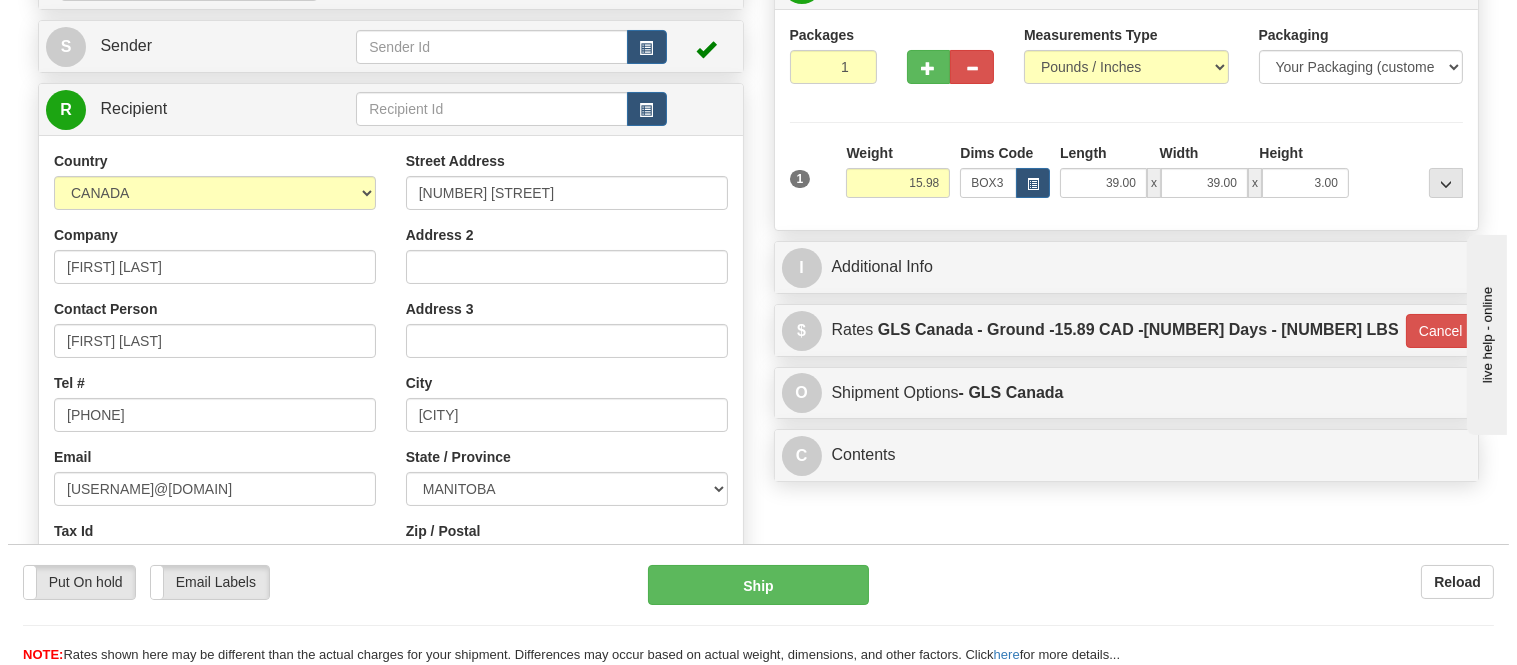 scroll, scrollTop: 111, scrollLeft: 0, axis: vertical 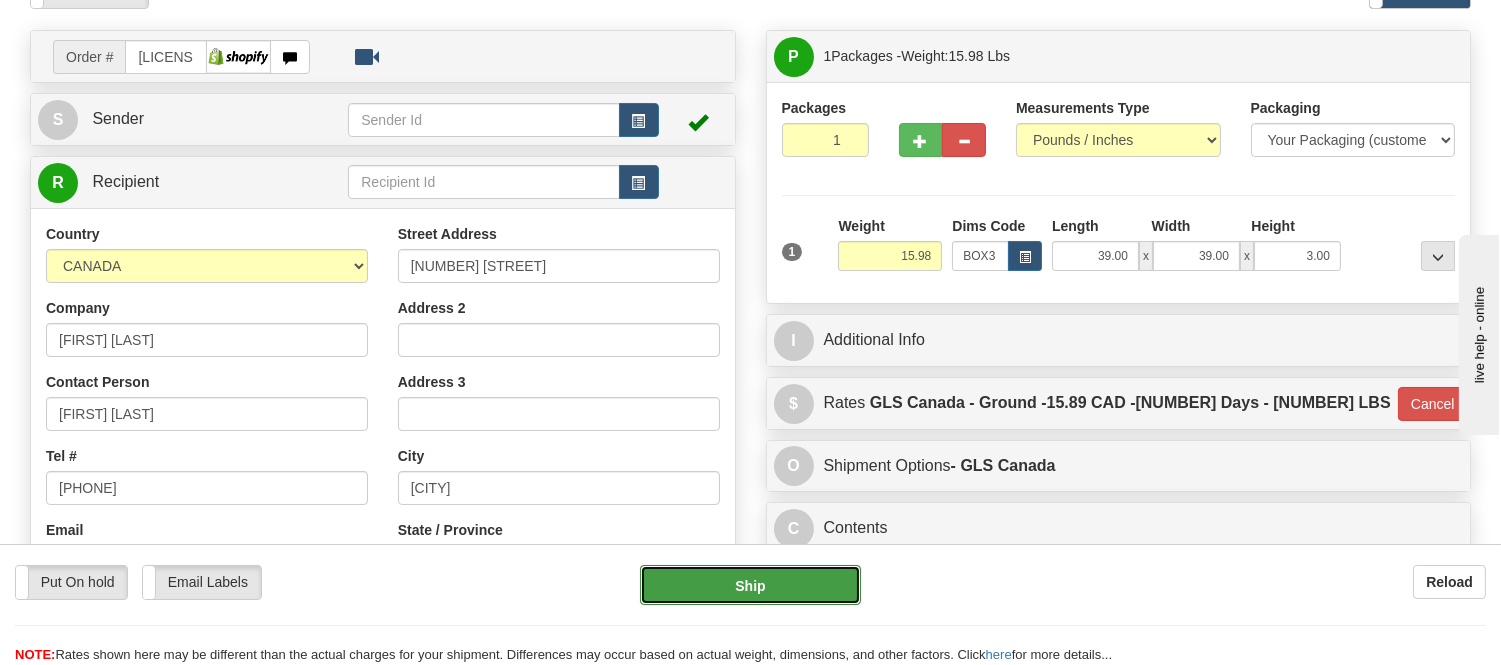 click on "Ship" at bounding box center [750, 585] 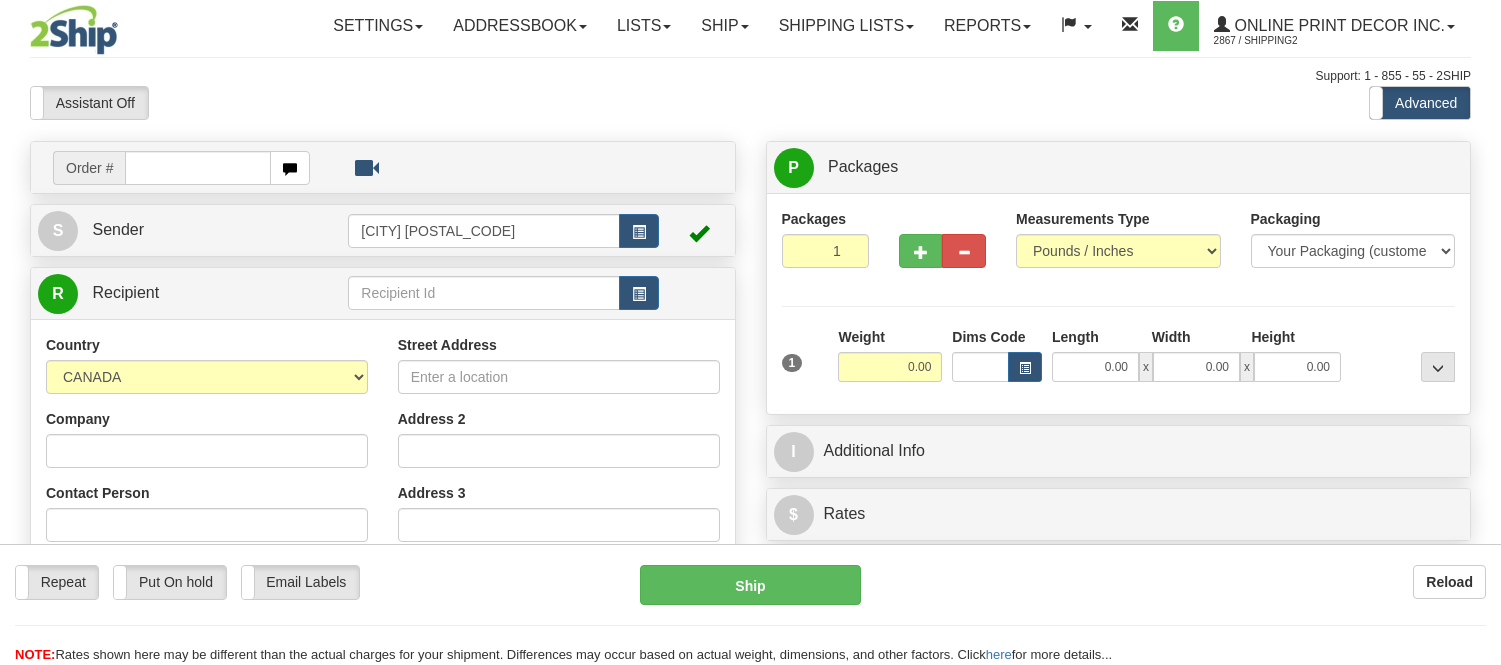 scroll, scrollTop: 0, scrollLeft: 0, axis: both 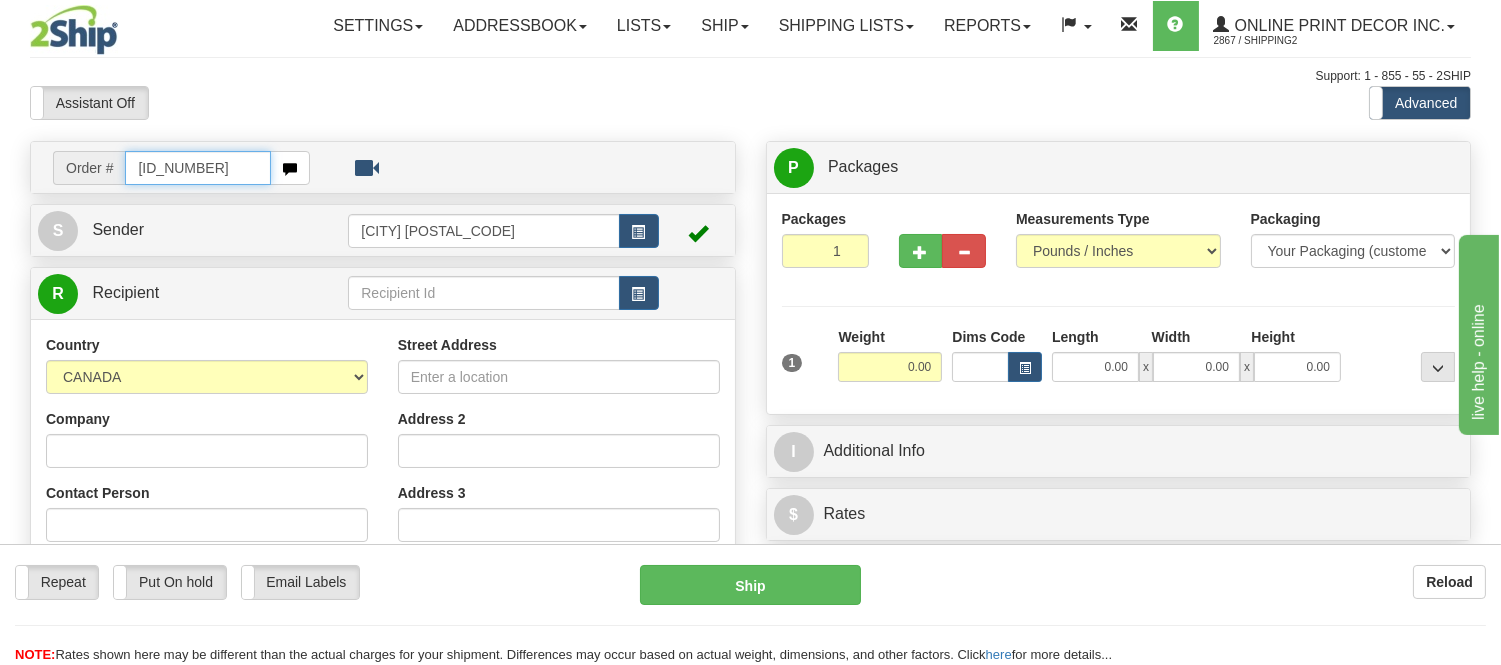 type on "[ID_NUMBER]" 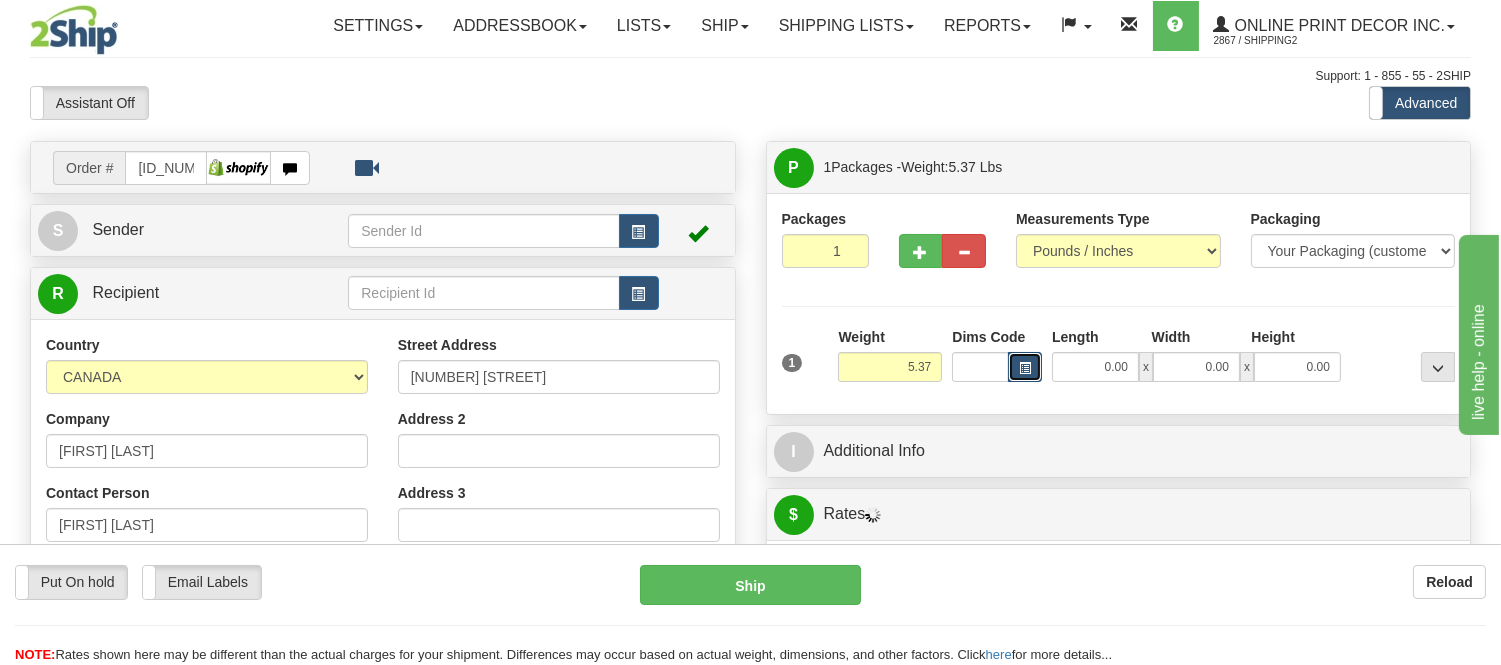 click at bounding box center (1025, 367) 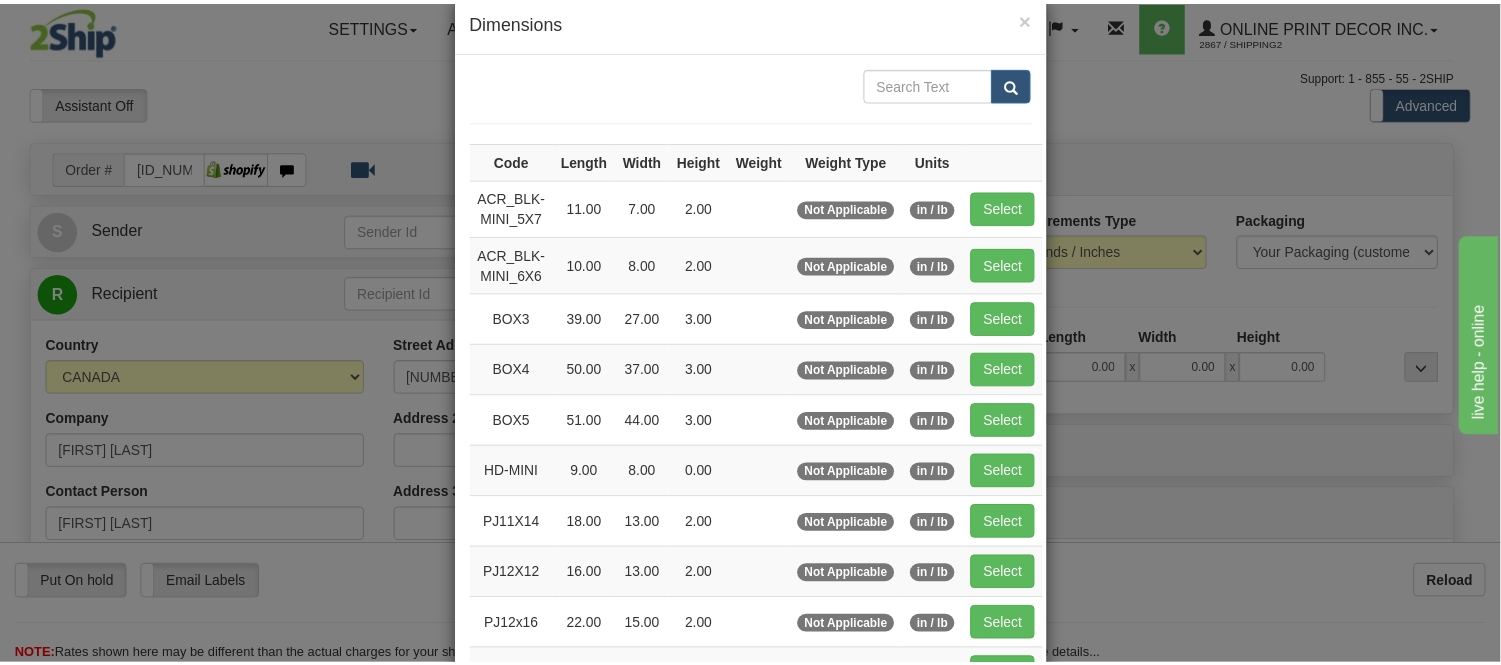 scroll, scrollTop: 0, scrollLeft: 0, axis: both 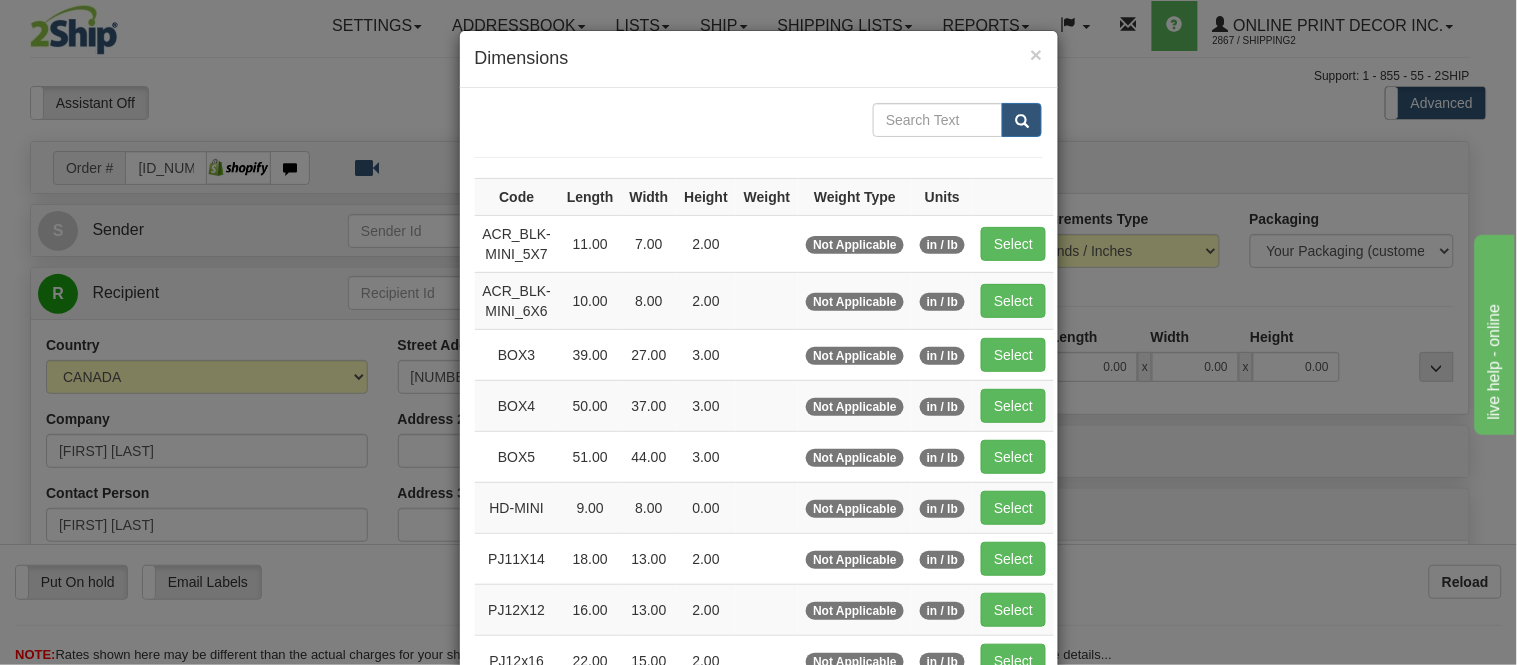 click on "×
Dimensions
Code
Length
Width
Height
Weight
Weight Type
Units
ACR_BLK-MINI_5X7
11.00
7.00
2.00
Not Applicable
in / lb" at bounding box center (758, 332) 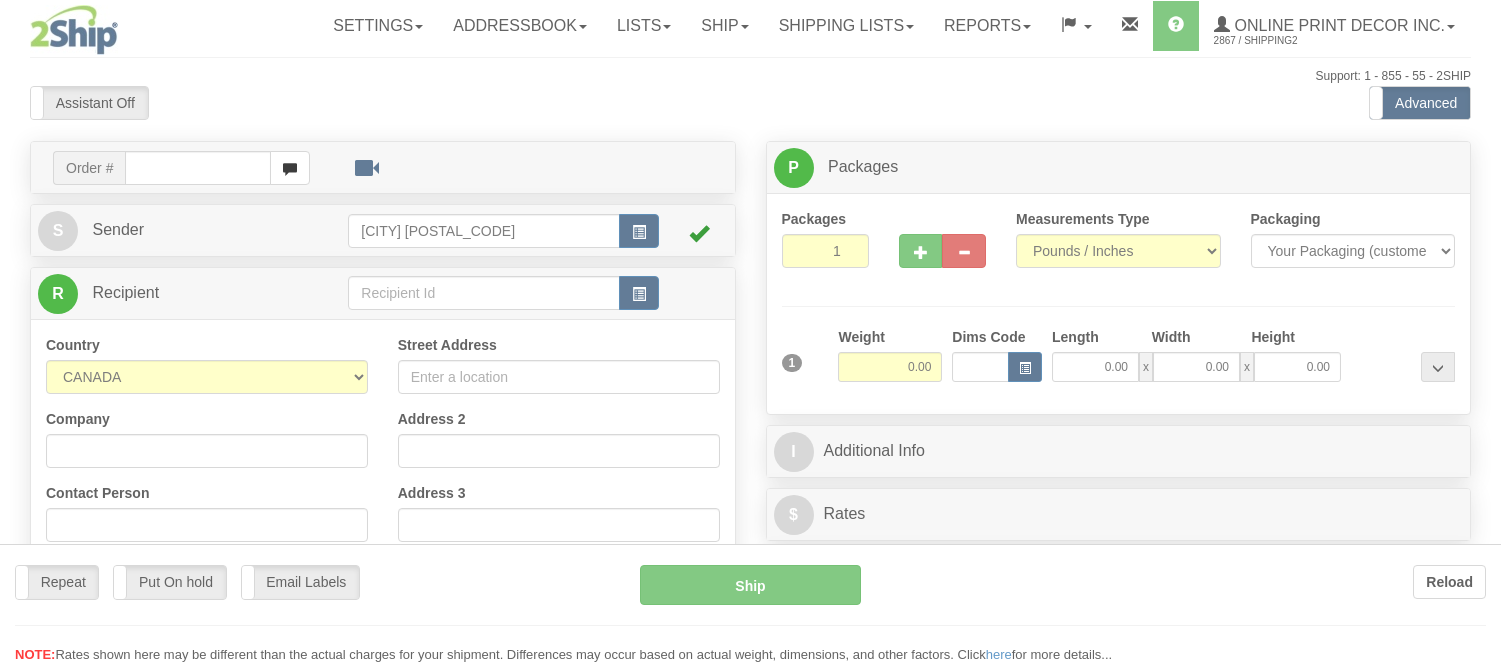 scroll, scrollTop: 0, scrollLeft: 0, axis: both 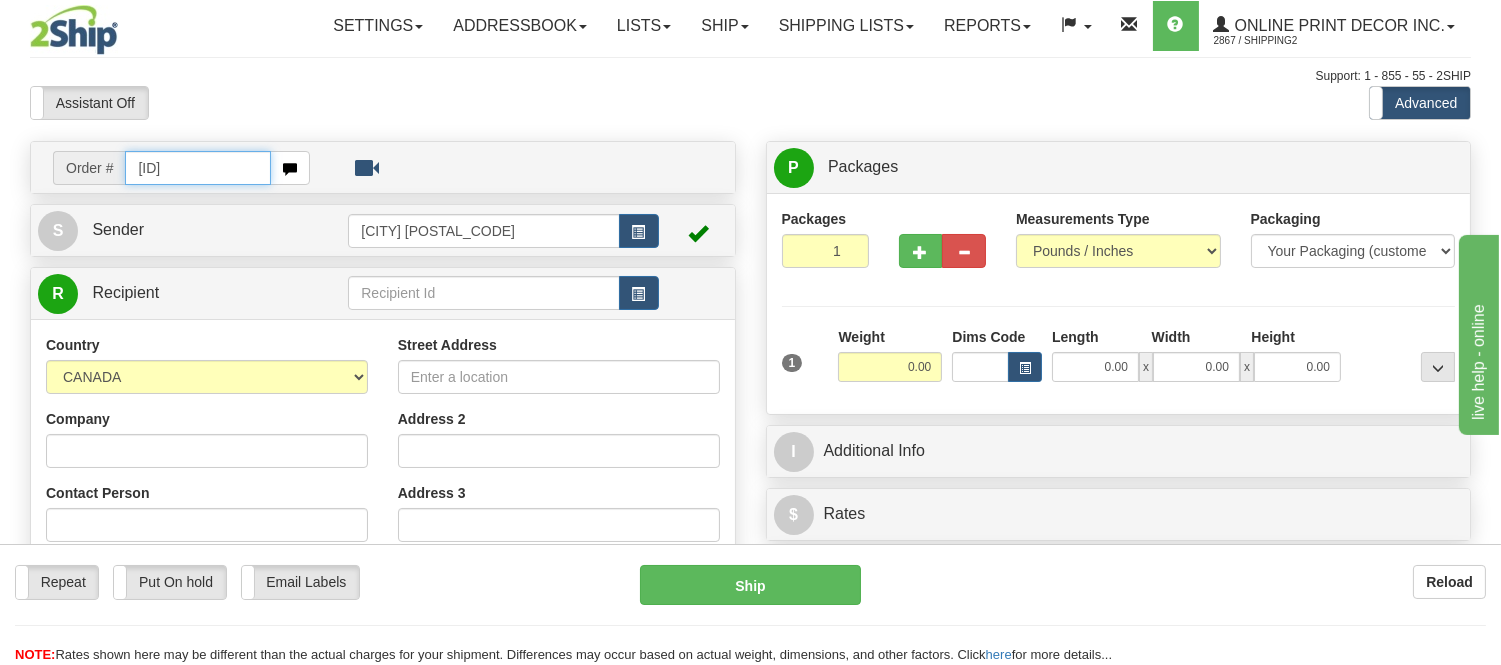 type on "[ID]" 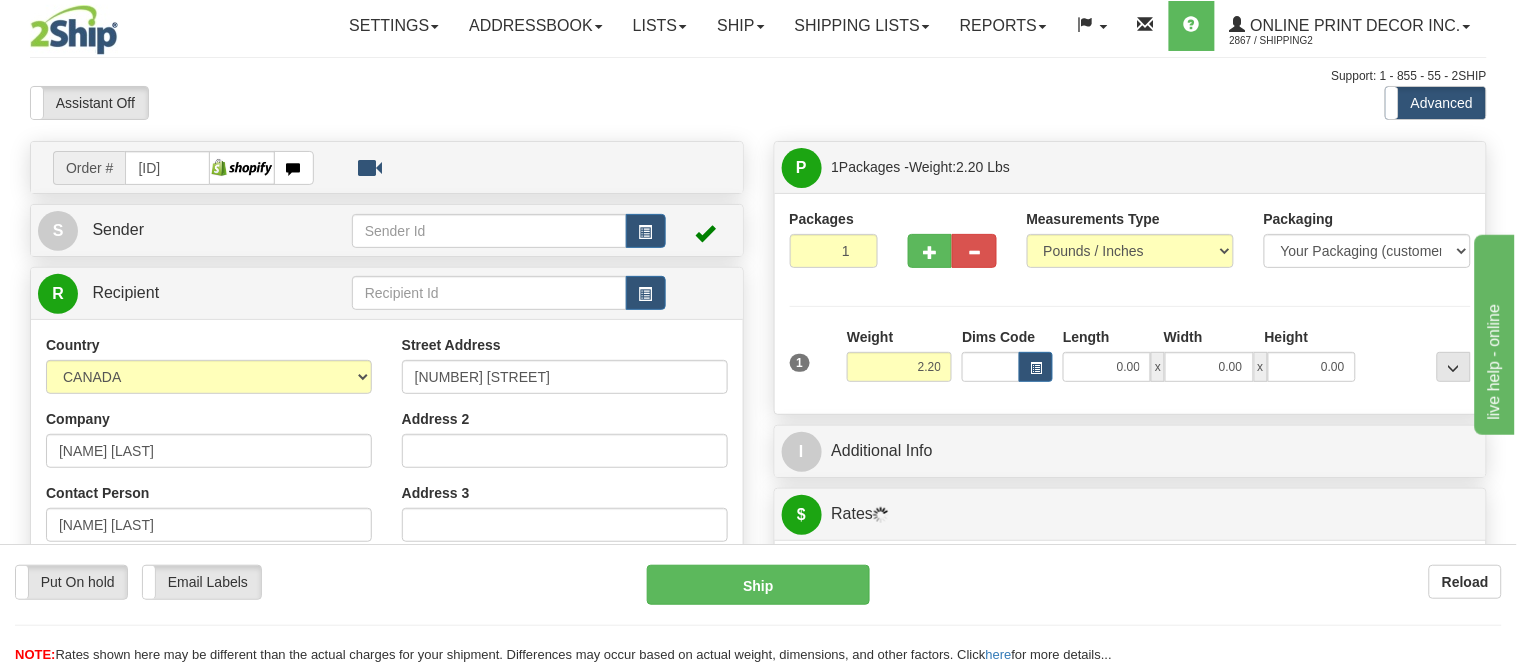 type on "SALT SPRING ISLAND" 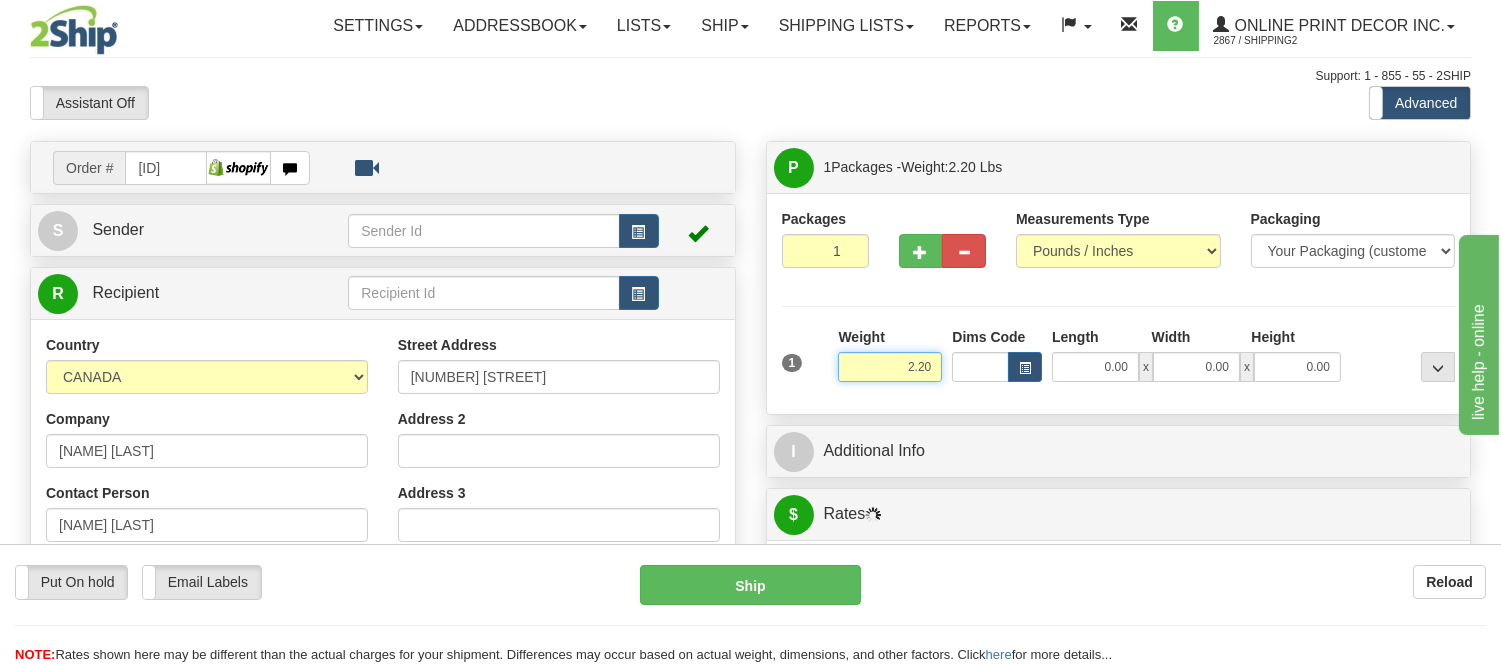 drag, startPoint x: 941, startPoint y: 370, endPoint x: 852, endPoint y: 367, distance: 89.050545 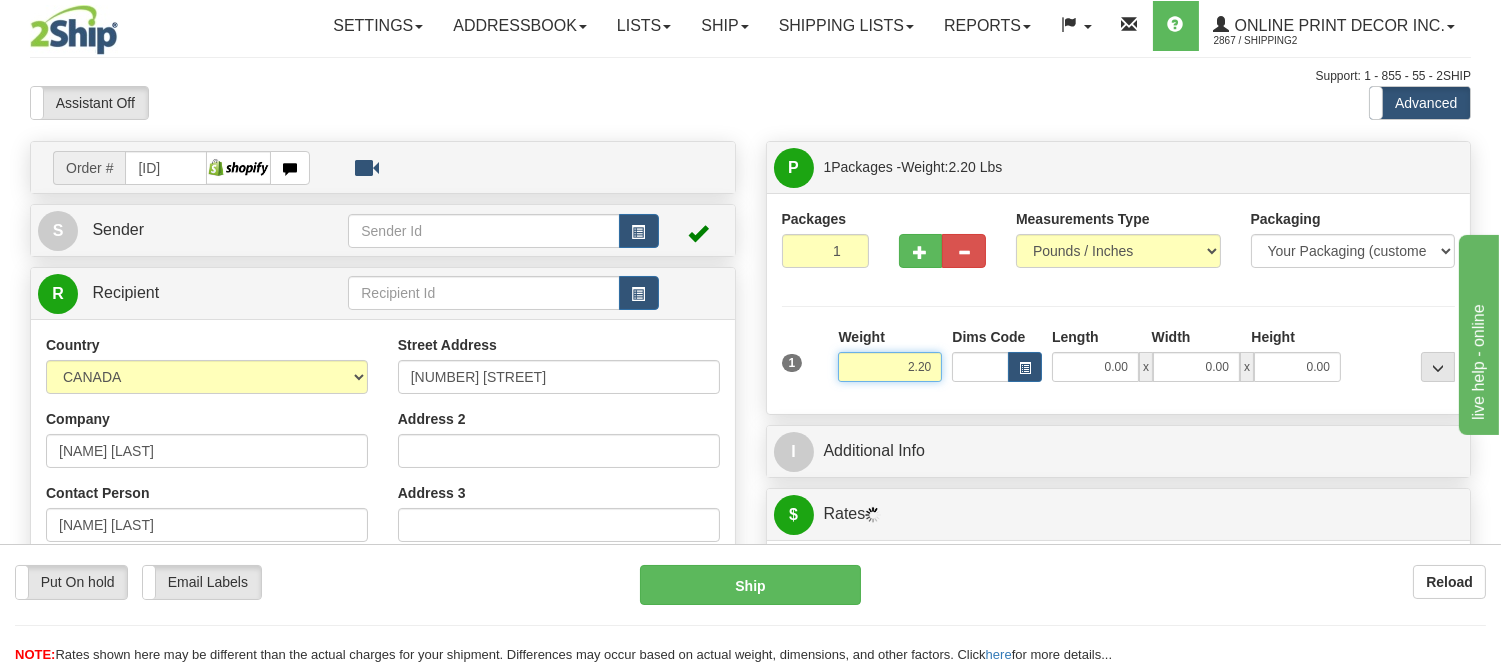 click on "2.20" at bounding box center (890, 367) 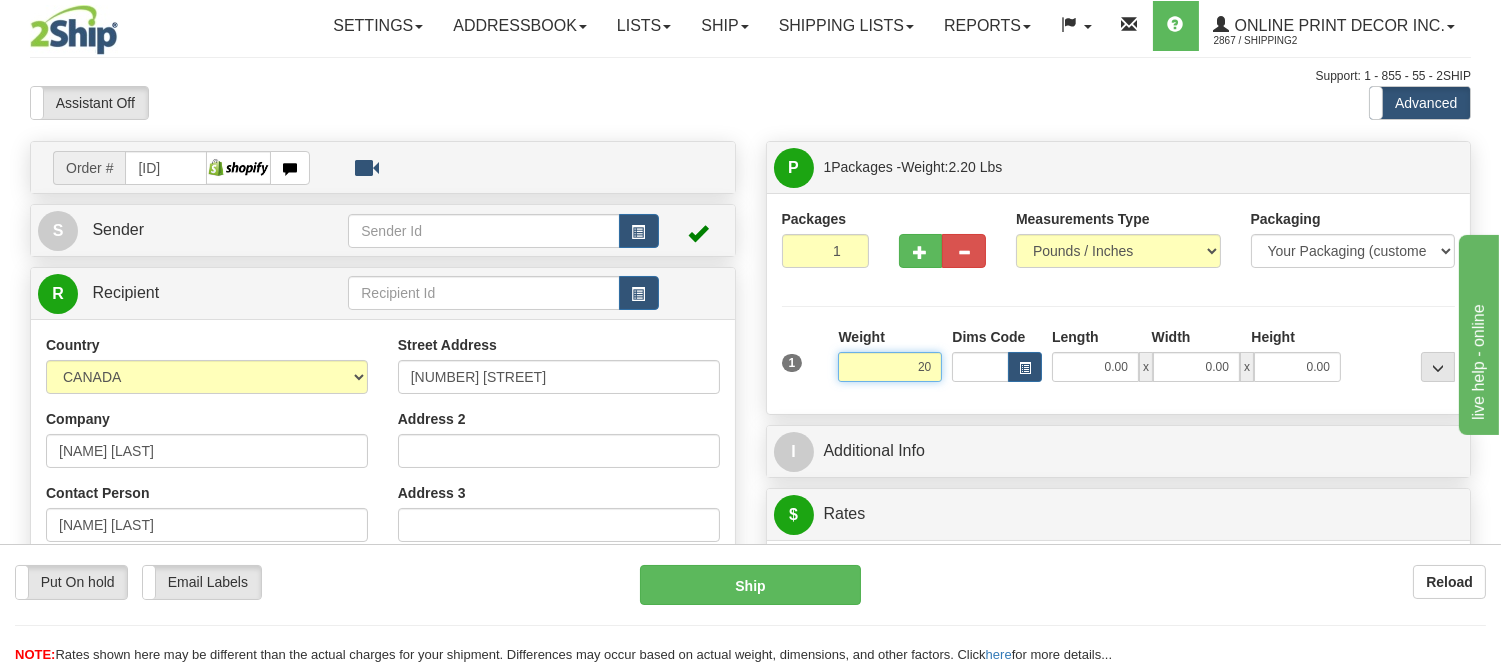 type on "2" 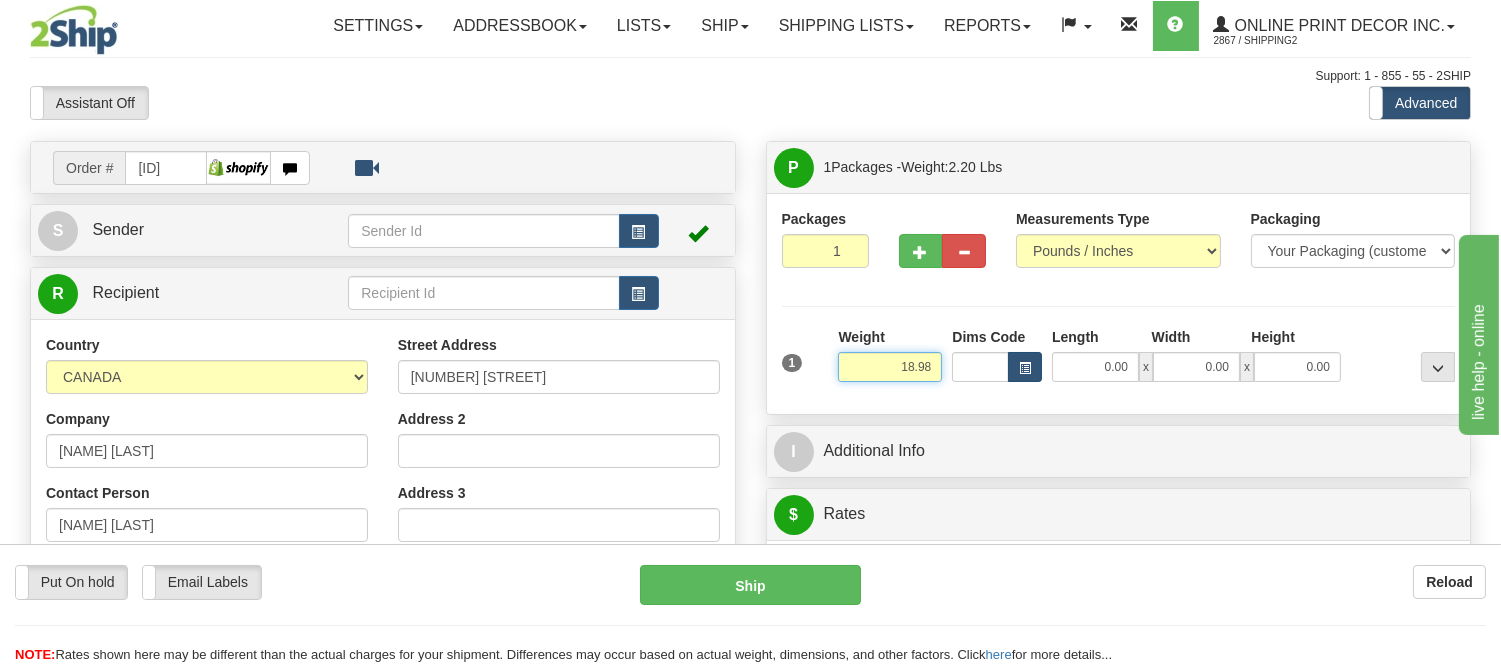 type on "18.98" 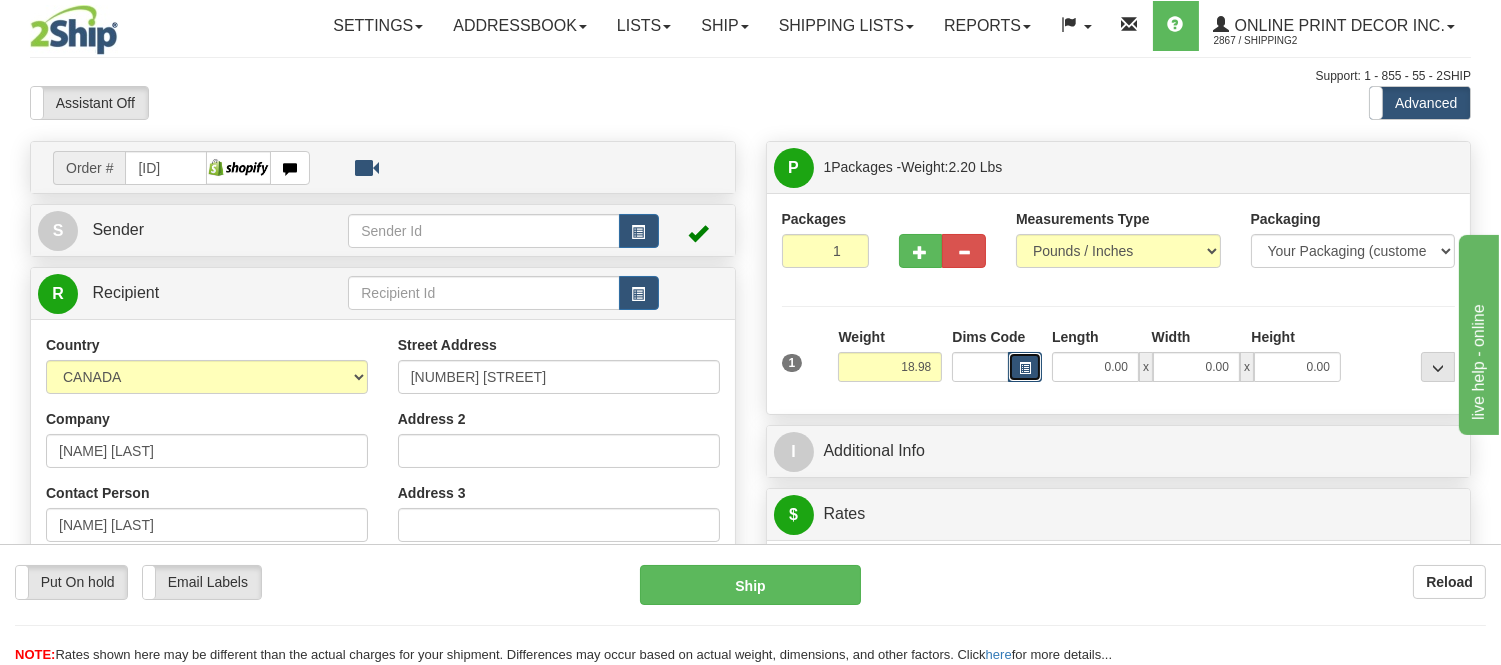 click at bounding box center (1025, 367) 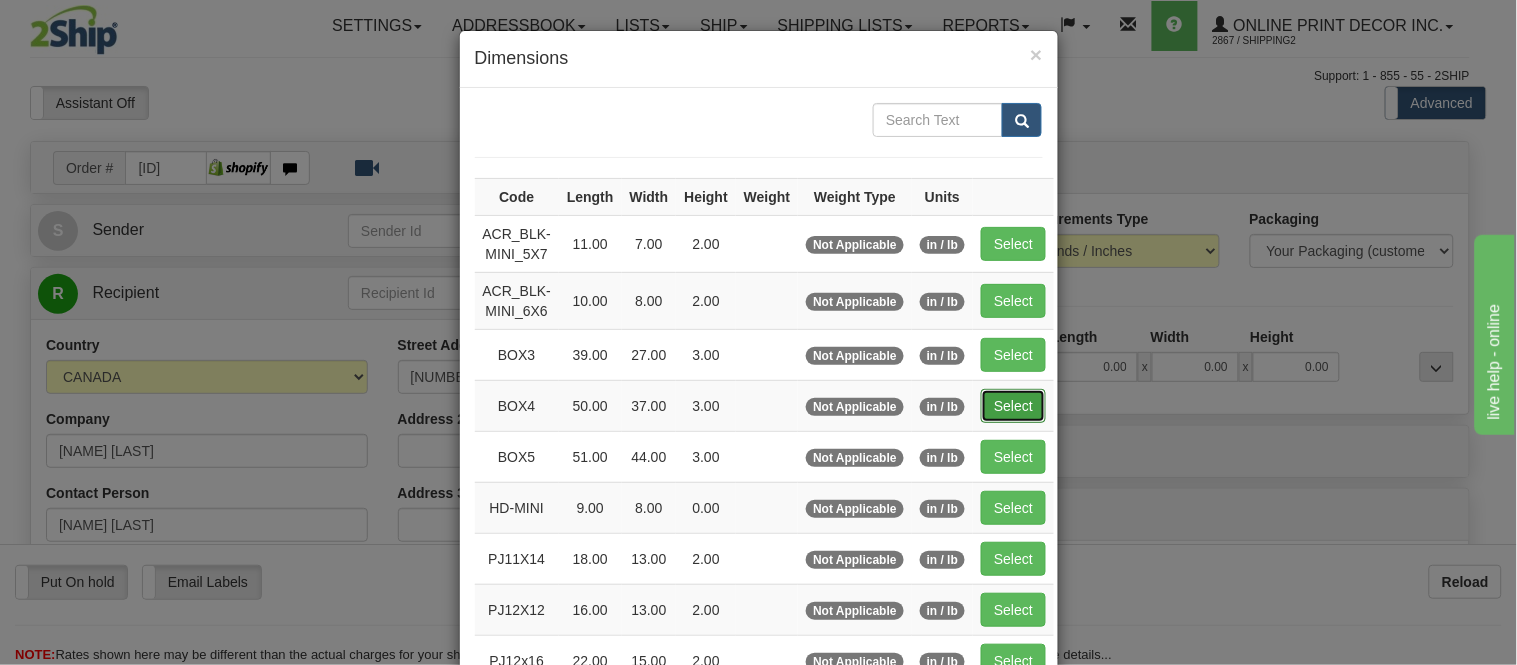 click on "Select" at bounding box center [1013, 406] 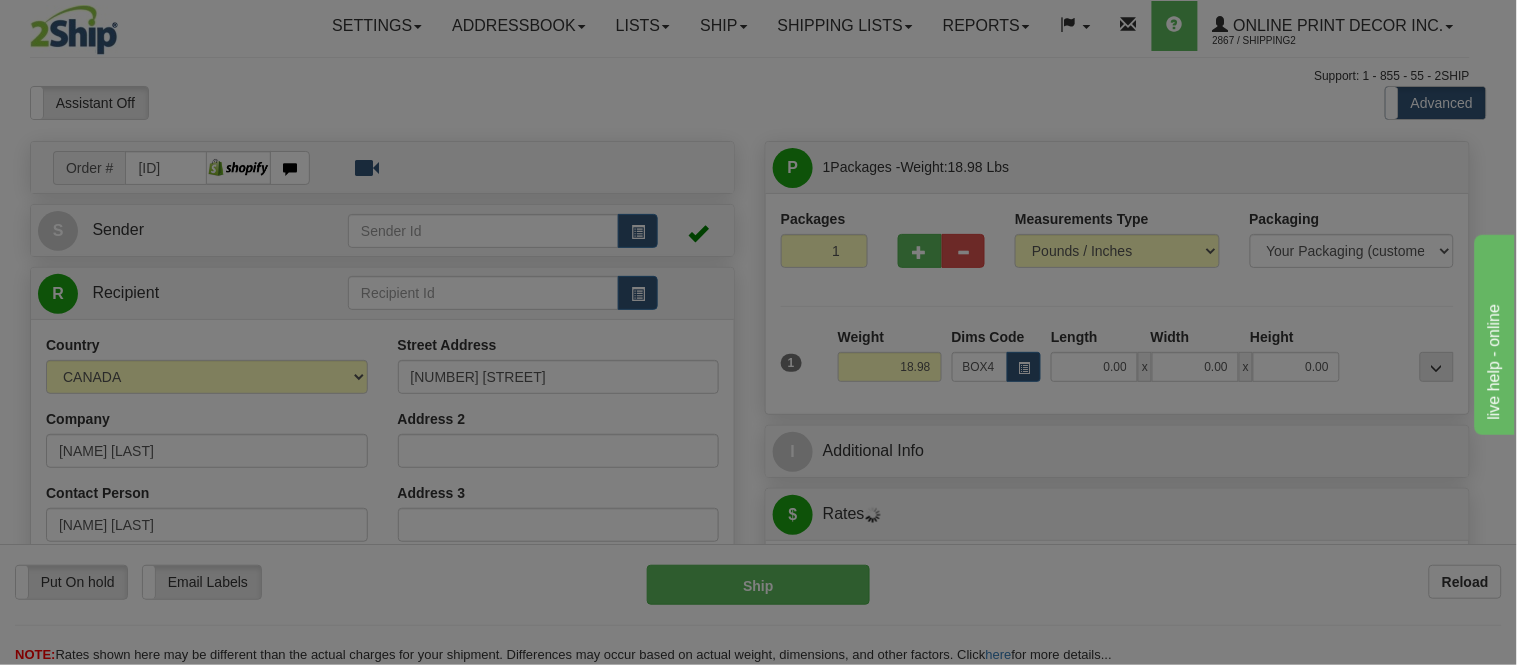 type on "50.00" 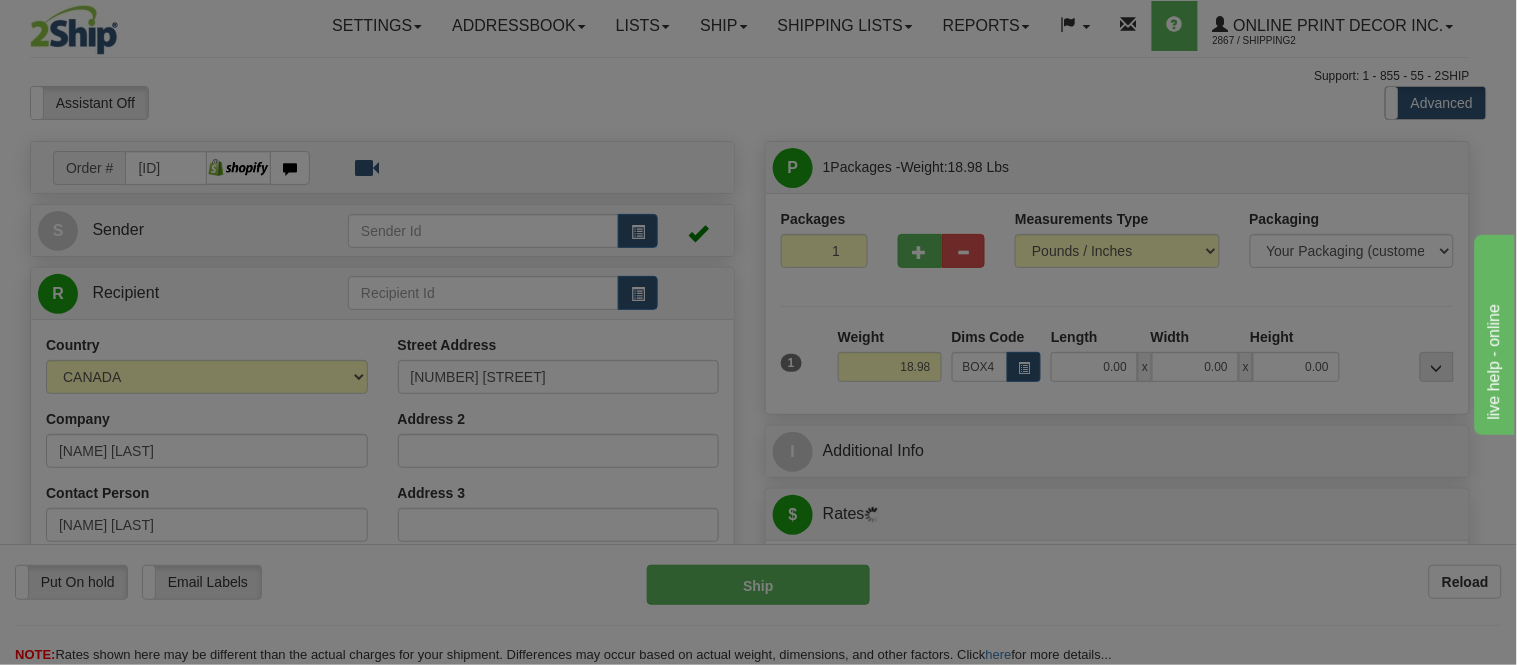 type on "37.00" 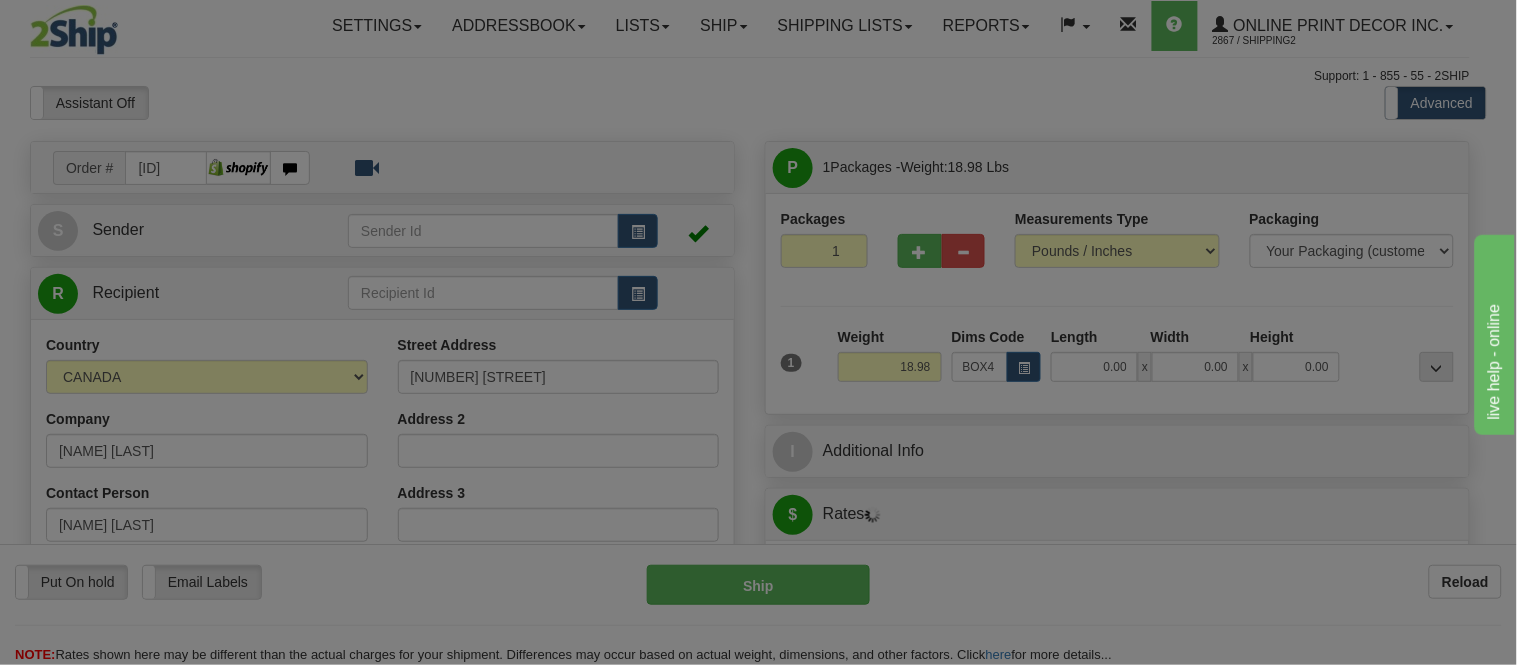 type on "3.00" 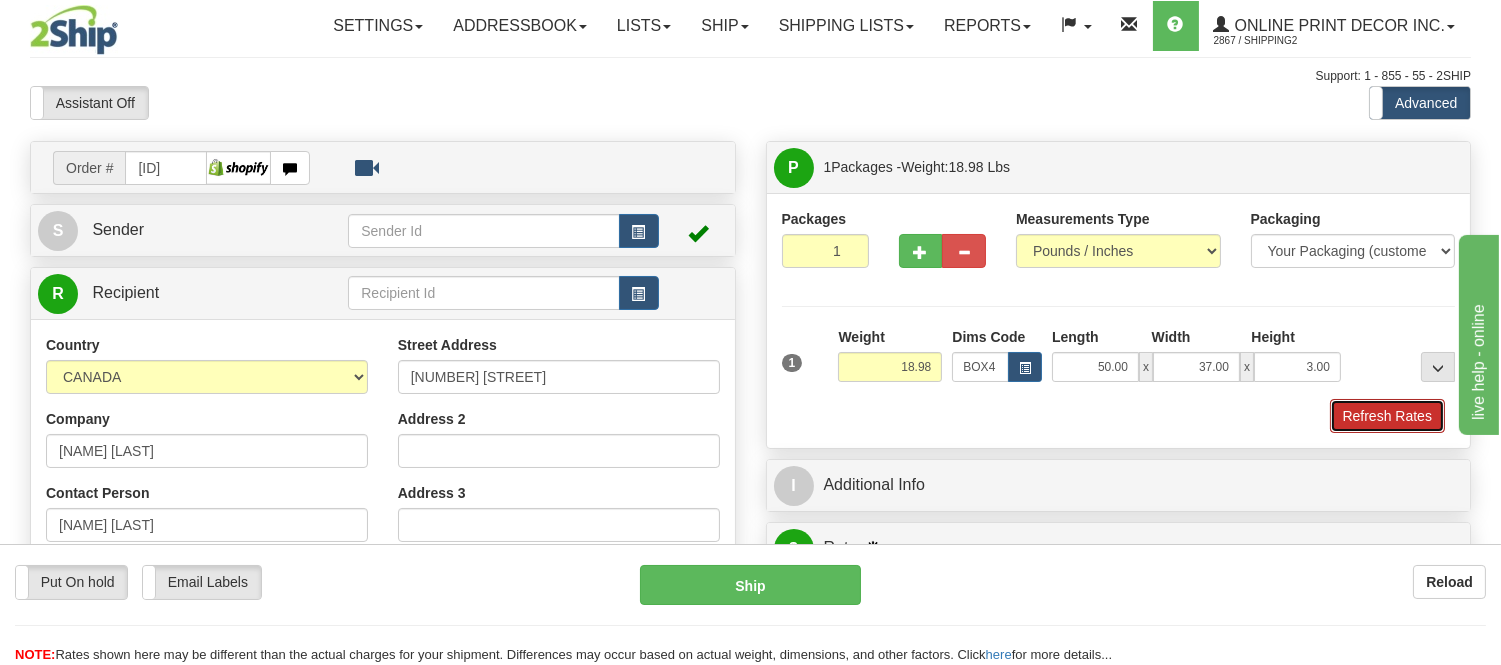 click on "Refresh Rates" at bounding box center (1387, 416) 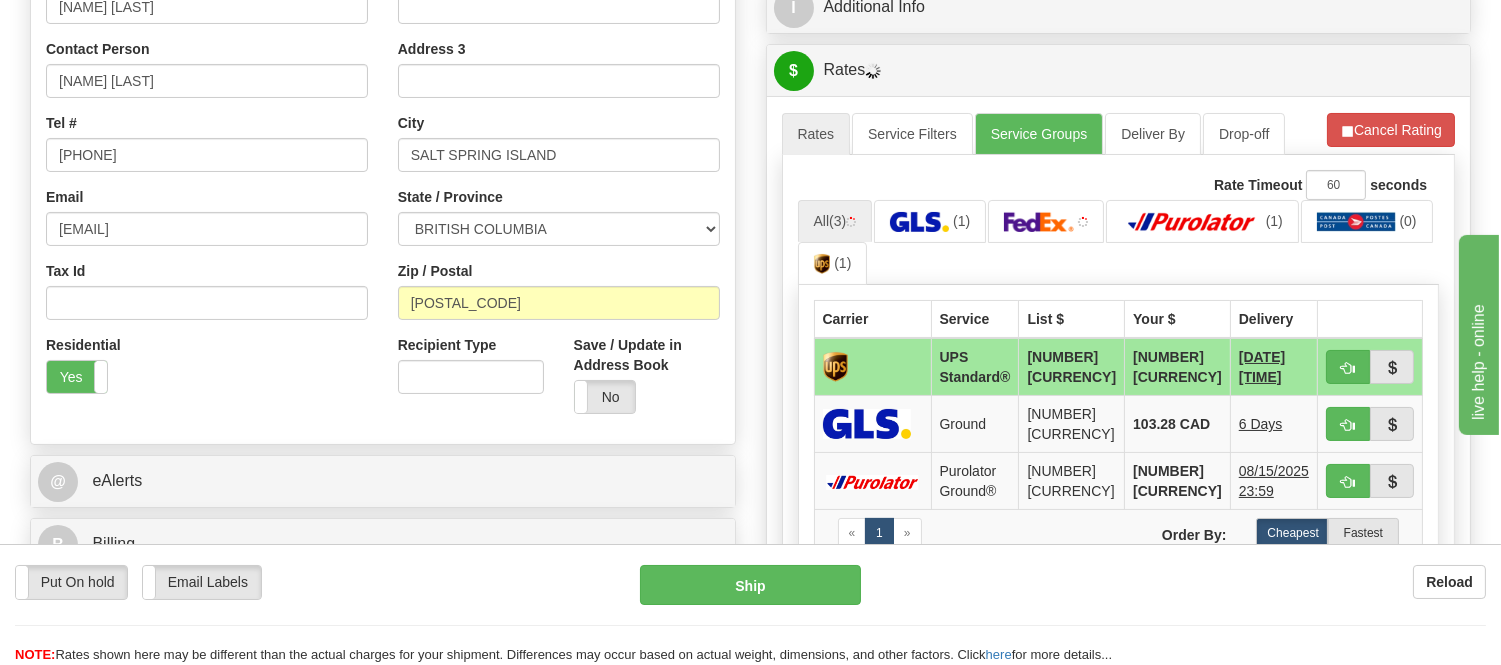 scroll, scrollTop: 555, scrollLeft: 0, axis: vertical 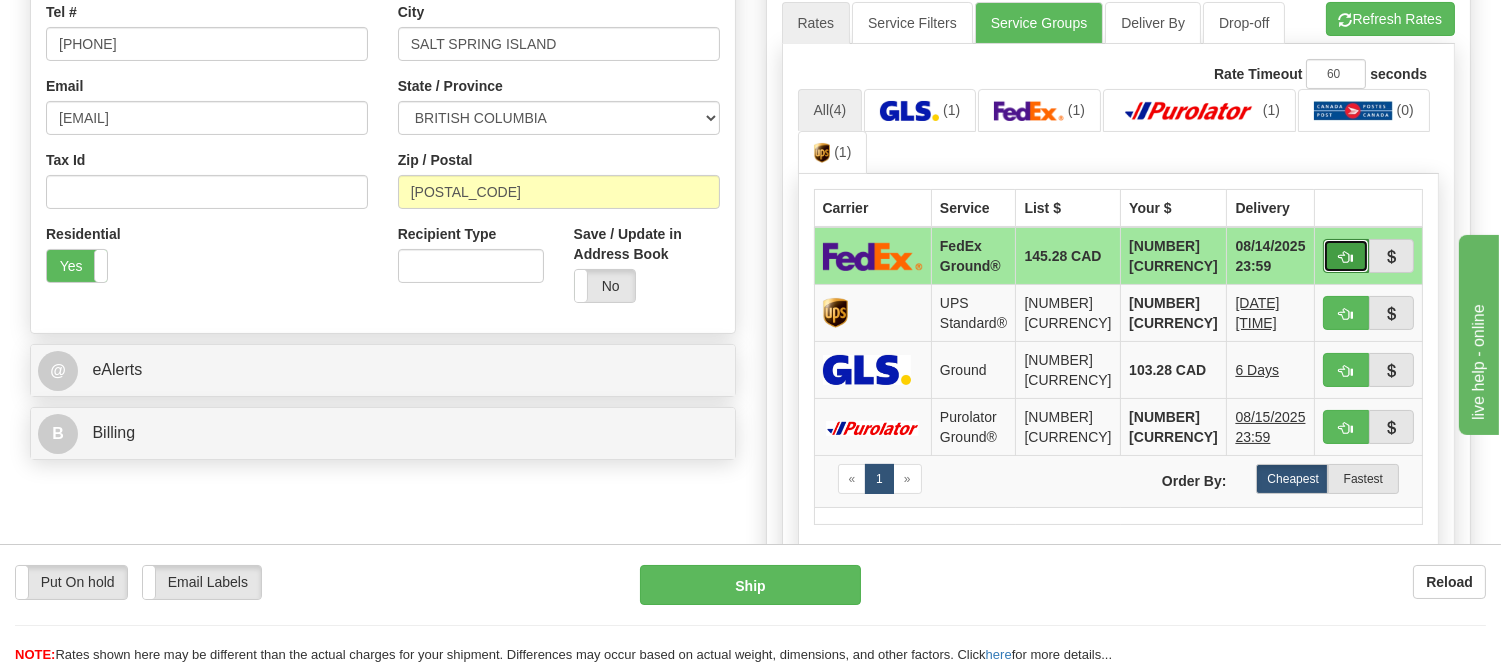 click at bounding box center (1346, 257) 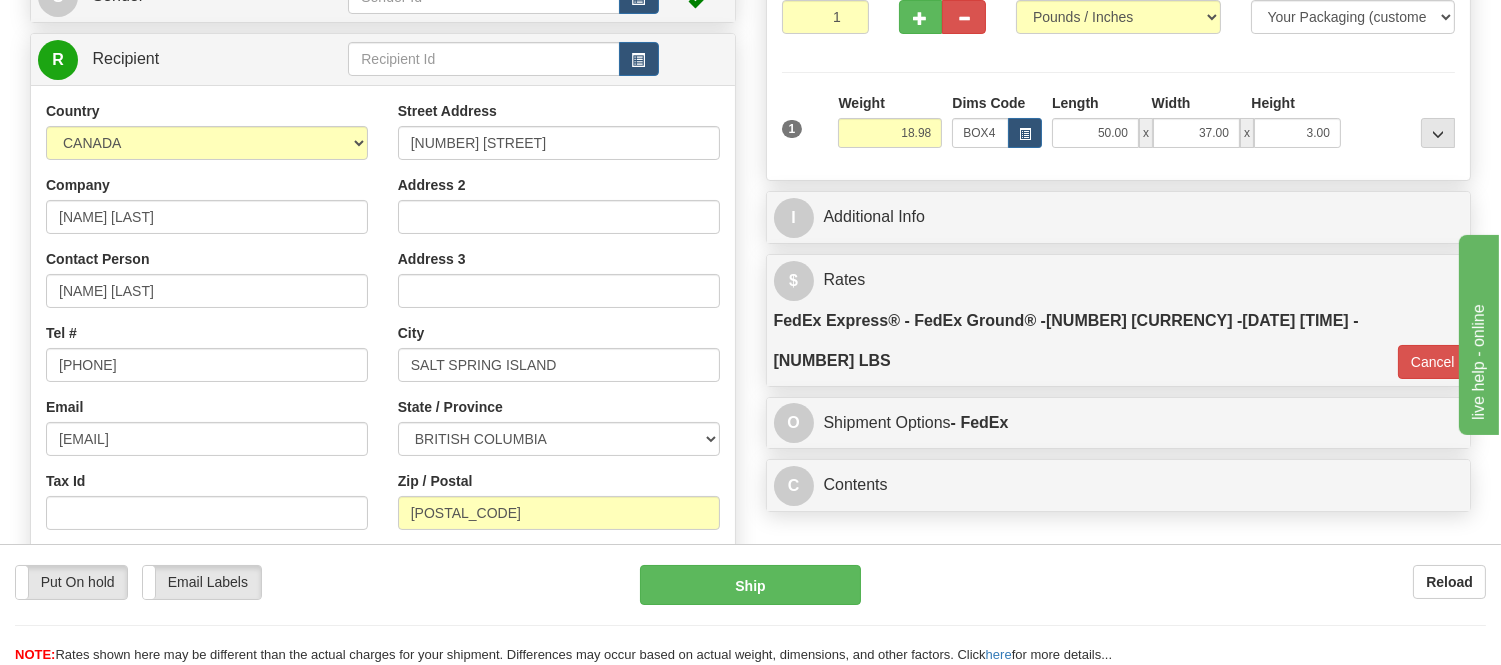 scroll, scrollTop: 222, scrollLeft: 0, axis: vertical 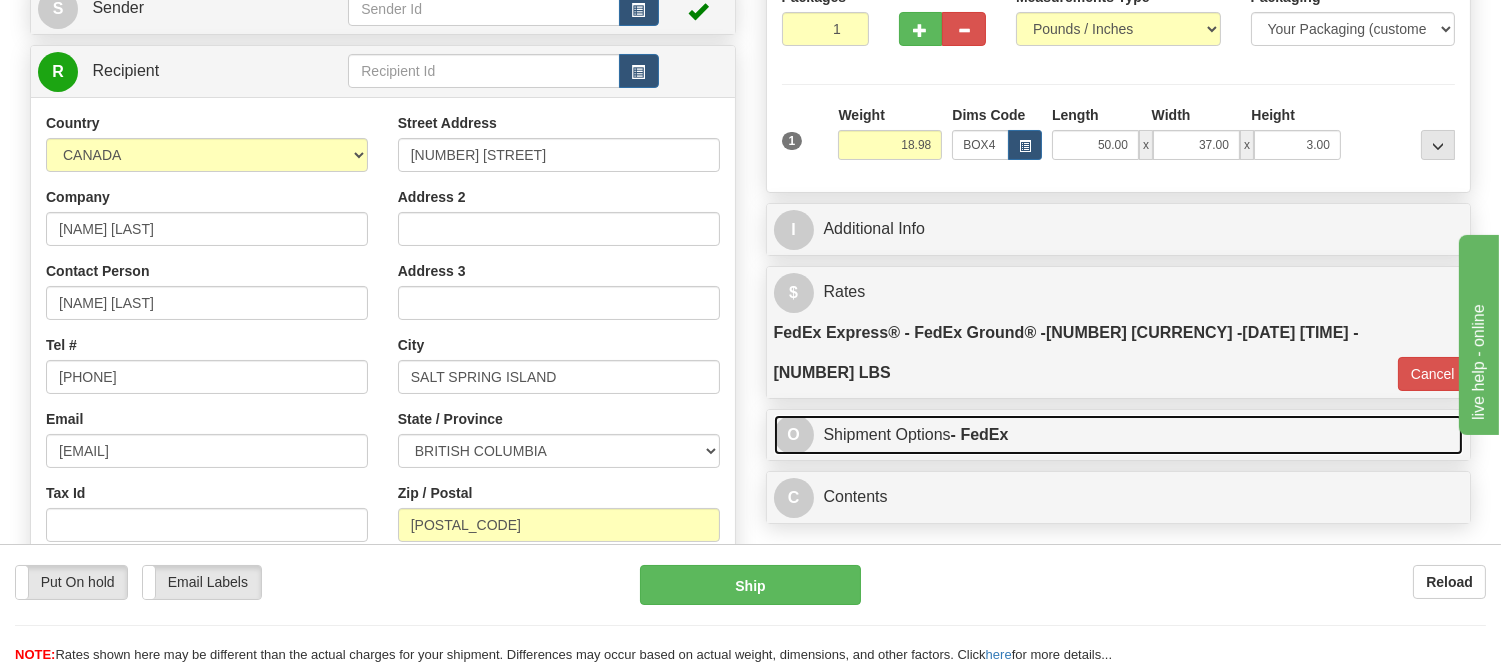click on "O Shipment Options
- FedEx" at bounding box center (1119, 435) 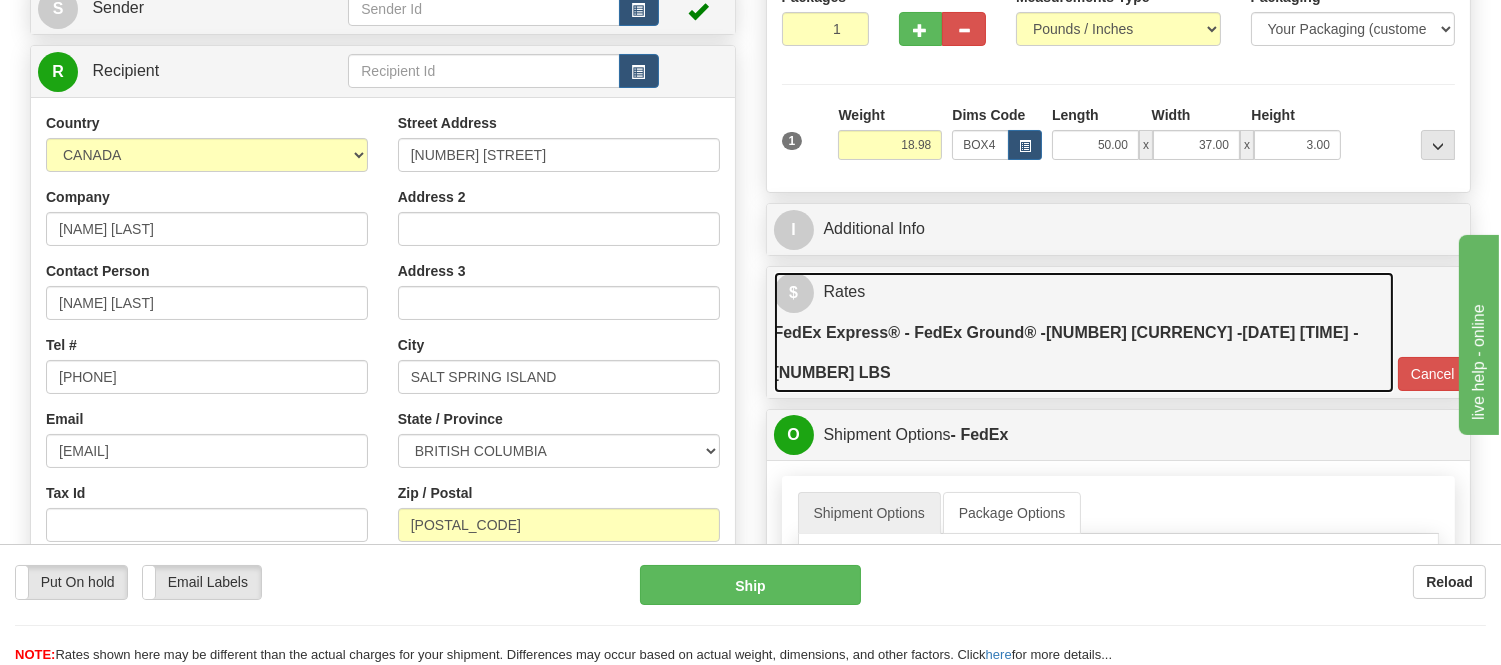 click on "FedEx Express® - FedEx Ground® -  45.06 CAD -  08/14/2025 23:59 - 40 LBS" at bounding box center (1084, 353) 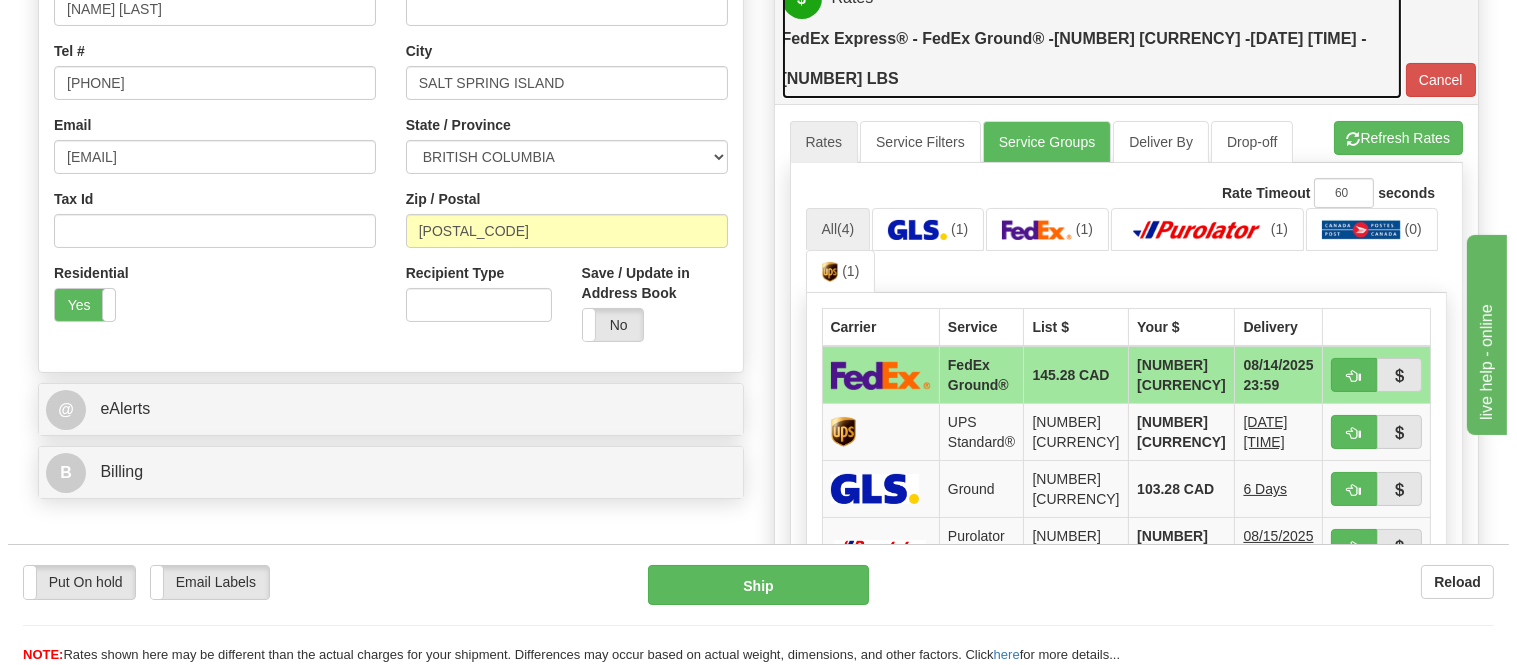 scroll, scrollTop: 555, scrollLeft: 0, axis: vertical 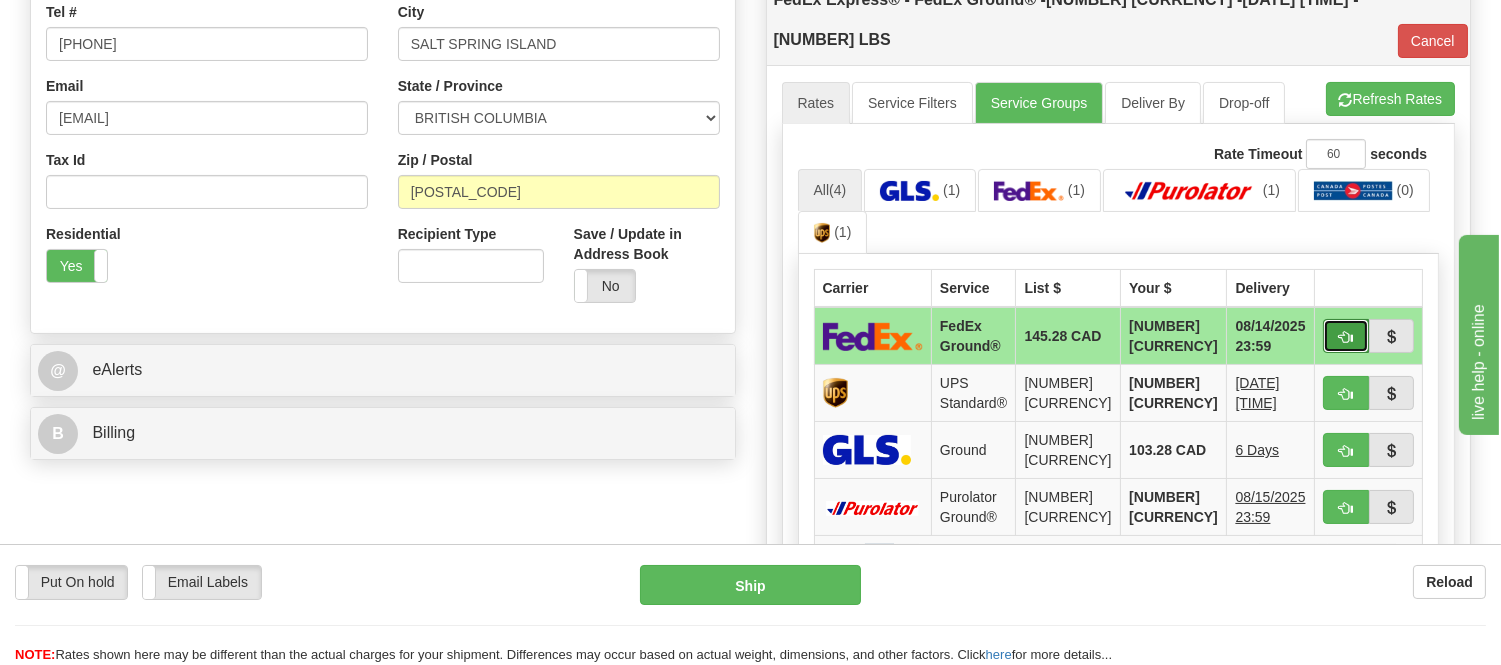 click at bounding box center (1346, 336) 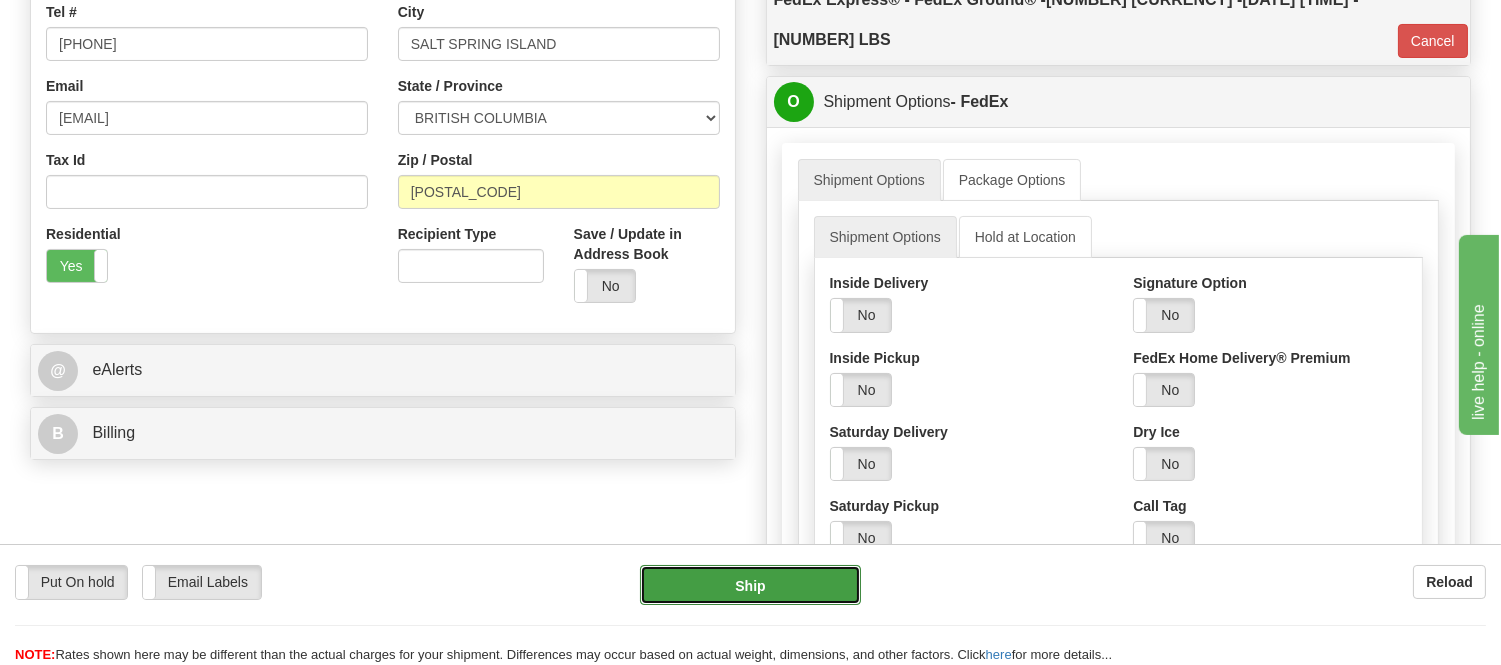 click on "Ship" at bounding box center (750, 585) 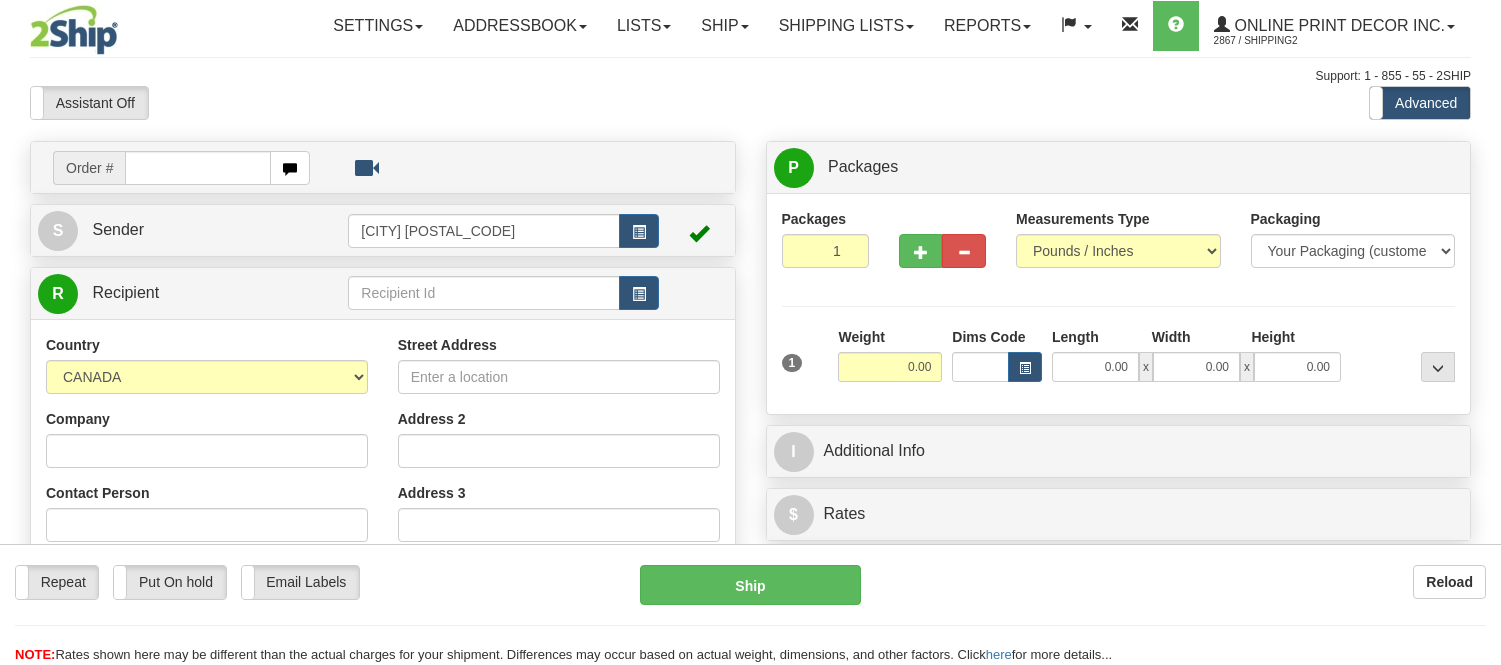 scroll, scrollTop: 0, scrollLeft: 0, axis: both 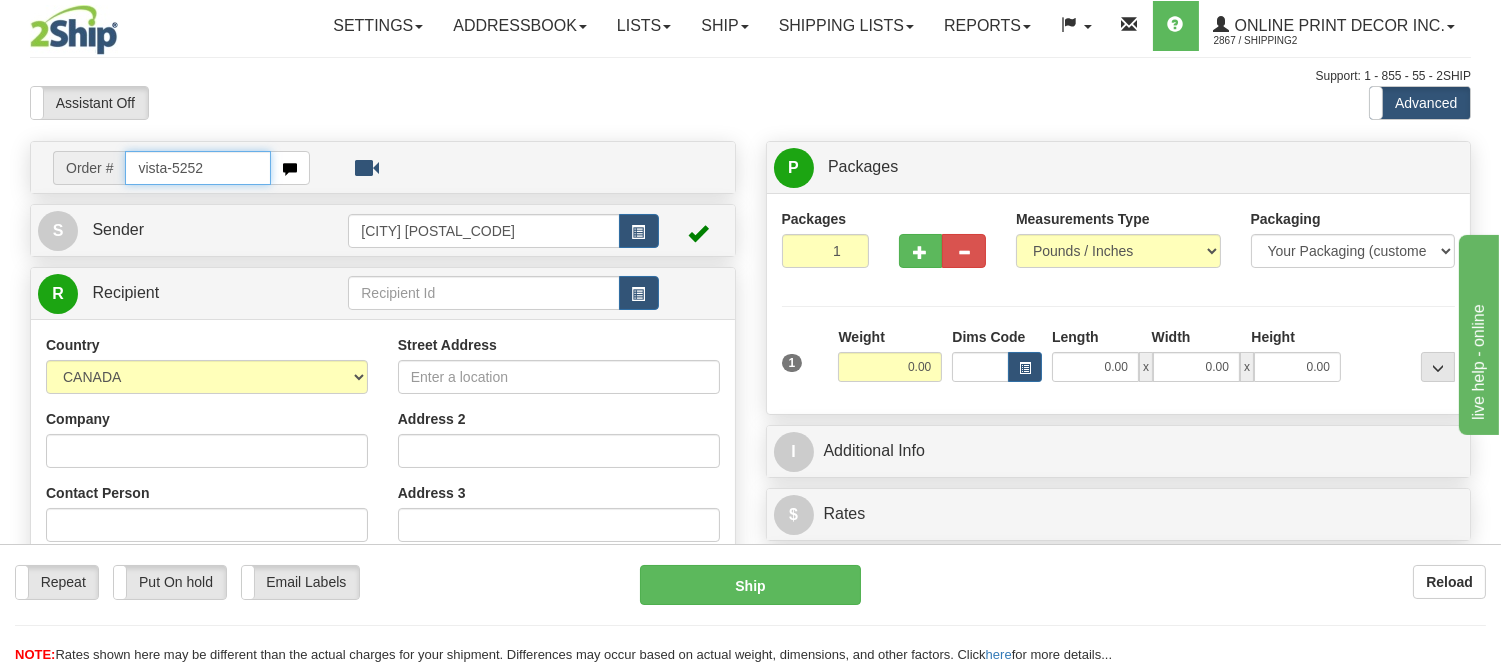 type on "vista-5252" 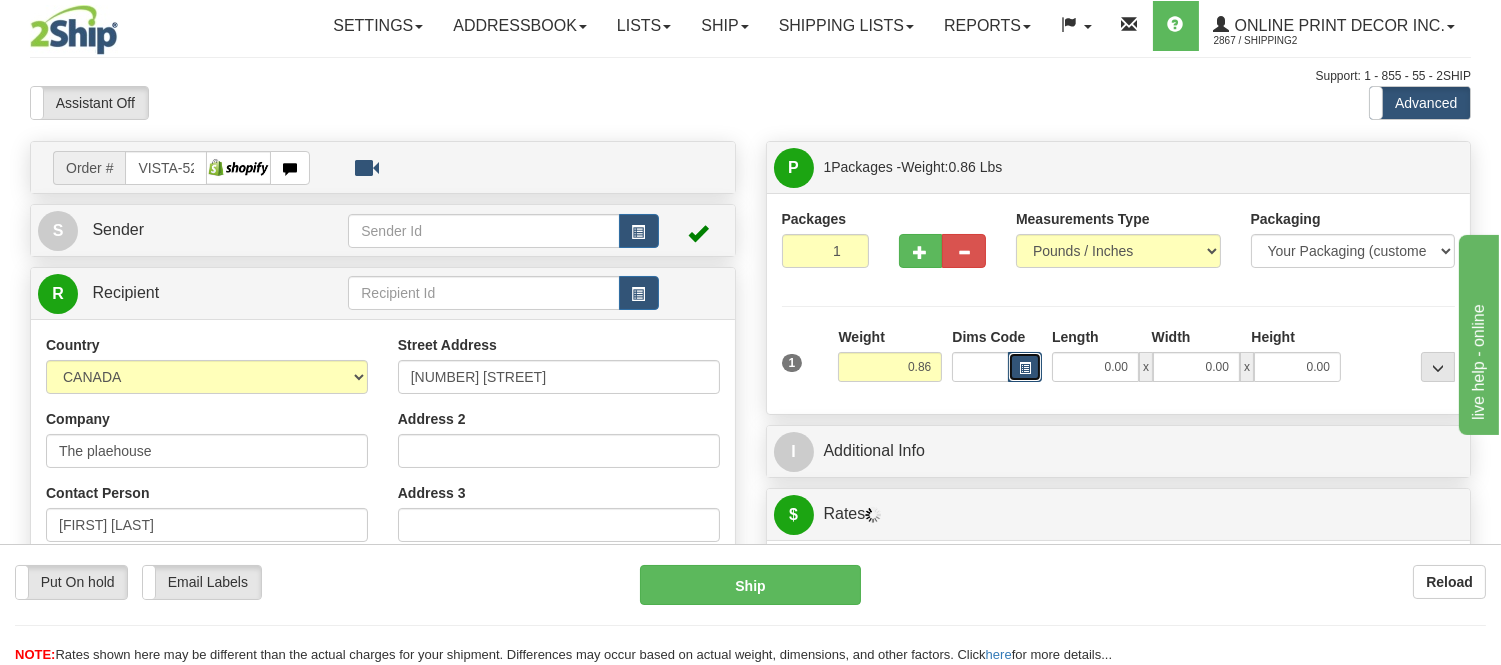 click at bounding box center (1025, 367) 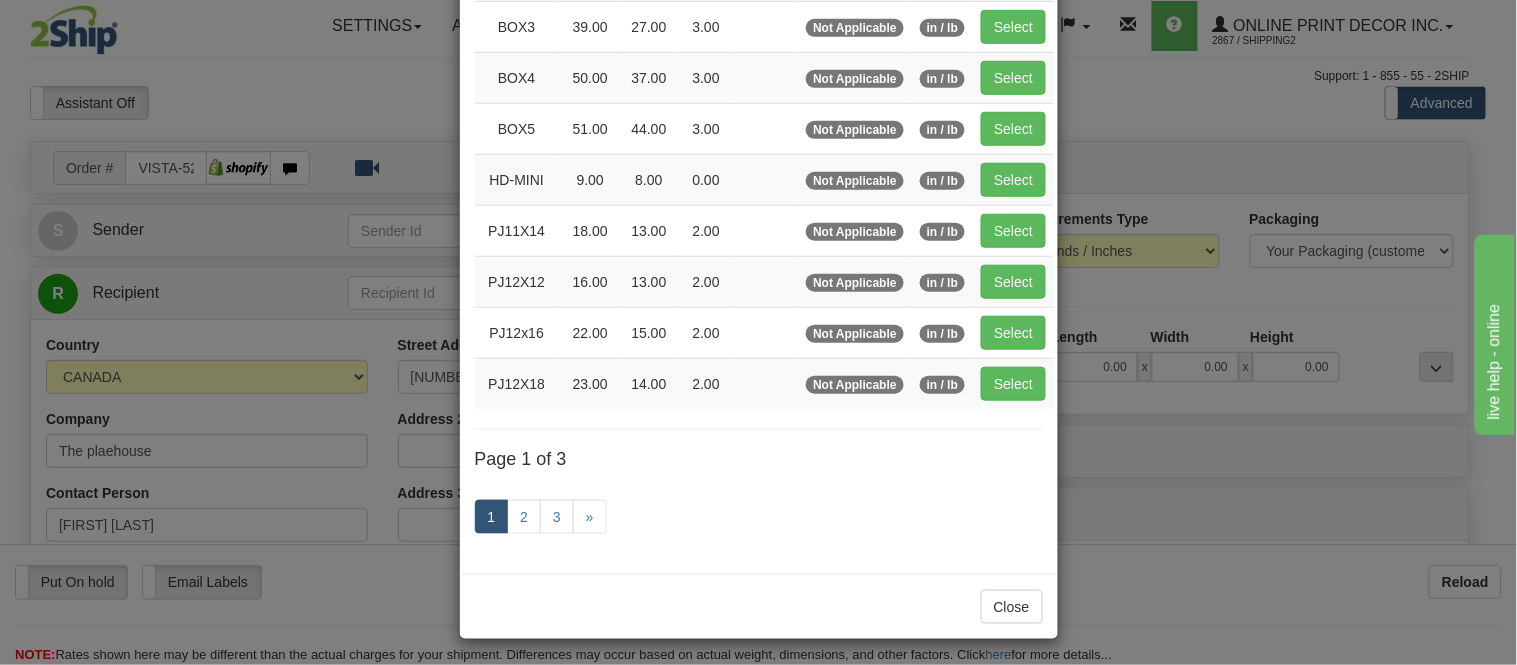 scroll, scrollTop: 333, scrollLeft: 0, axis: vertical 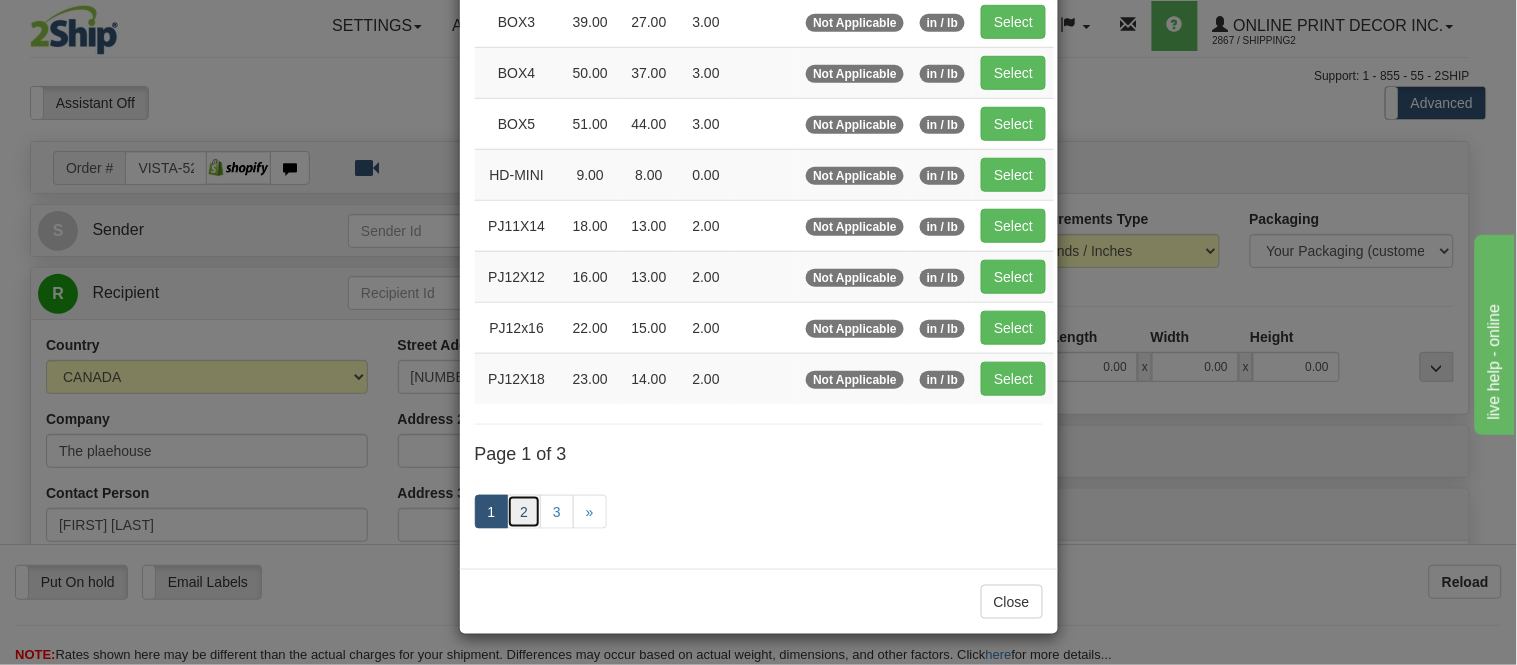 click on "2" at bounding box center (524, 512) 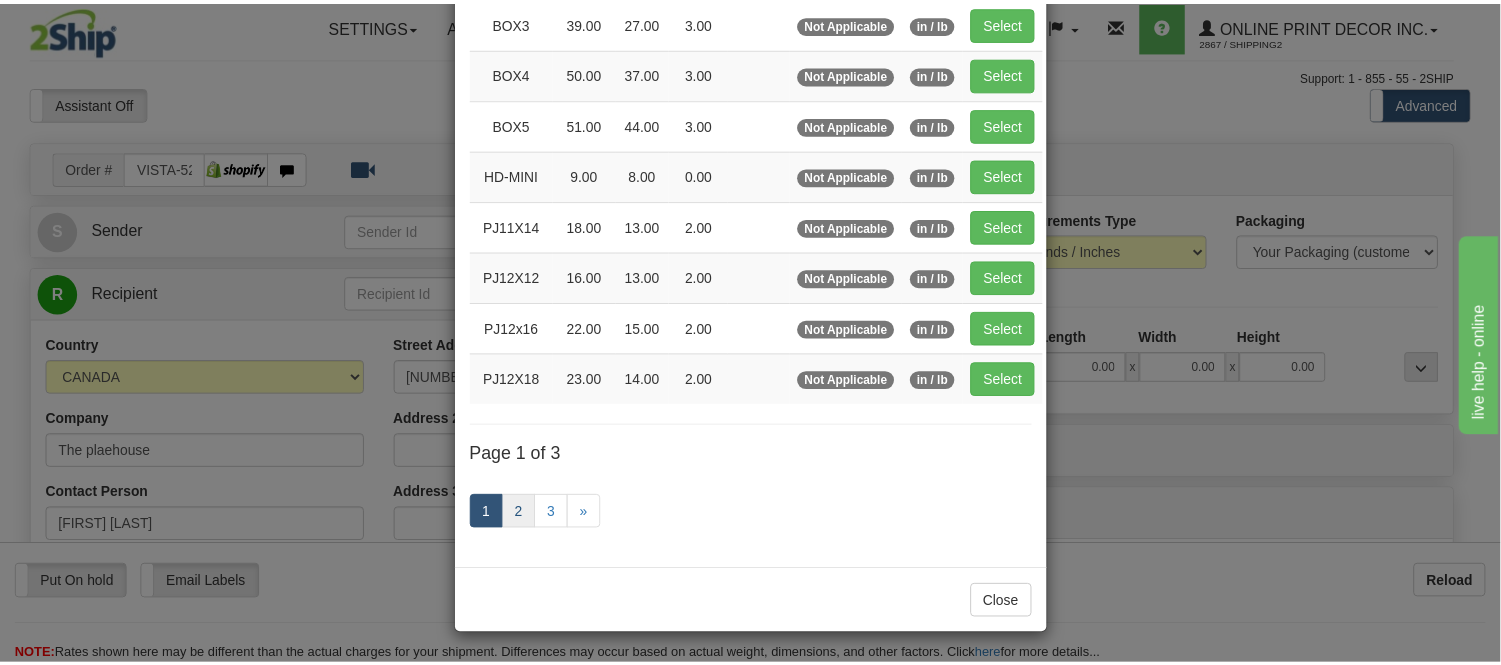 scroll, scrollTop: 325, scrollLeft: 0, axis: vertical 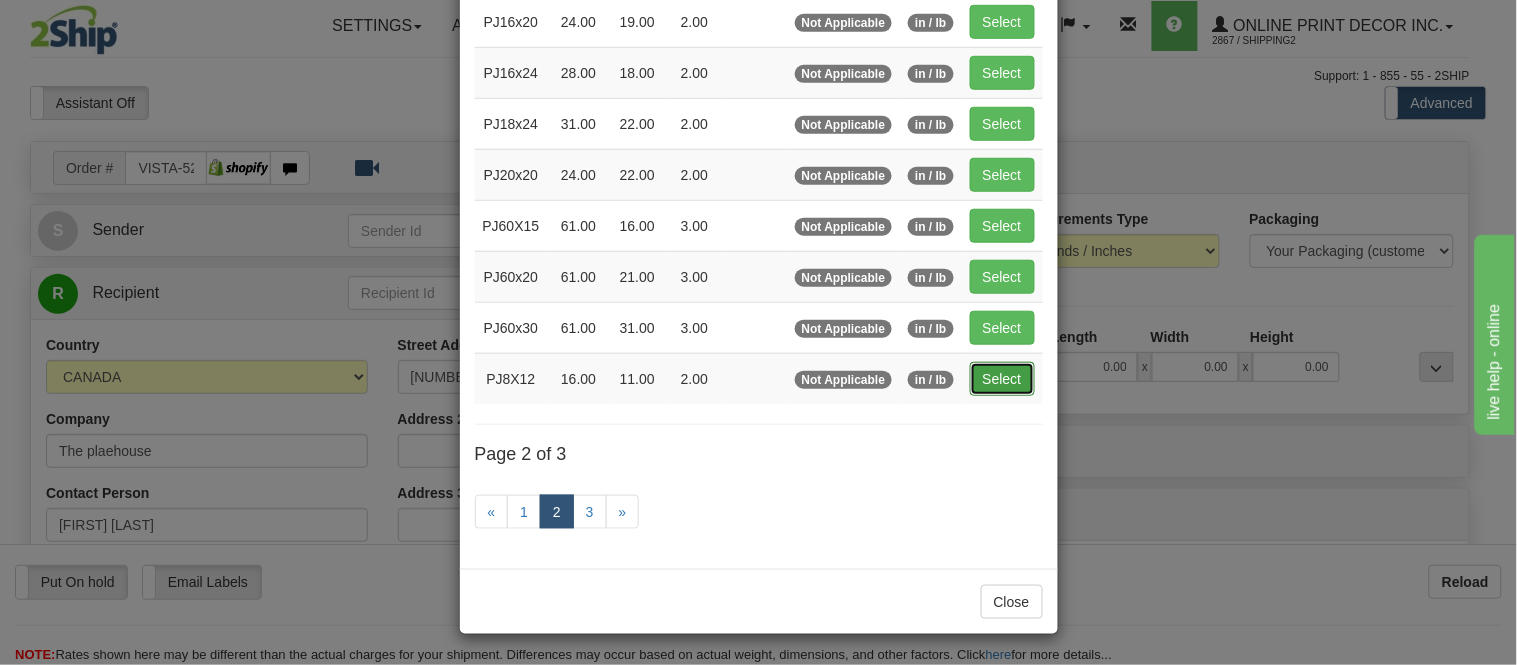 click on "Select" at bounding box center (1002, 379) 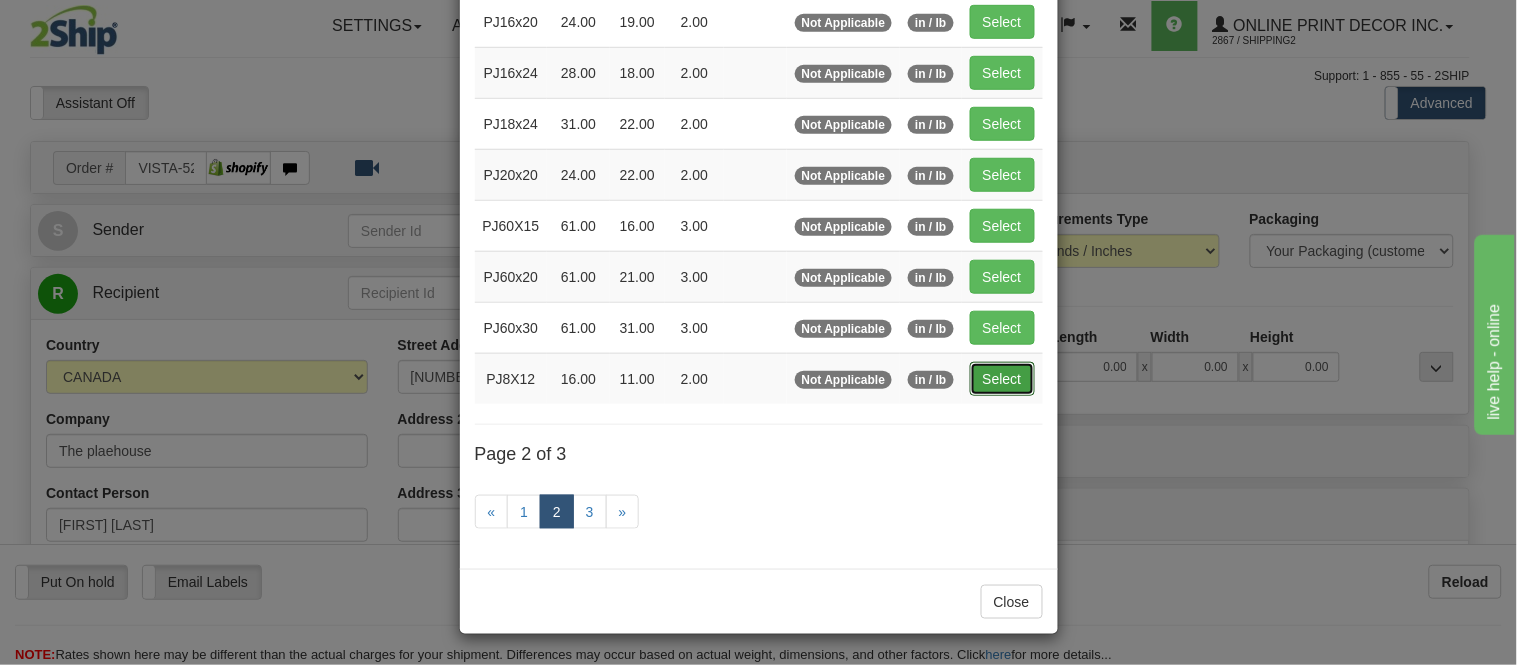 type on "16.00" 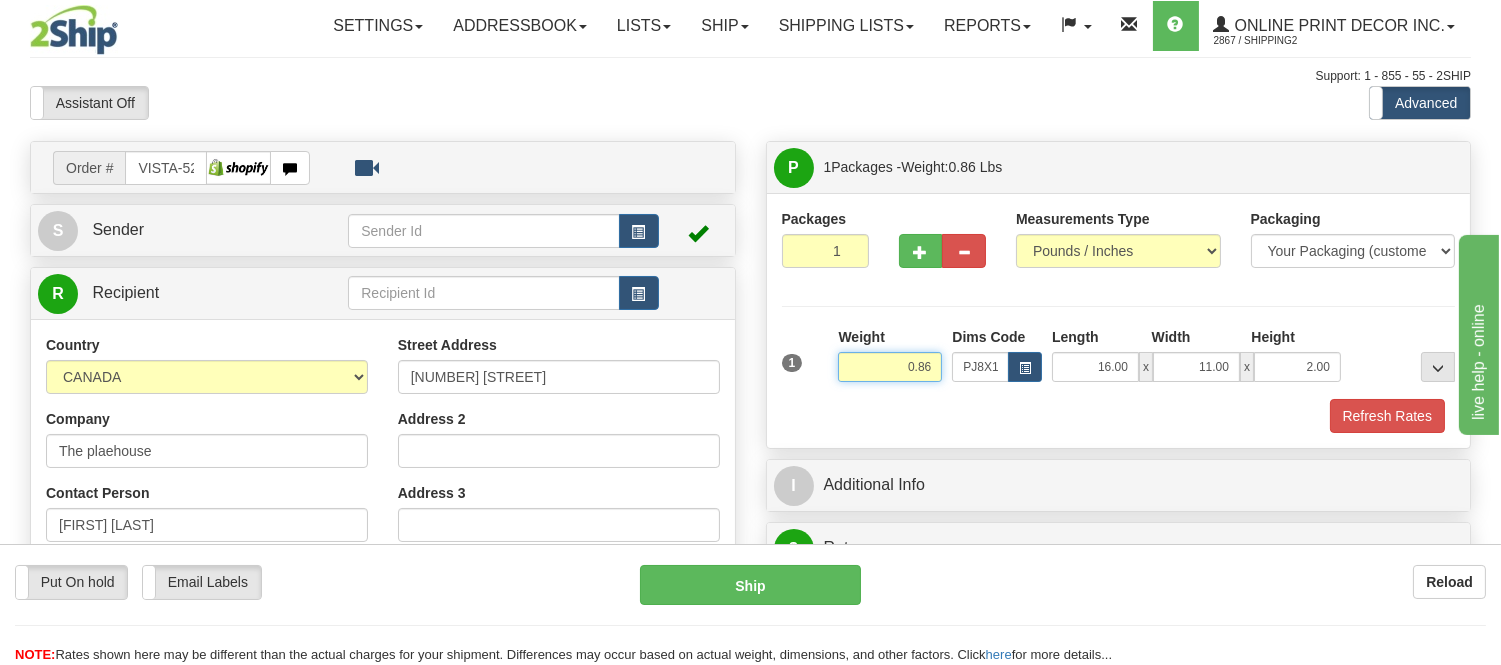 drag, startPoint x: 933, startPoint y: 373, endPoint x: 854, endPoint y: 356, distance: 80.80842 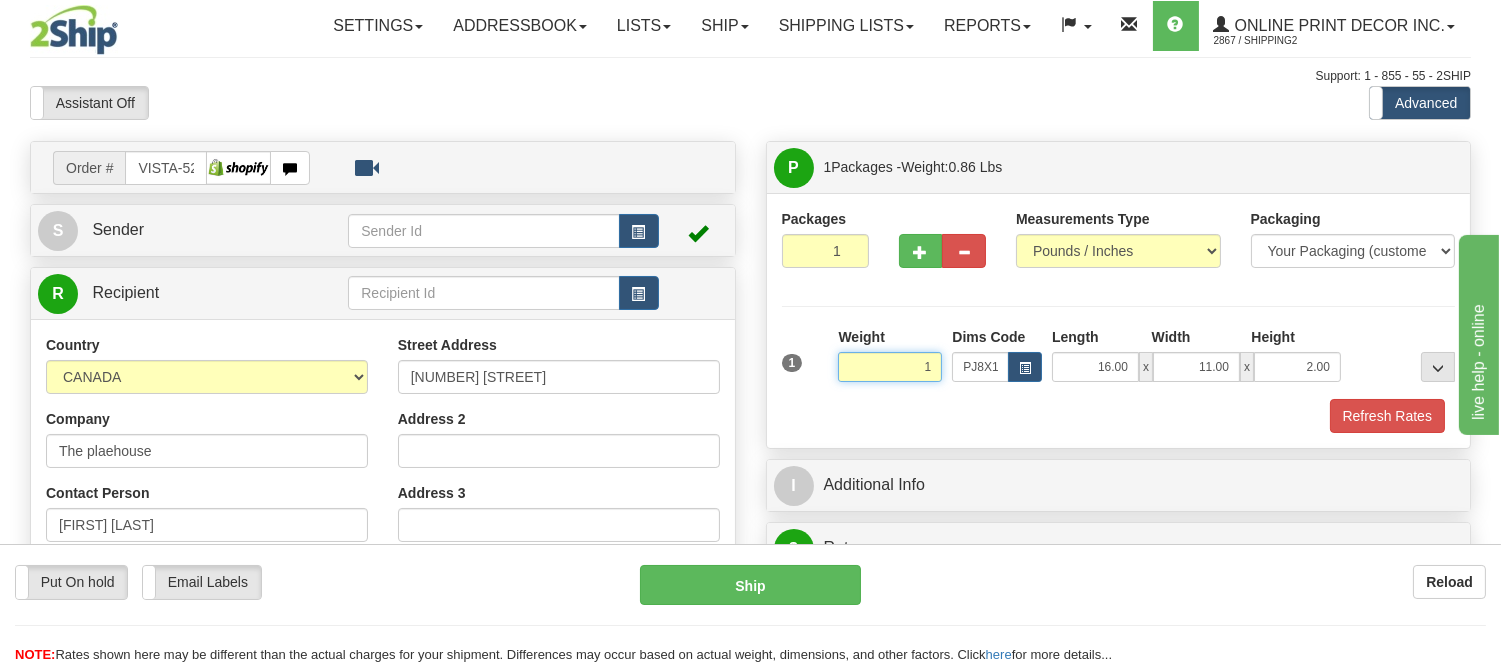 click on "Delete" at bounding box center (0, 0) 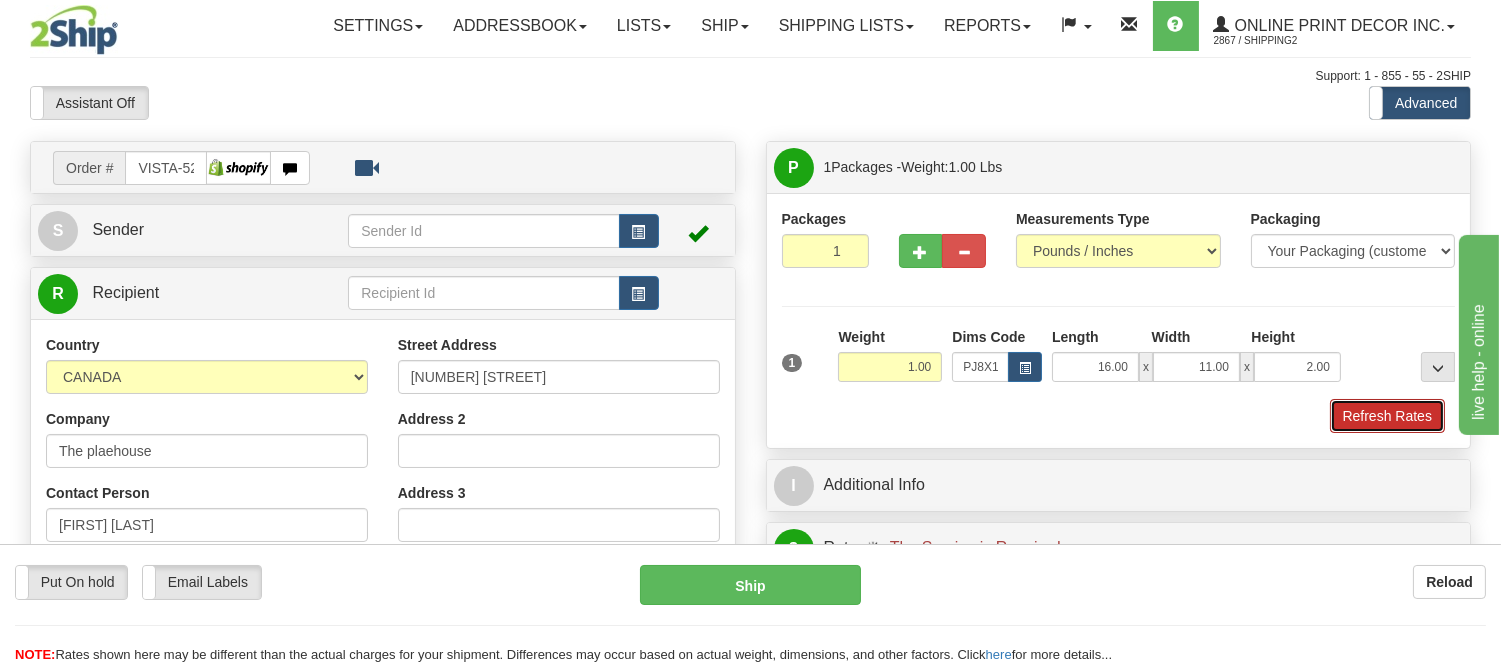 click on "Refresh Rates" at bounding box center (1387, 416) 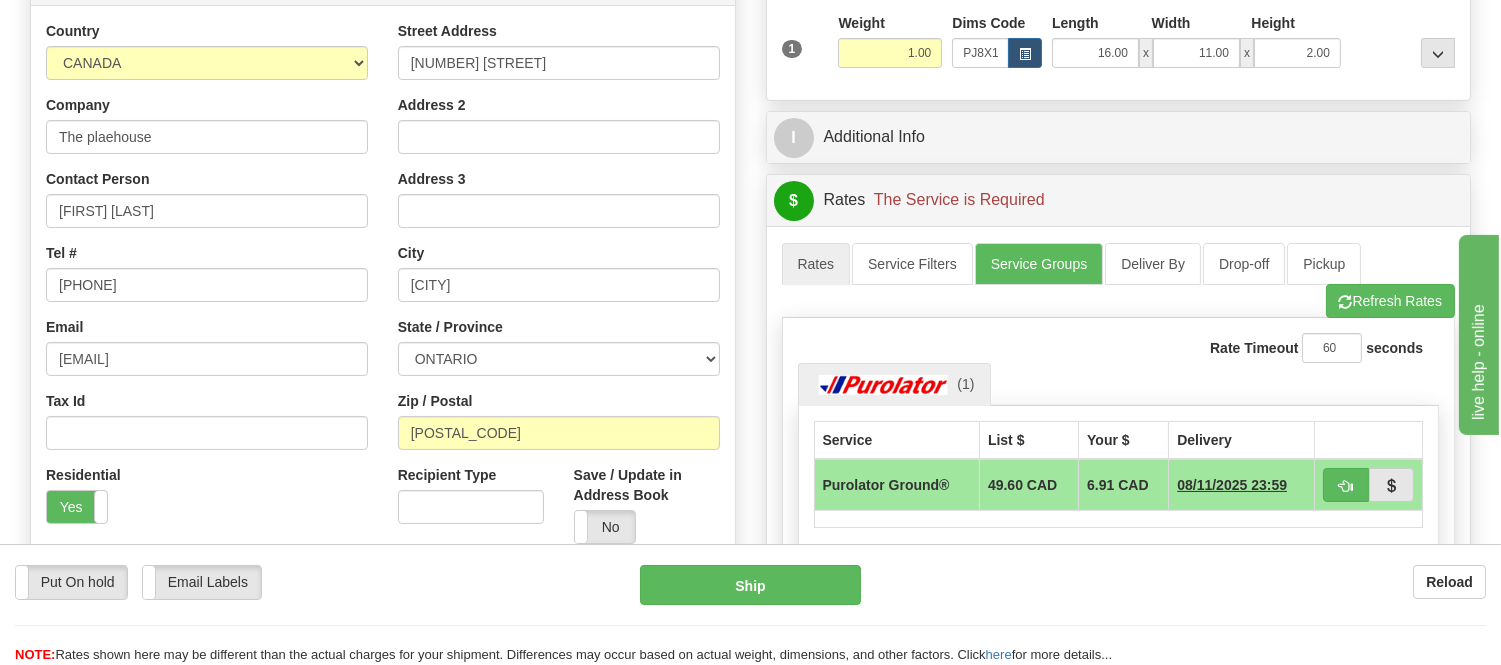 scroll, scrollTop: 0, scrollLeft: 0, axis: both 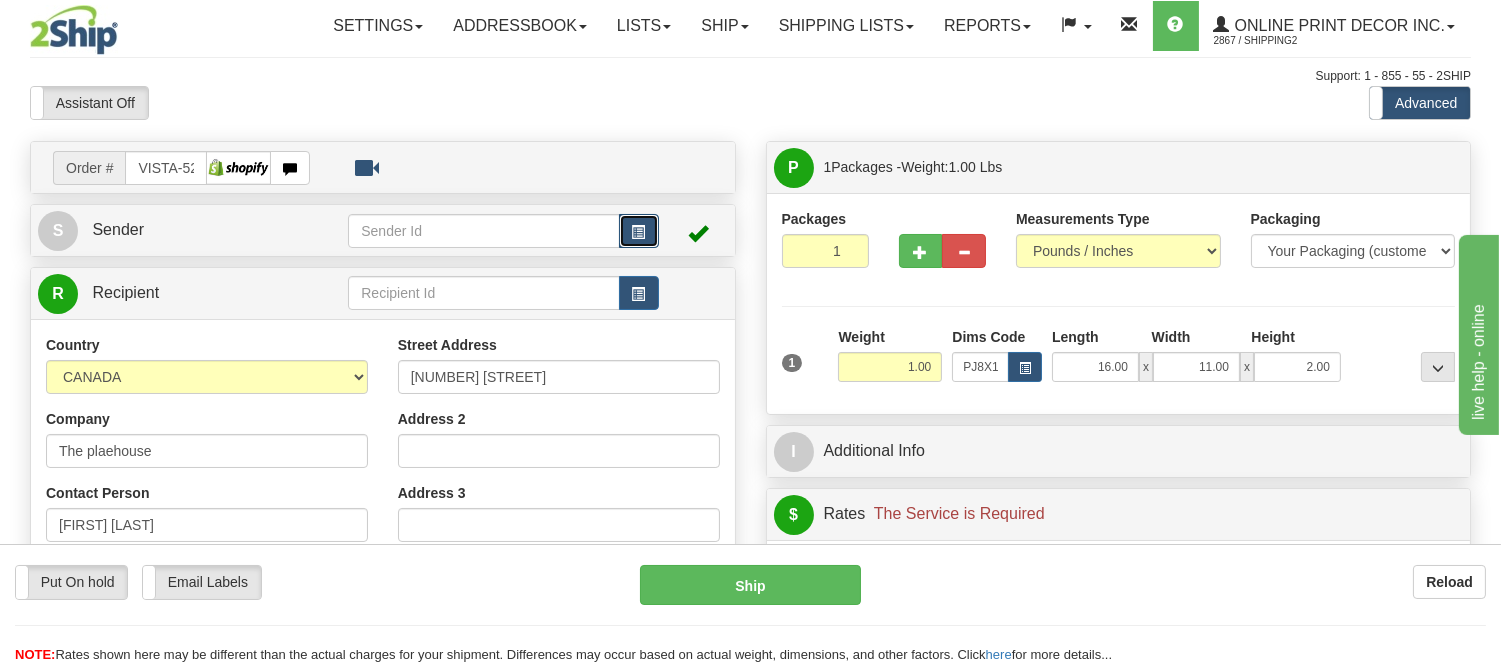 click at bounding box center [639, 232] 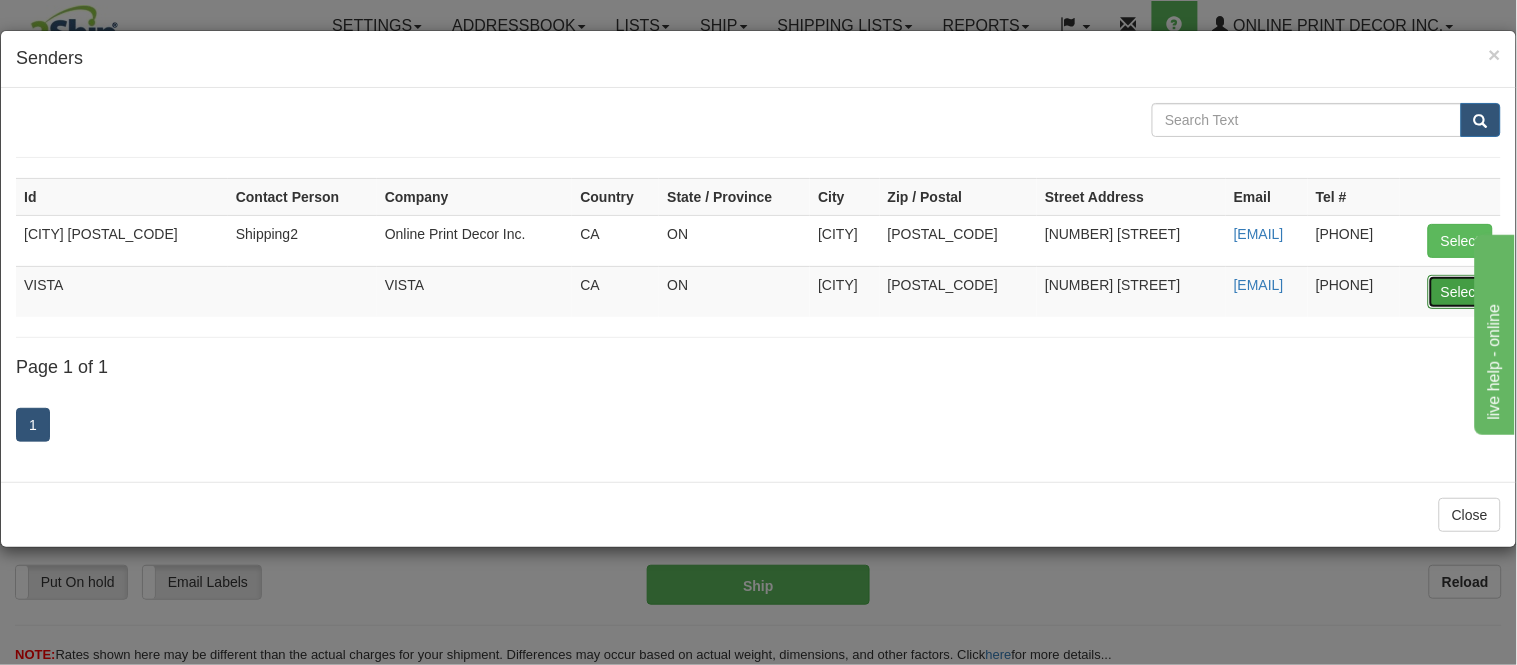 click on "Select" at bounding box center (1460, 292) 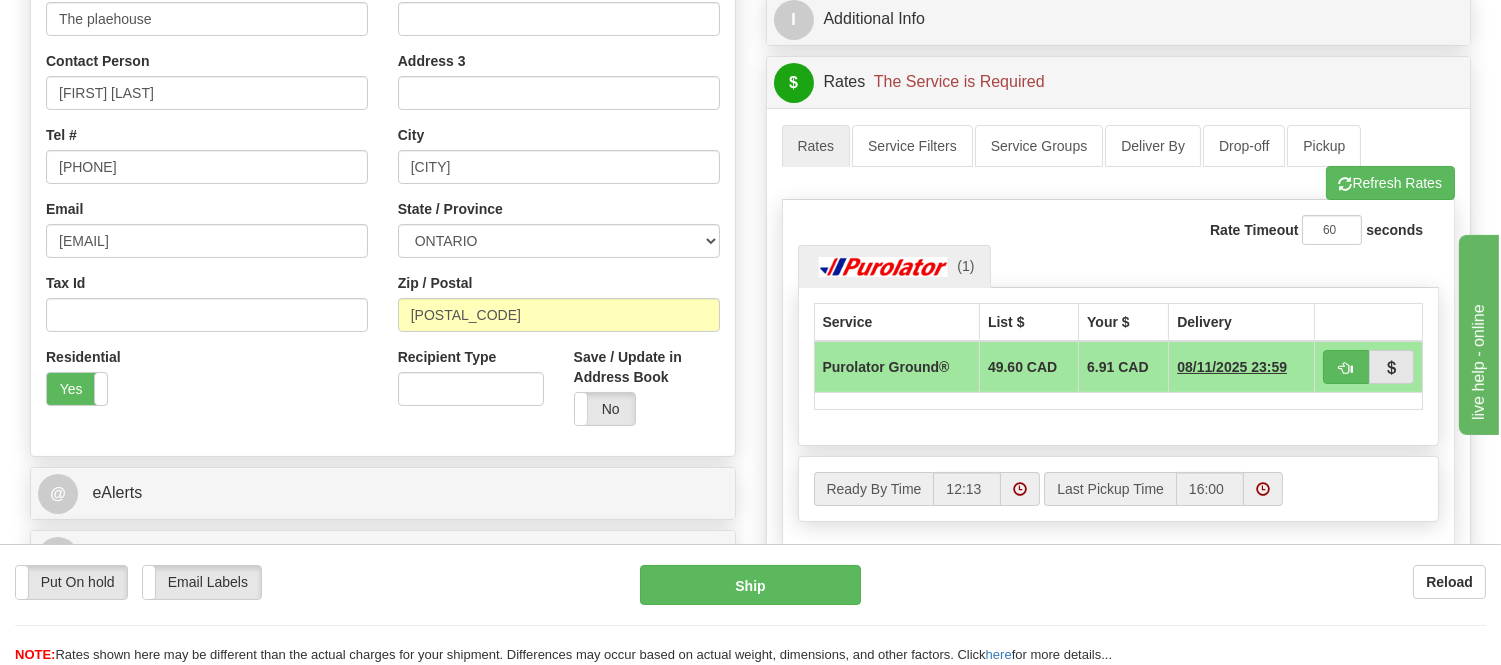 scroll, scrollTop: 444, scrollLeft: 0, axis: vertical 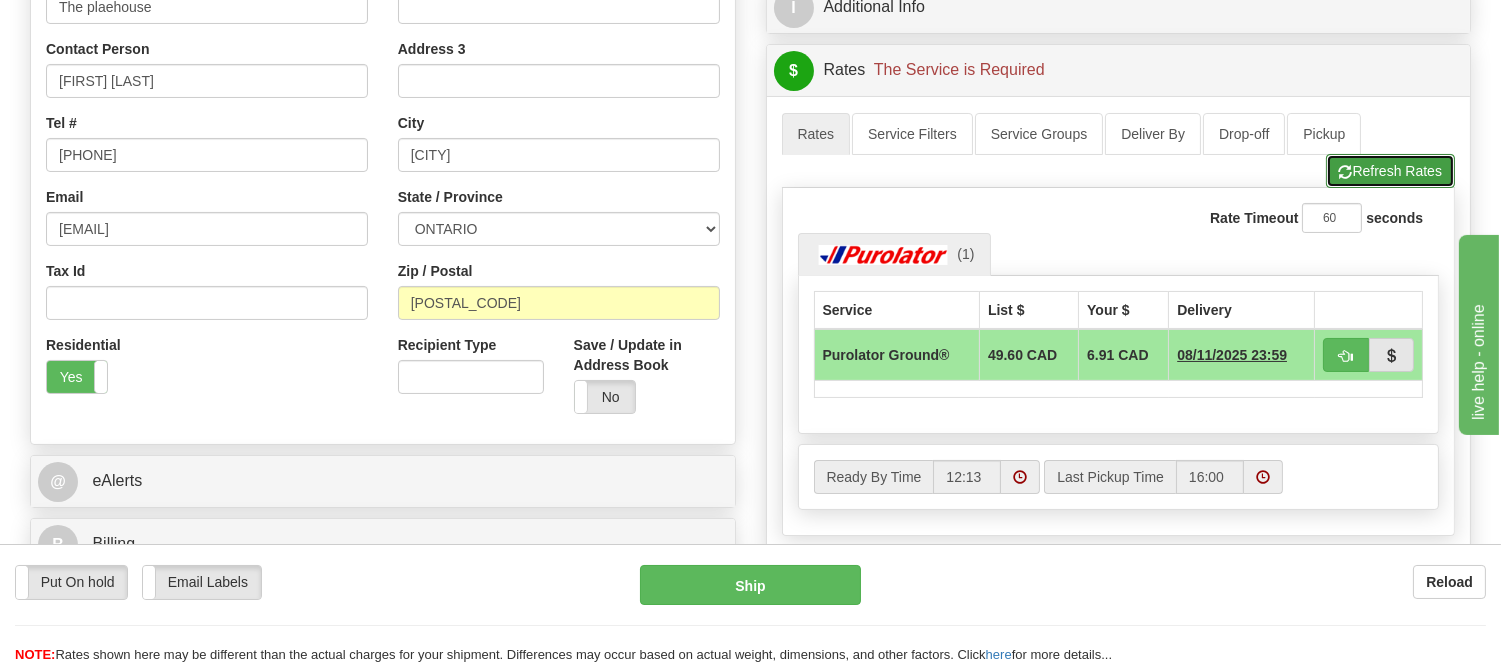 click on "Refresh Rates" at bounding box center [1390, 171] 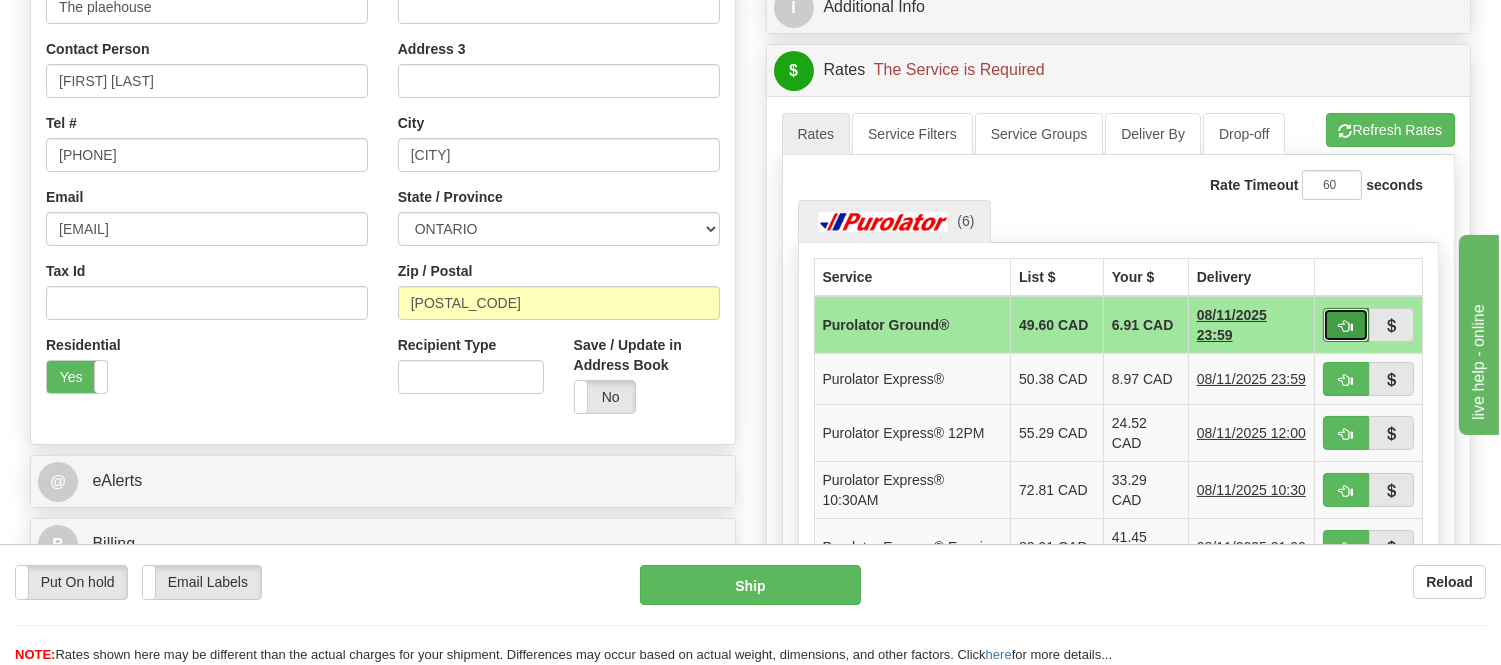 click at bounding box center (1346, 326) 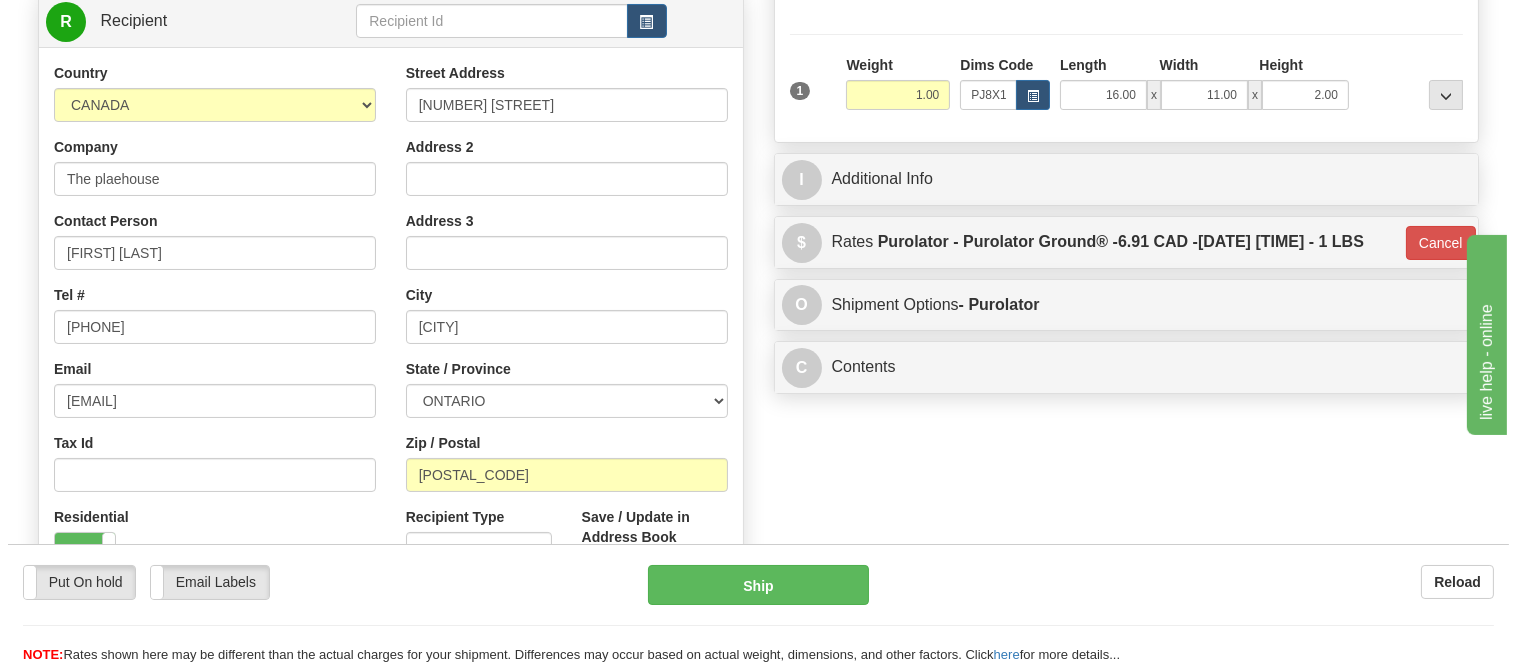 scroll, scrollTop: 111, scrollLeft: 0, axis: vertical 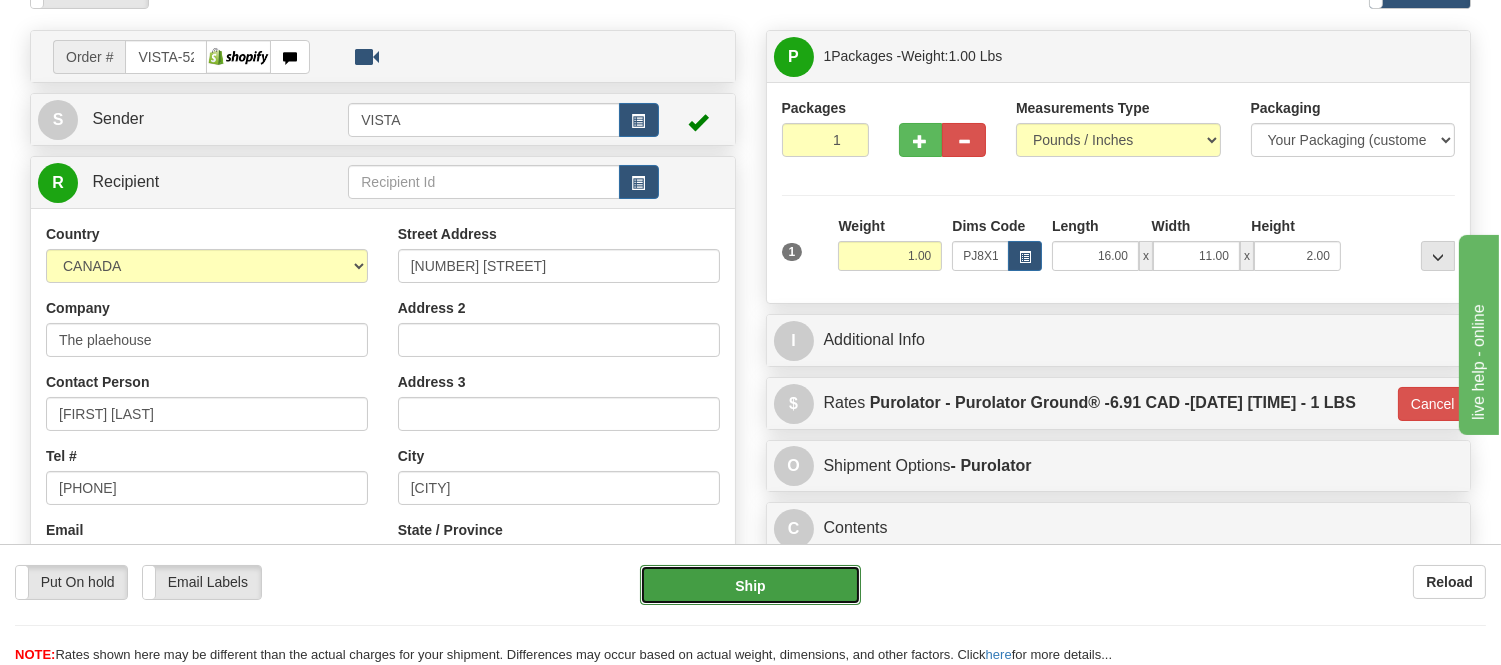 click on "Ship" at bounding box center (750, 585) 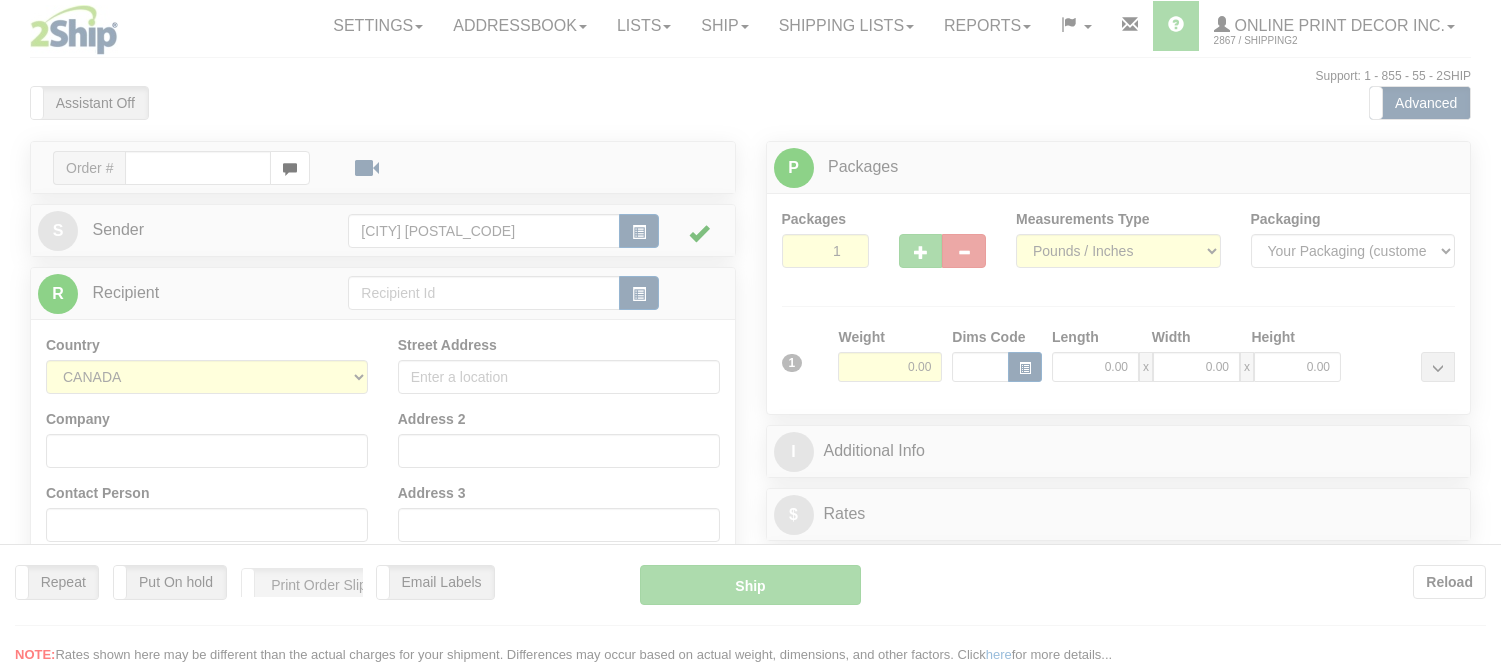 scroll, scrollTop: 0, scrollLeft: 0, axis: both 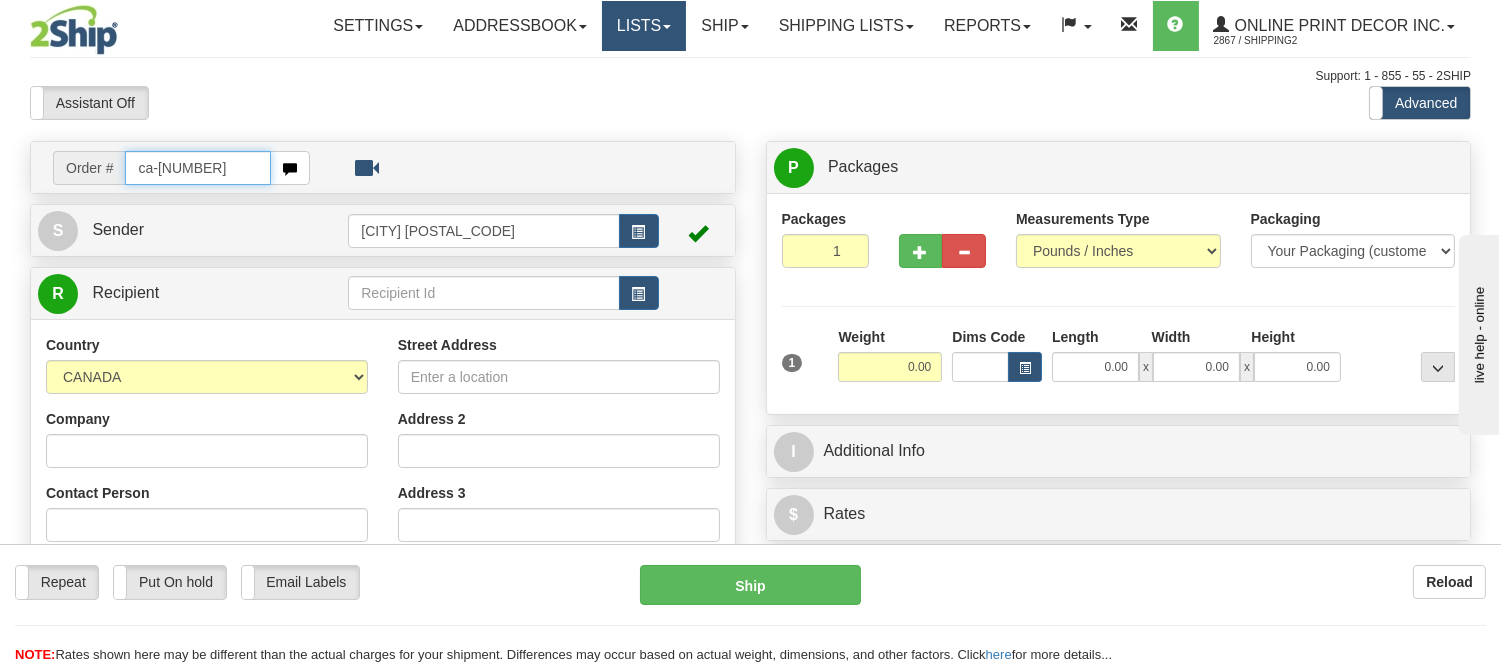 type on "ca-[NUMBER]" 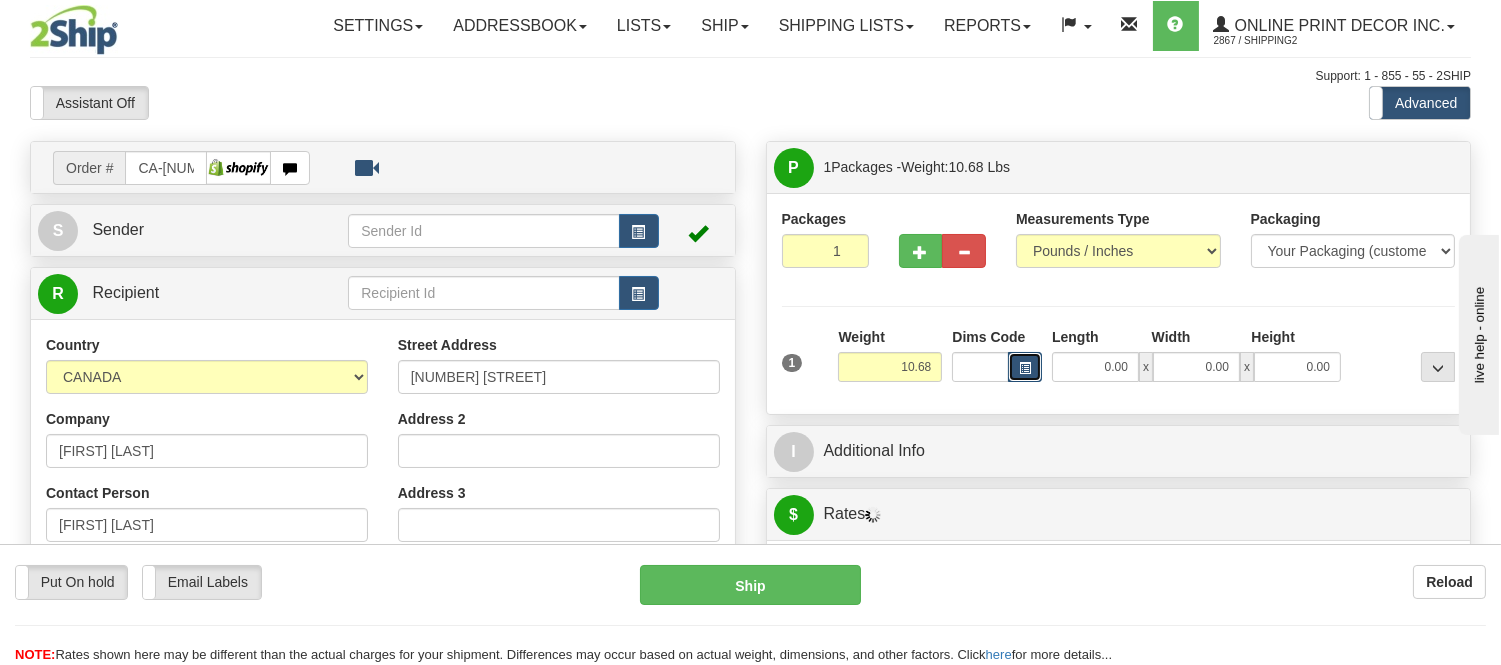click at bounding box center [1025, 367] 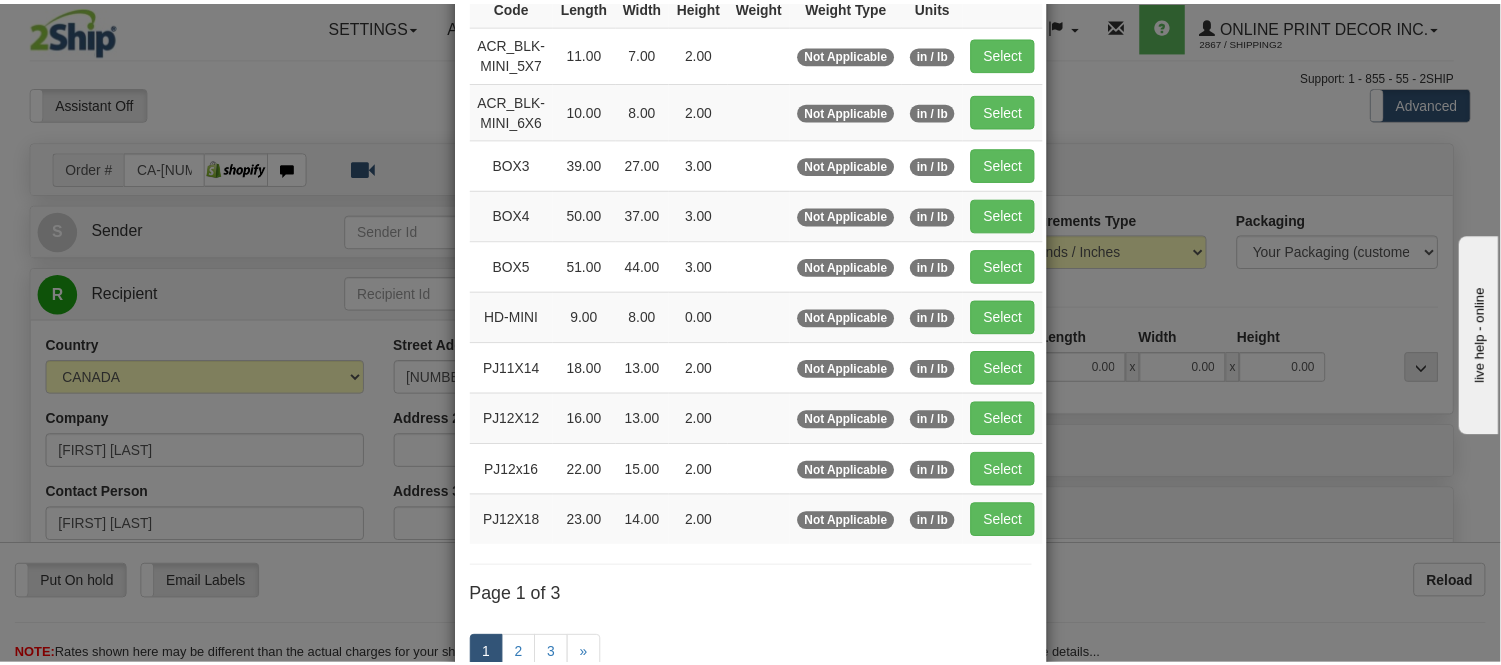 scroll, scrollTop: 222, scrollLeft: 0, axis: vertical 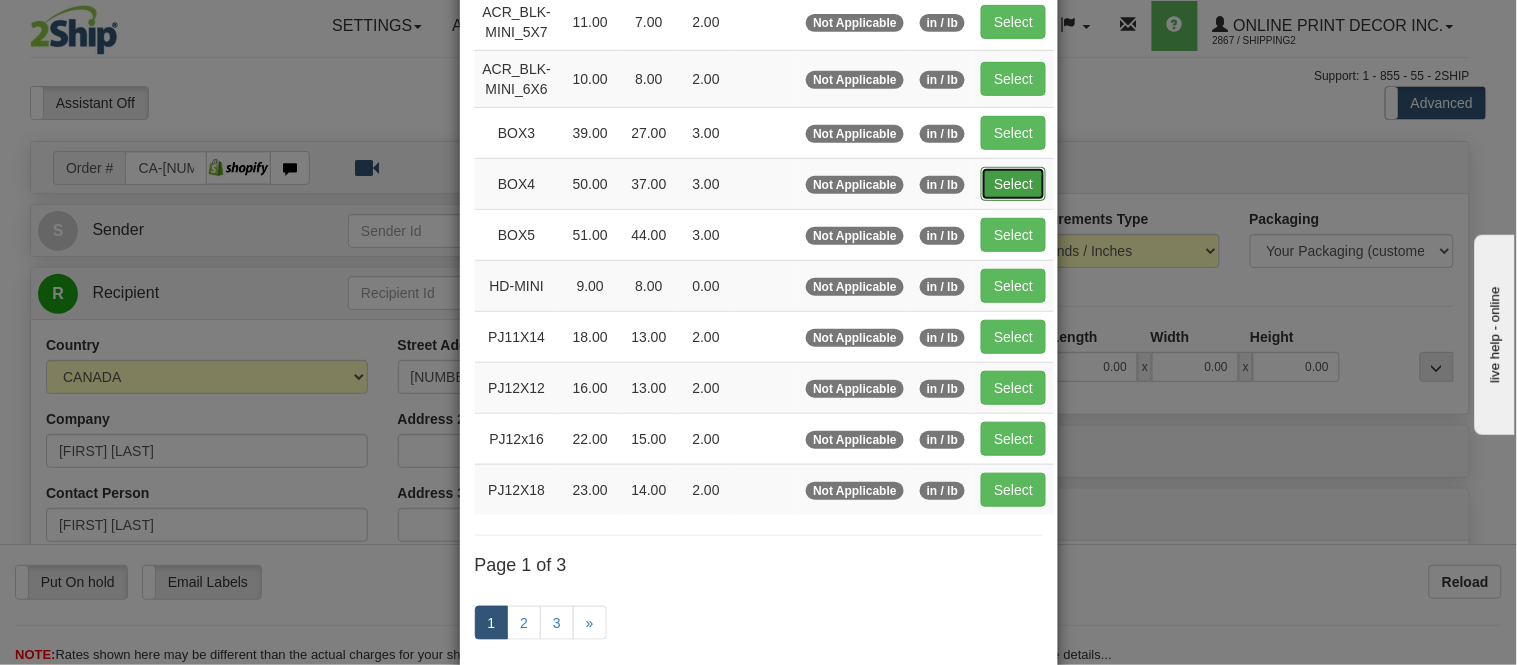 click on "Select" at bounding box center [1013, 184] 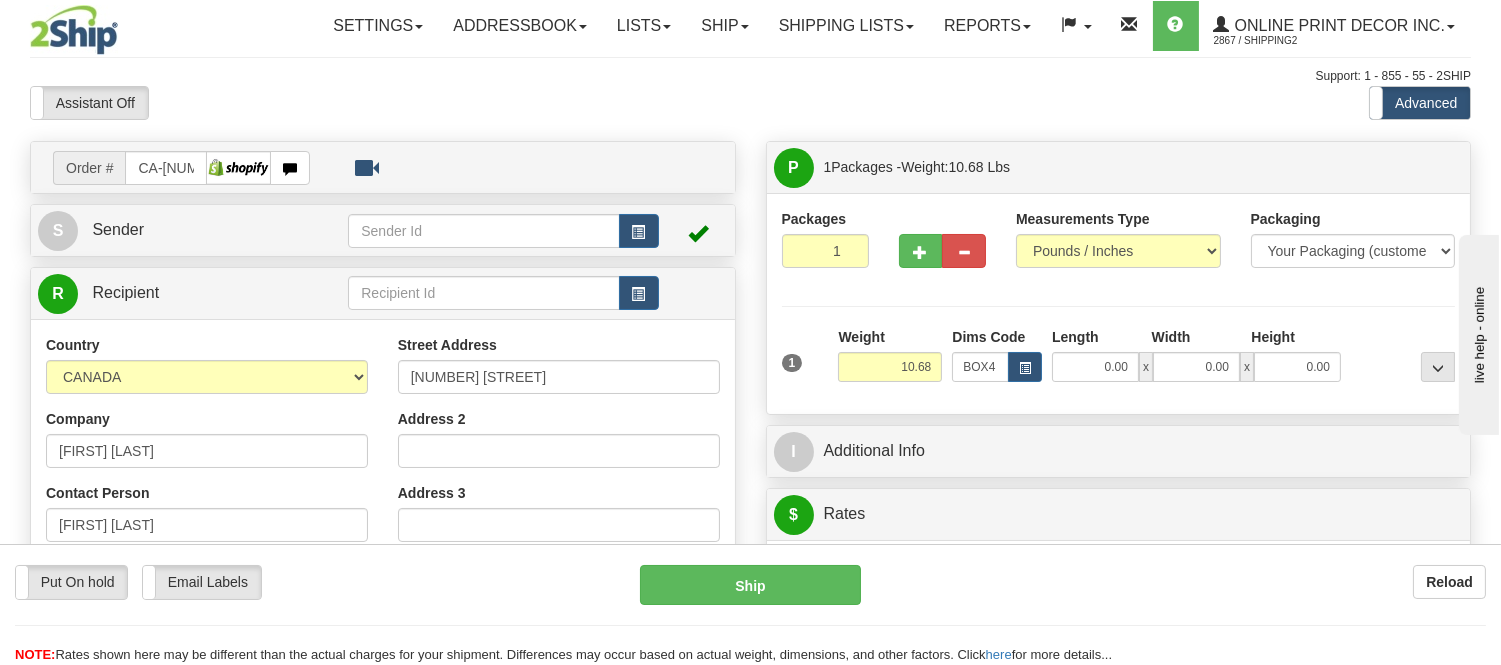type on "50.00" 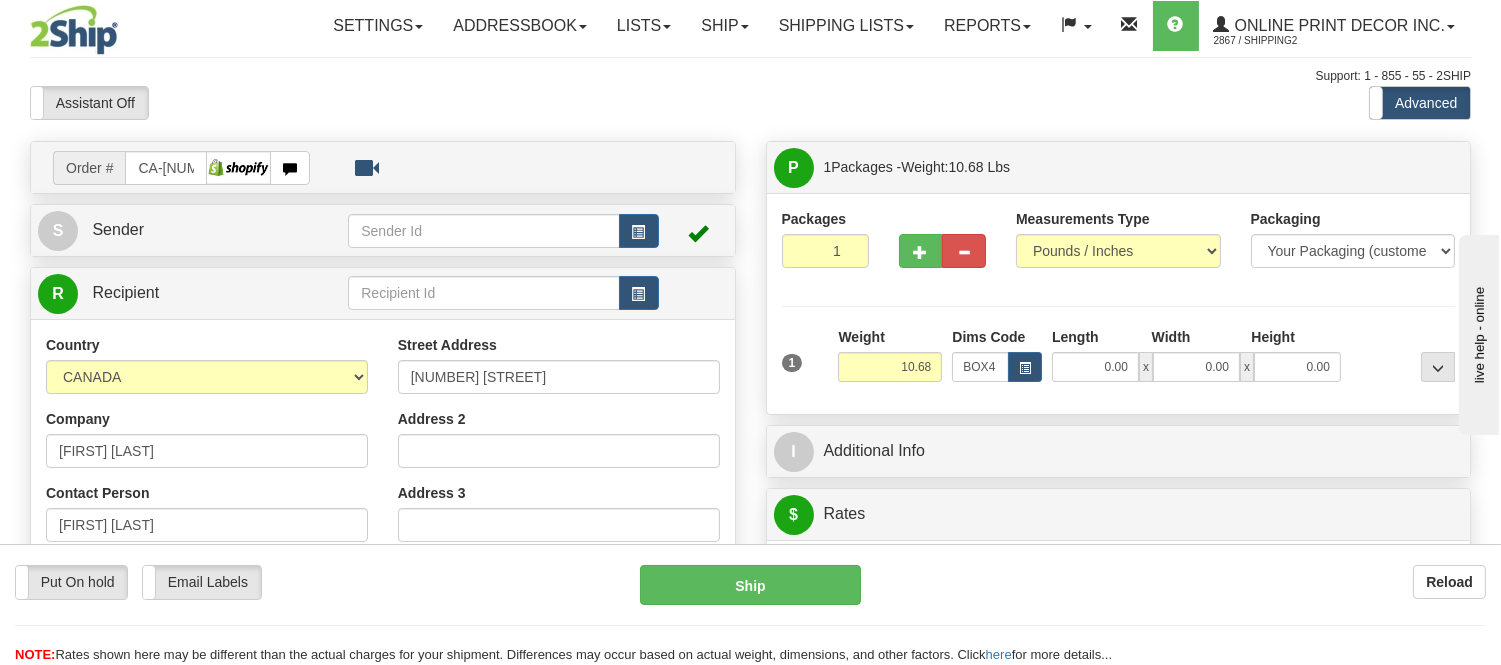 type on "37.00" 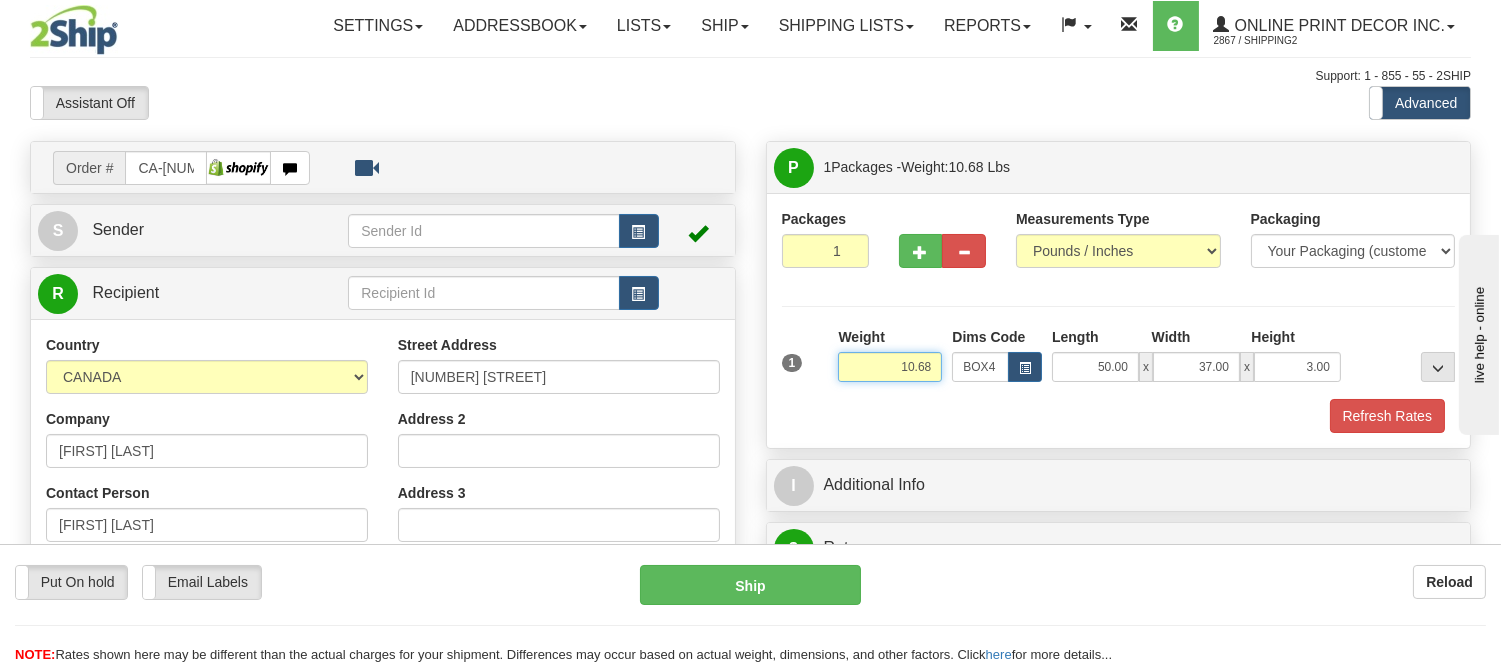 drag, startPoint x: 936, startPoint y: 367, endPoint x: 843, endPoint y: 361, distance: 93.193344 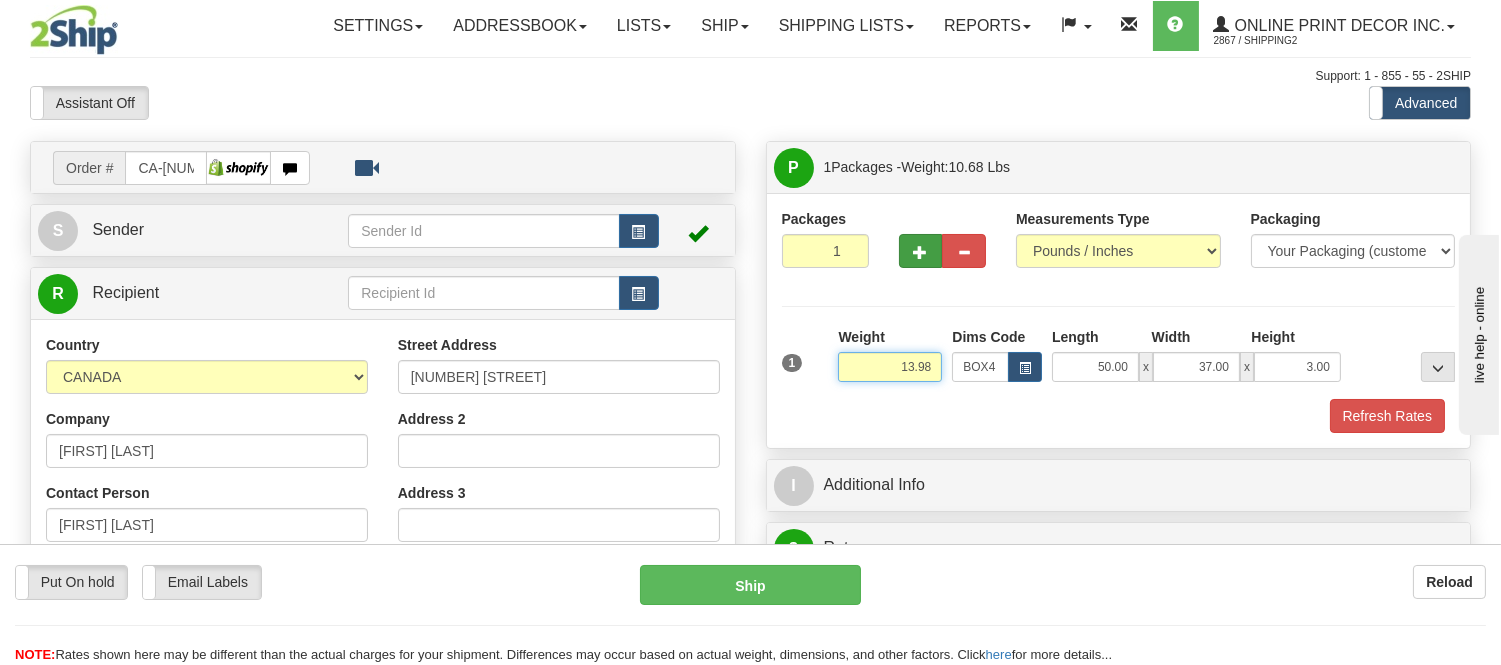 type on "13.98" 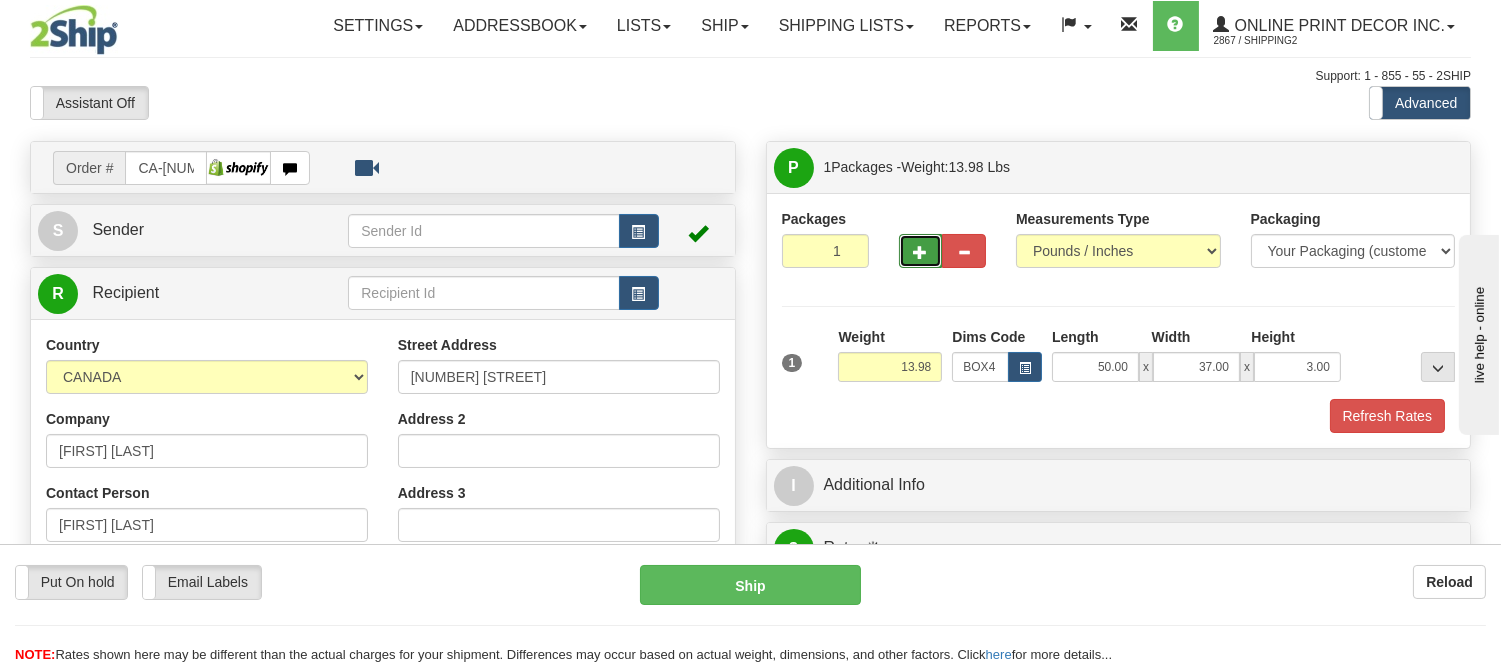click at bounding box center [921, 252] 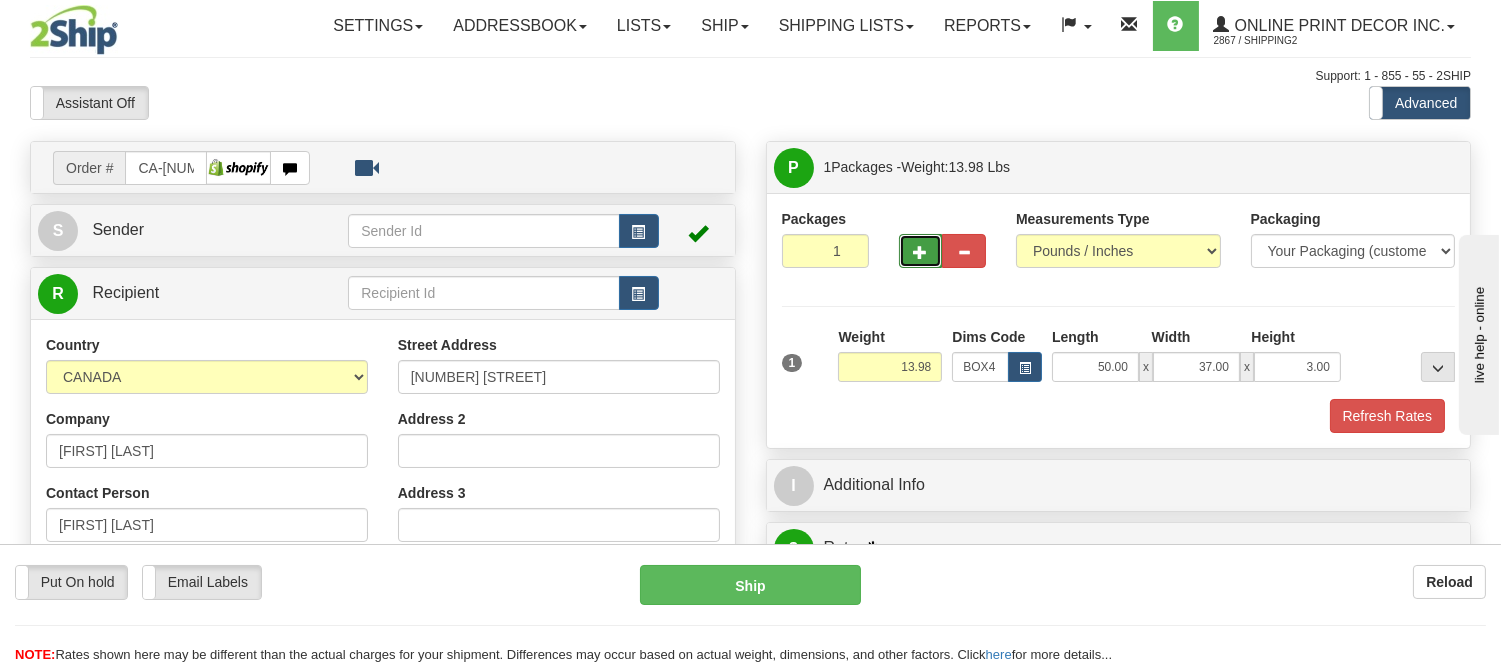 radio on "true" 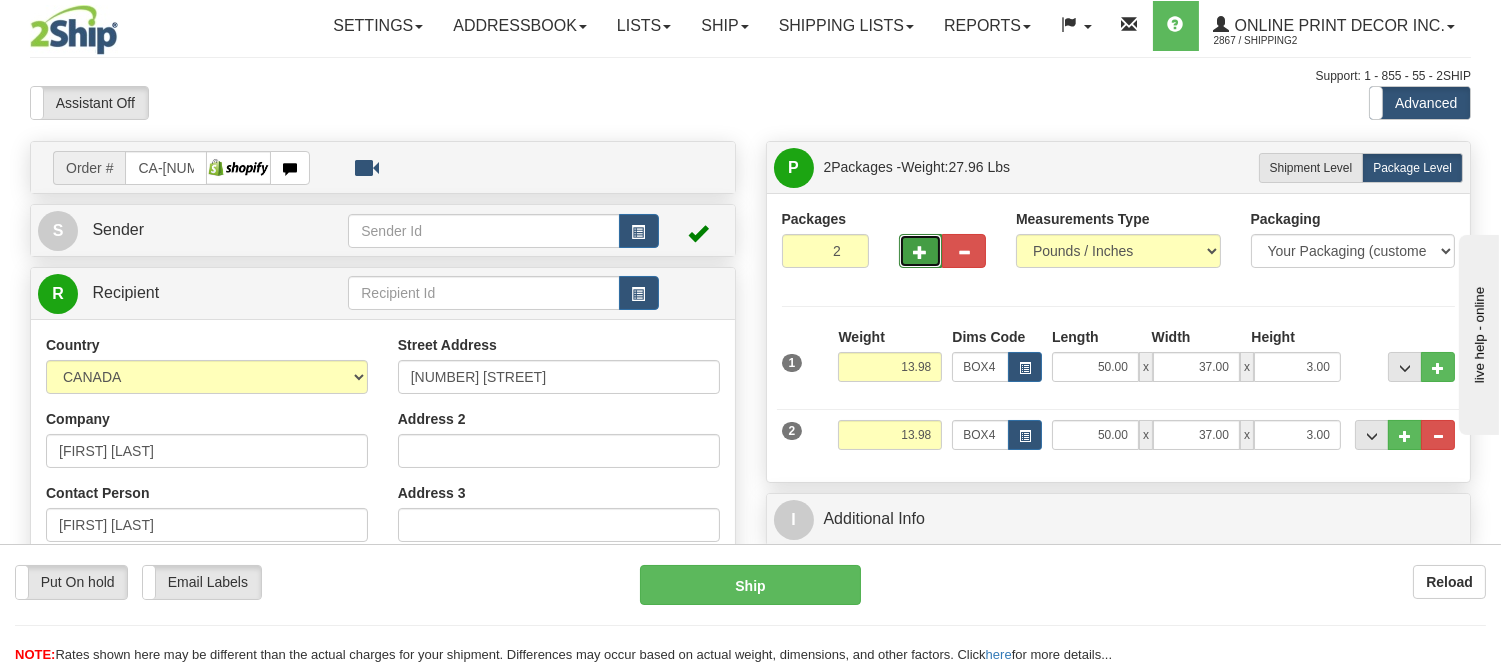 click at bounding box center [921, 252] 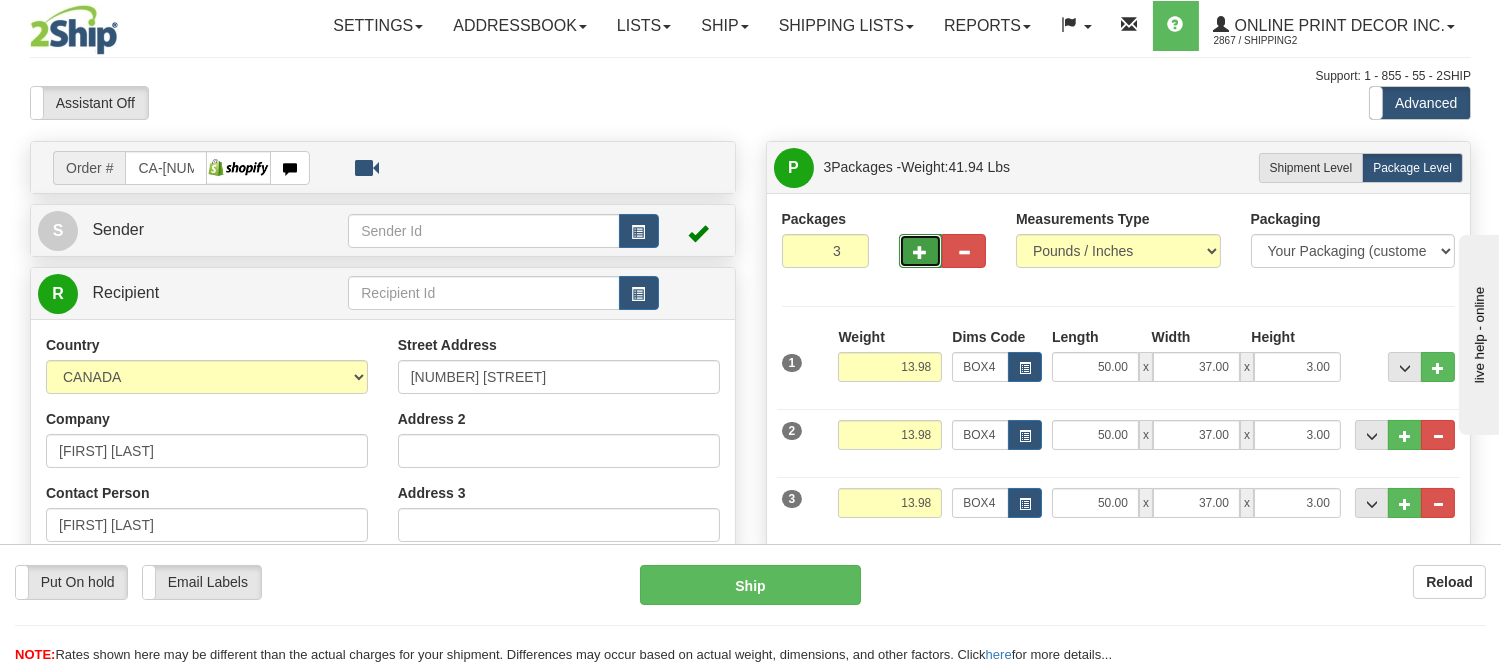 click at bounding box center [921, 252] 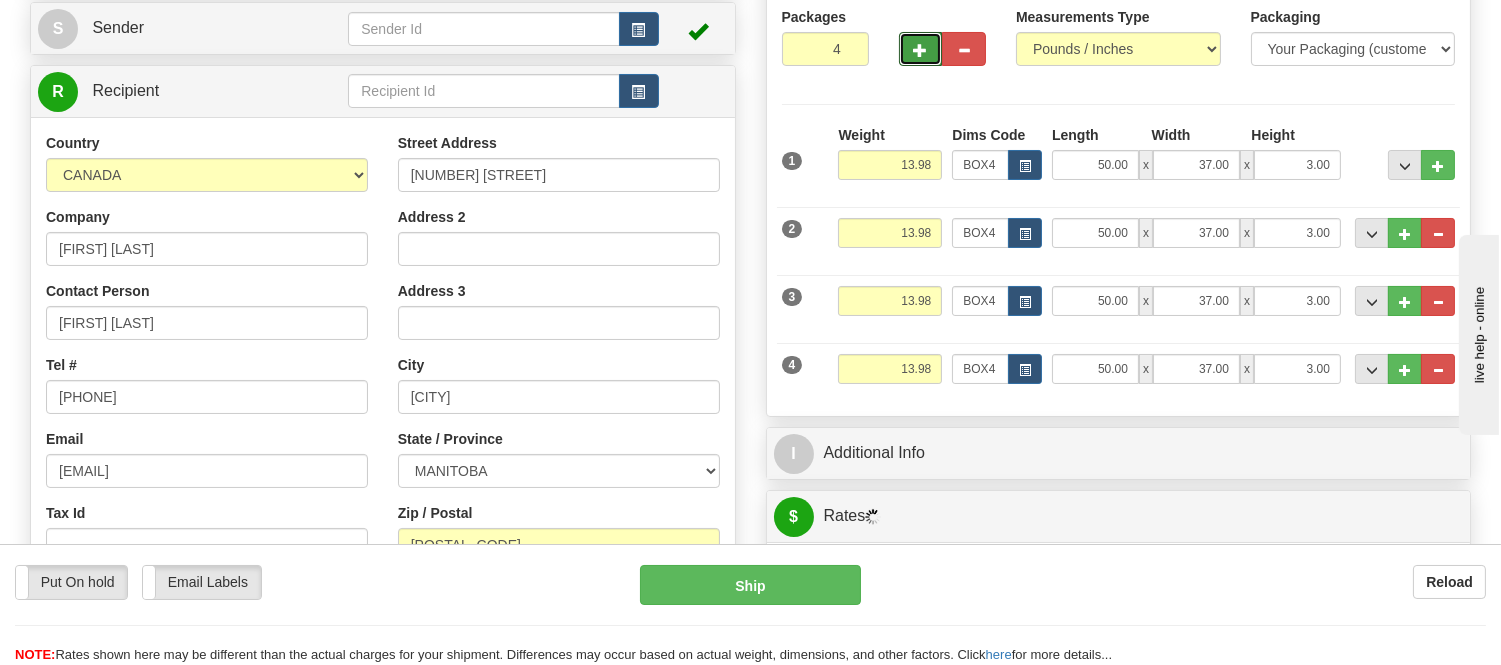 scroll, scrollTop: 222, scrollLeft: 0, axis: vertical 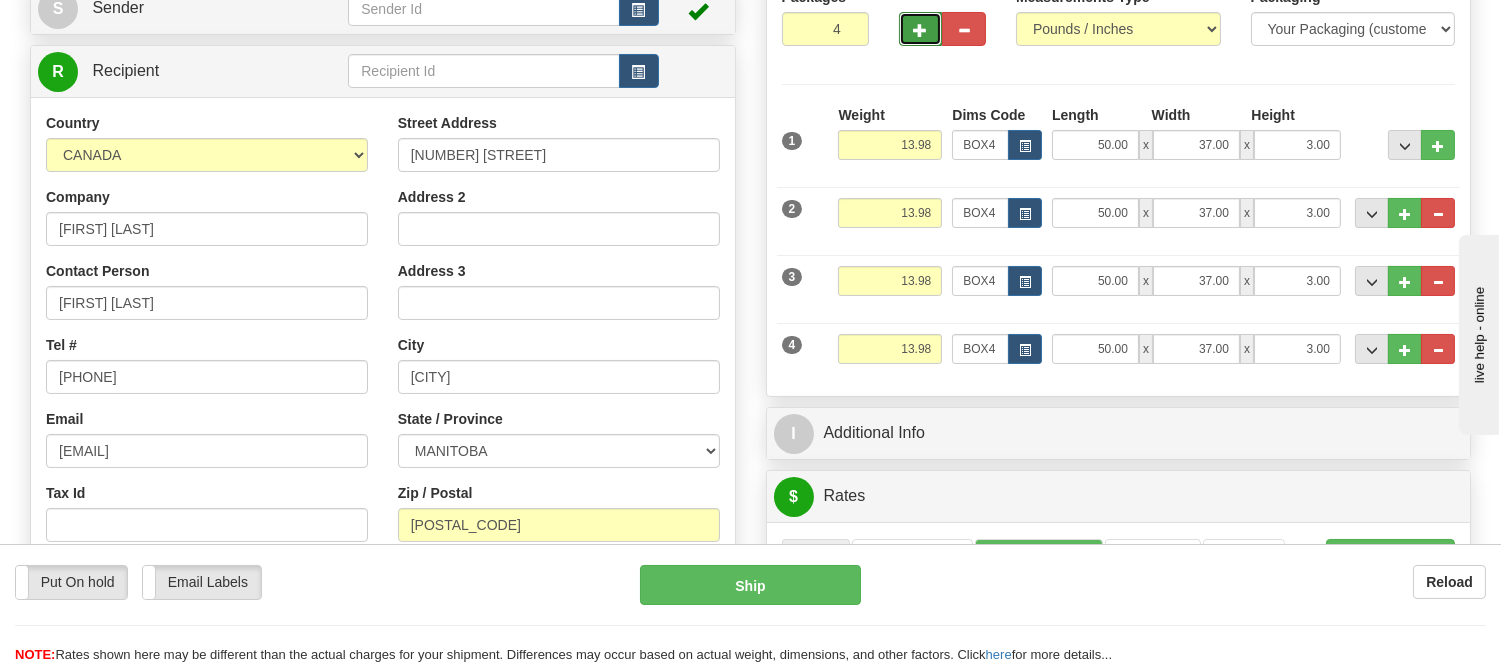 click at bounding box center [921, 30] 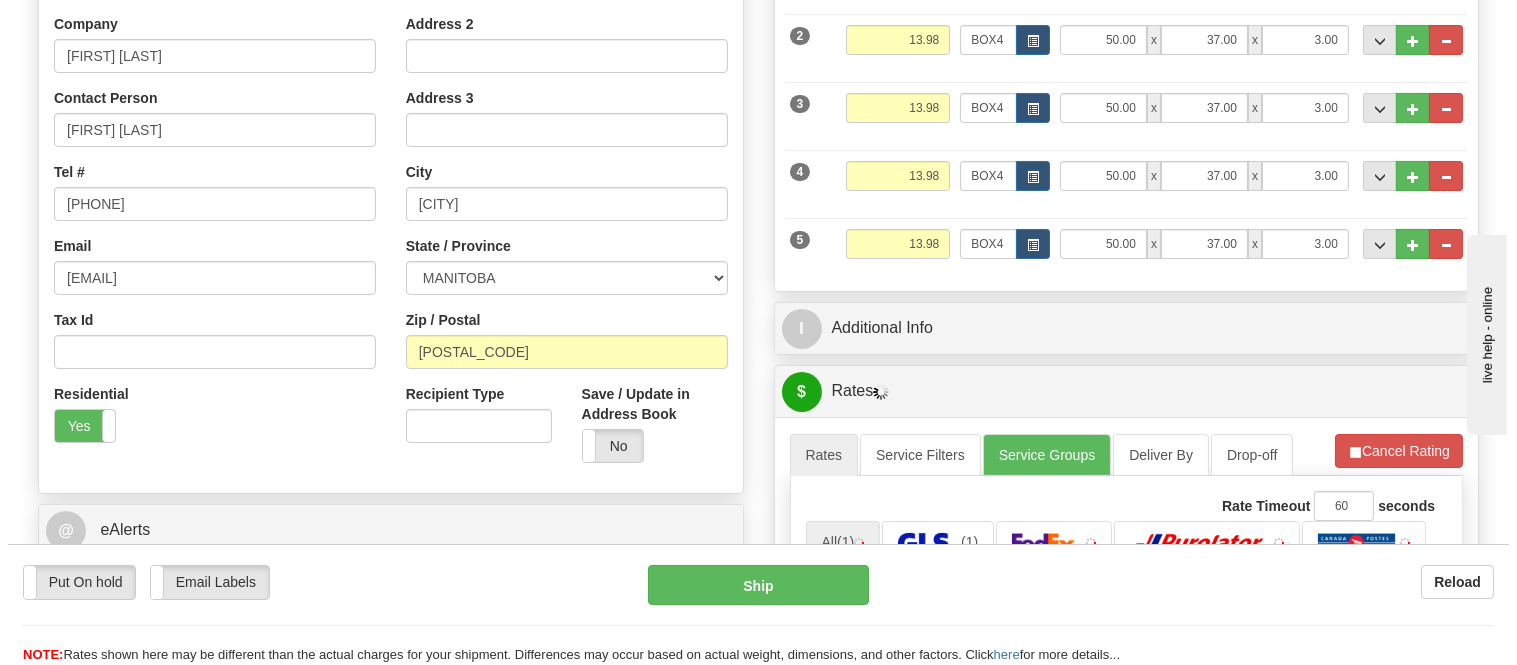 scroll, scrollTop: 444, scrollLeft: 0, axis: vertical 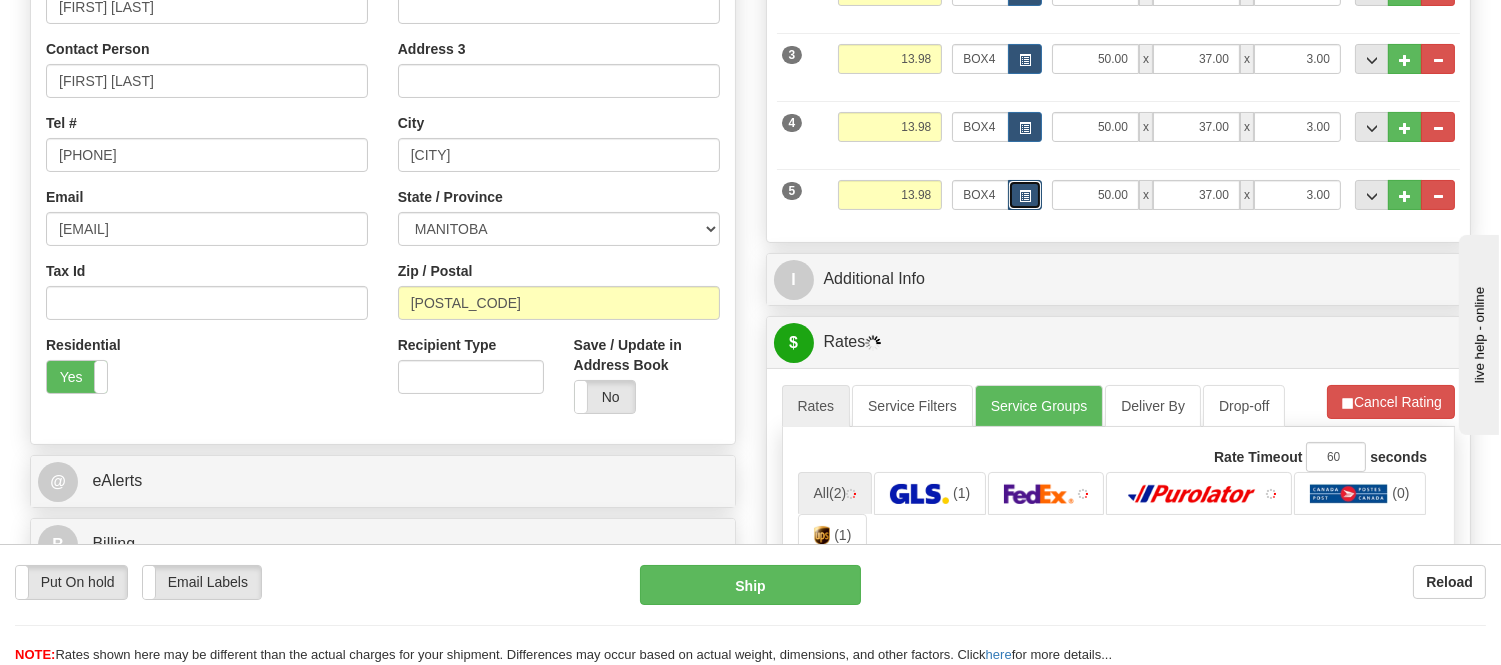 click at bounding box center [1025, 196] 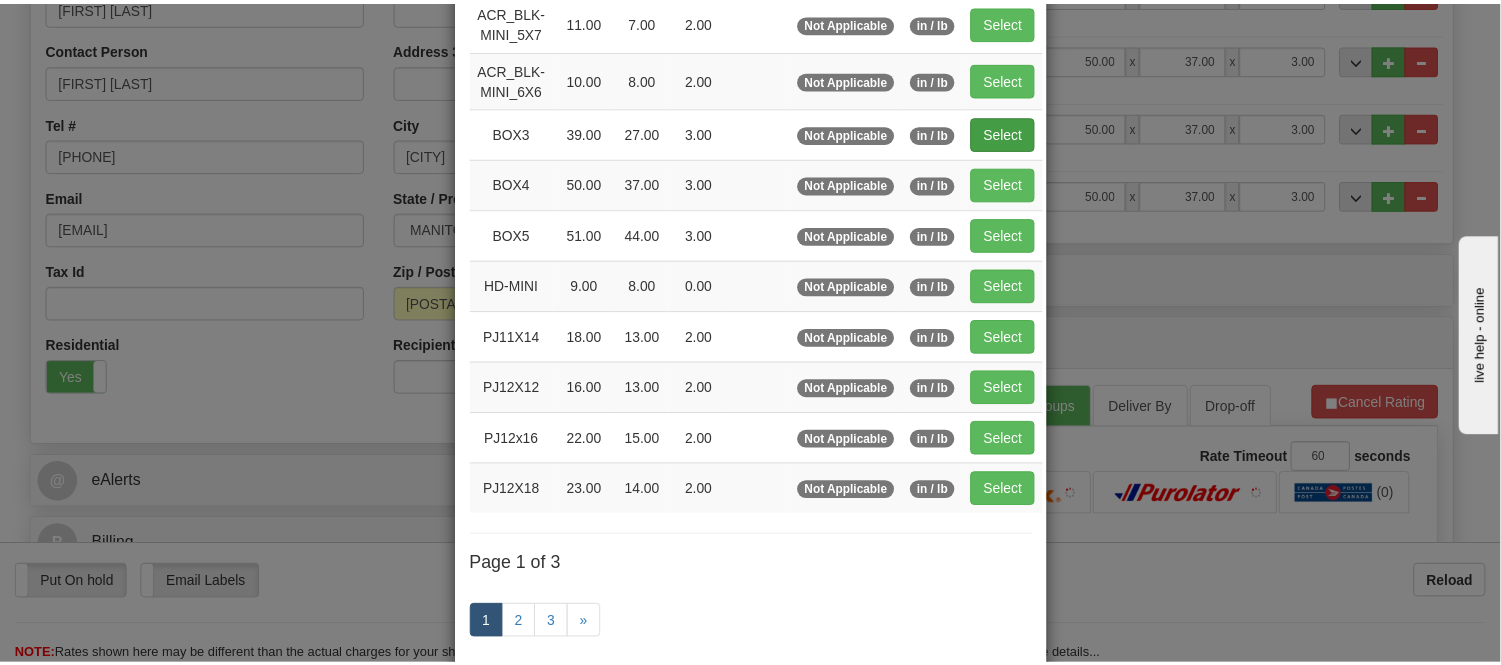 scroll, scrollTop: 0, scrollLeft: 0, axis: both 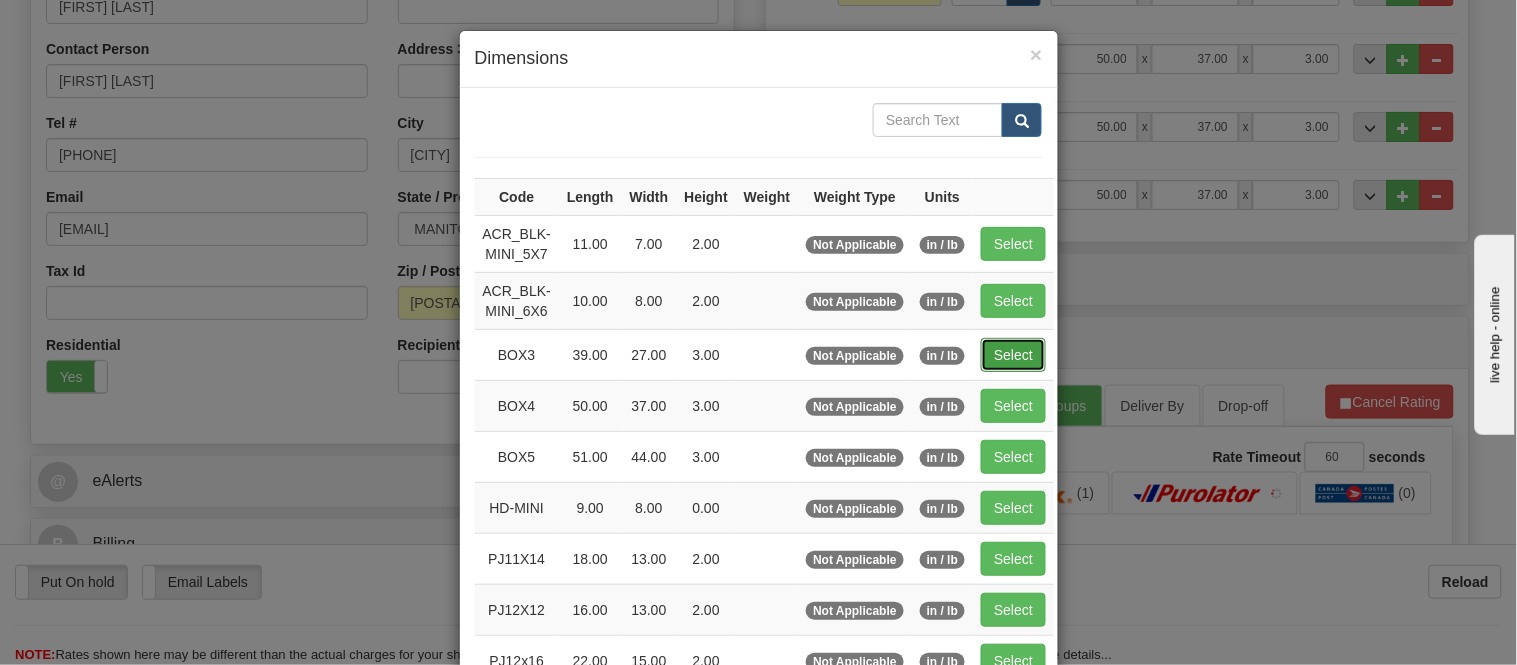 click on "Select" at bounding box center [1013, 355] 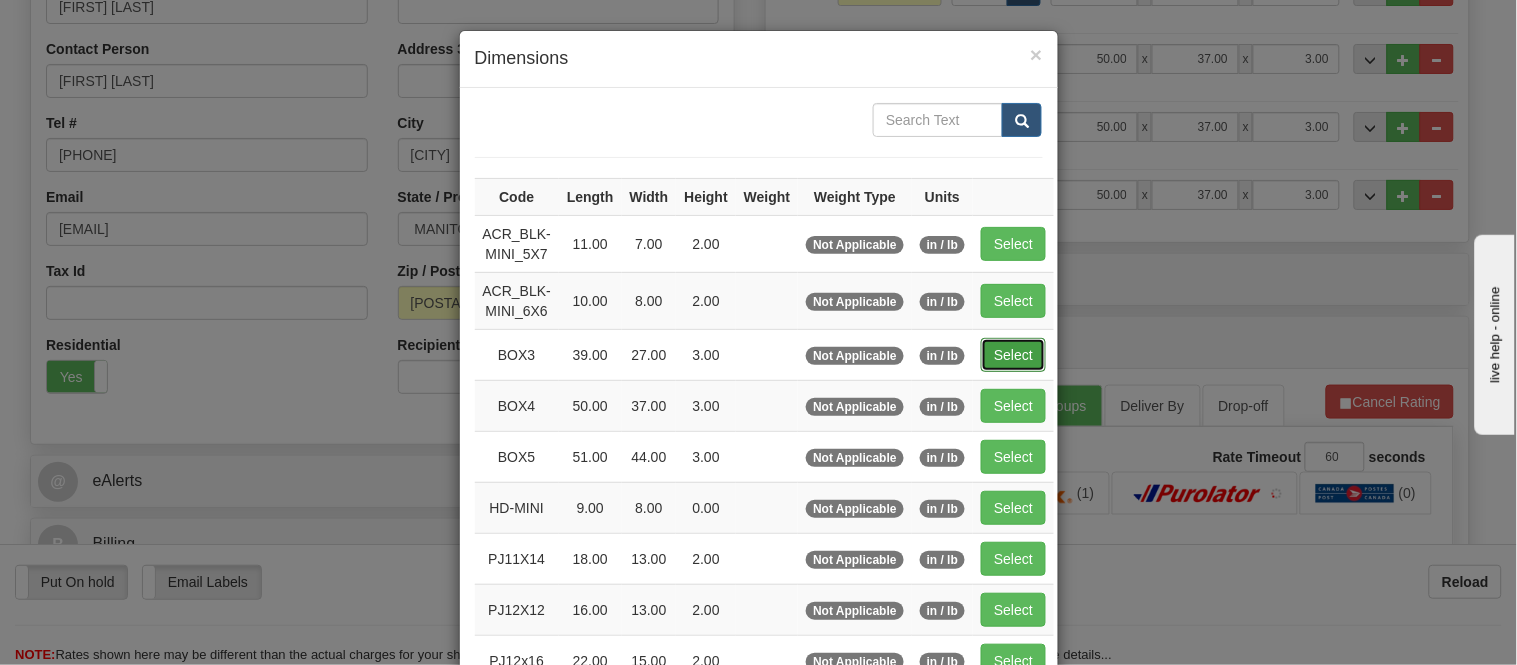 type on "BOX3" 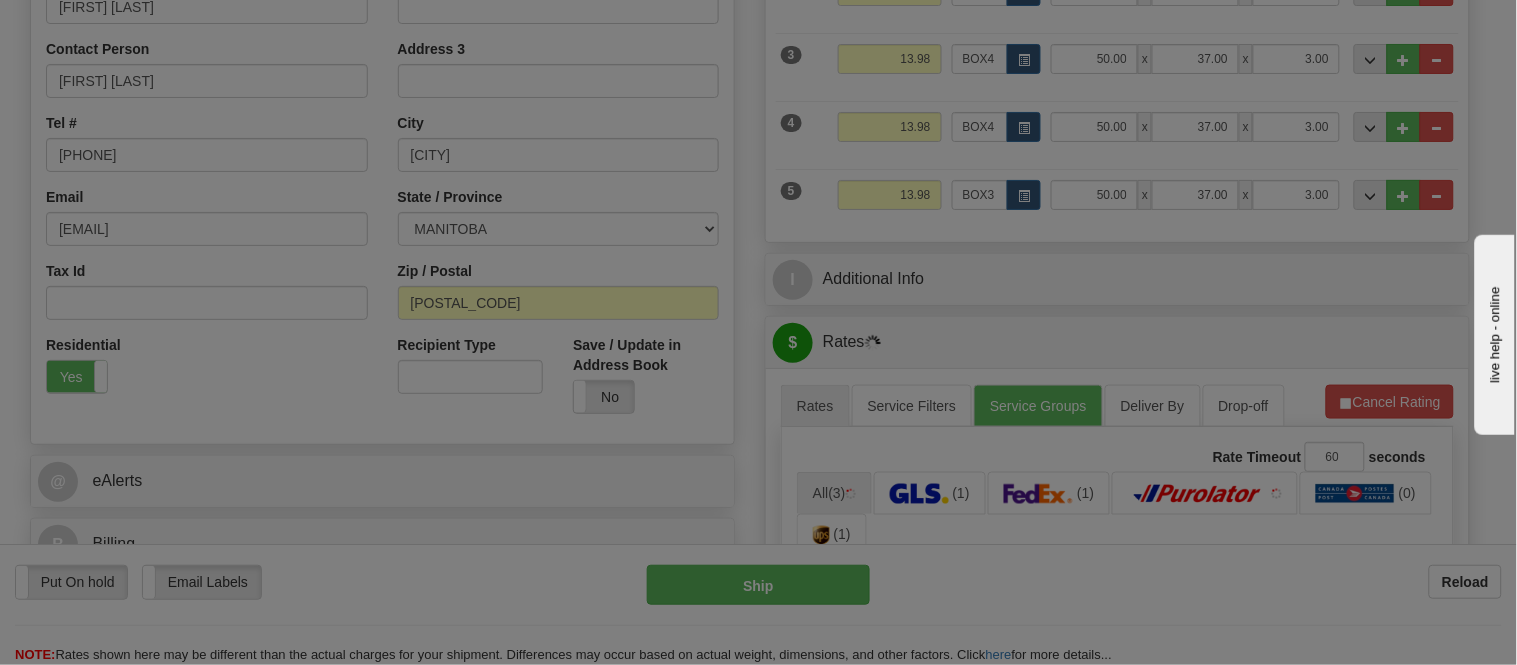 type on "39.00" 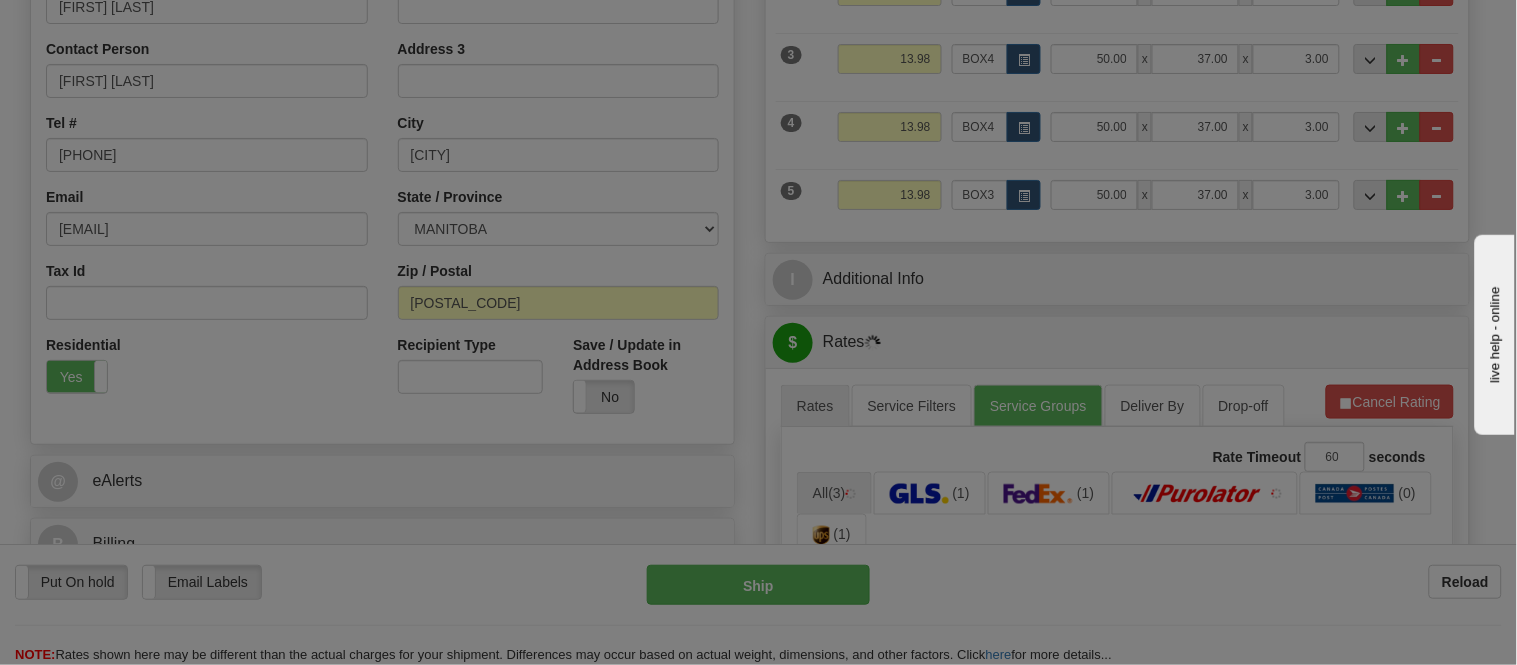 type on "27.00" 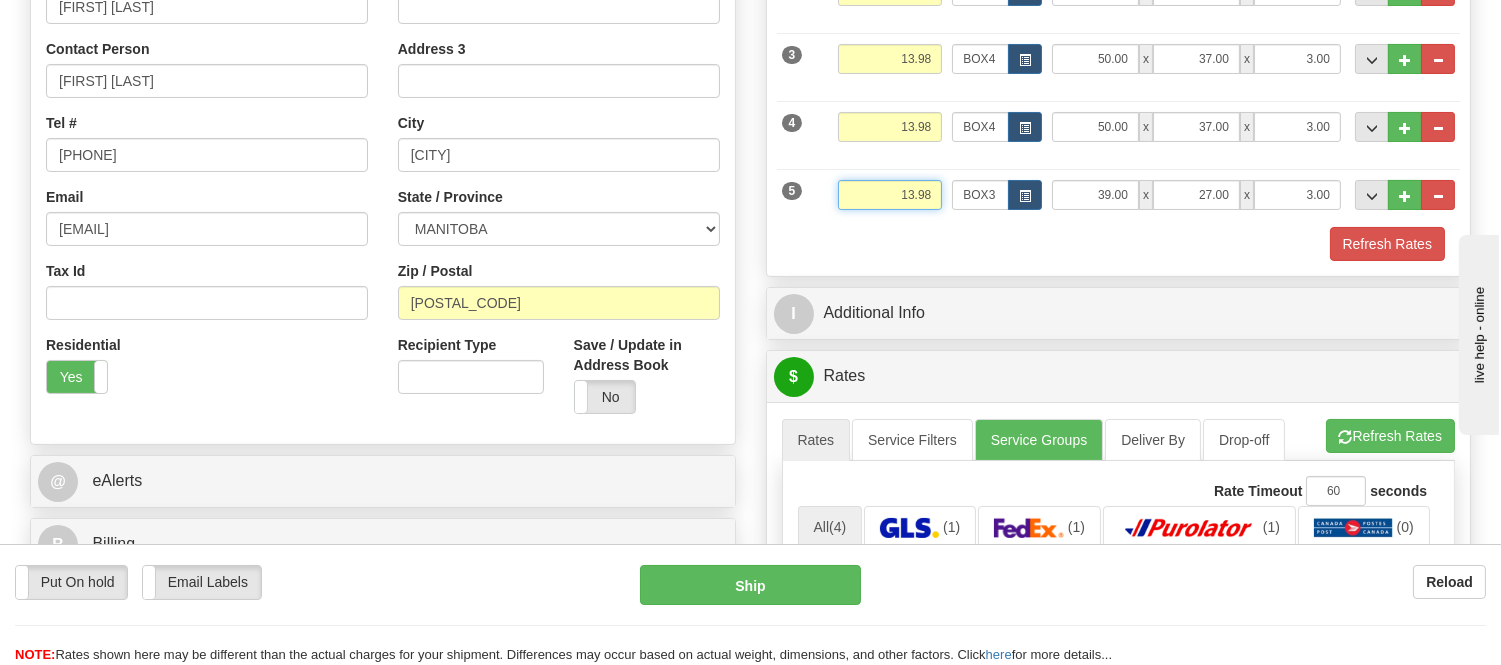 drag, startPoint x: 936, startPoint y: 193, endPoint x: 872, endPoint y: 205, distance: 65.11528 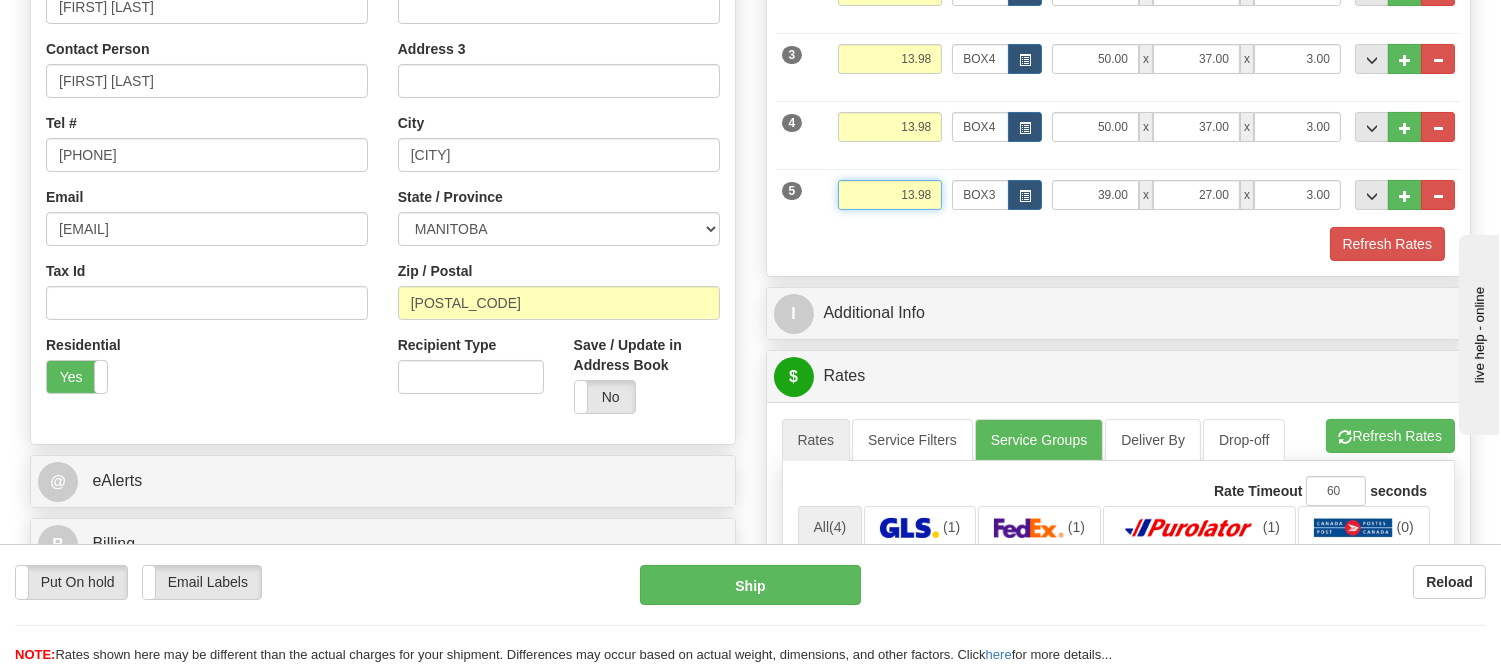 click on "13.98" at bounding box center [890, 195] 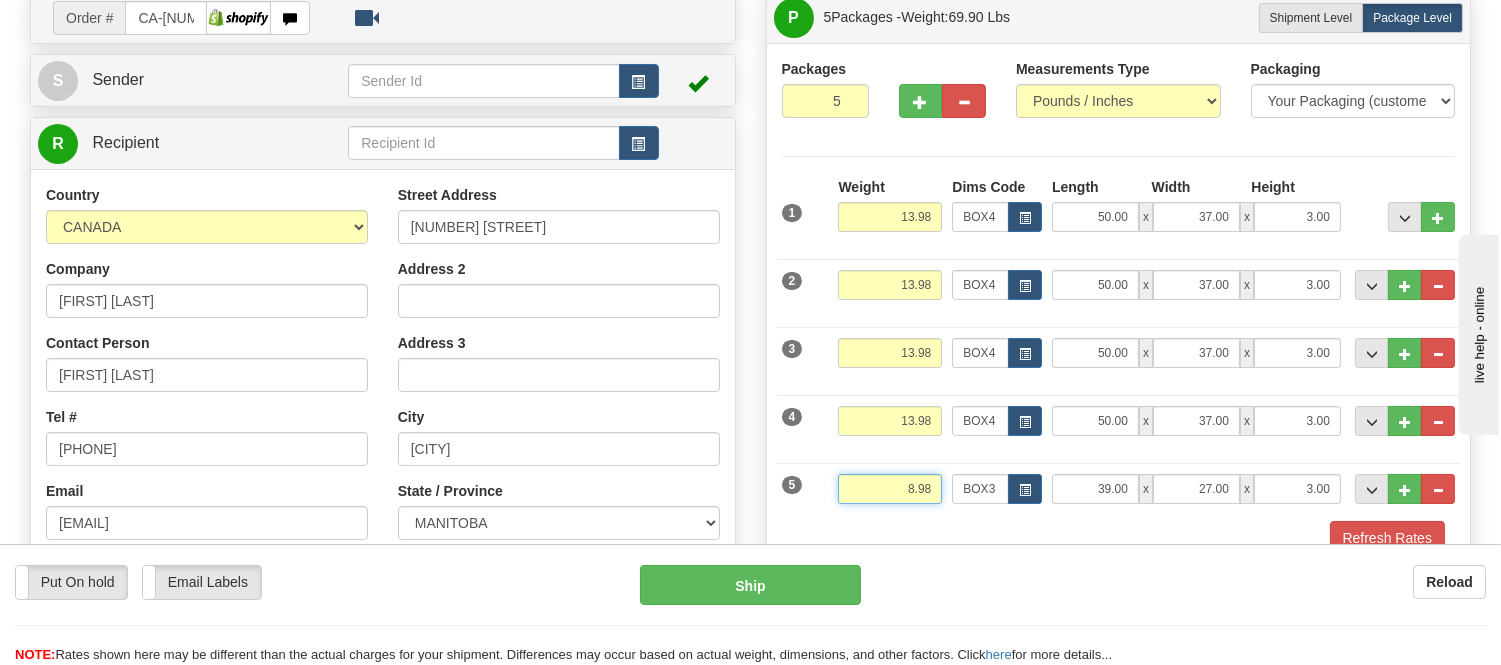 scroll, scrollTop: 111, scrollLeft: 0, axis: vertical 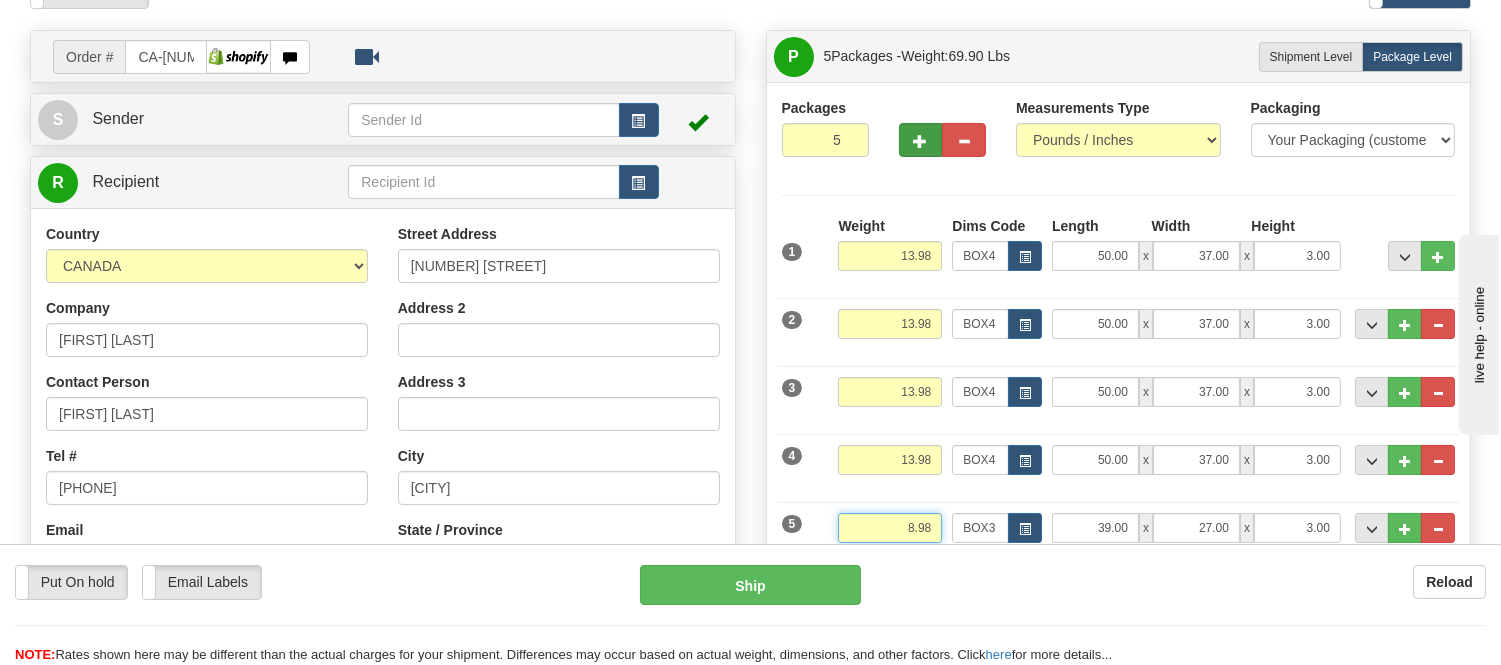 type on "8.98" 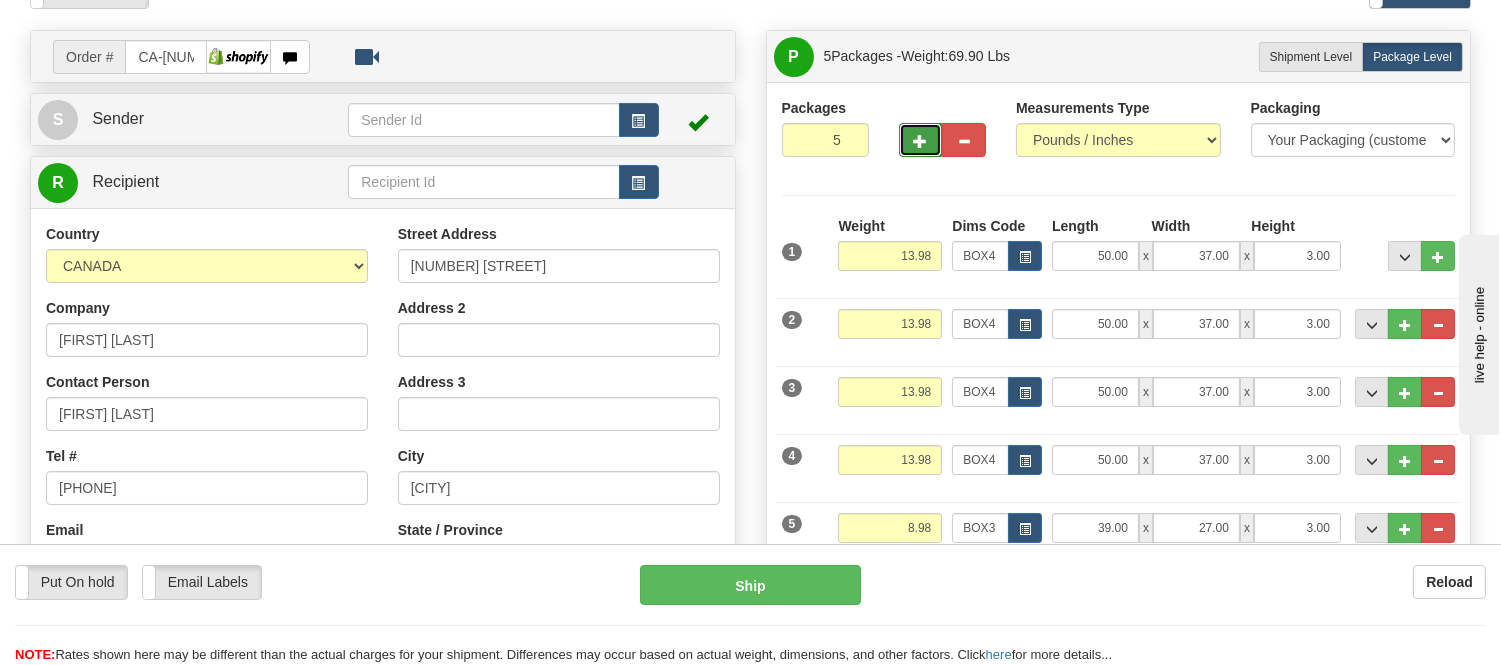 click at bounding box center (921, 141) 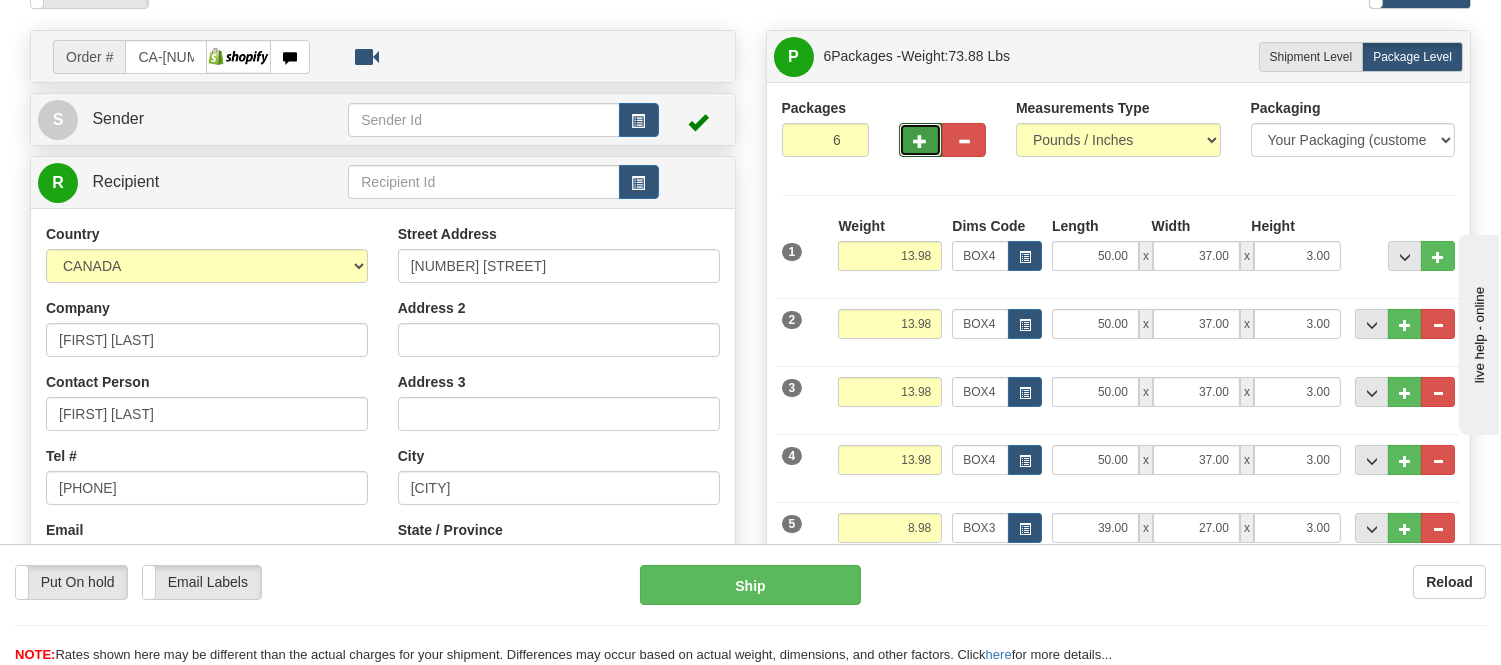 scroll, scrollTop: 333, scrollLeft: 0, axis: vertical 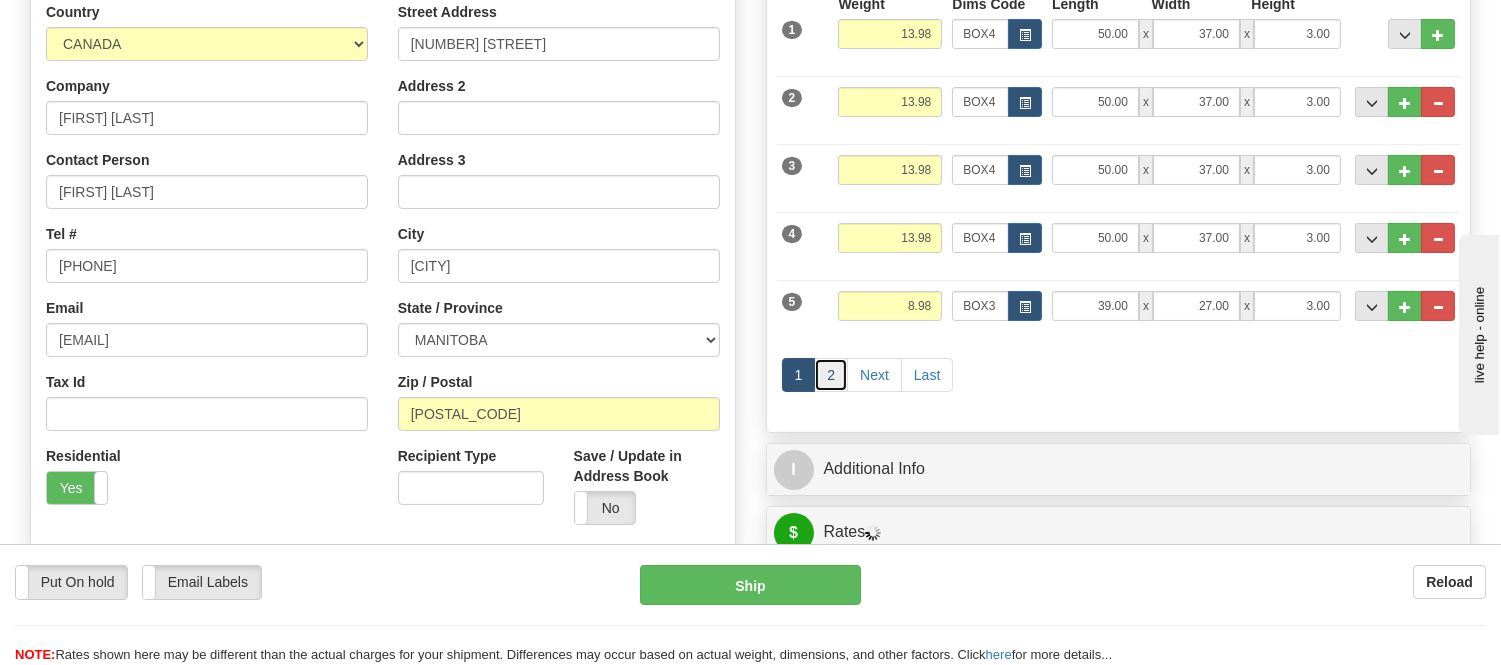 click on "2" at bounding box center [831, 375] 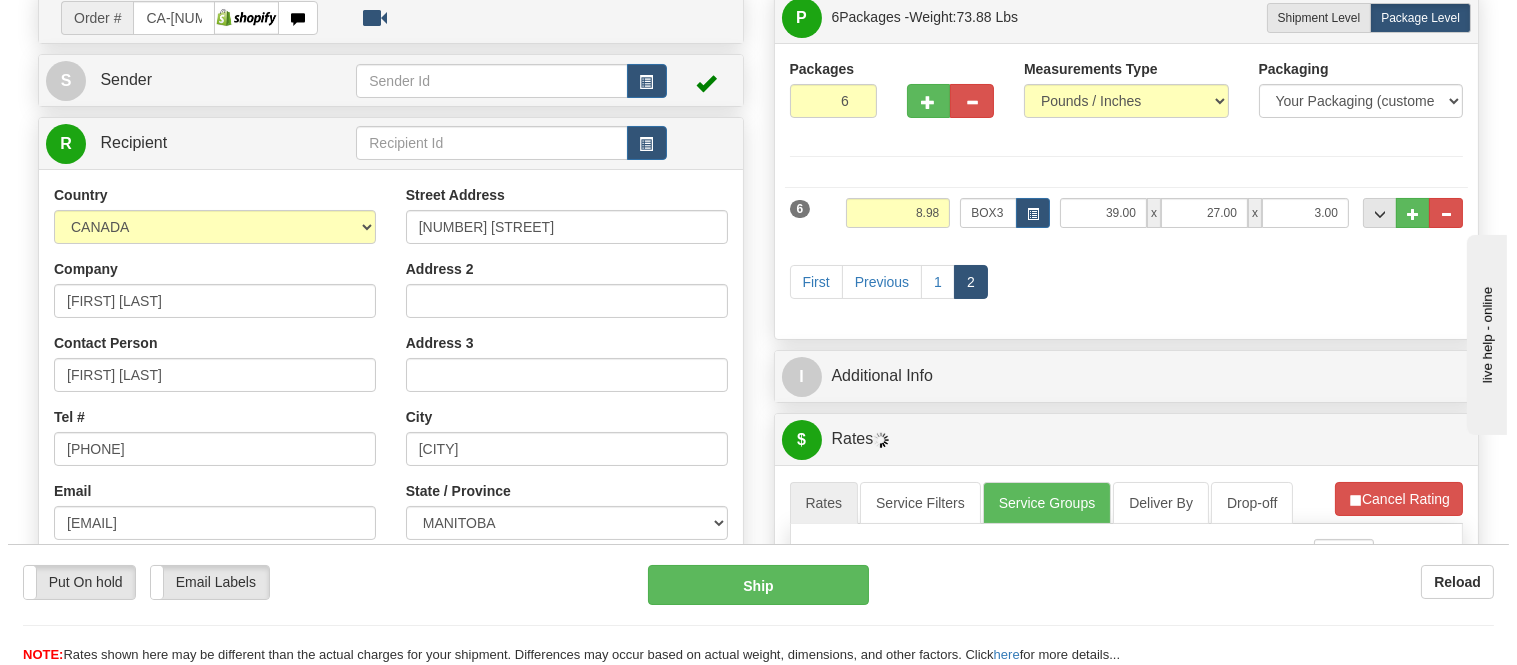 scroll, scrollTop: 111, scrollLeft: 0, axis: vertical 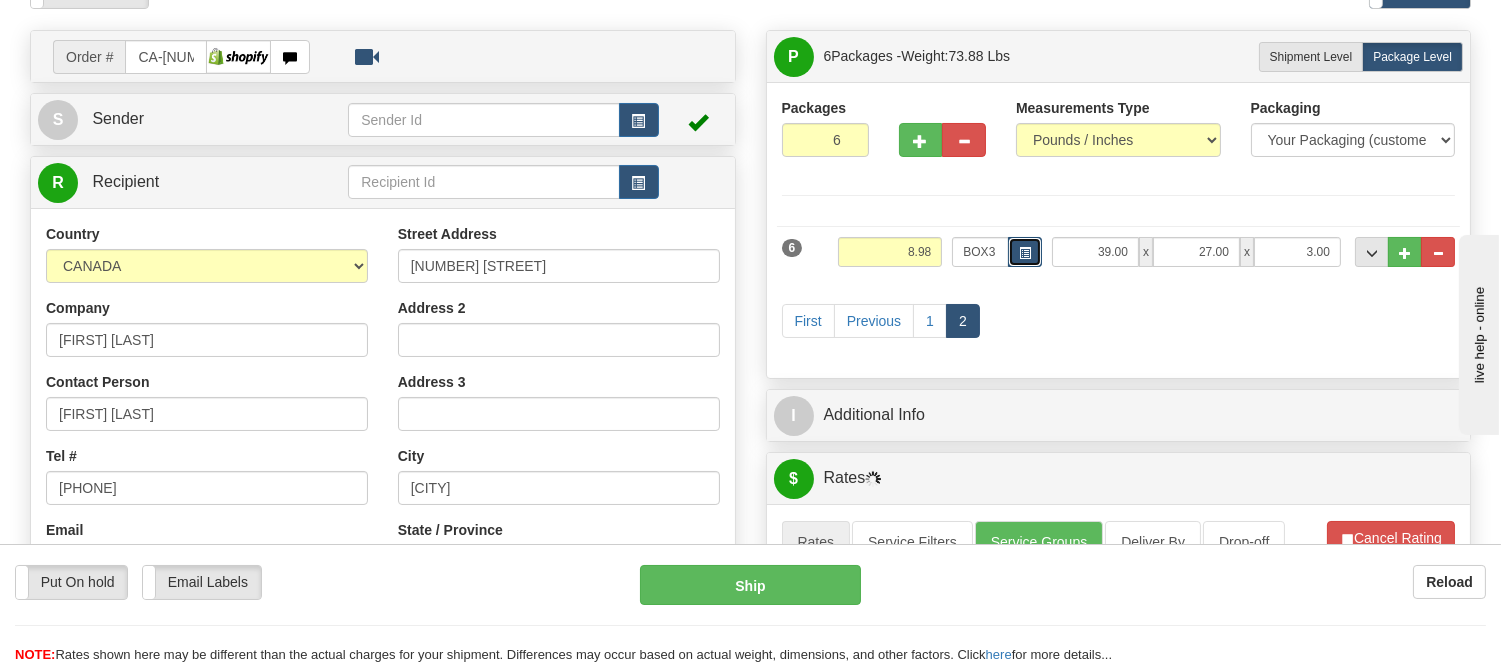 click at bounding box center [1025, 252] 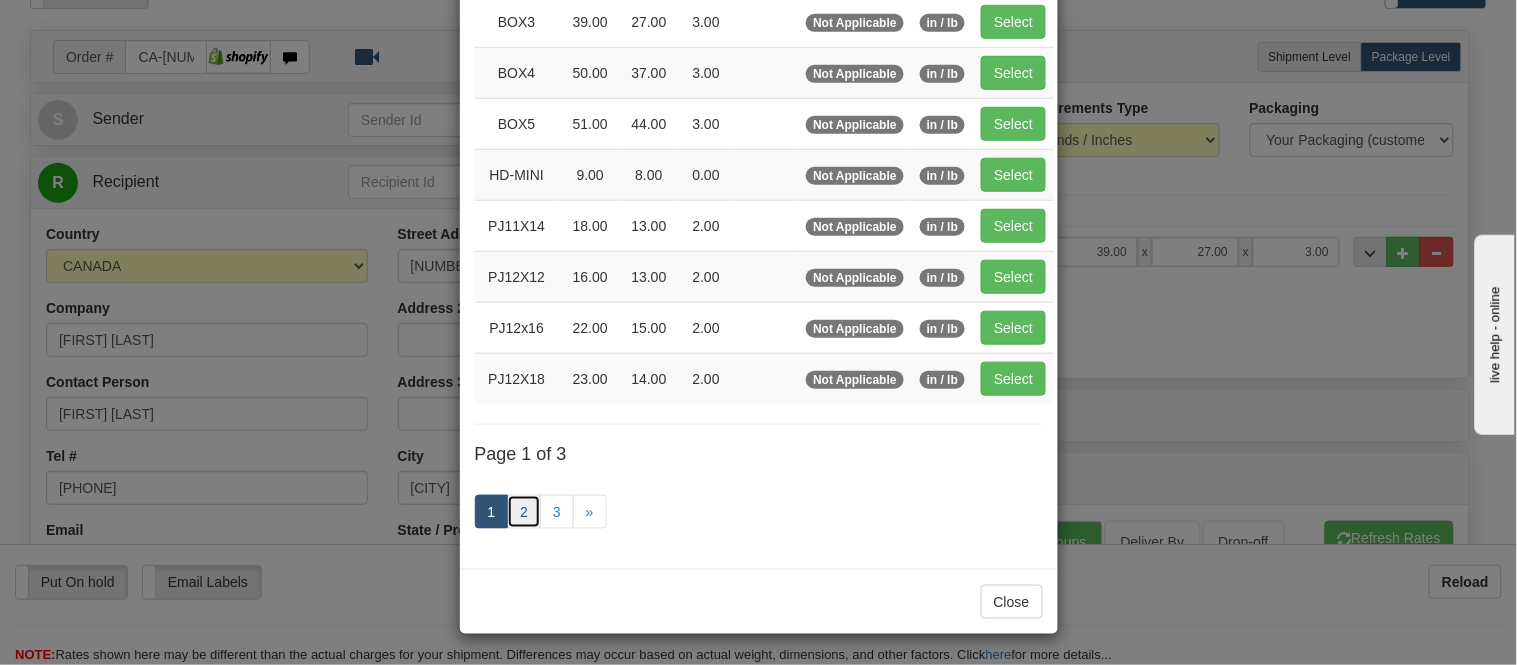 click on "2" at bounding box center [524, 512] 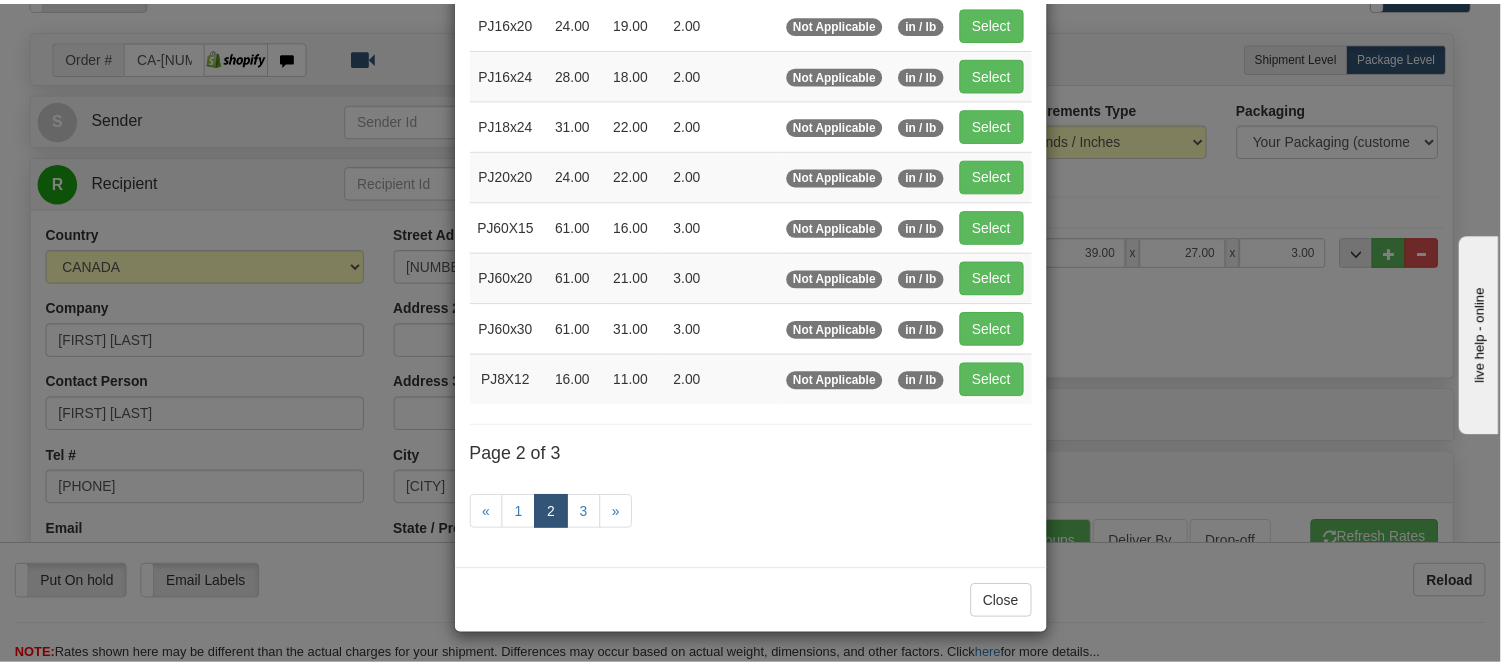 scroll, scrollTop: 325, scrollLeft: 0, axis: vertical 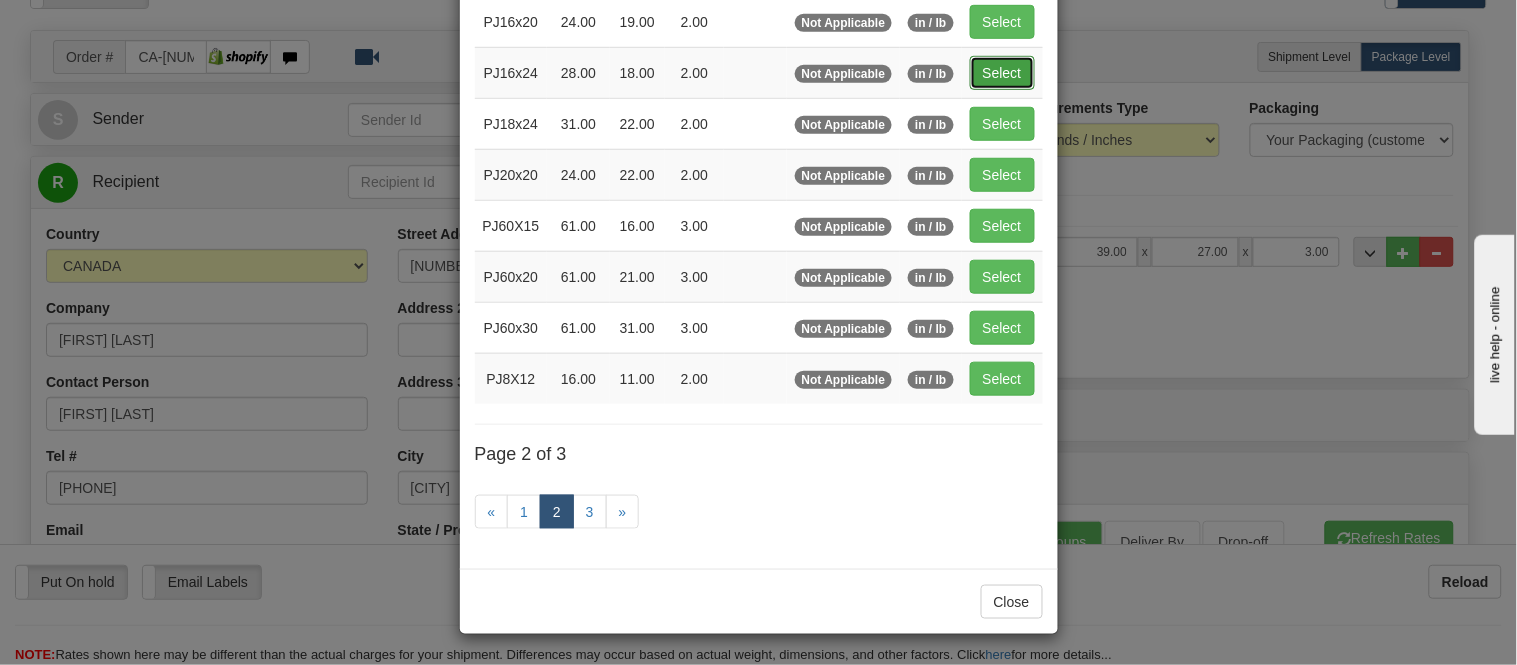 click on "Select" at bounding box center (1002, 73) 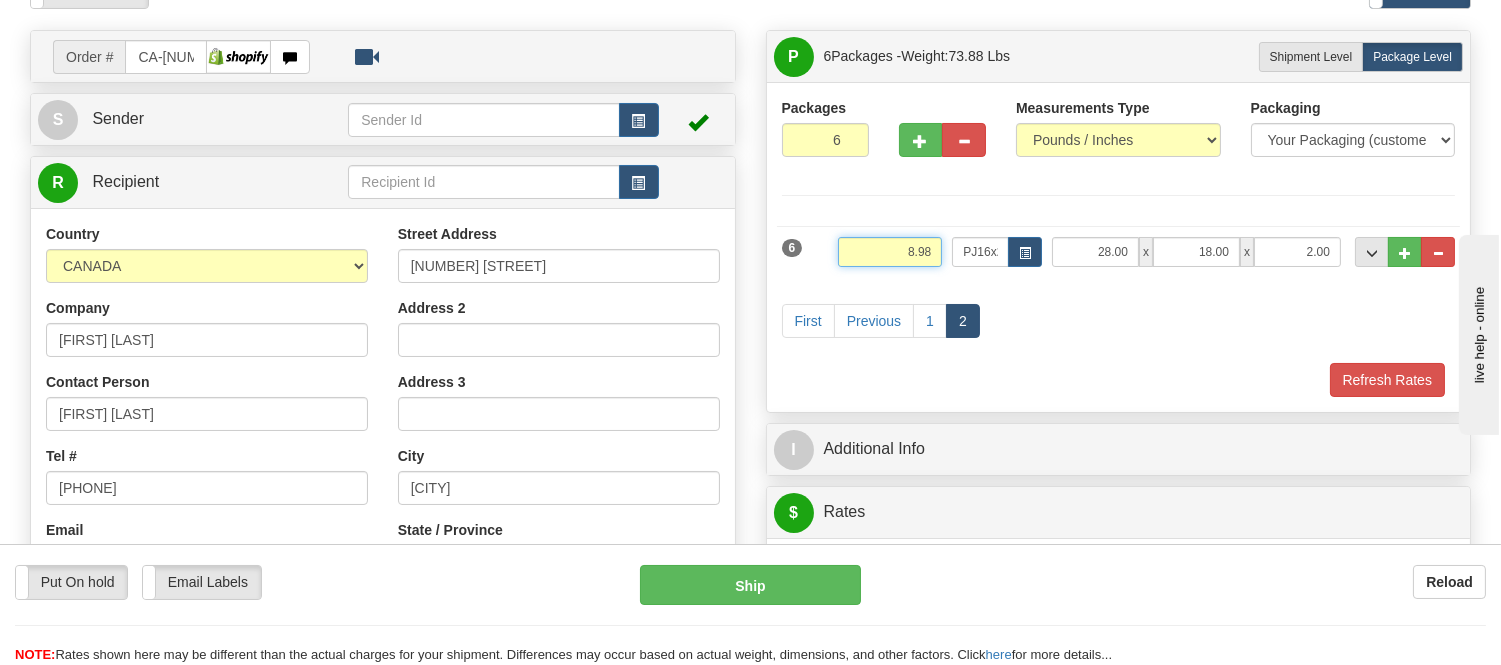 drag, startPoint x: 938, startPoint y: 252, endPoint x: 802, endPoint y: 251, distance: 136.00368 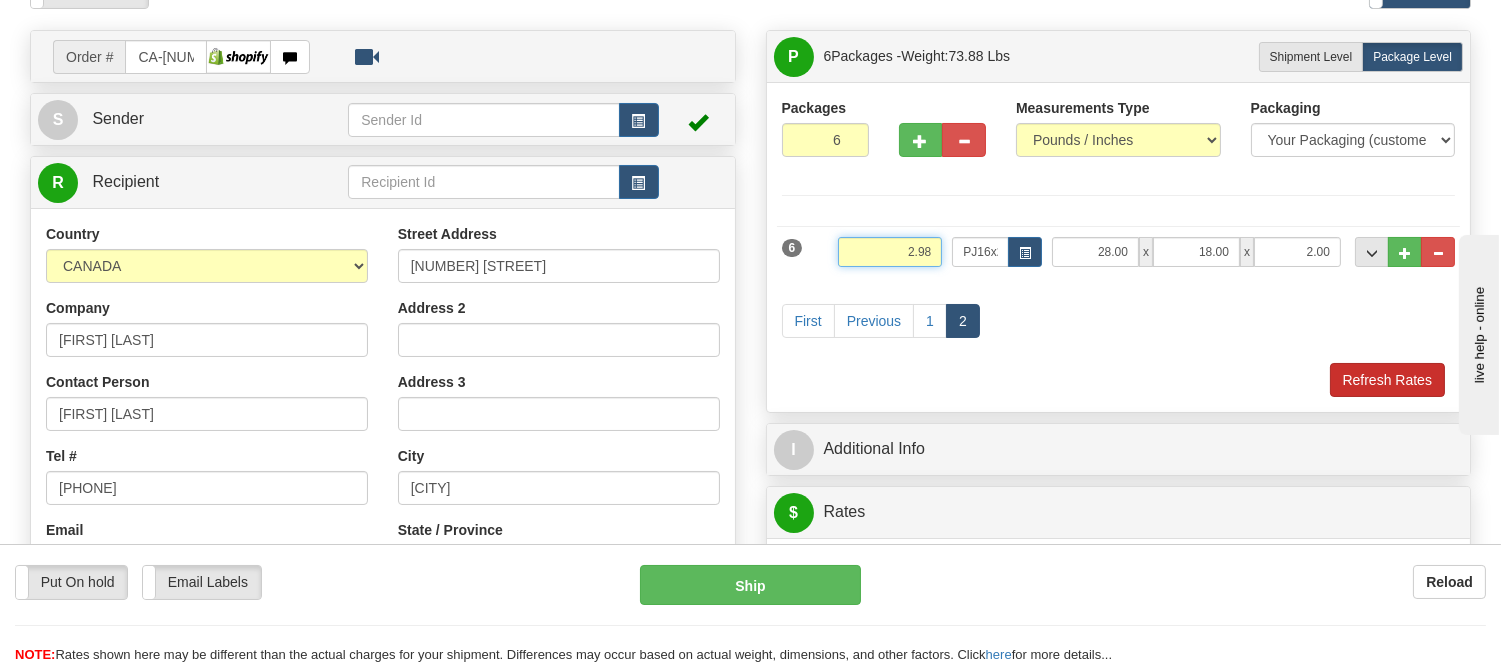 type on "2.98" 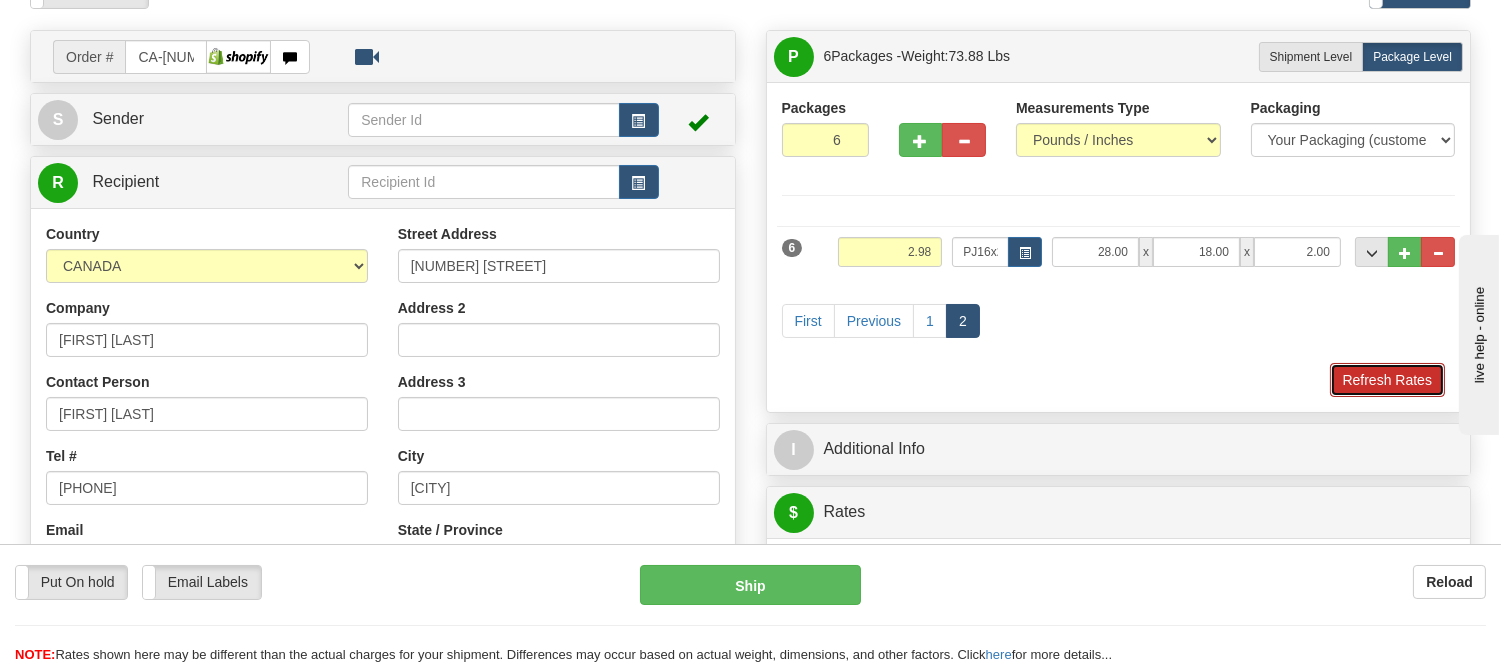 click on "Refresh Rates" at bounding box center [1387, 380] 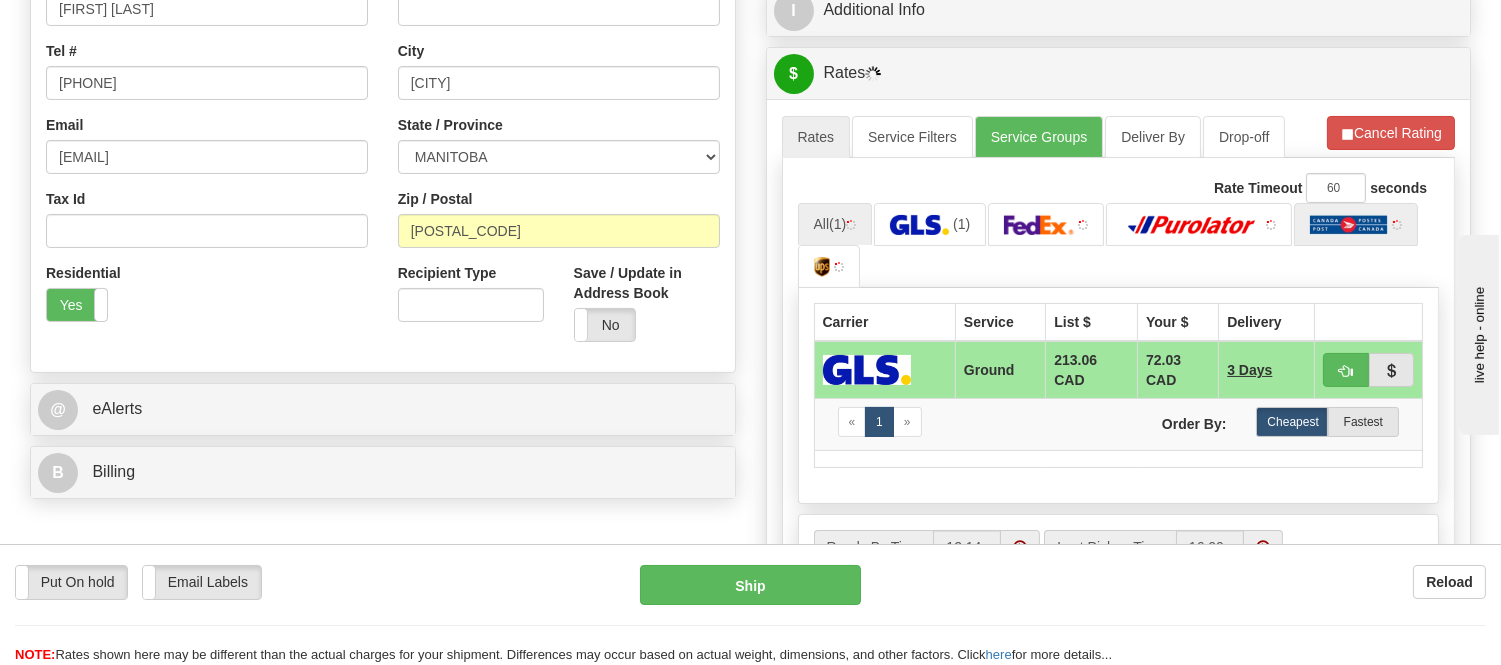 scroll, scrollTop: 555, scrollLeft: 0, axis: vertical 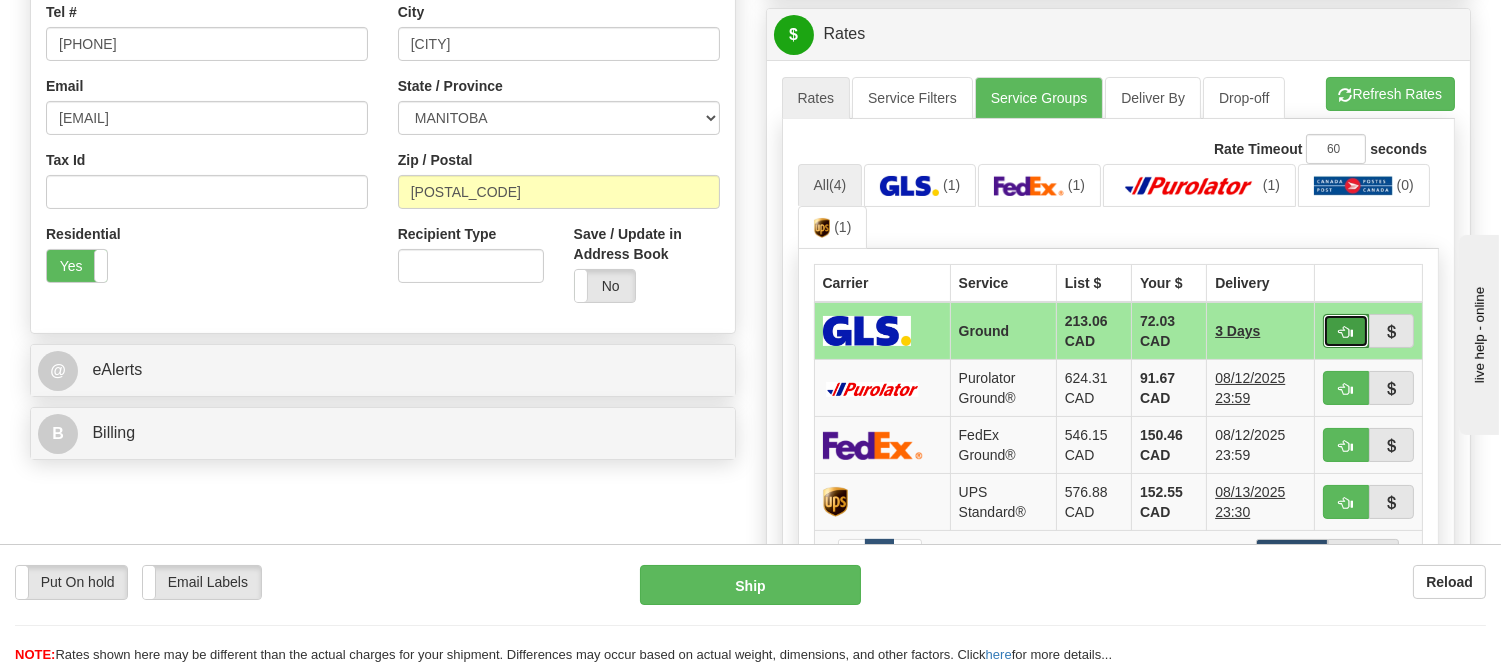 click at bounding box center [1346, 332] 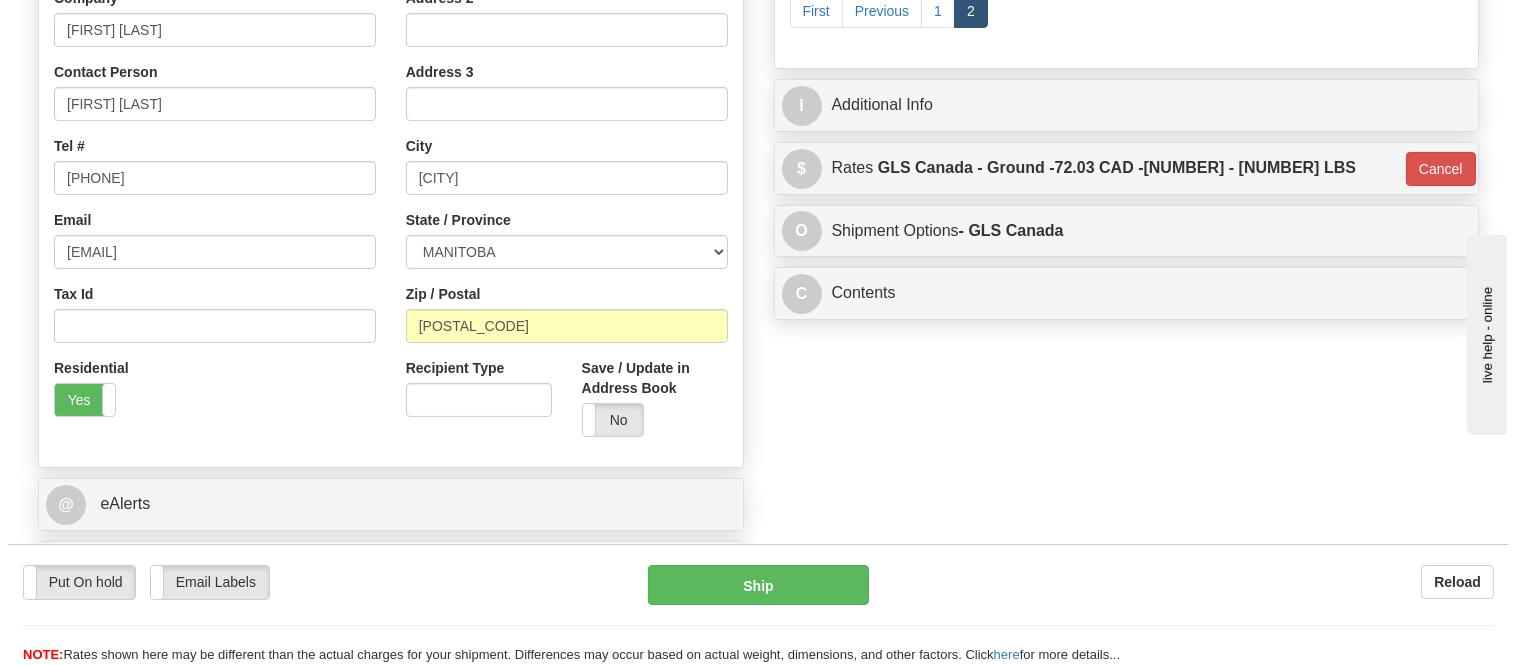 scroll, scrollTop: 222, scrollLeft: 0, axis: vertical 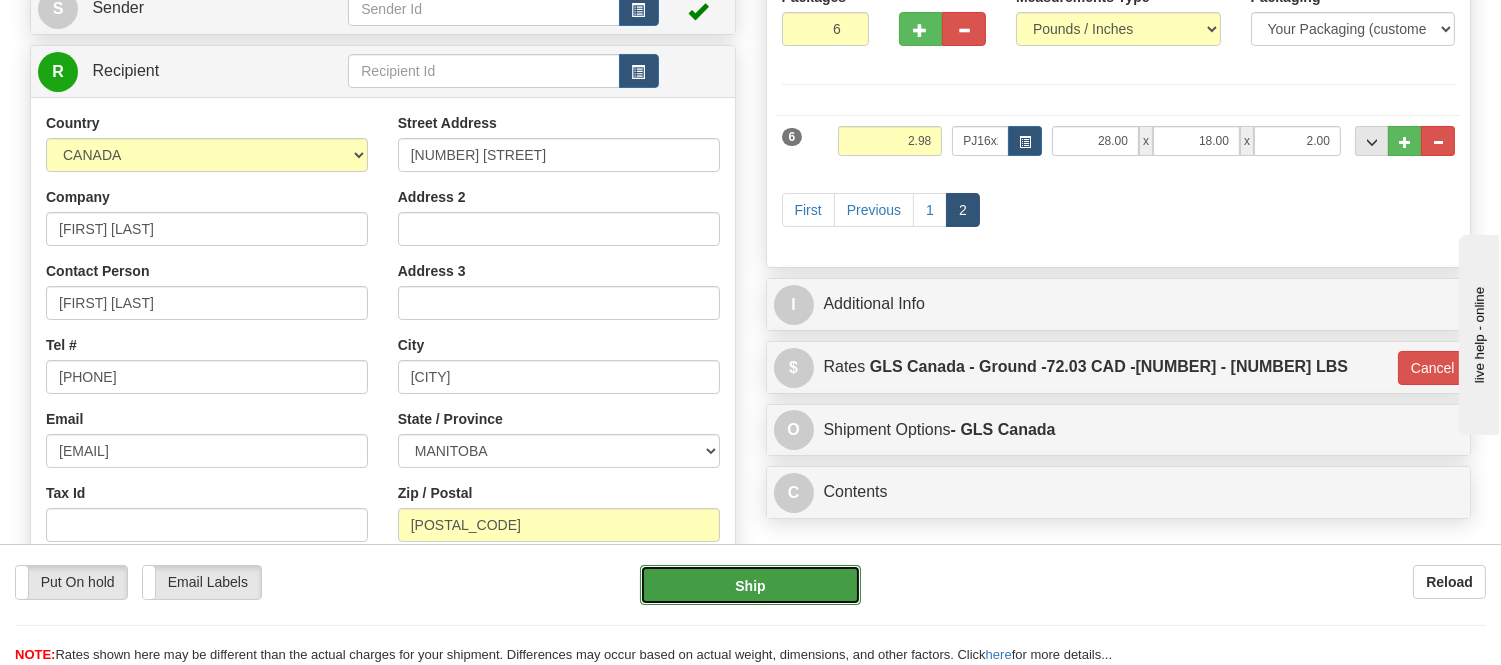 click on "Ship" at bounding box center [750, 585] 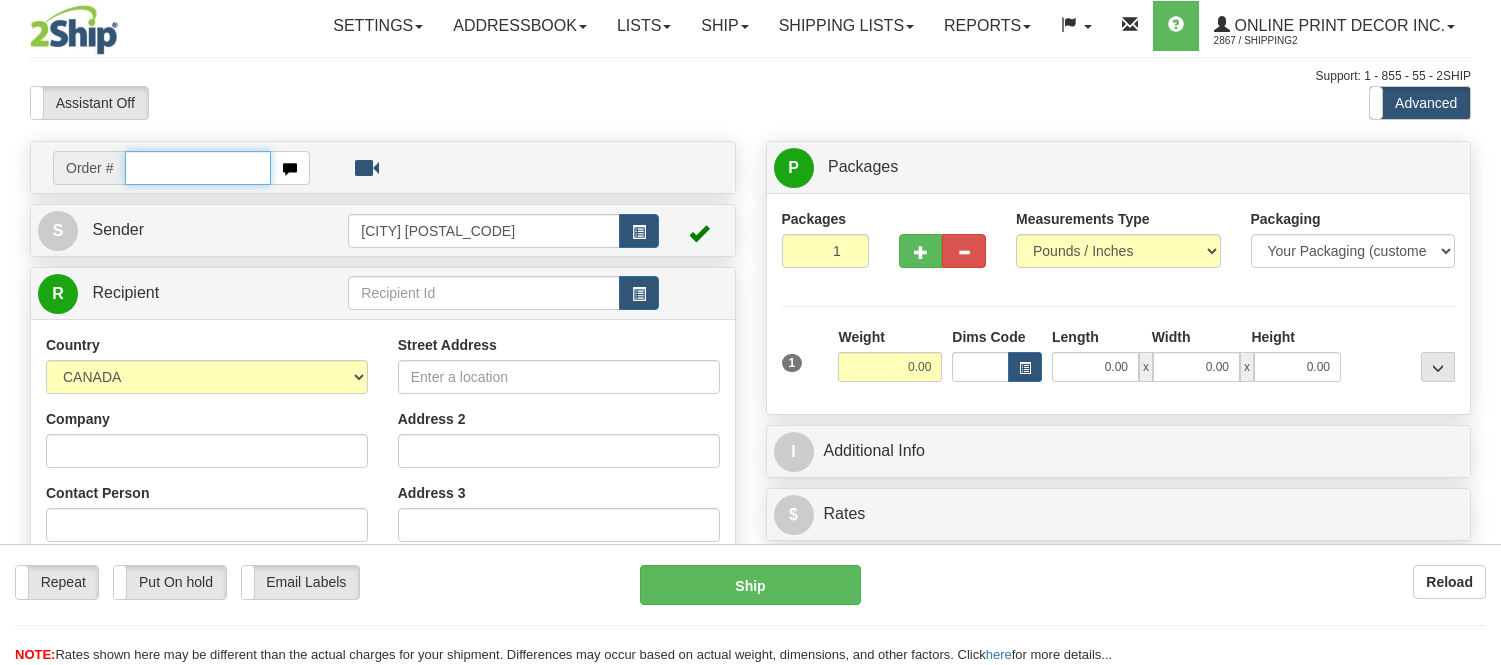 scroll, scrollTop: 0, scrollLeft: 0, axis: both 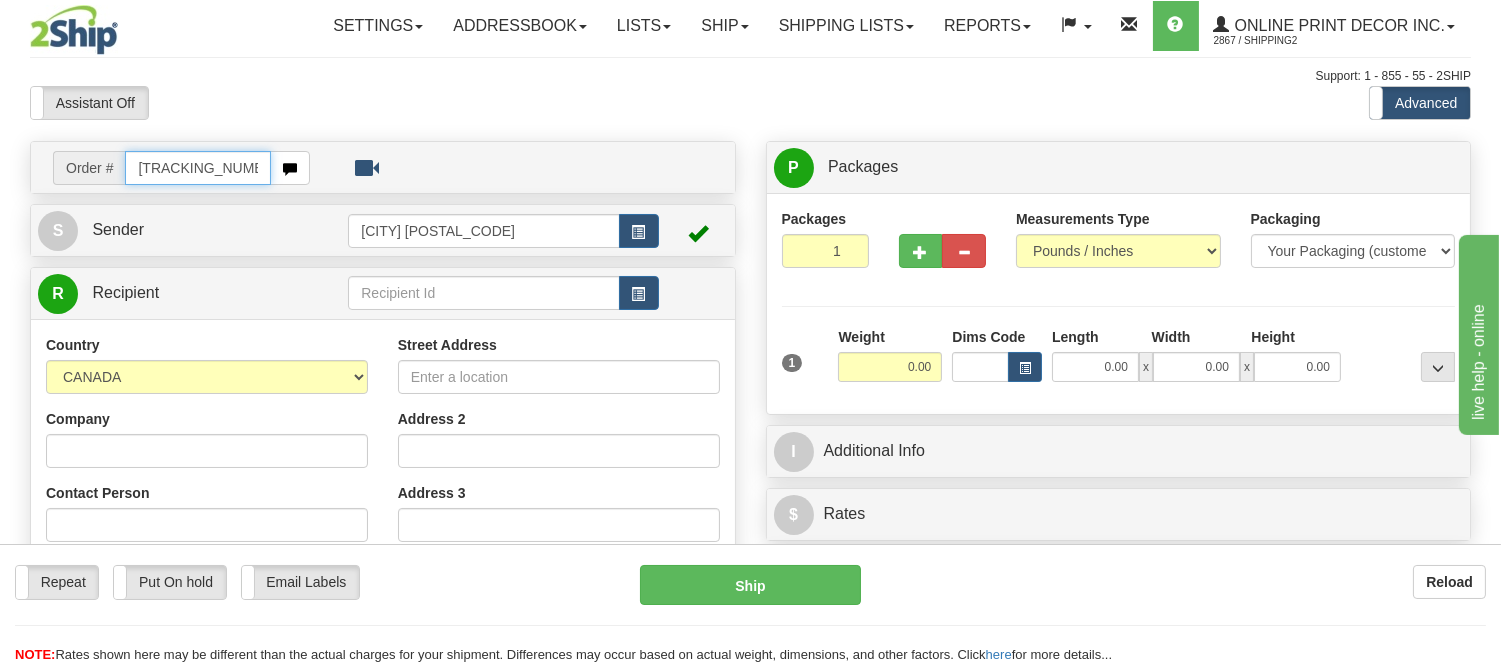 type on "[TRACKING_NUMBER]" 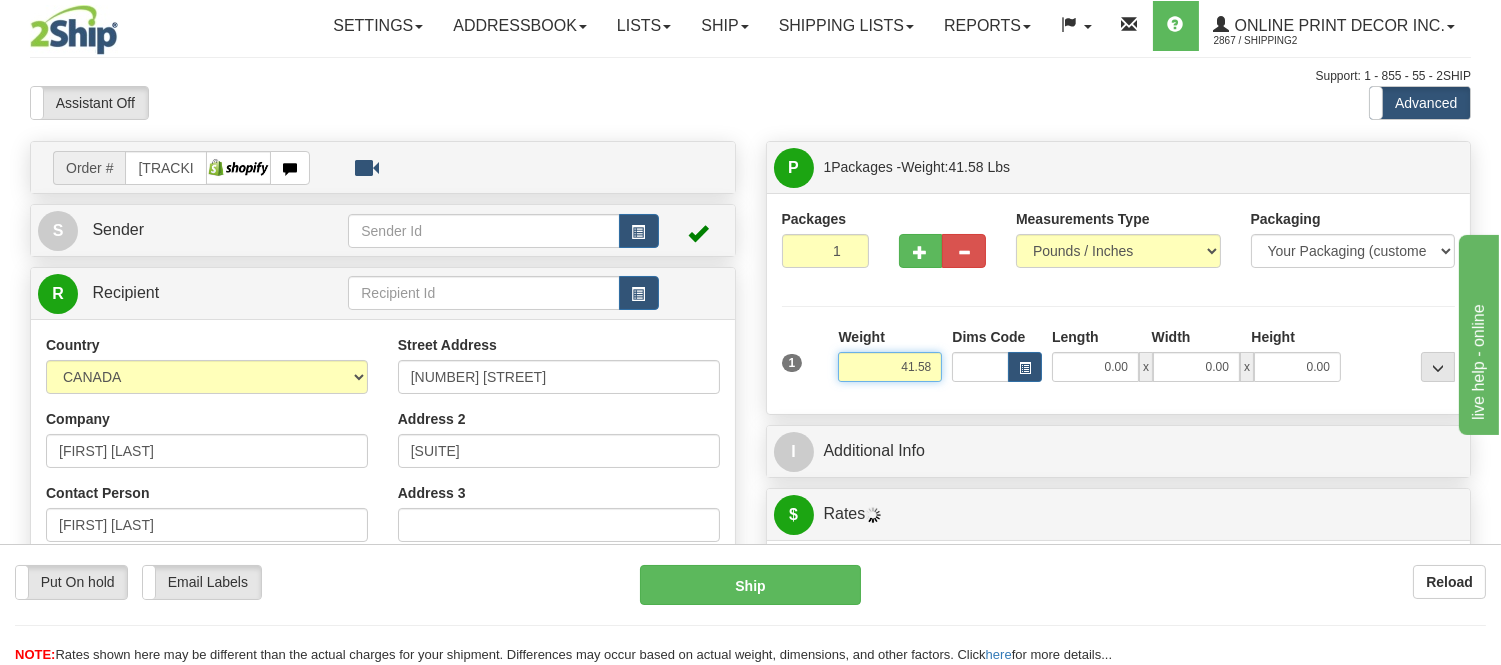 drag, startPoint x: 933, startPoint y: 360, endPoint x: 836, endPoint y: 374, distance: 98.005104 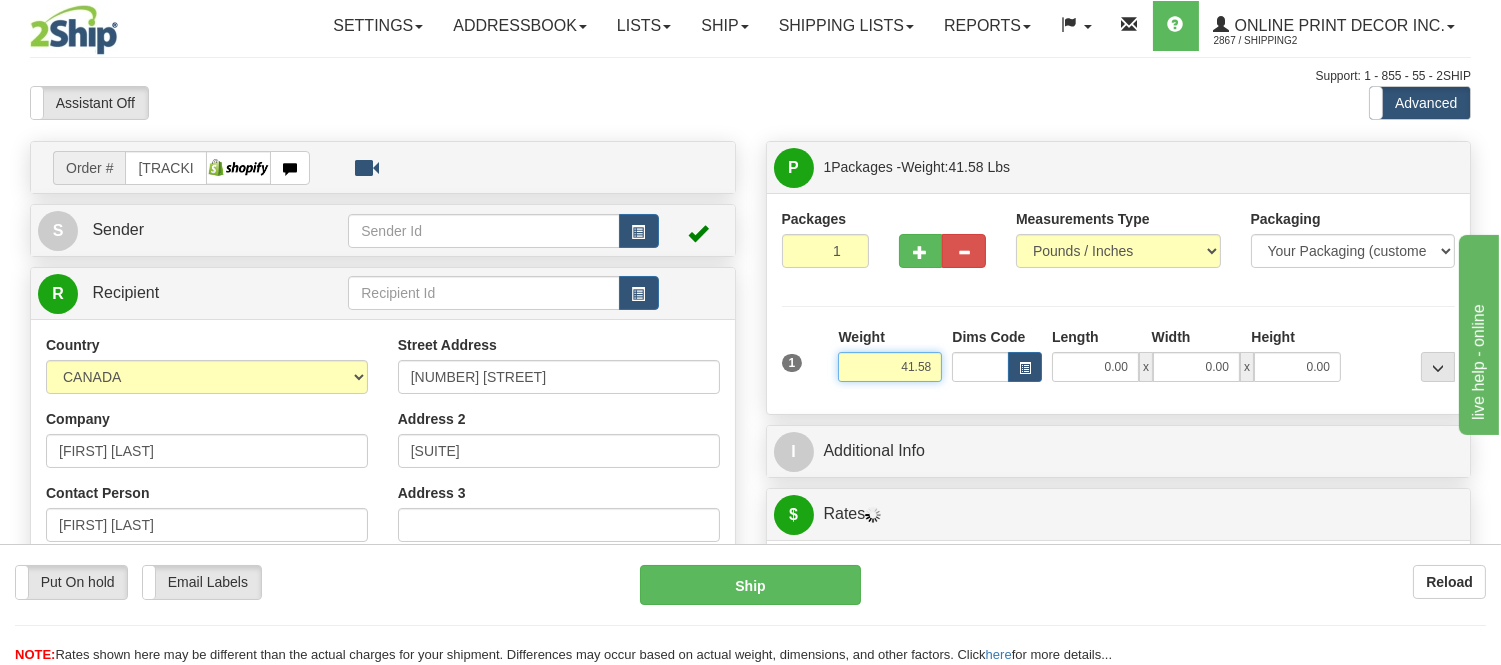 click on "Weight
41.58" at bounding box center (890, 362) 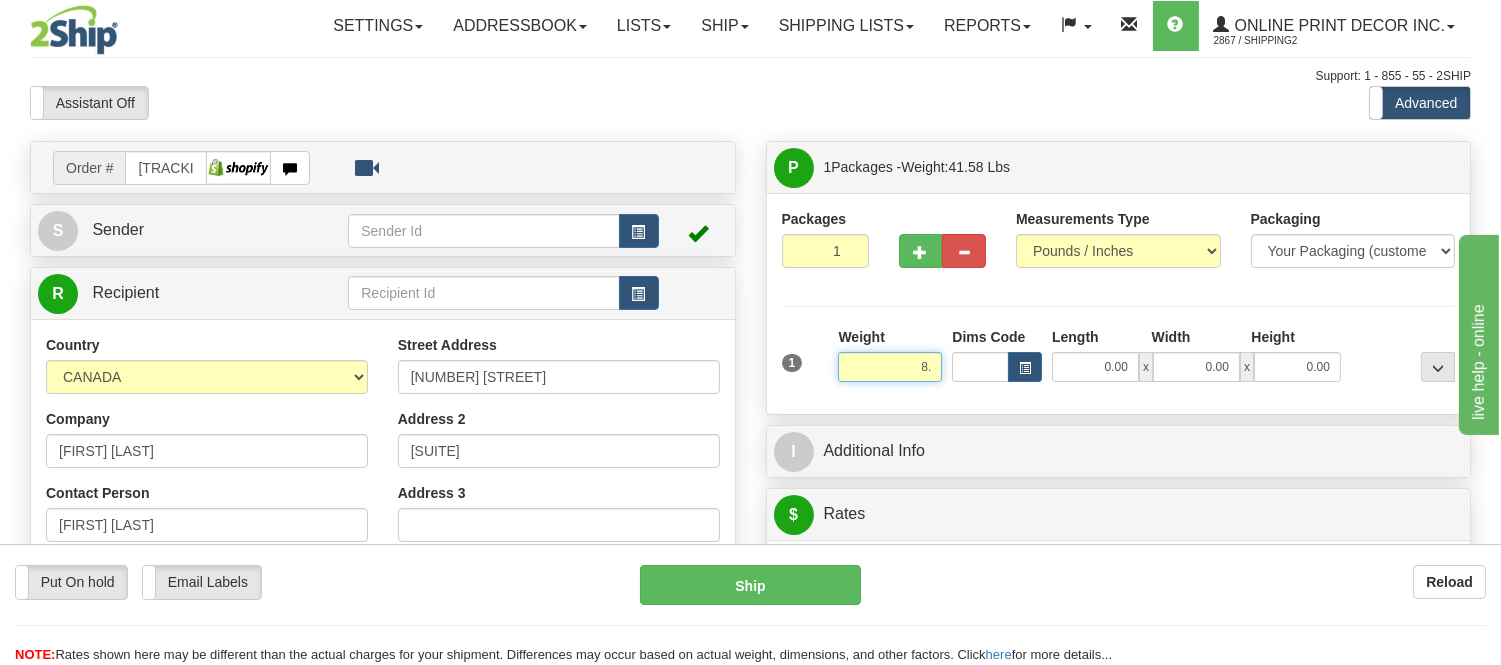 type on "8" 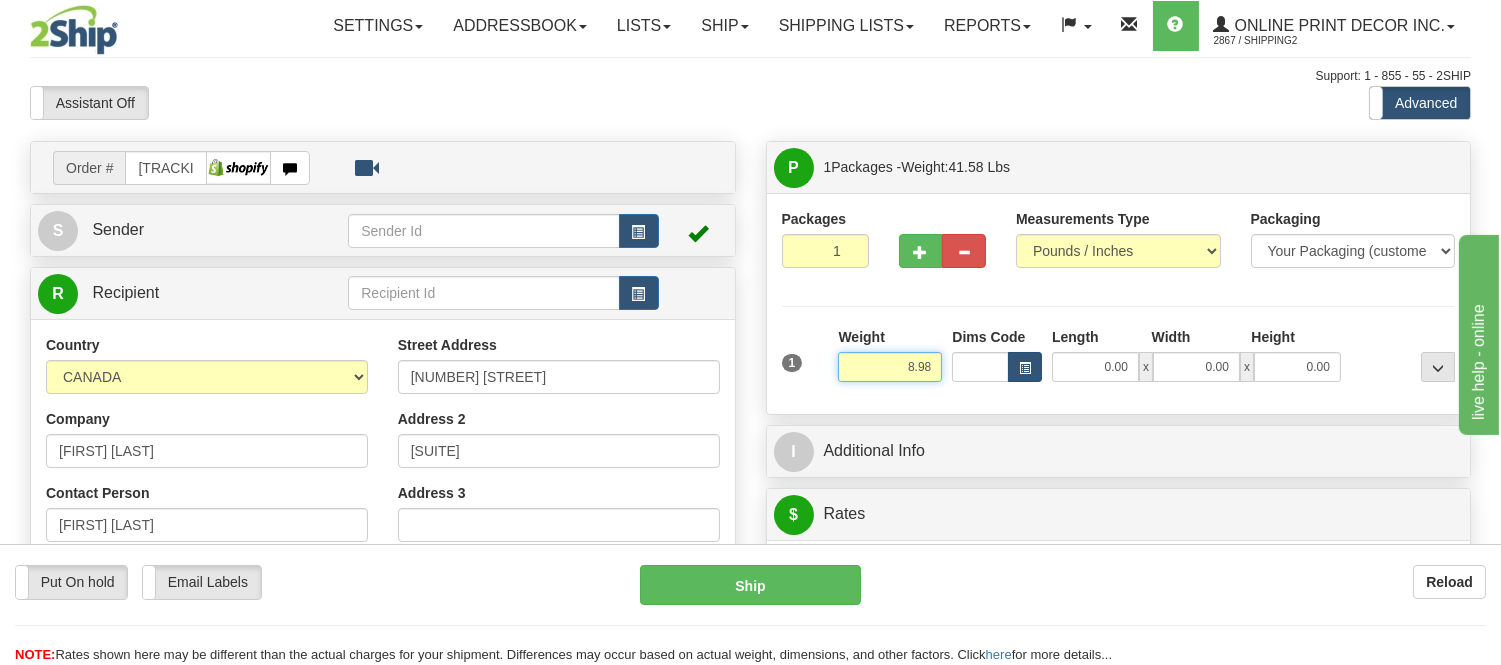 type on "8.98" 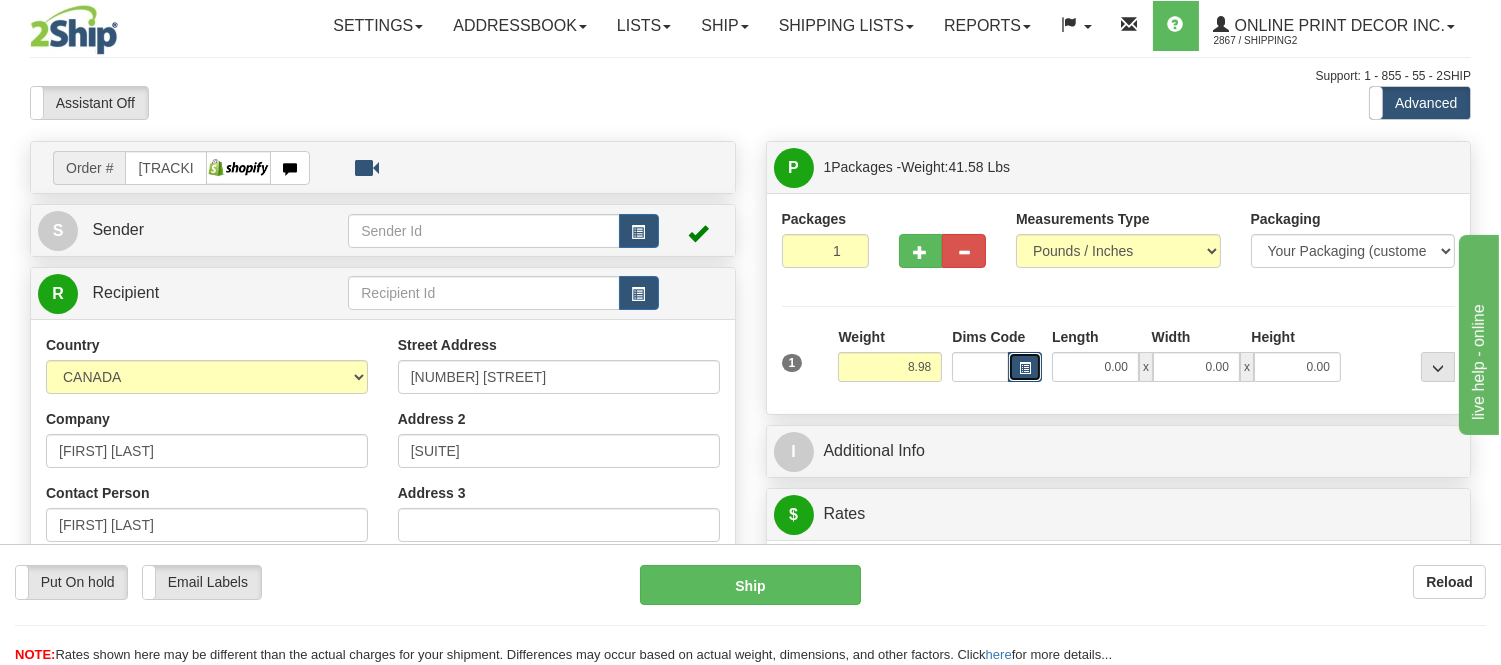 click at bounding box center [1025, 367] 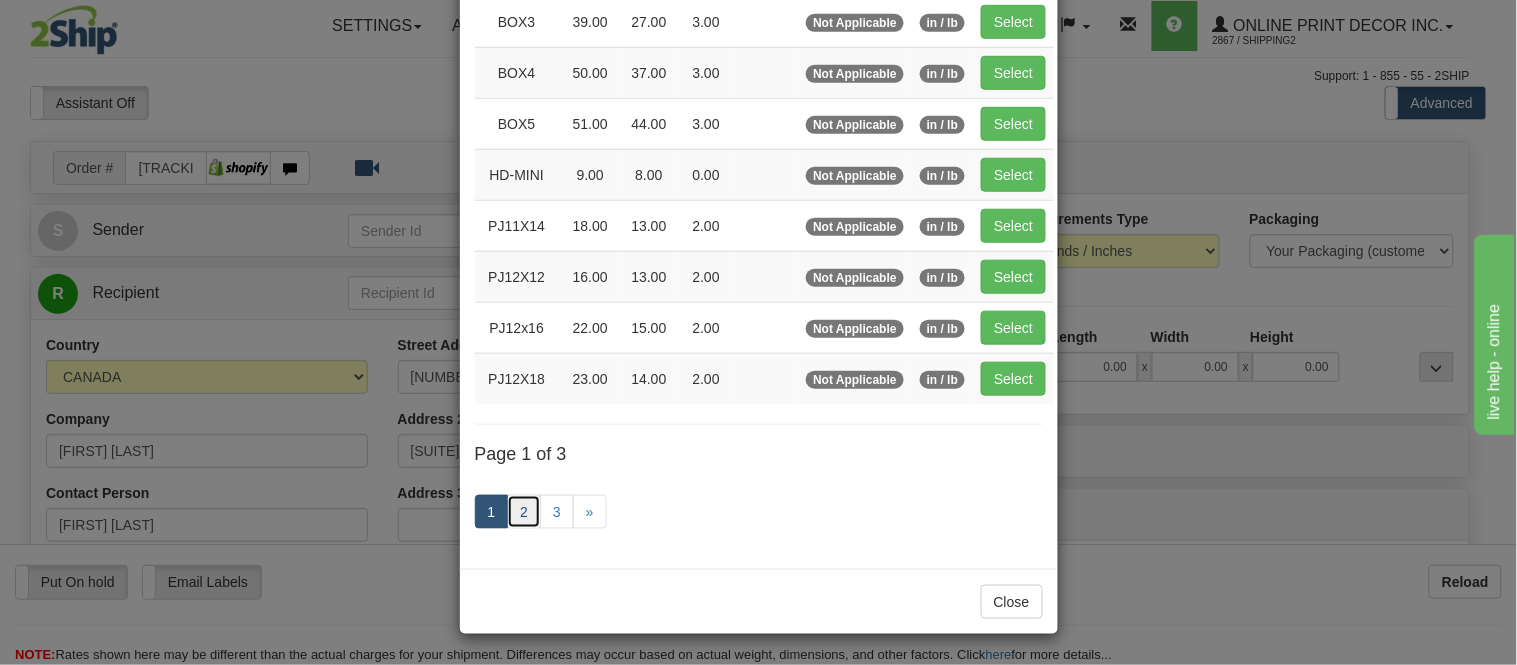 click on "2" at bounding box center [524, 512] 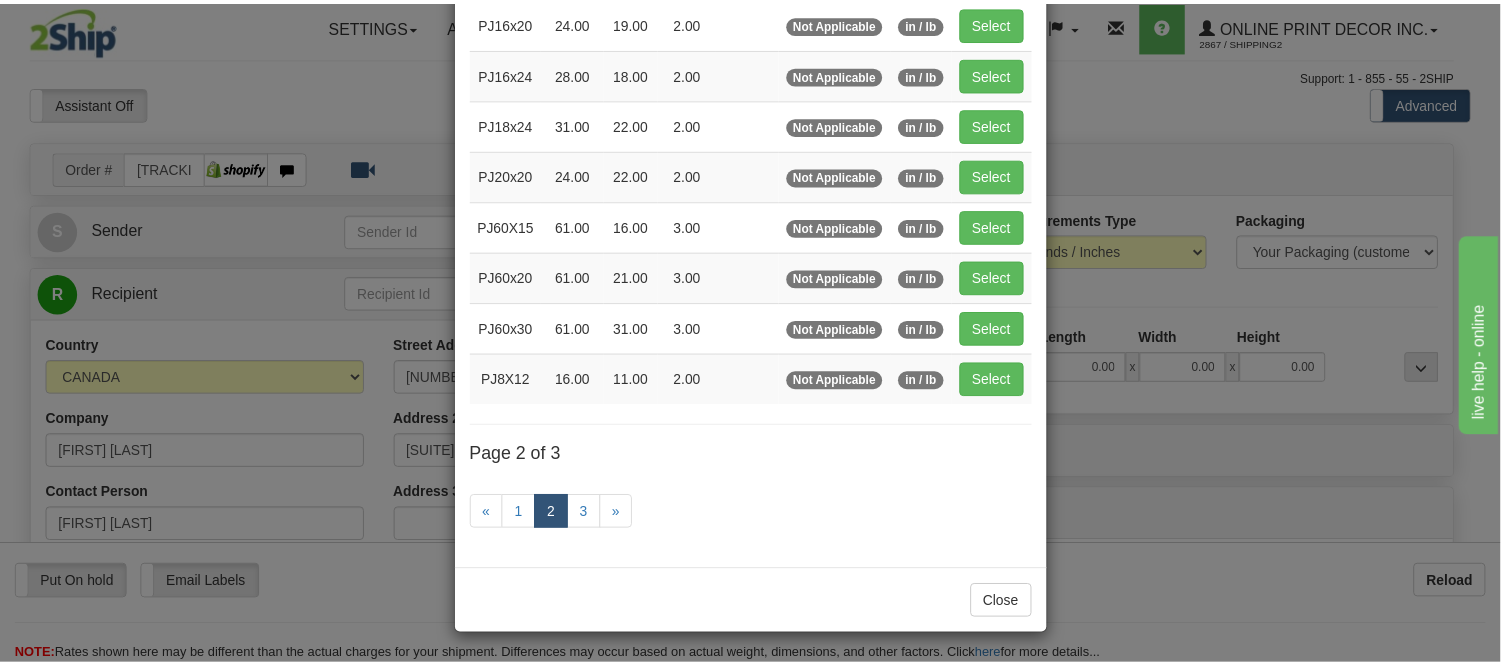 scroll, scrollTop: 325, scrollLeft: 0, axis: vertical 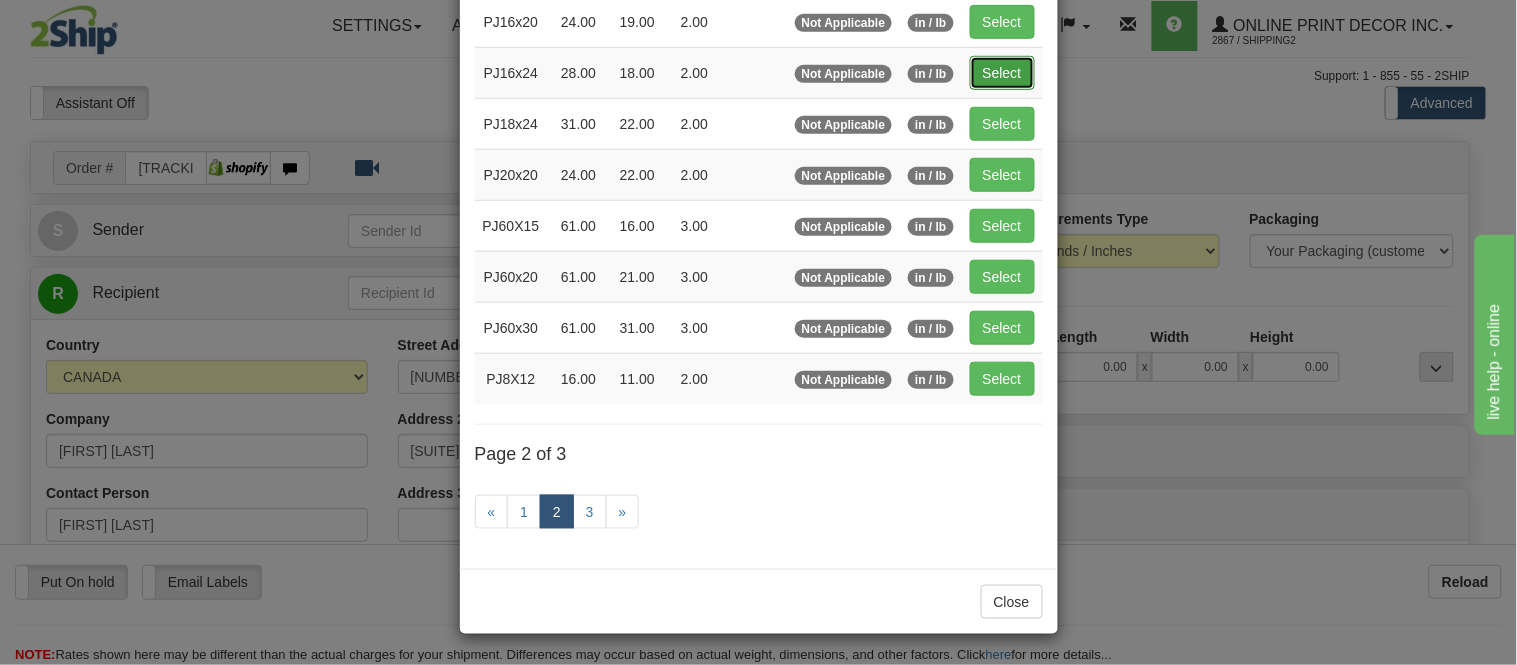 click on "Select" at bounding box center (1002, 73) 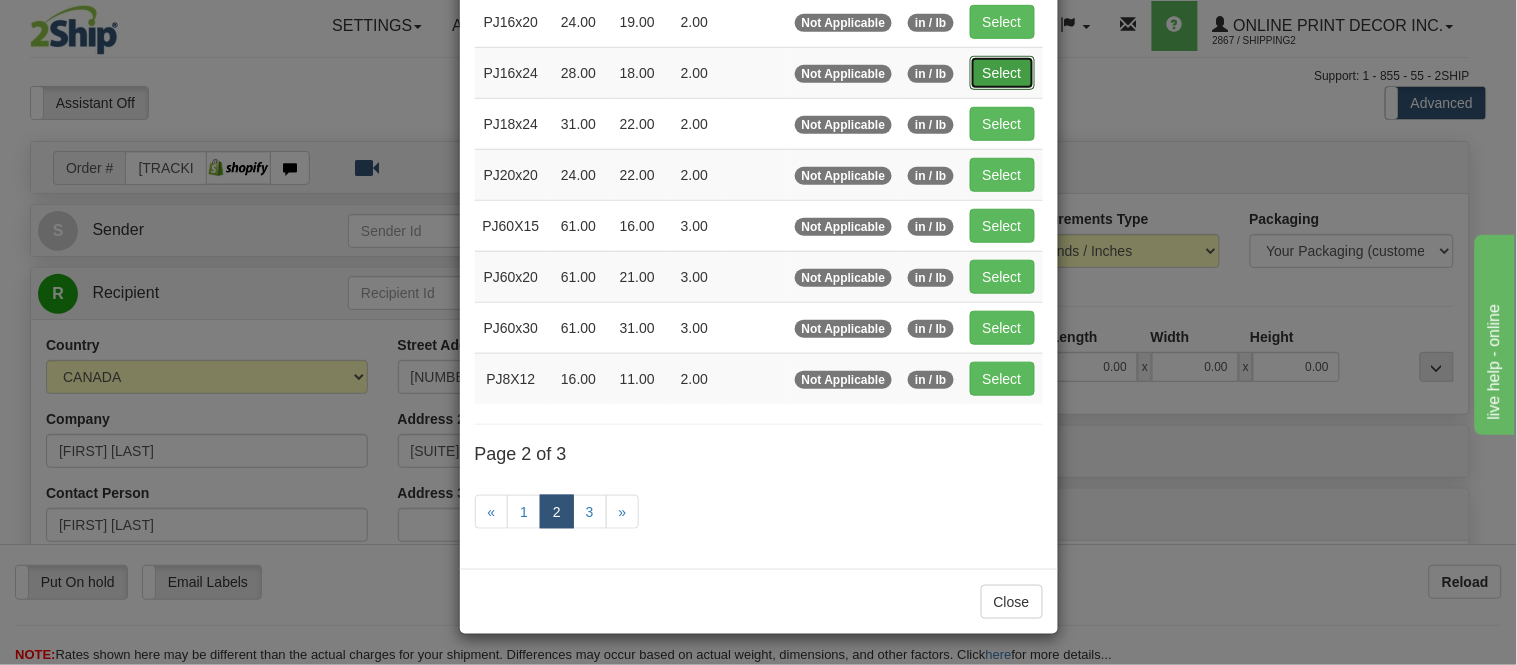type on "28.00" 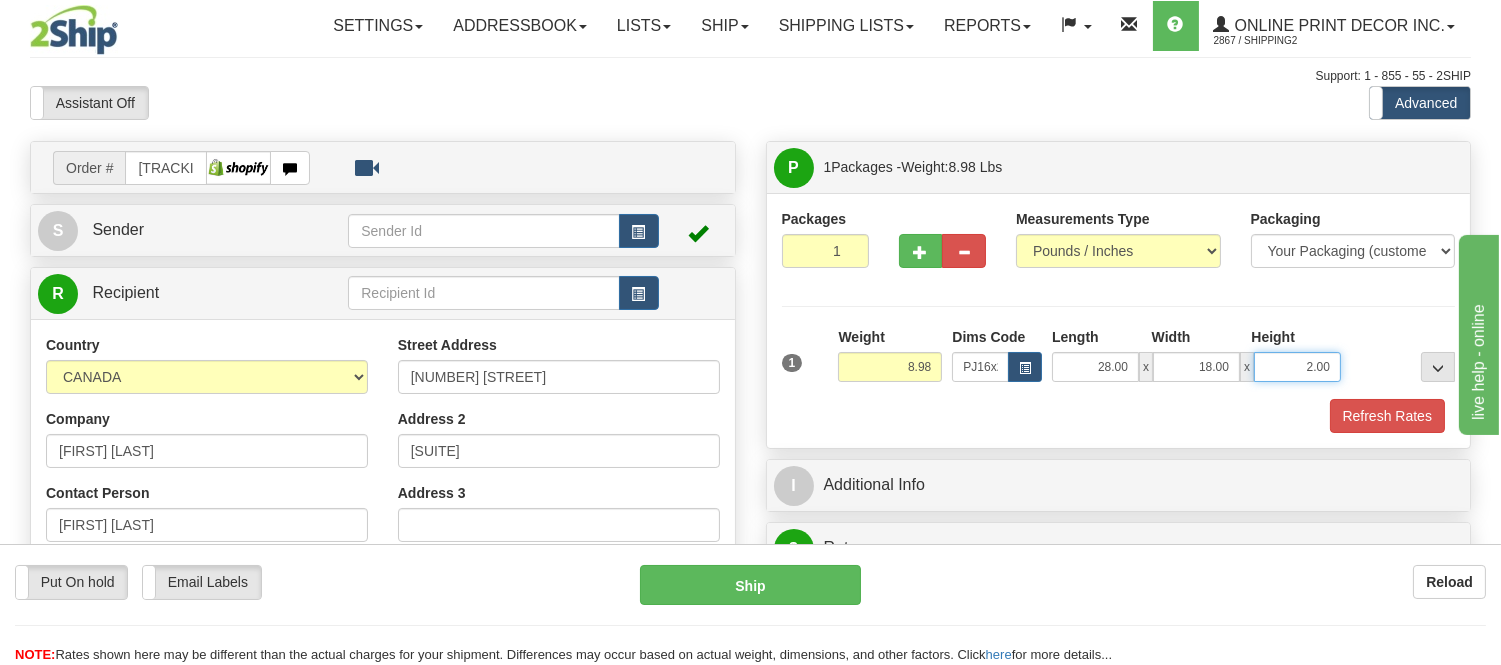drag, startPoint x: 1337, startPoint y: 367, endPoint x: 1244, endPoint y: 374, distance: 93.26307 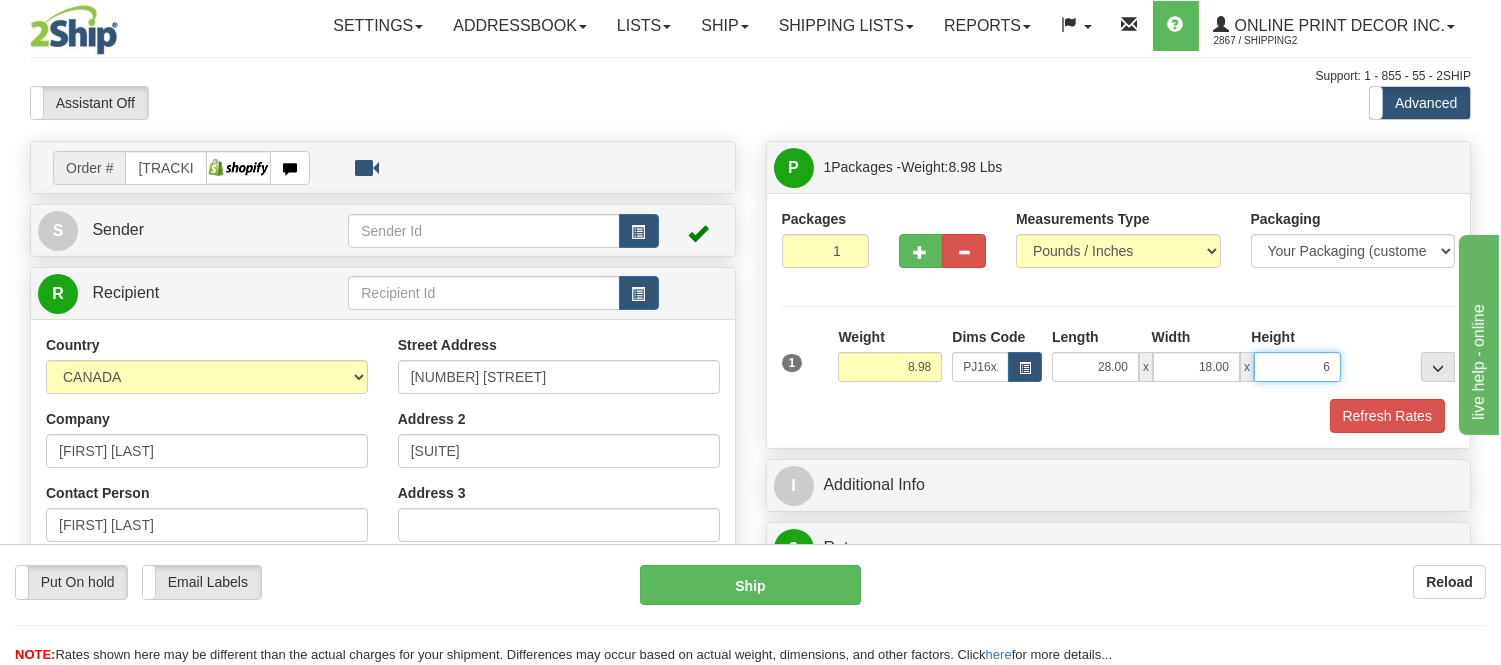 click on "Delete" at bounding box center (0, 0) 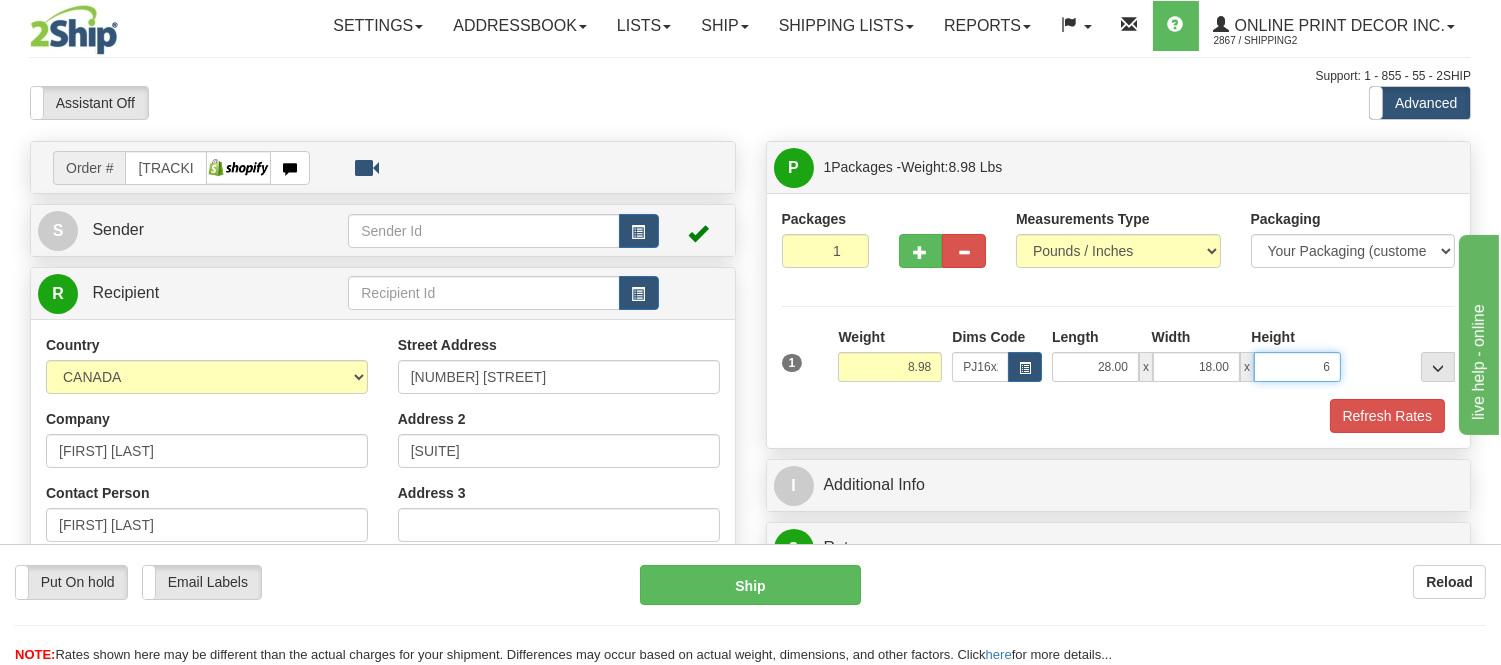 type on "6.00" 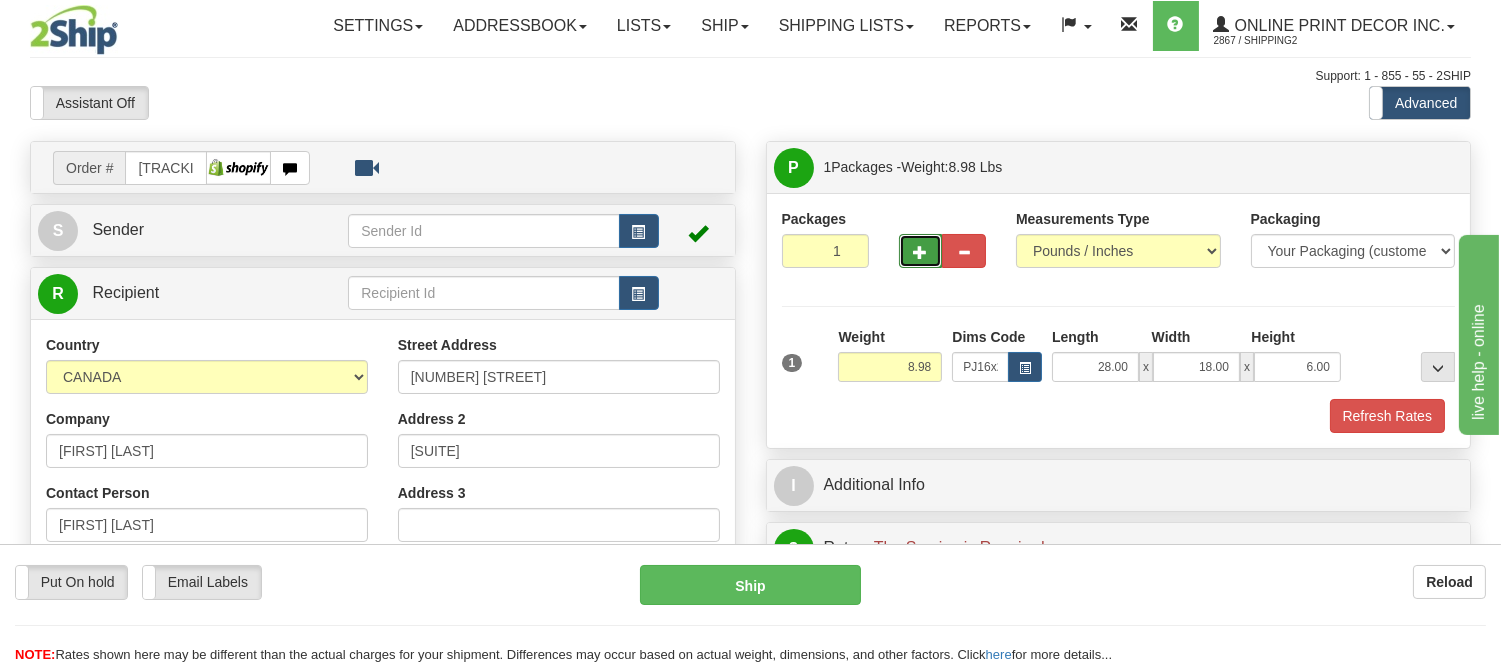 click at bounding box center [921, 251] 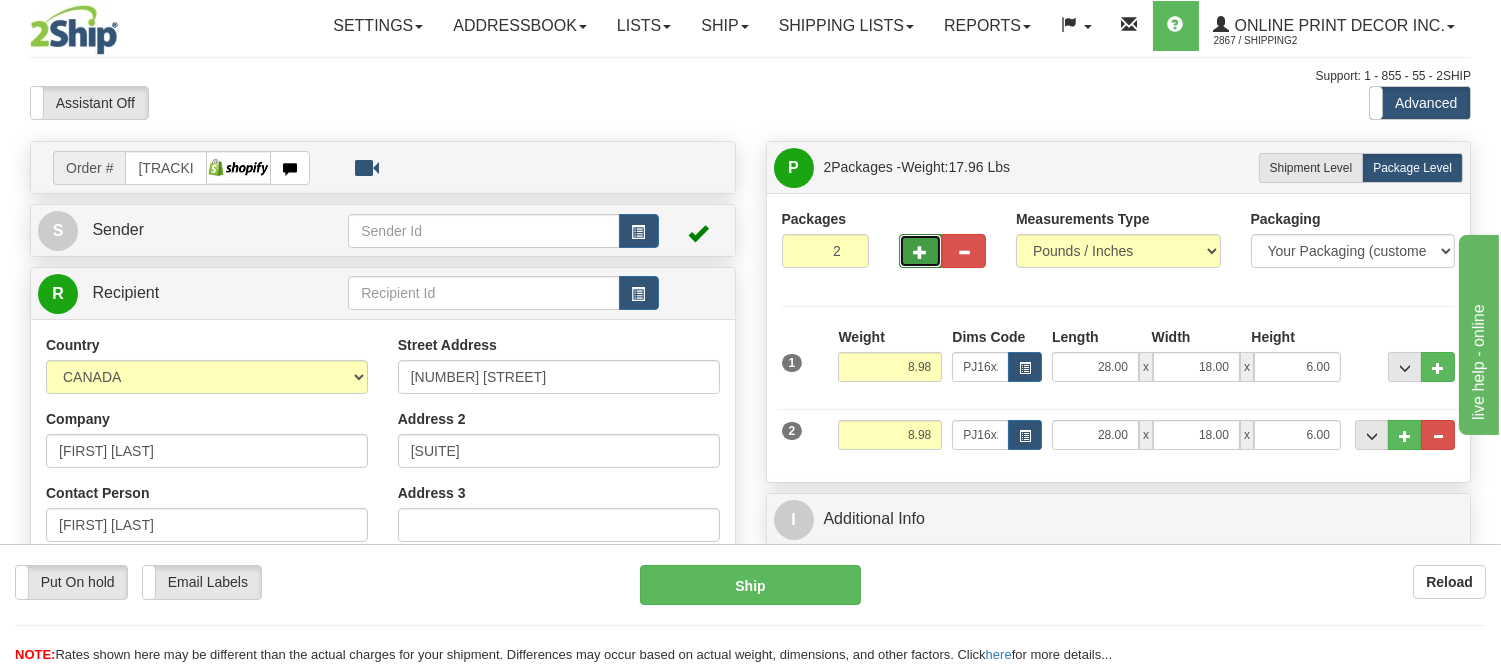 click at bounding box center (921, 251) 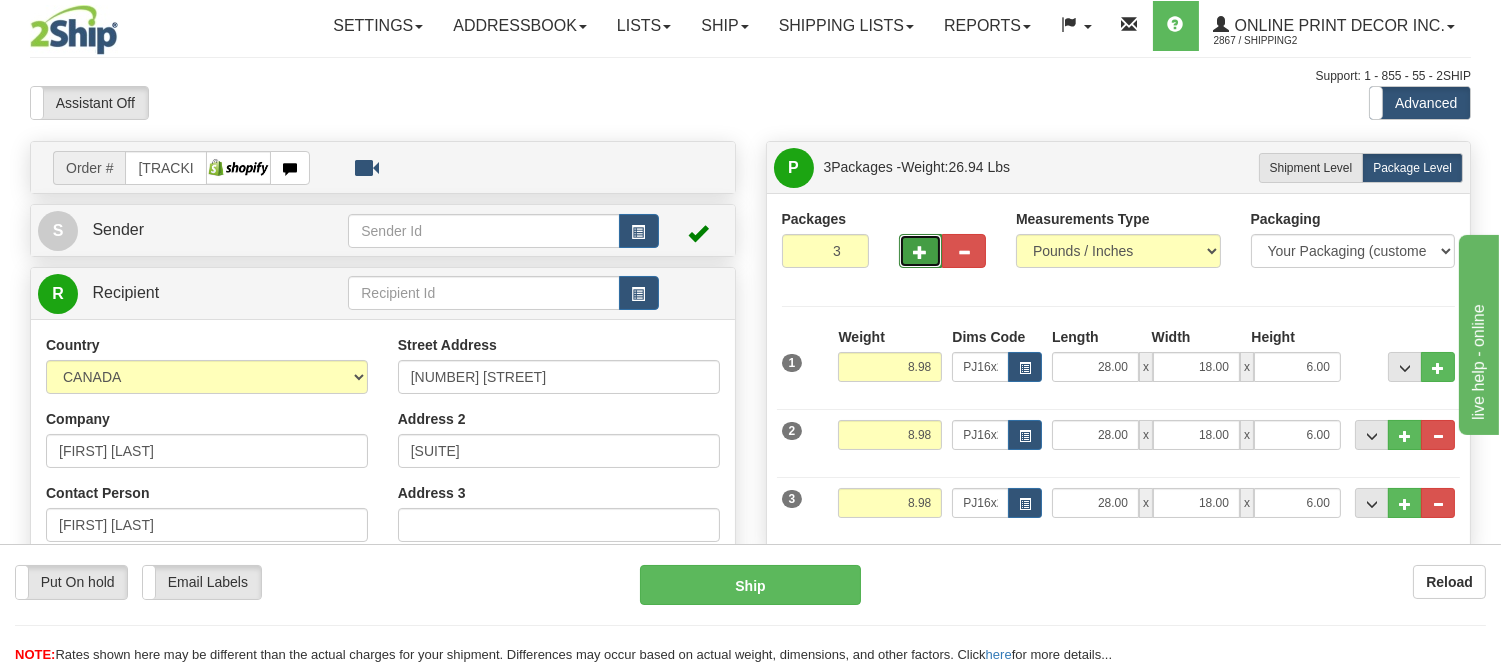 click at bounding box center (921, 251) 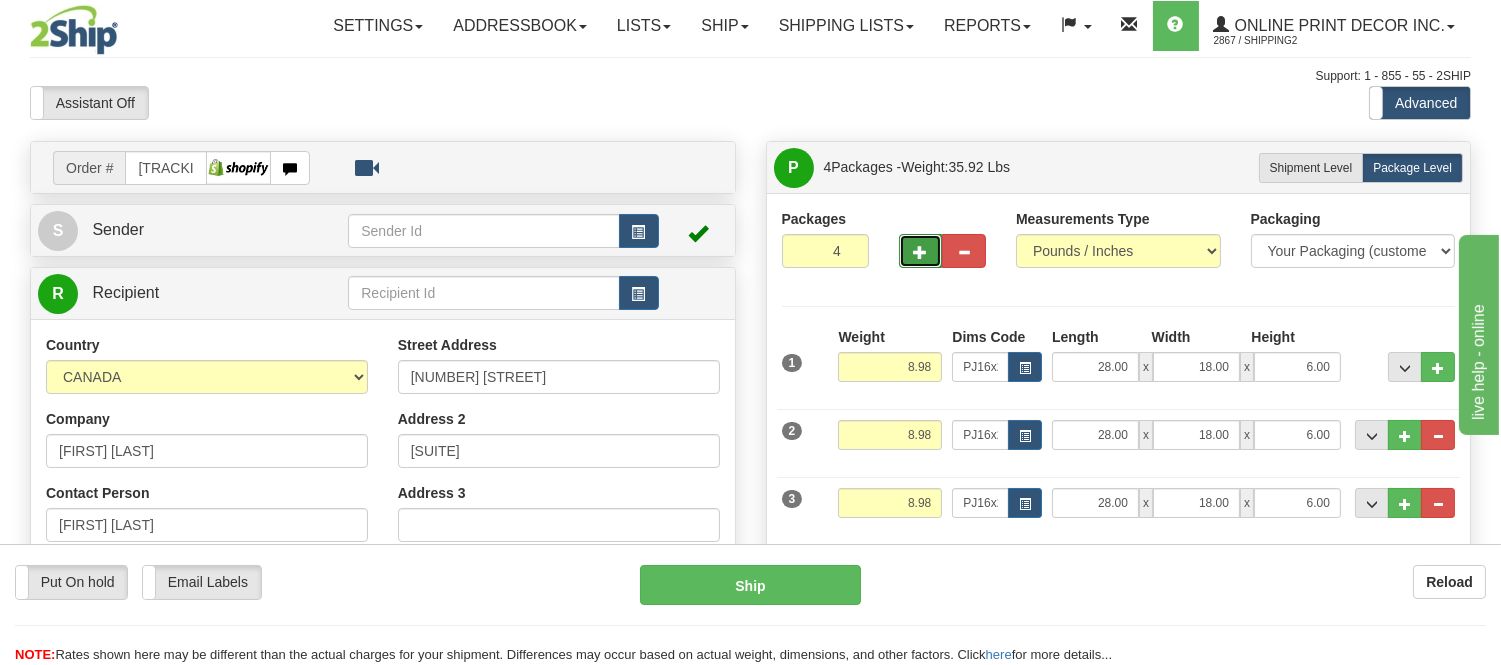 click at bounding box center (921, 251) 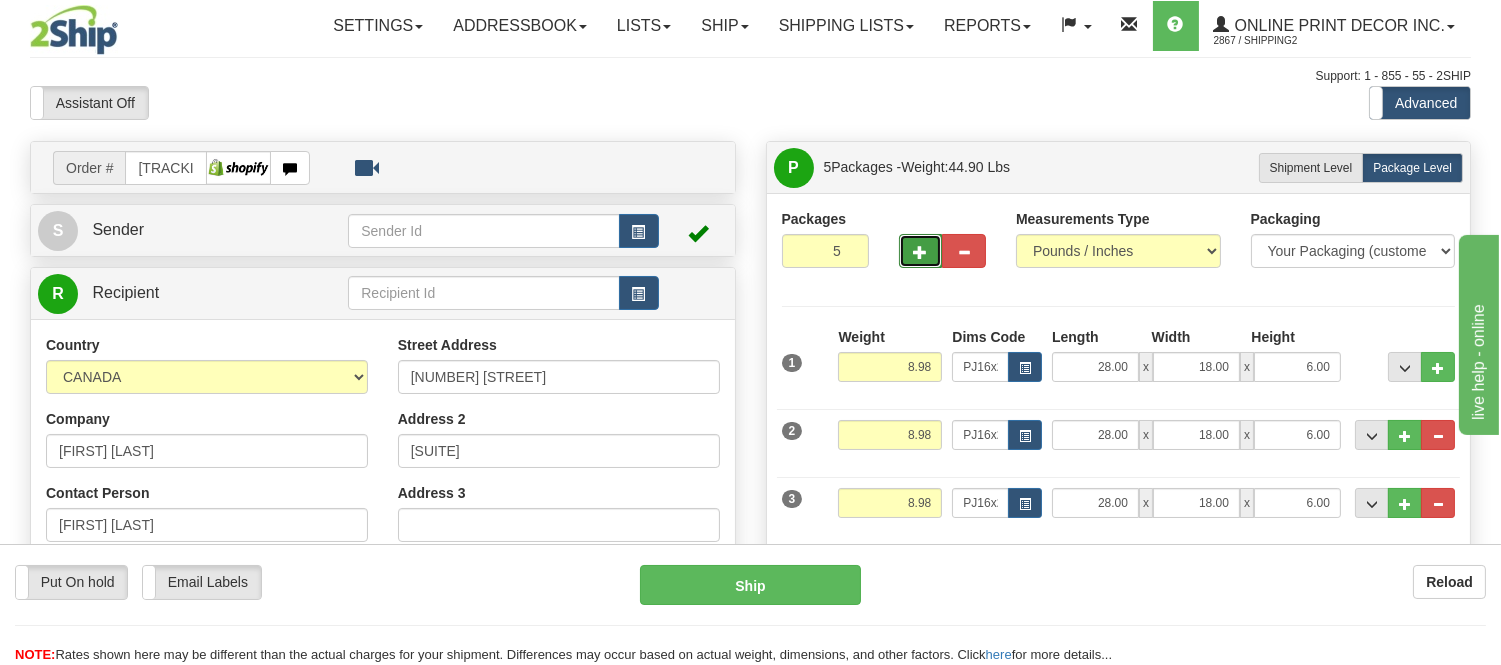 click at bounding box center [921, 251] 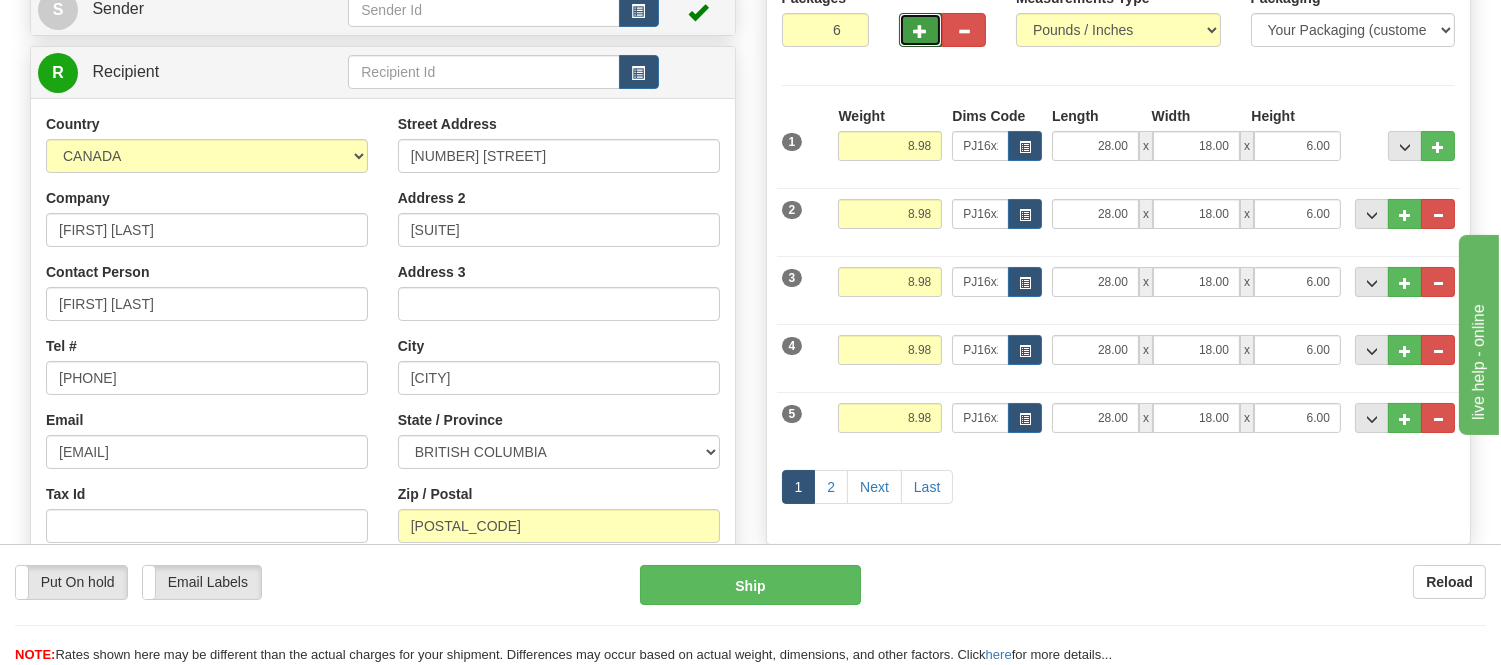 scroll, scrollTop: 222, scrollLeft: 0, axis: vertical 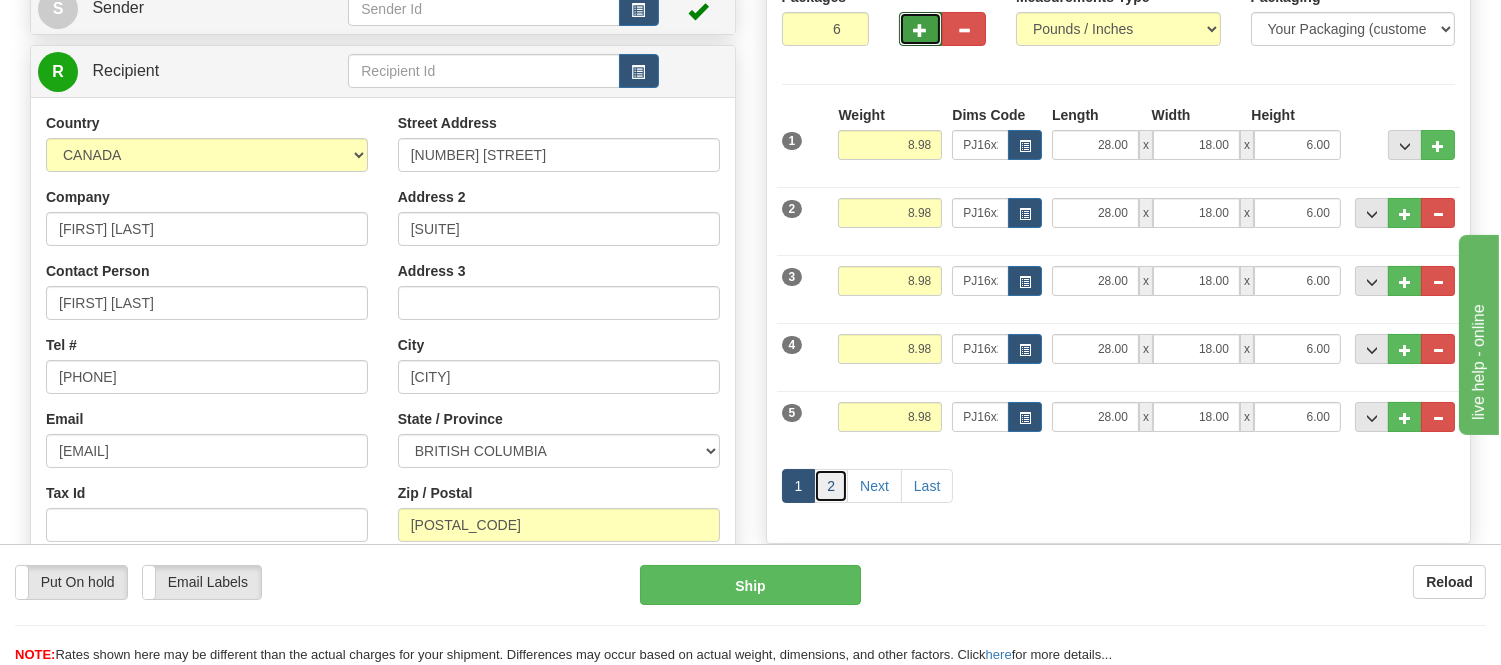 click on "2" at bounding box center (831, 486) 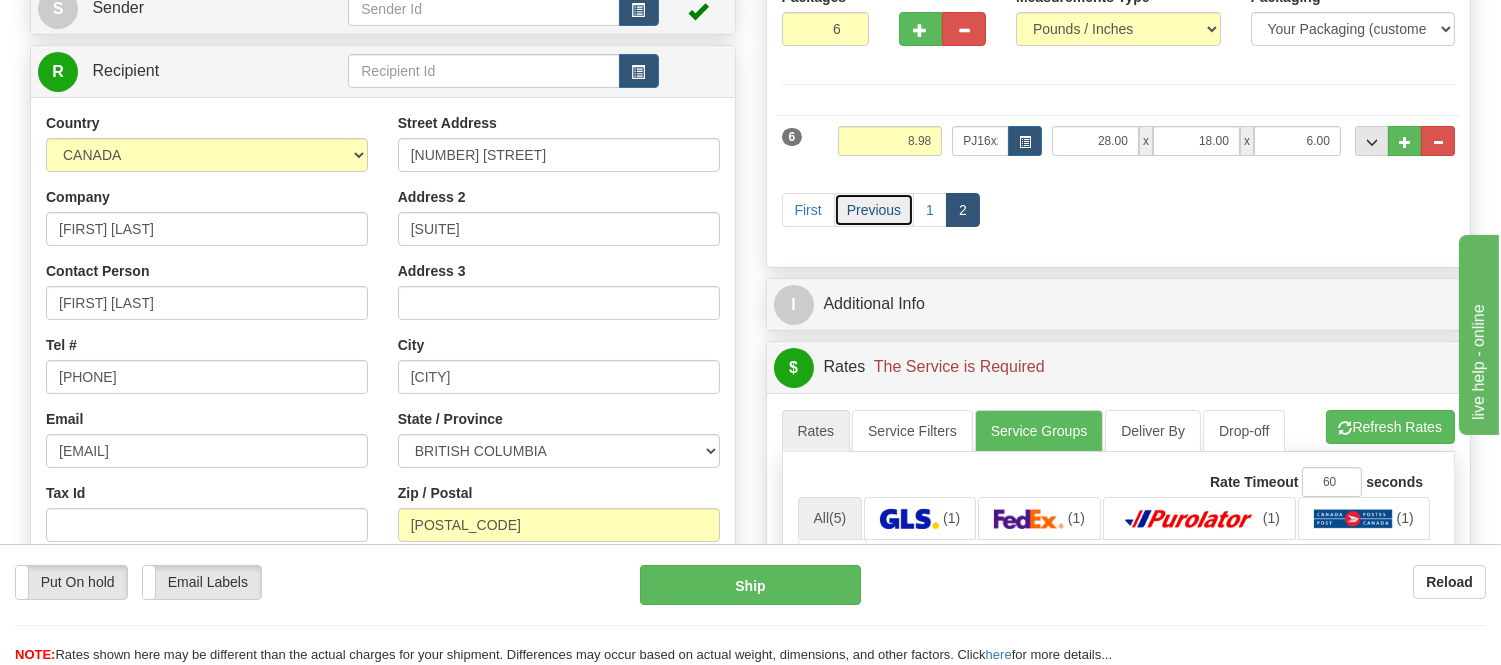 click on "Previous" at bounding box center (874, 210) 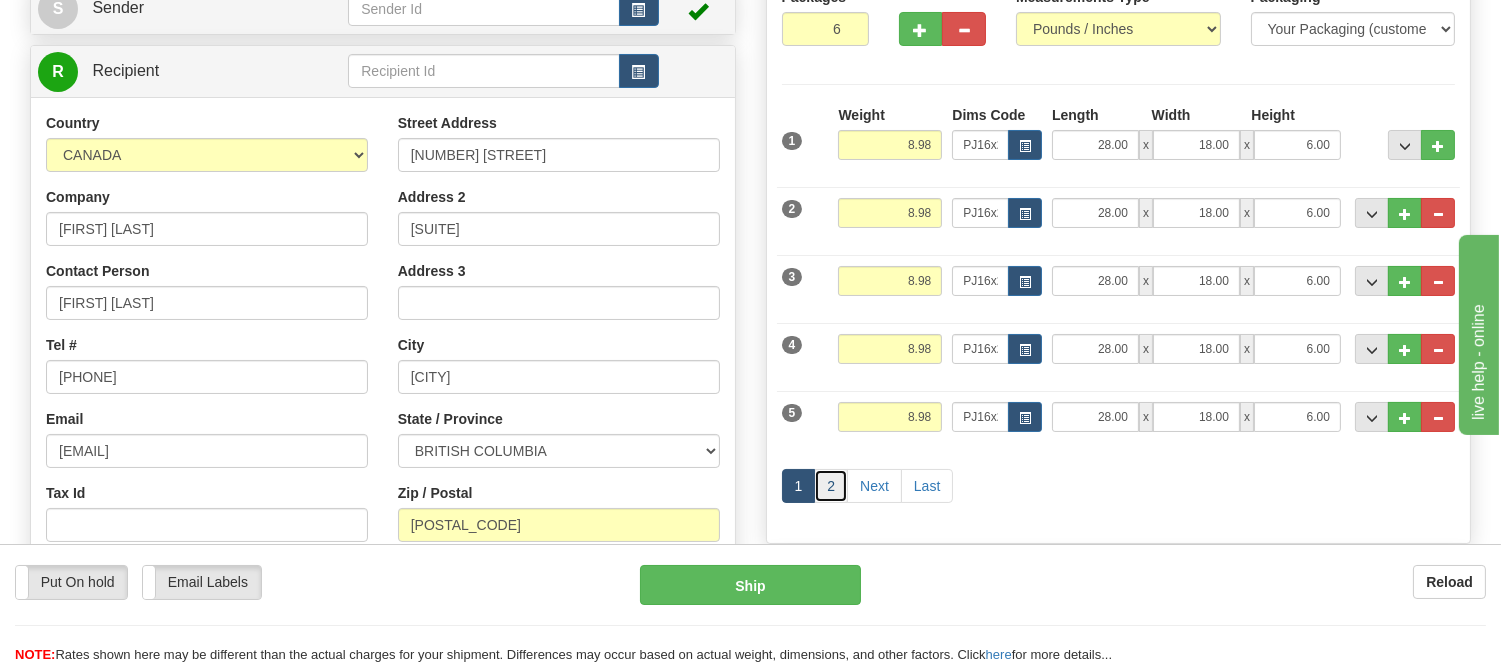 click on "2" at bounding box center (831, 486) 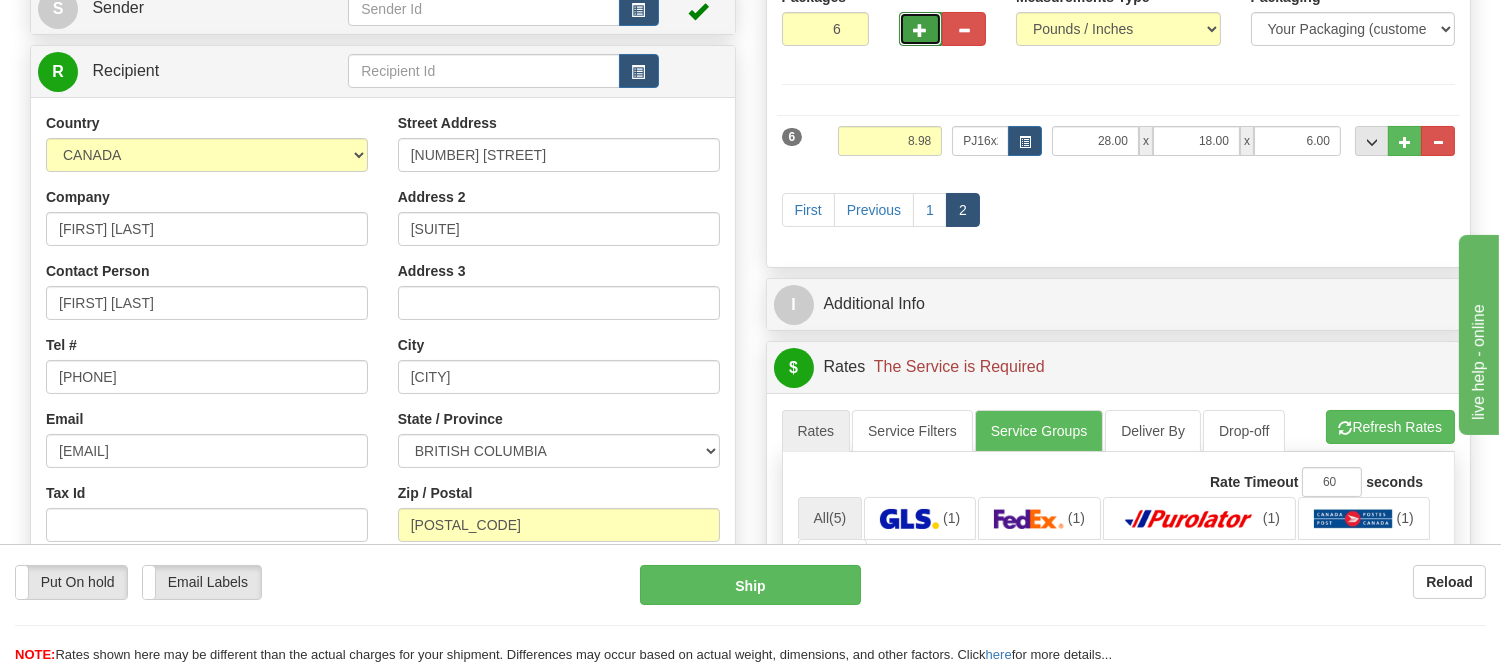 click at bounding box center [921, 30] 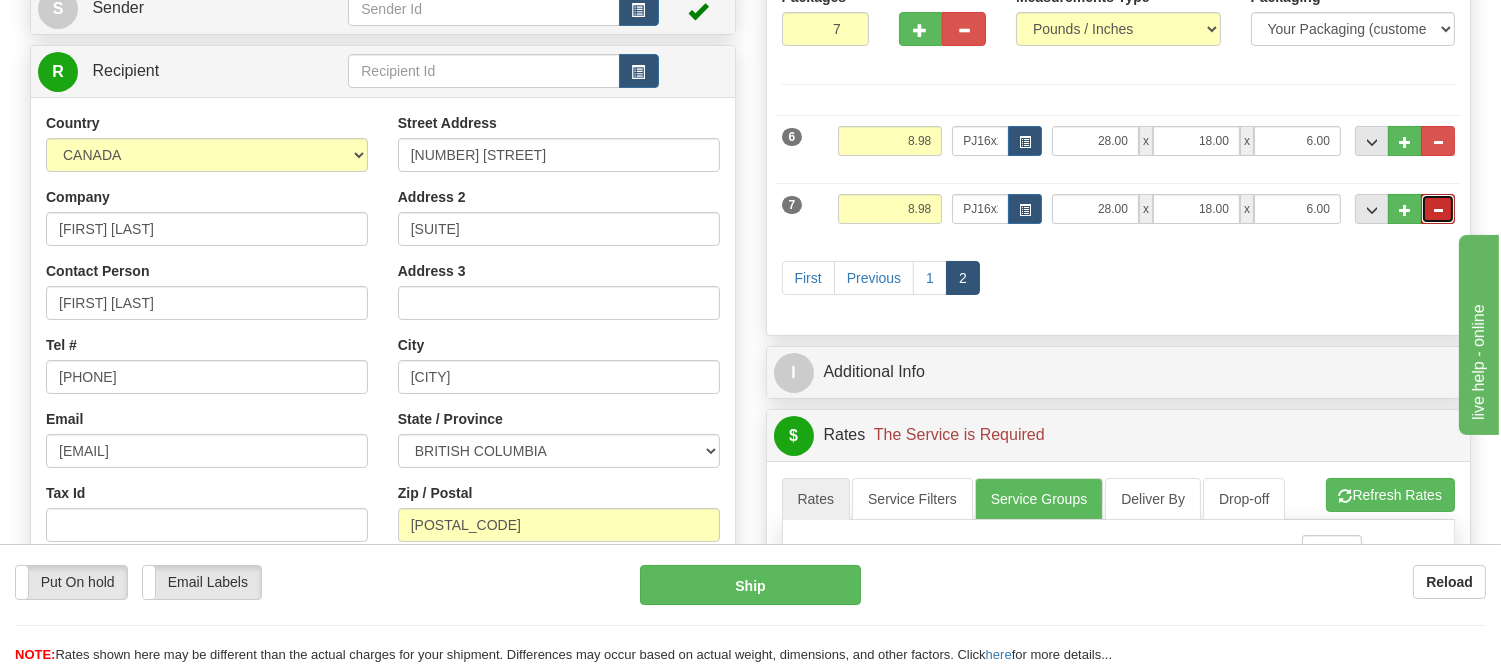 click at bounding box center (1438, 209) 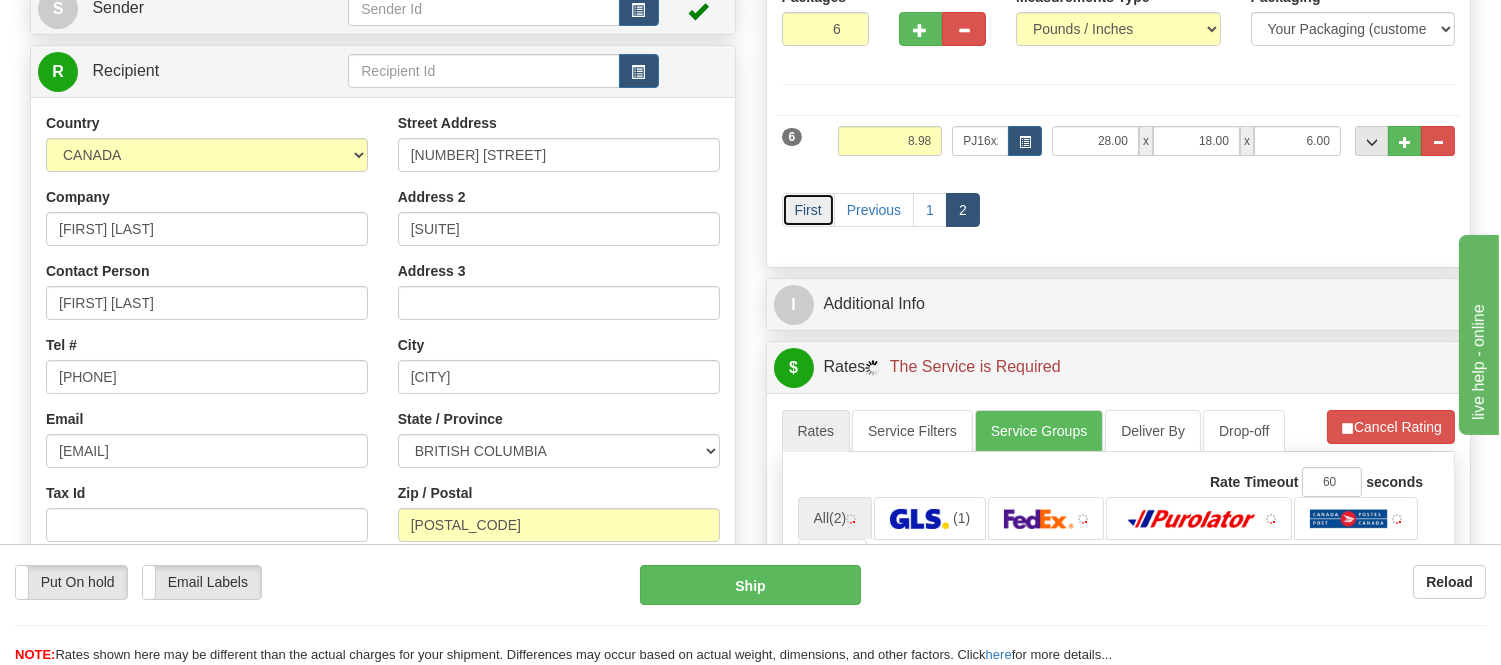 click on "First" at bounding box center (808, 210) 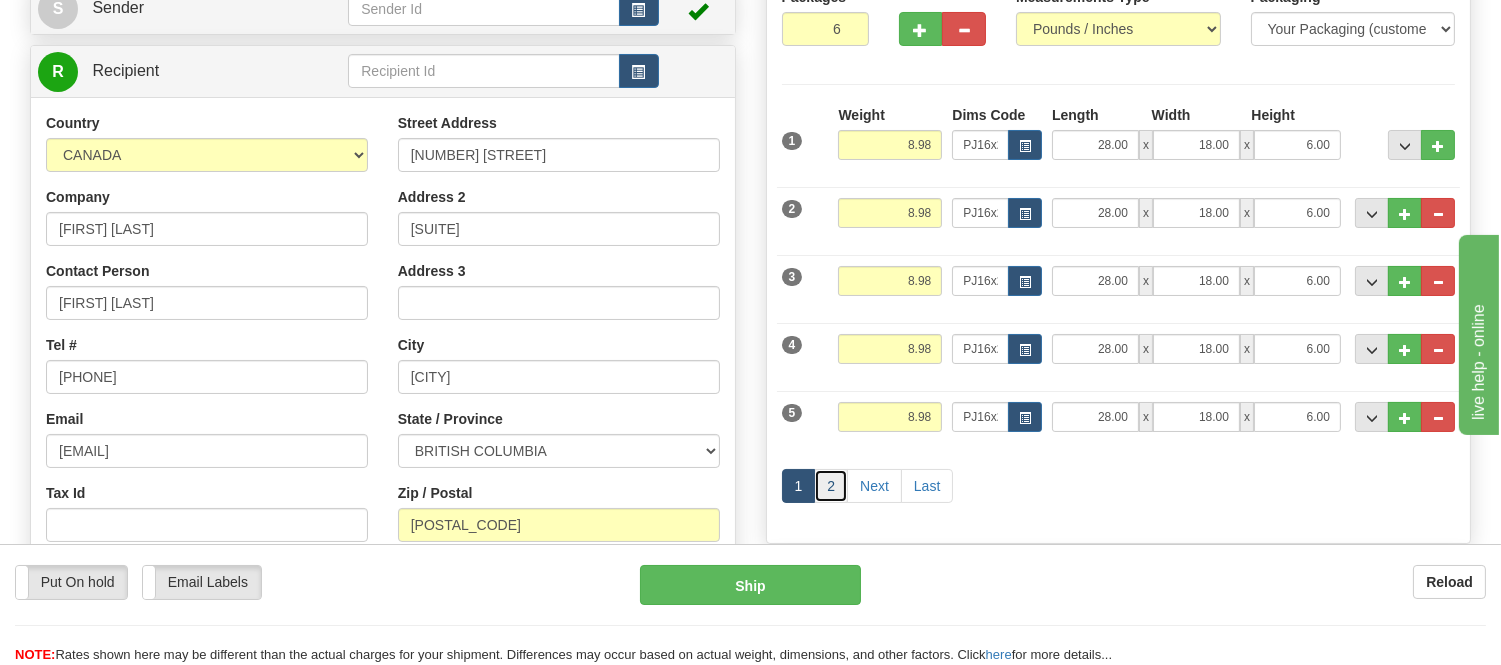 click on "2" at bounding box center [831, 486] 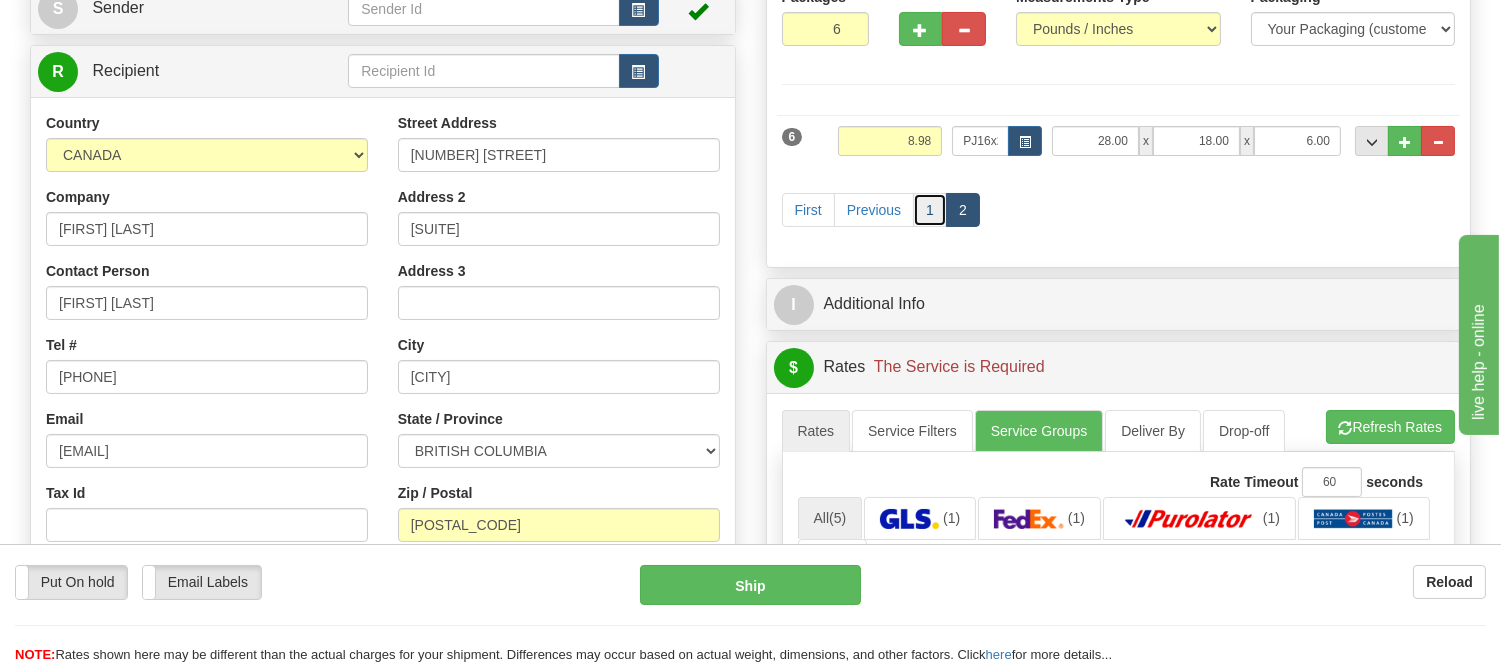 click on "1" at bounding box center [930, 210] 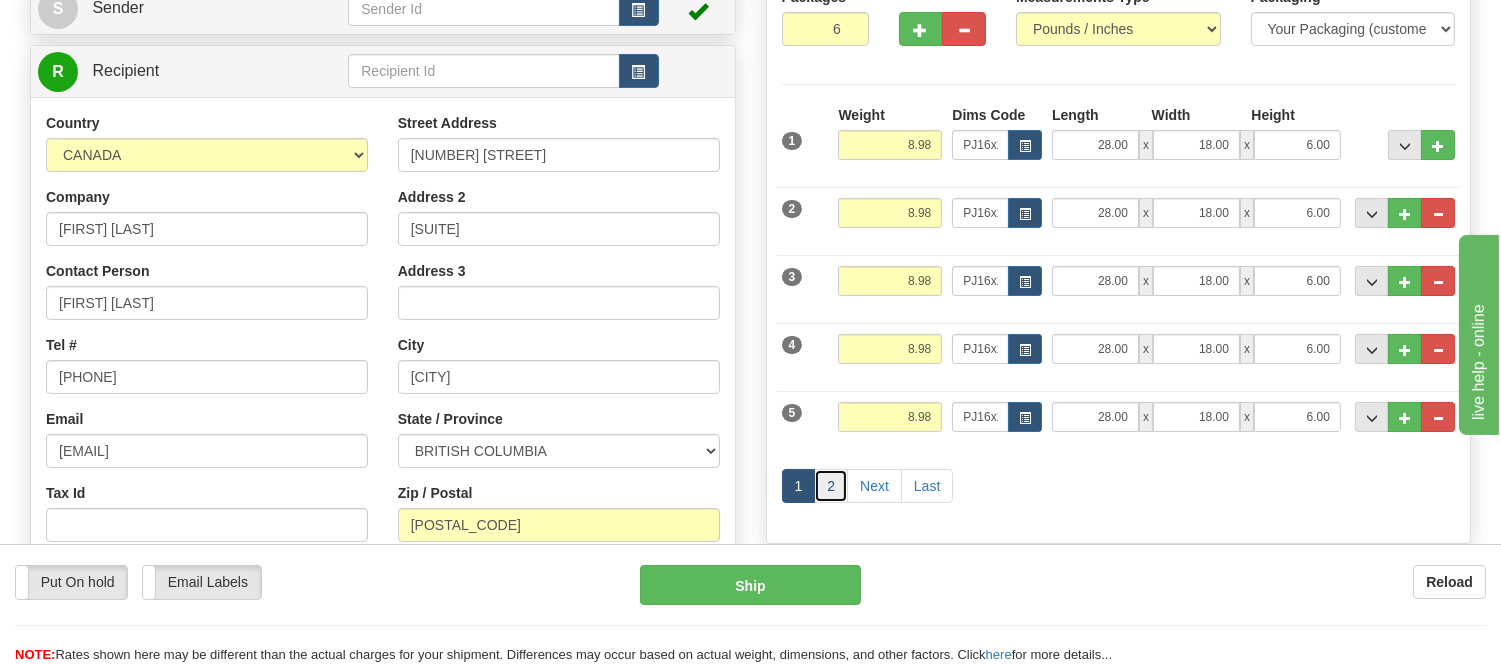 click on "2" at bounding box center (831, 486) 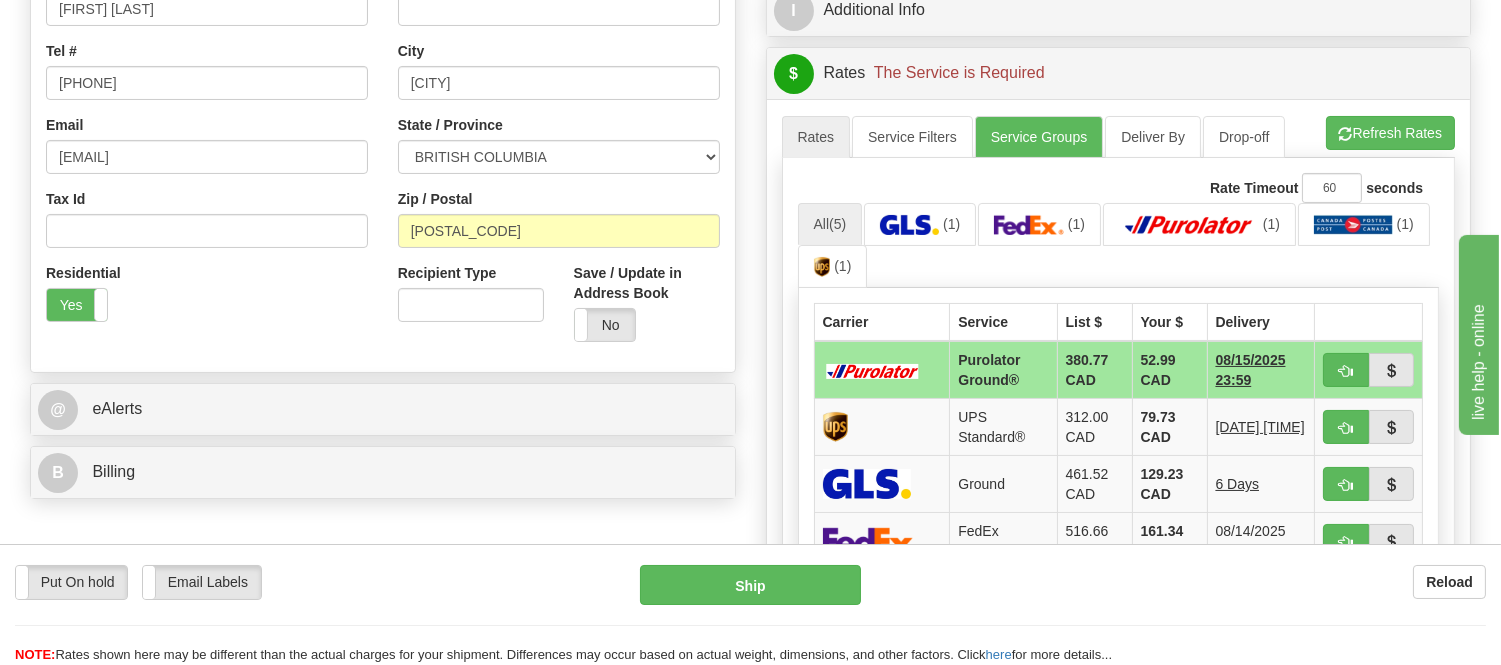 scroll, scrollTop: 555, scrollLeft: 0, axis: vertical 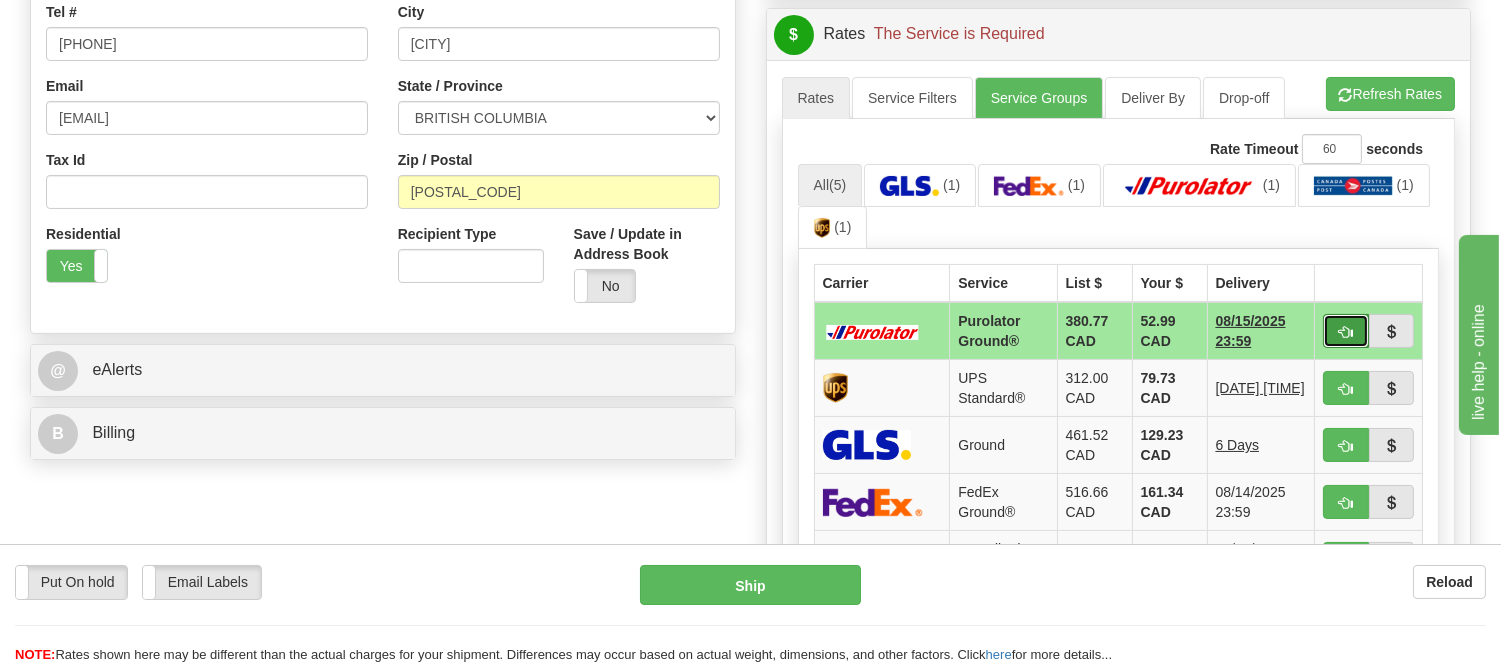 click at bounding box center [1346, 332] 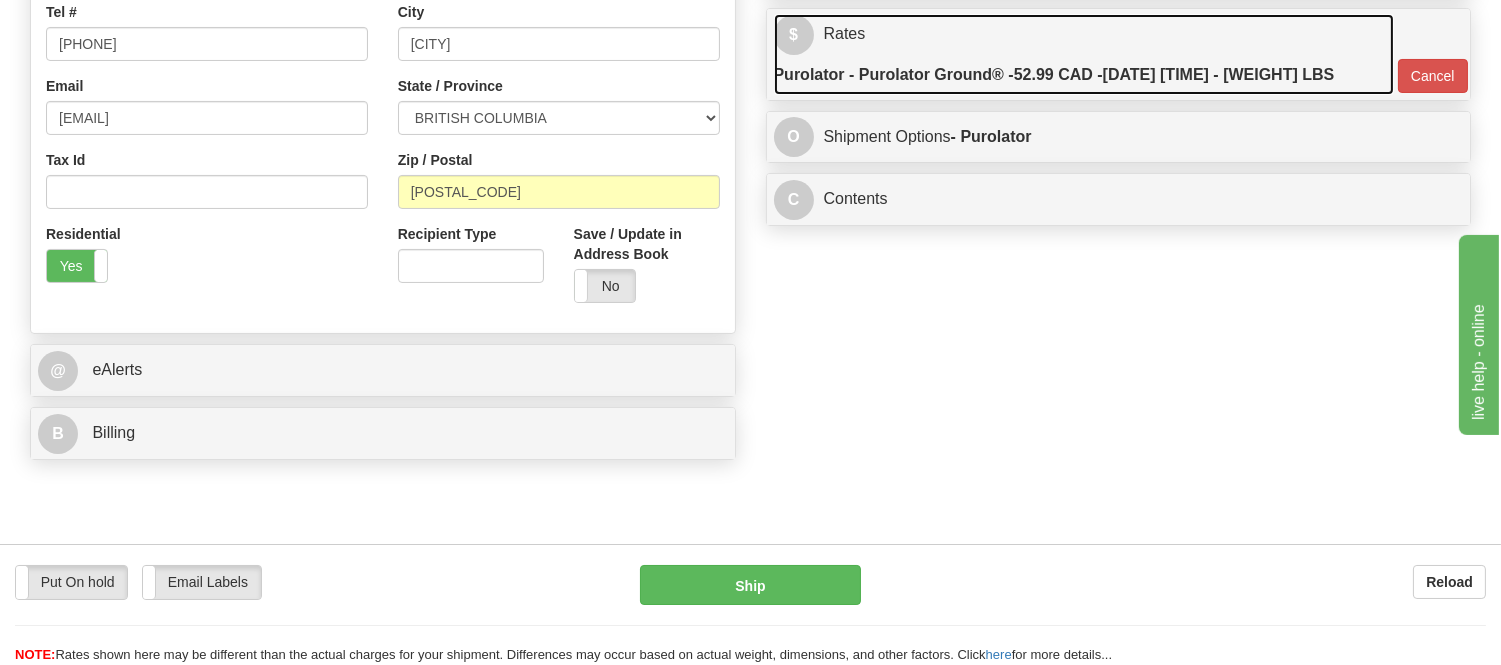 click on "52.99 CAD -" at bounding box center (1058, 74) 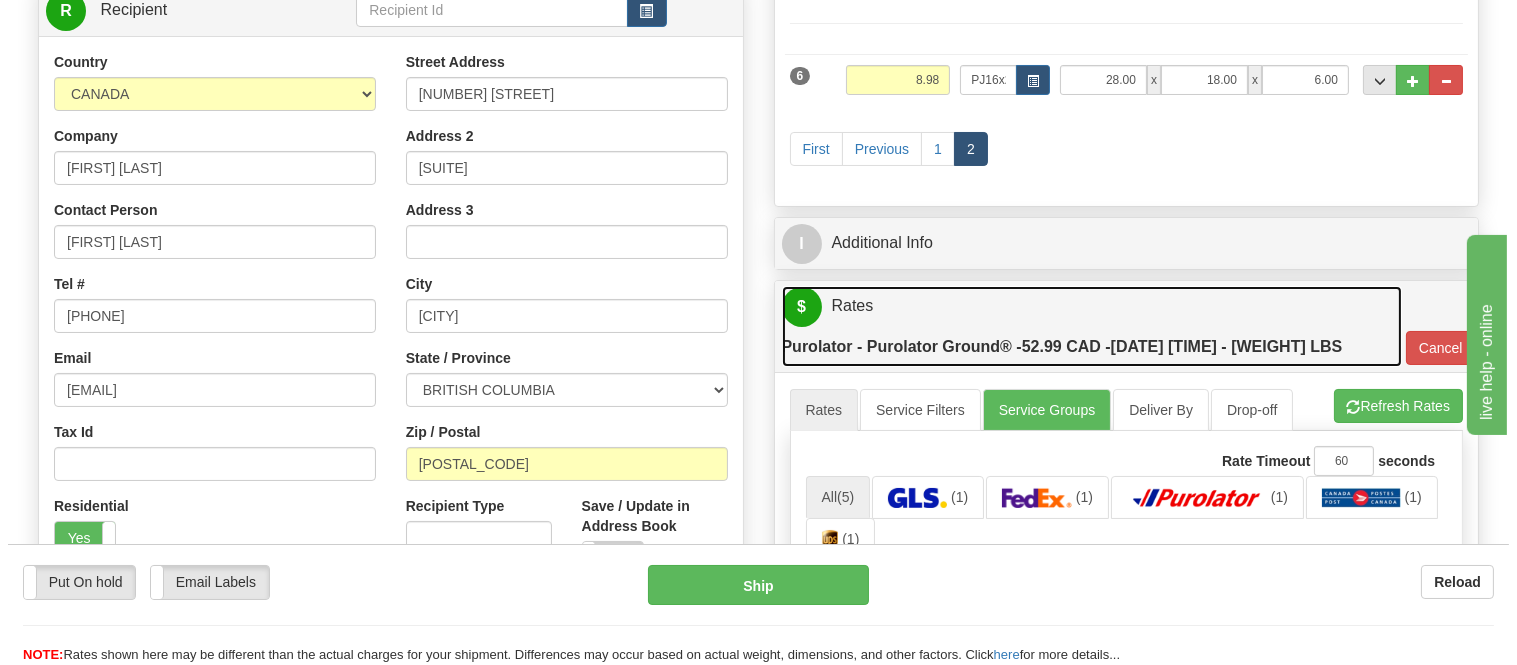 scroll, scrollTop: 222, scrollLeft: 0, axis: vertical 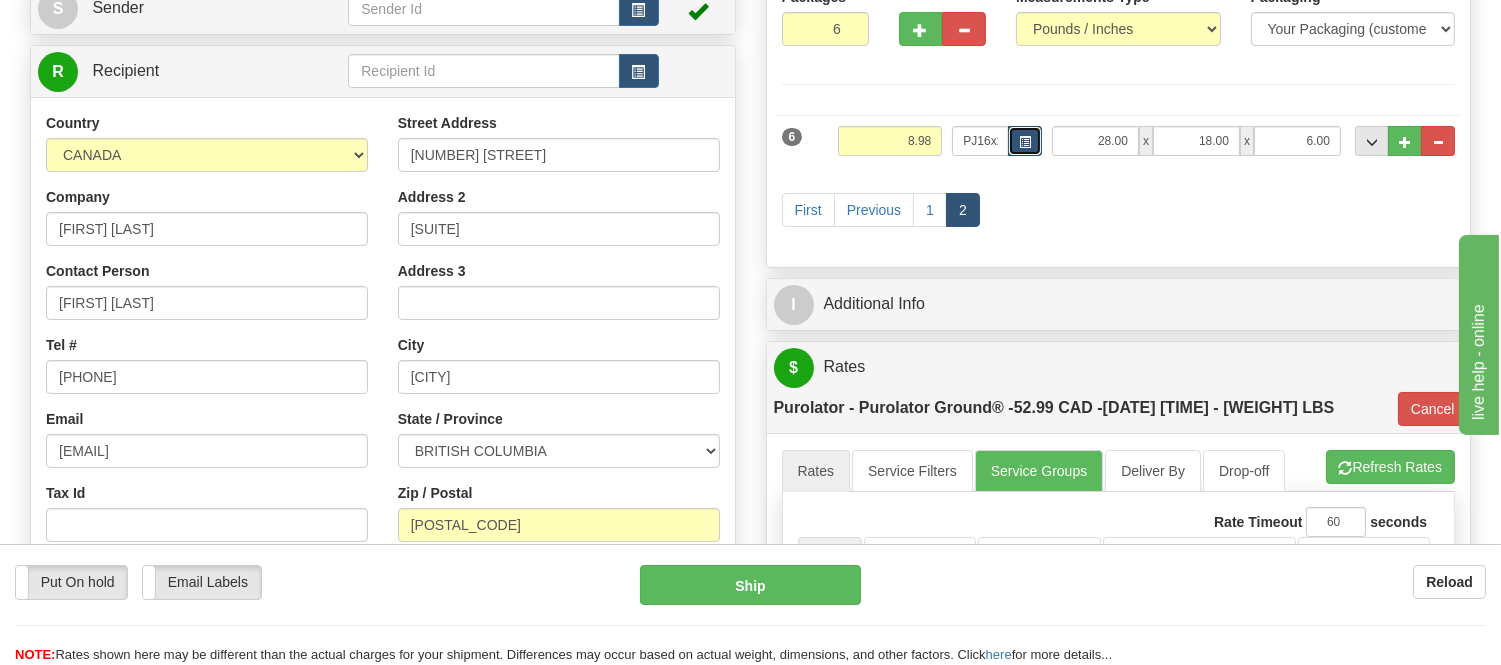 click at bounding box center (1025, 142) 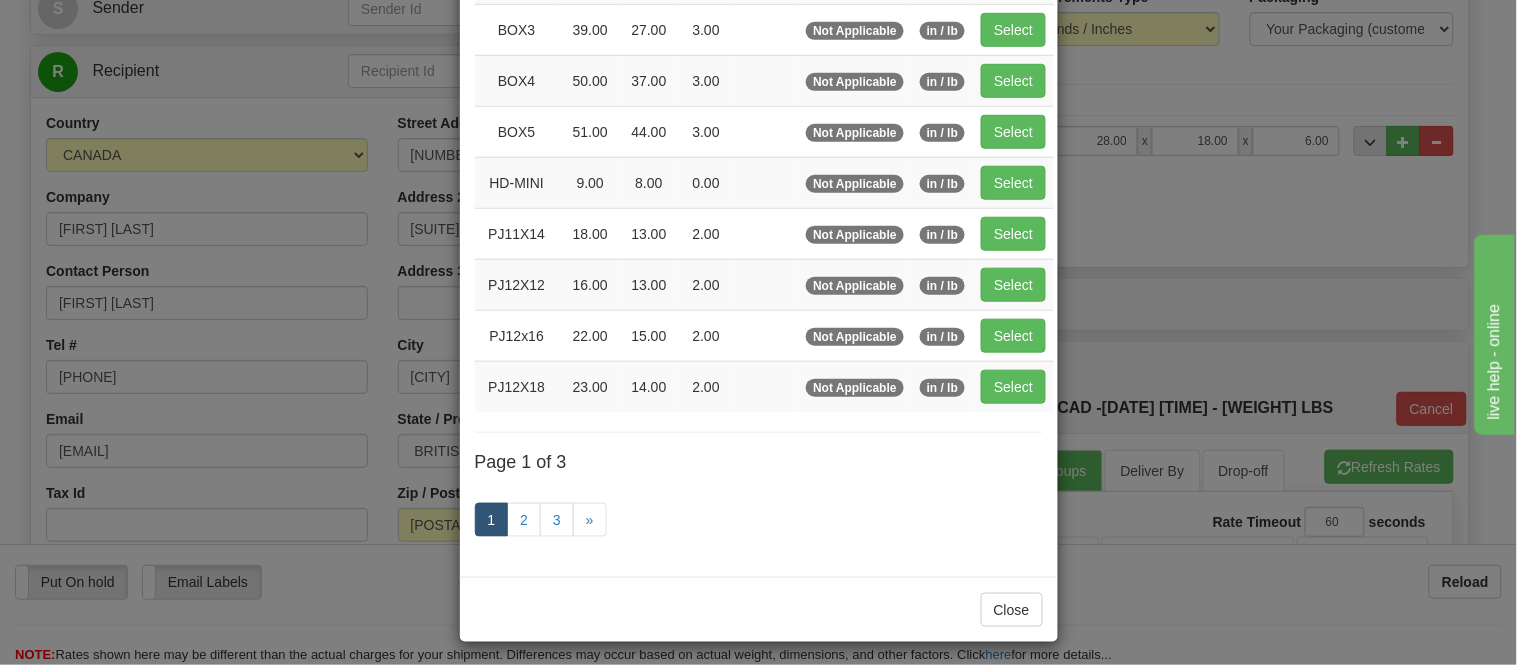 scroll, scrollTop: 0, scrollLeft: 0, axis: both 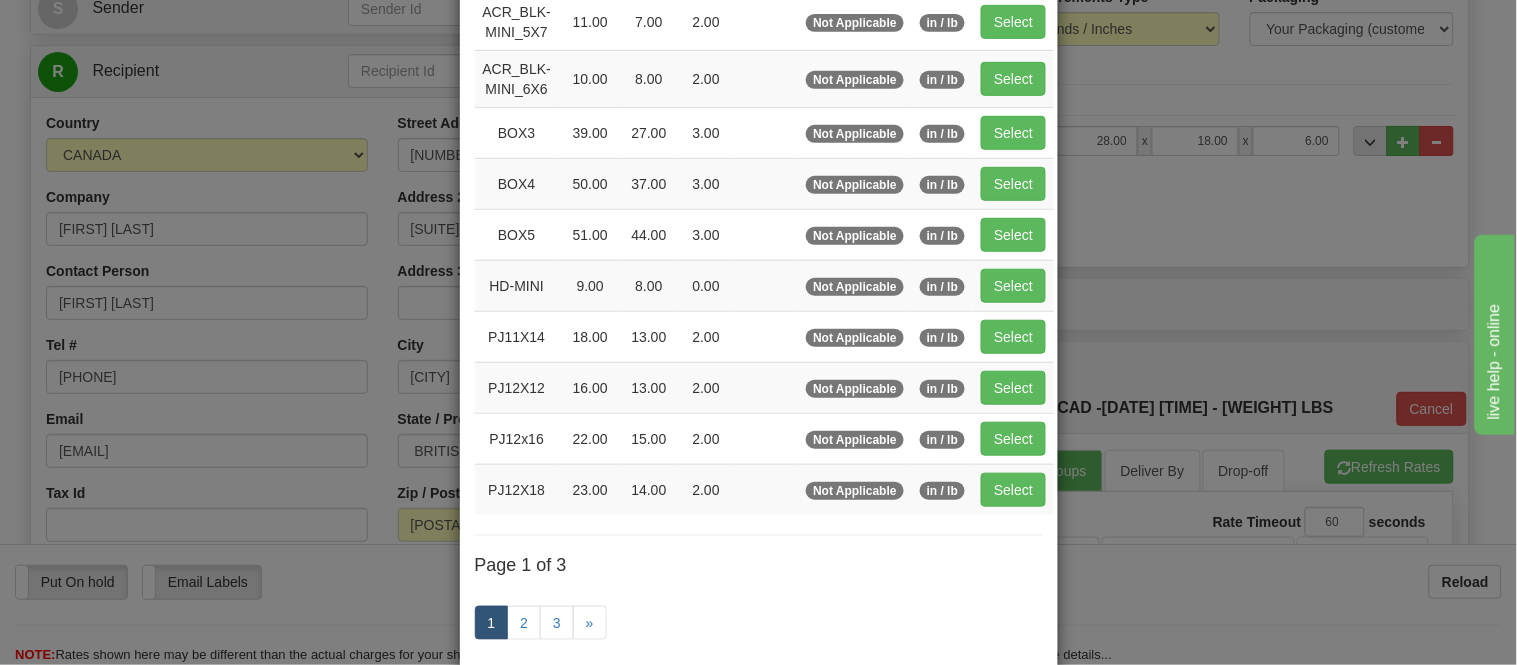 click on "×
Dimensions
Code
Length
Width
Height
Weight
Weight Type
Units
ACR_BLK-MINI_5X7
11.00
7.00
2.00
Not Applicable
in / lb" at bounding box center [758, 332] 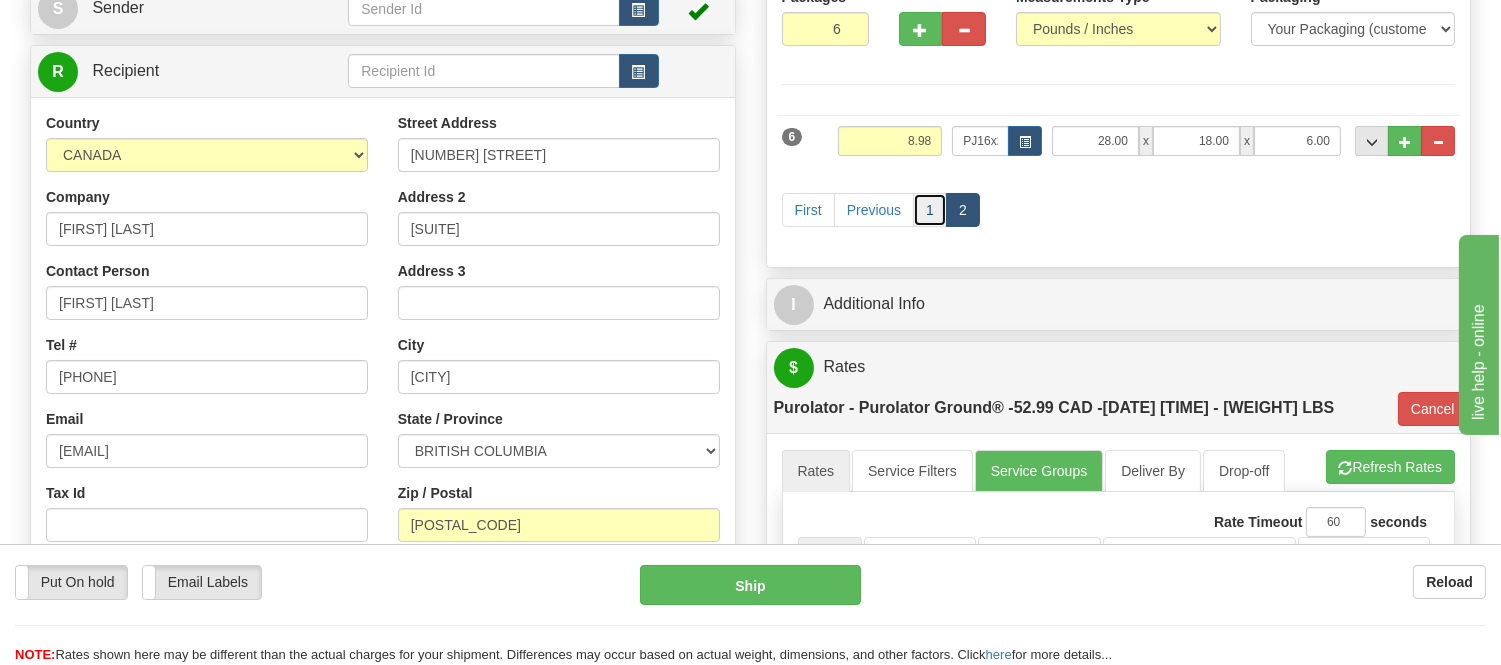 click on "1" at bounding box center [930, 210] 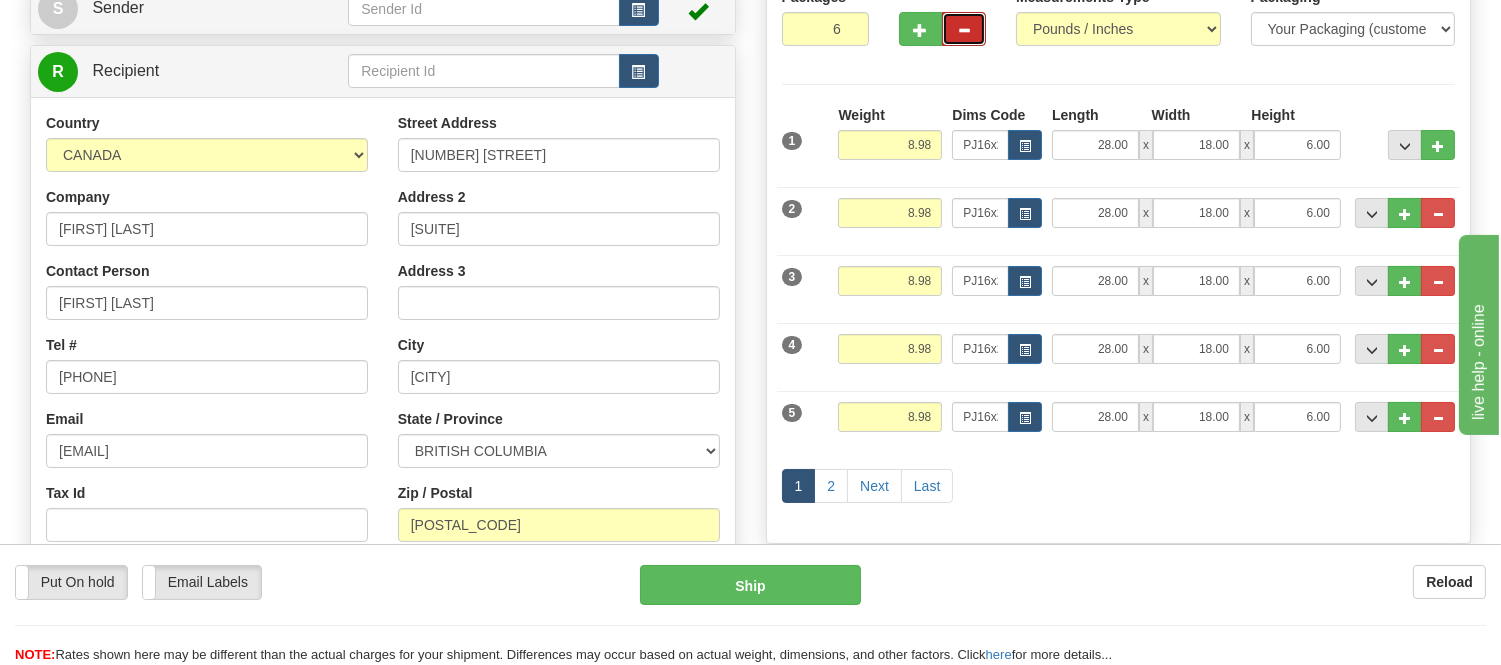 click at bounding box center (964, 30) 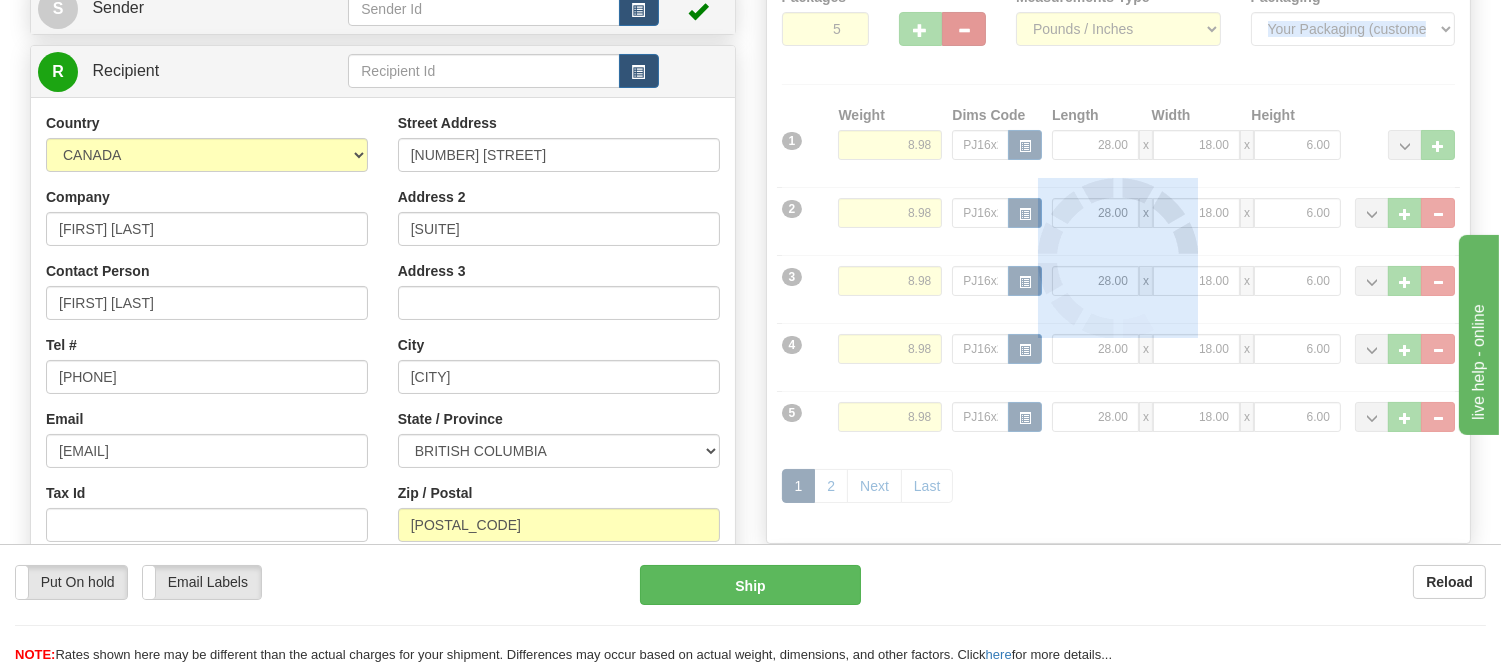 click at bounding box center (1119, 257) 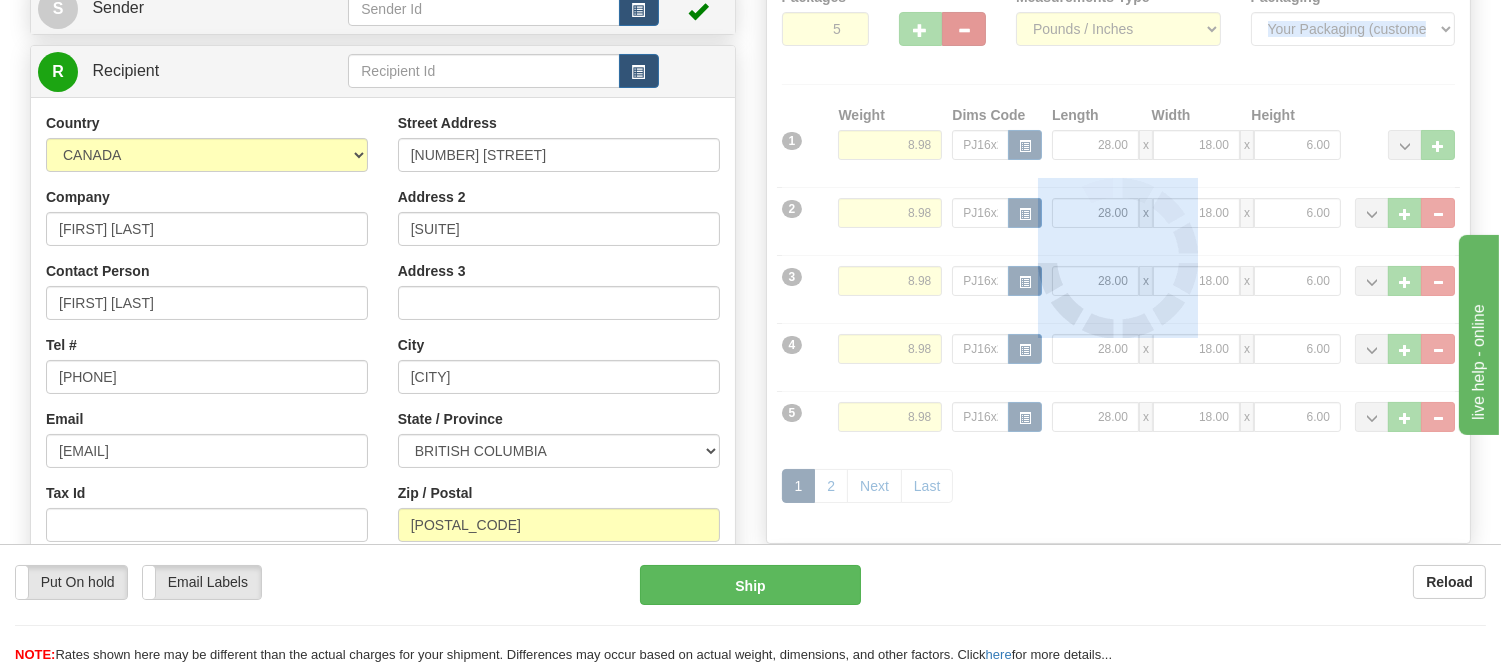 click on "Packages                                              5
6
Measurements Type" at bounding box center (1119, 257) 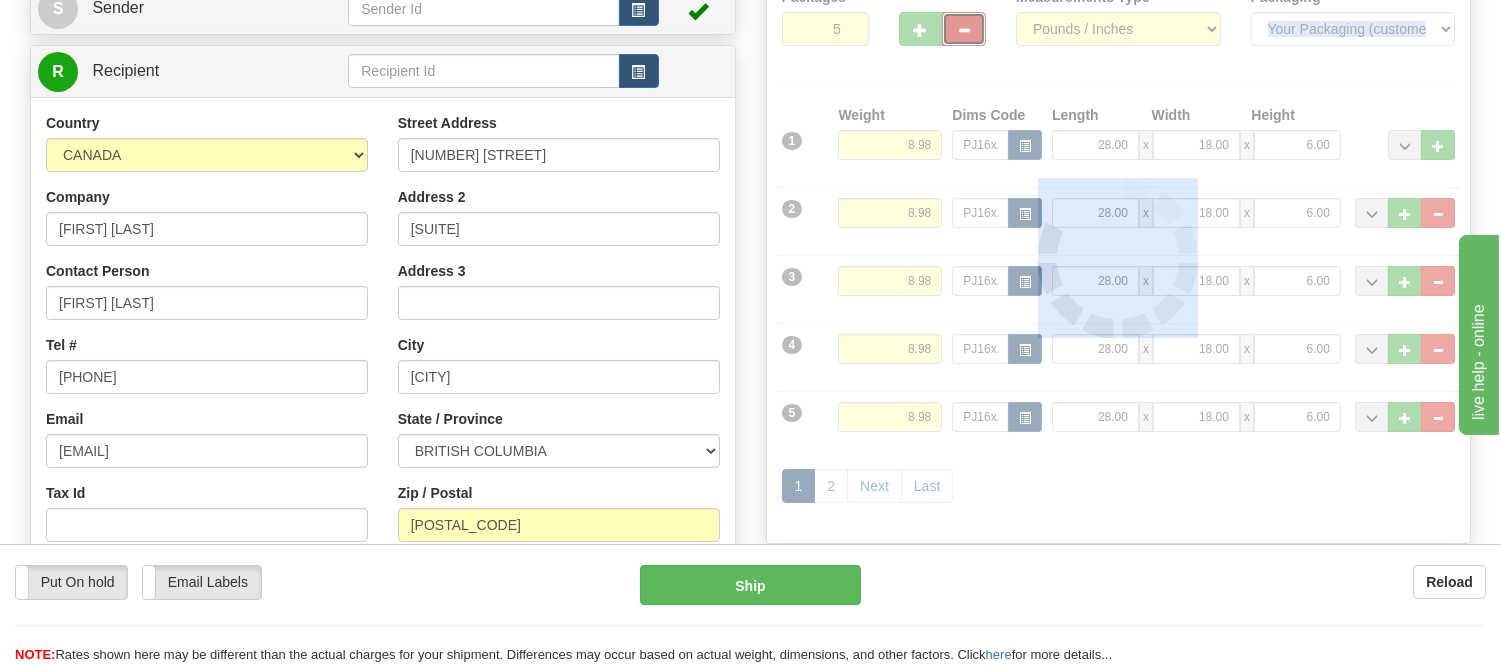 type on "260" 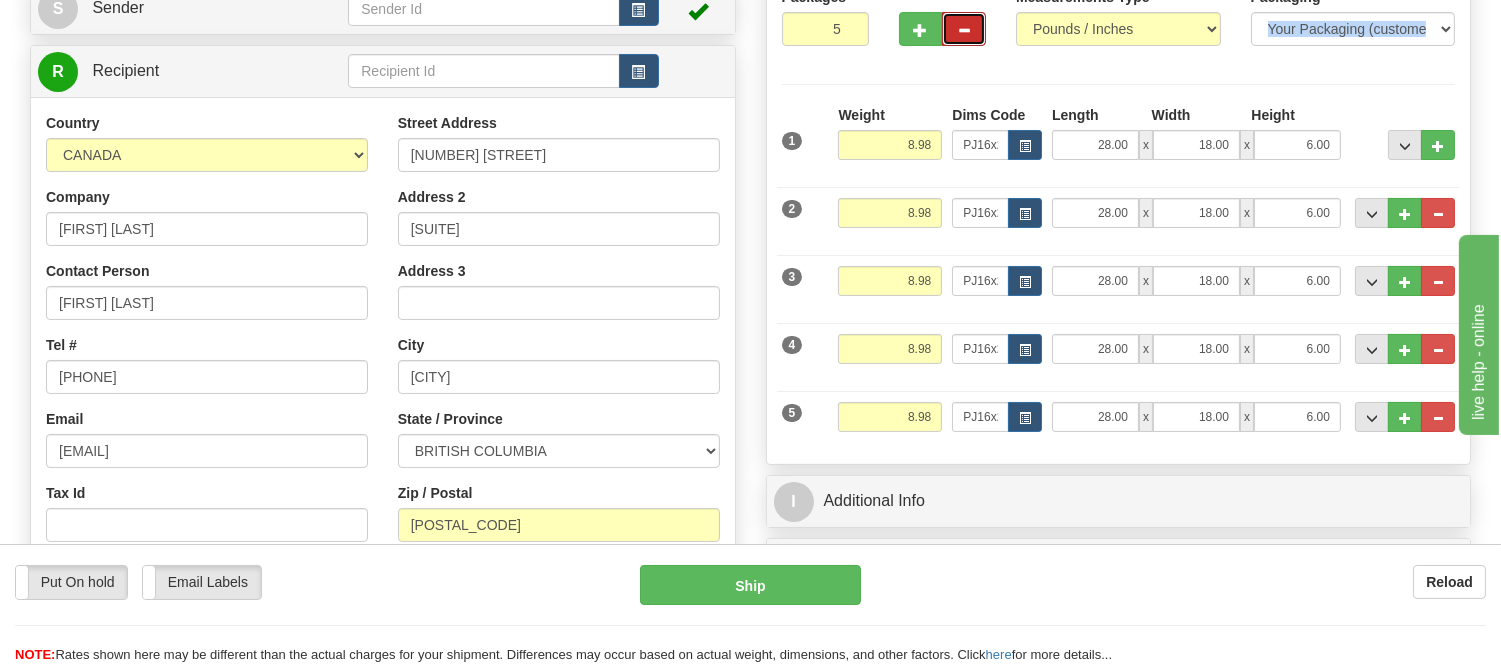 click at bounding box center [964, 30] 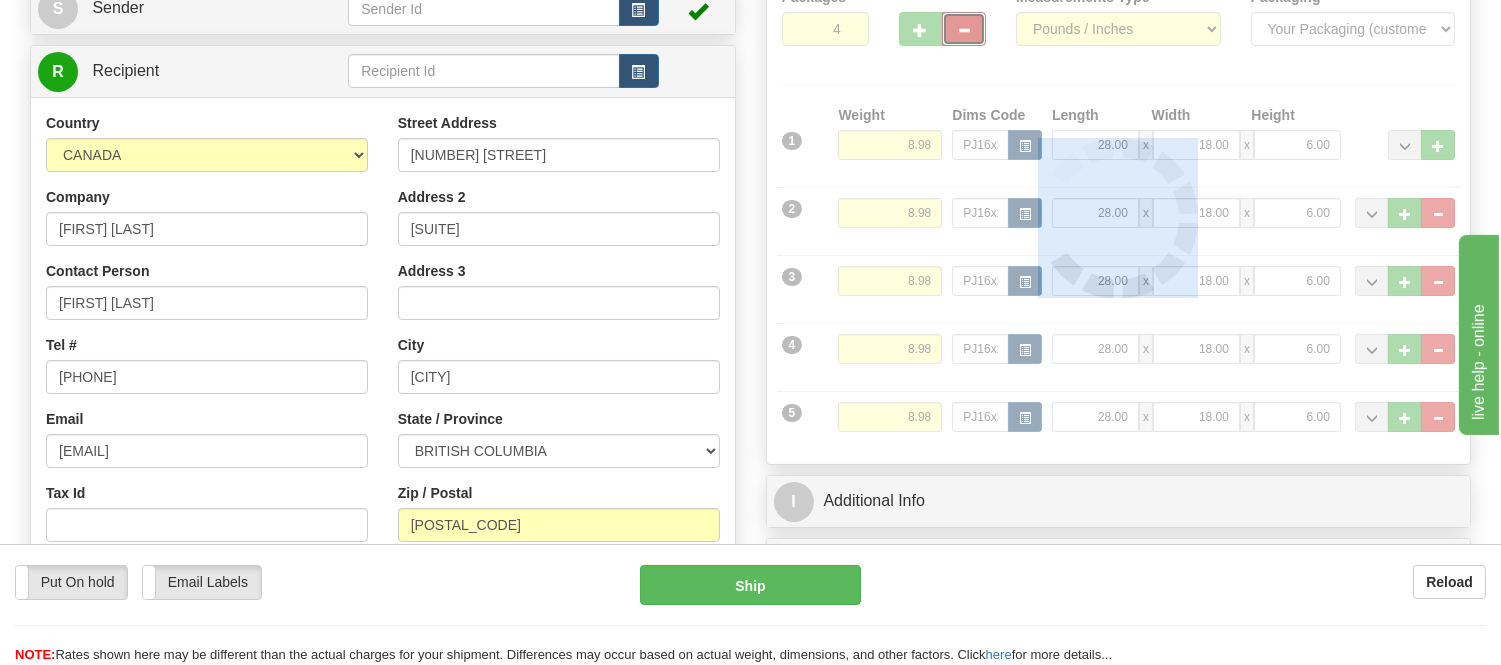 click at bounding box center (1119, 218) 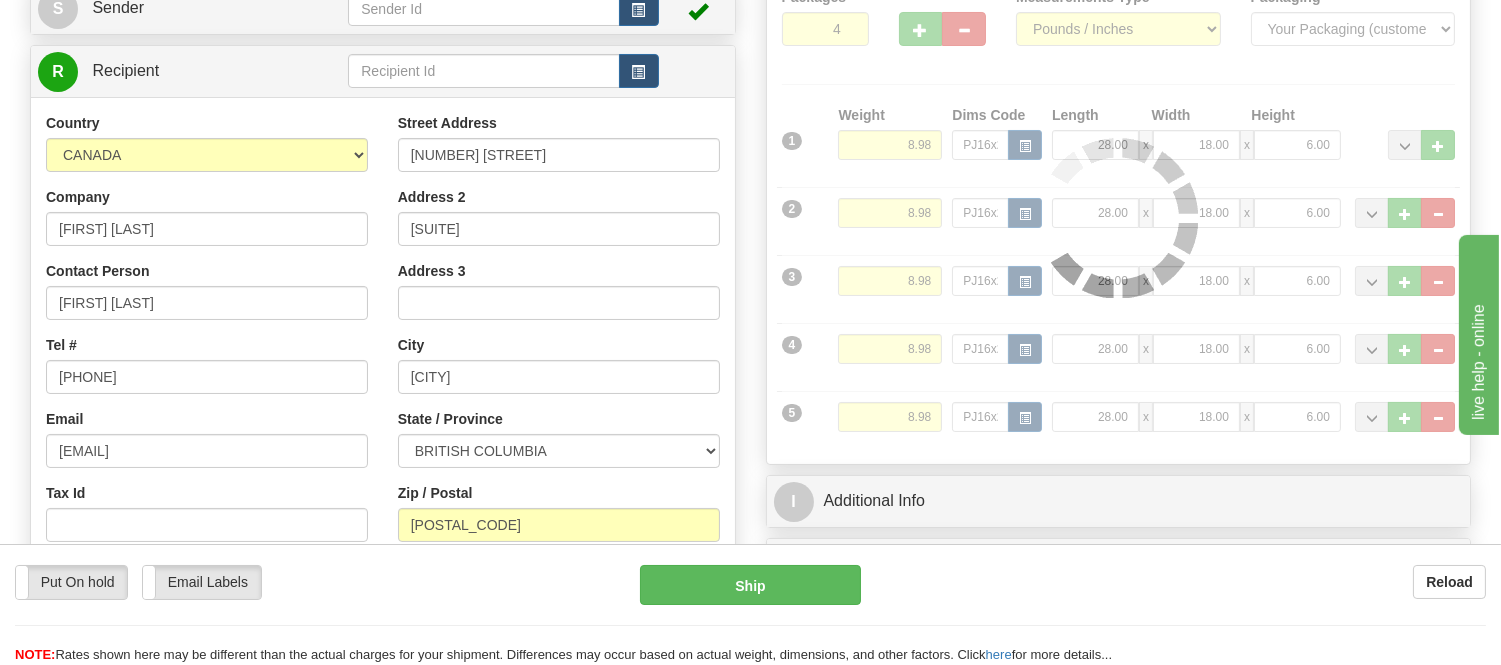 click at bounding box center (1119, 218) 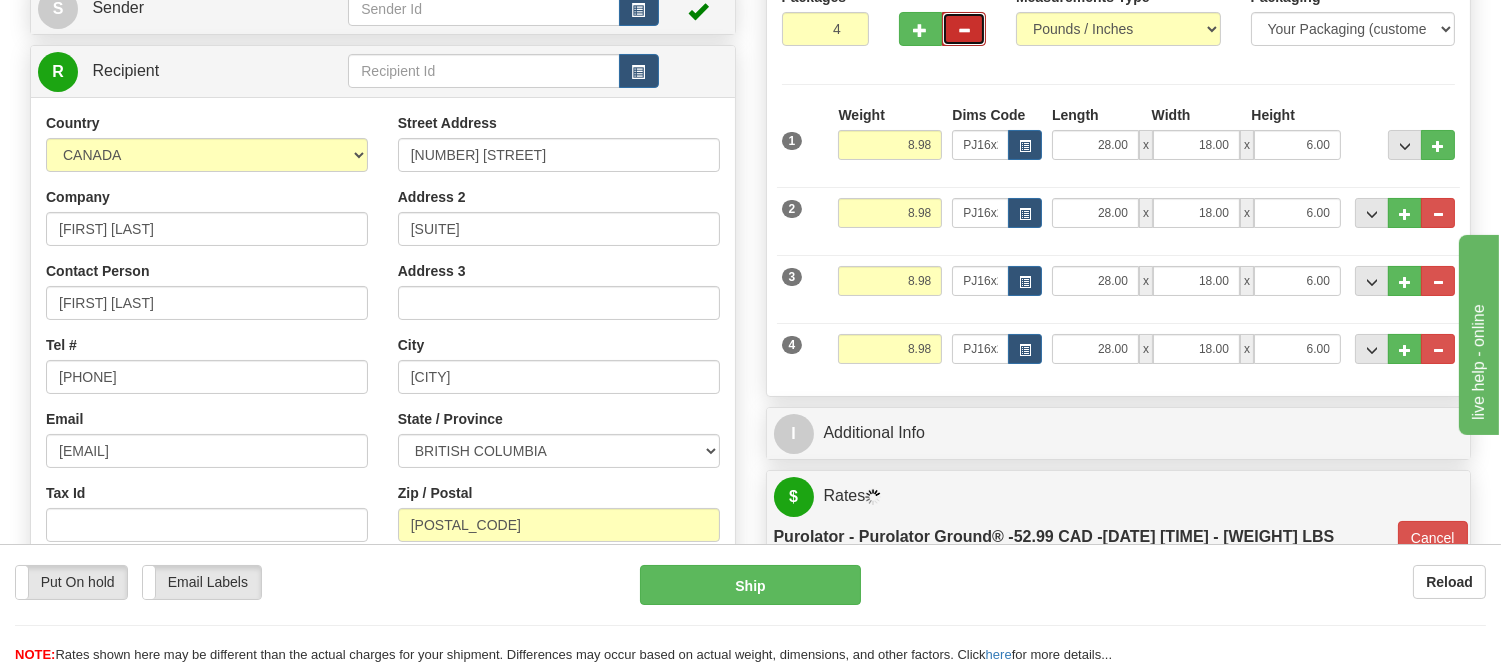 click at bounding box center (964, 30) 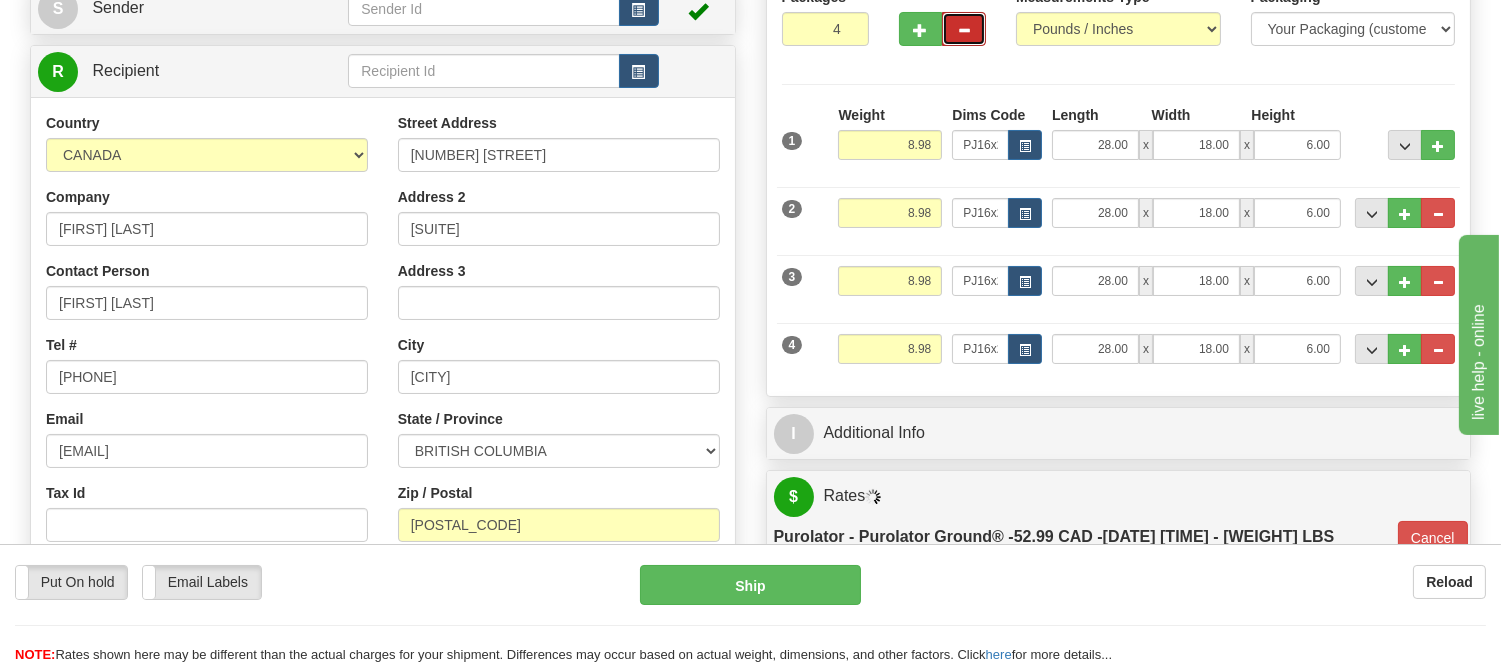 type on "3" 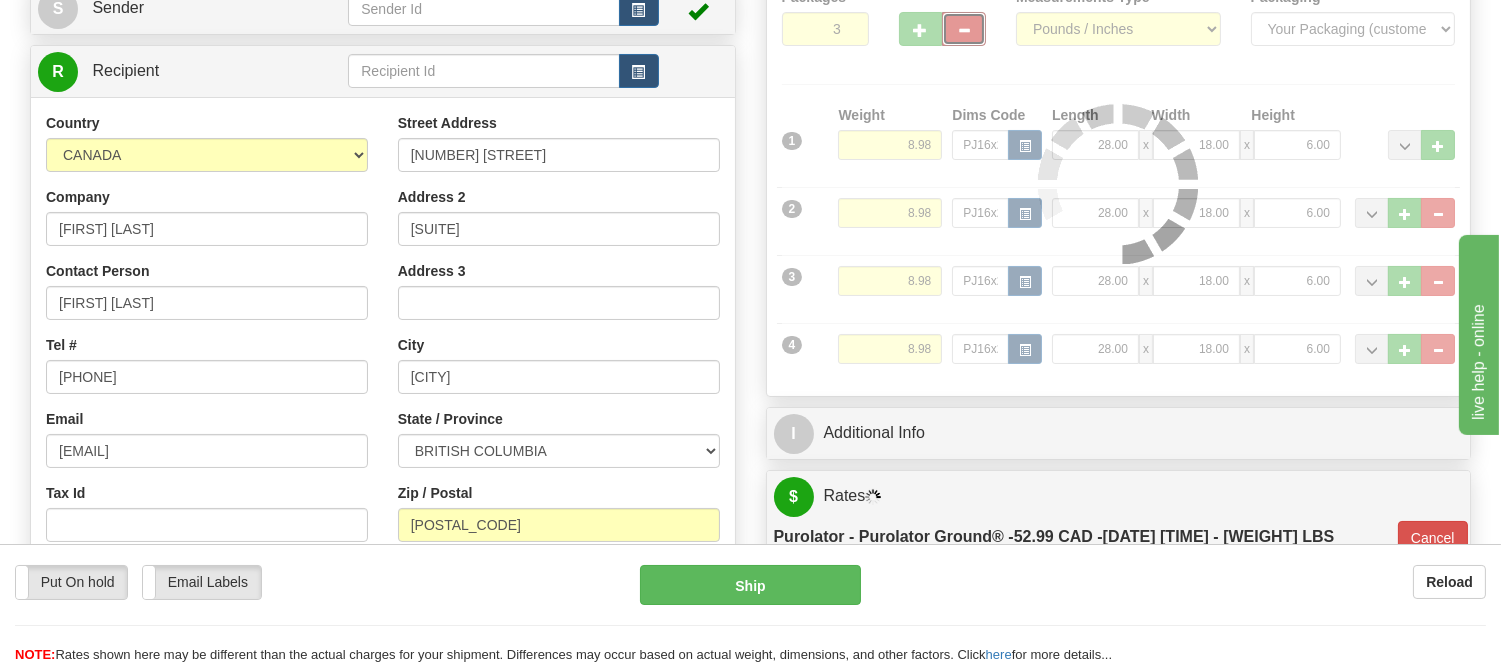 click at bounding box center [1119, 184] 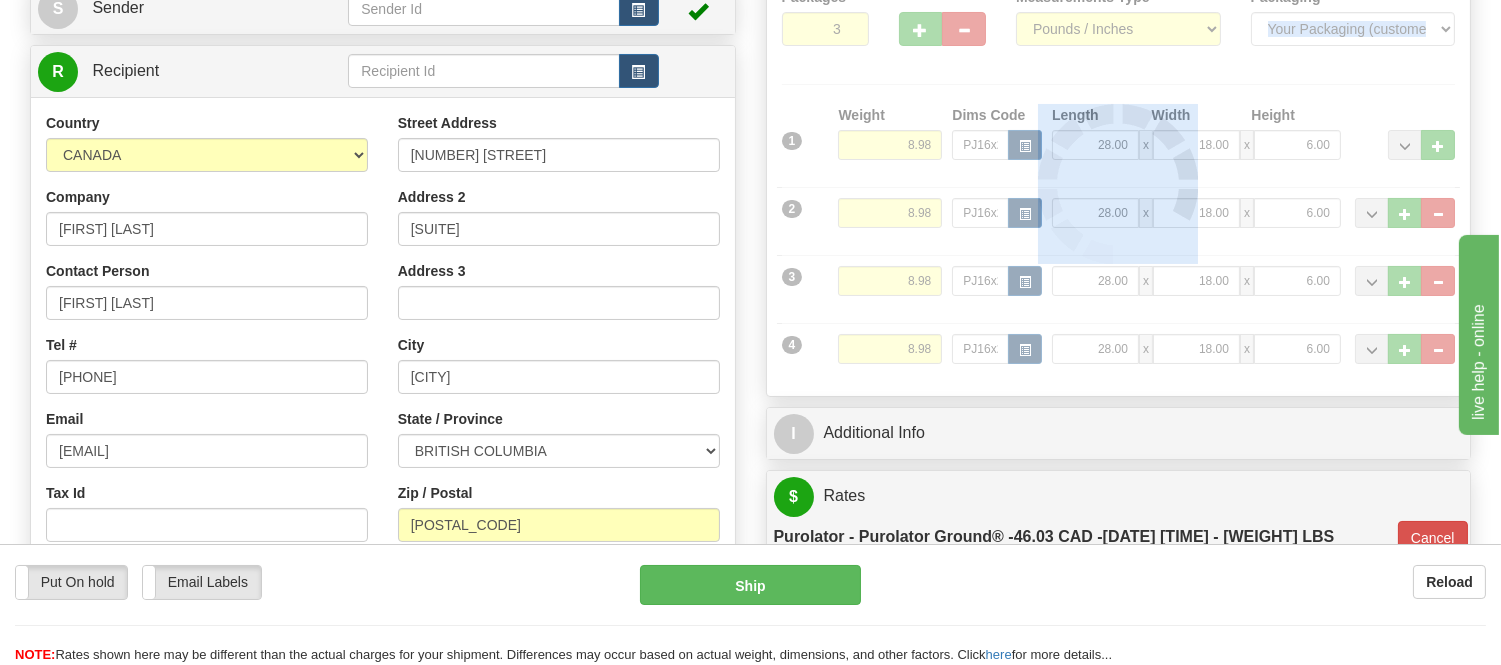 click at bounding box center (1119, 184) 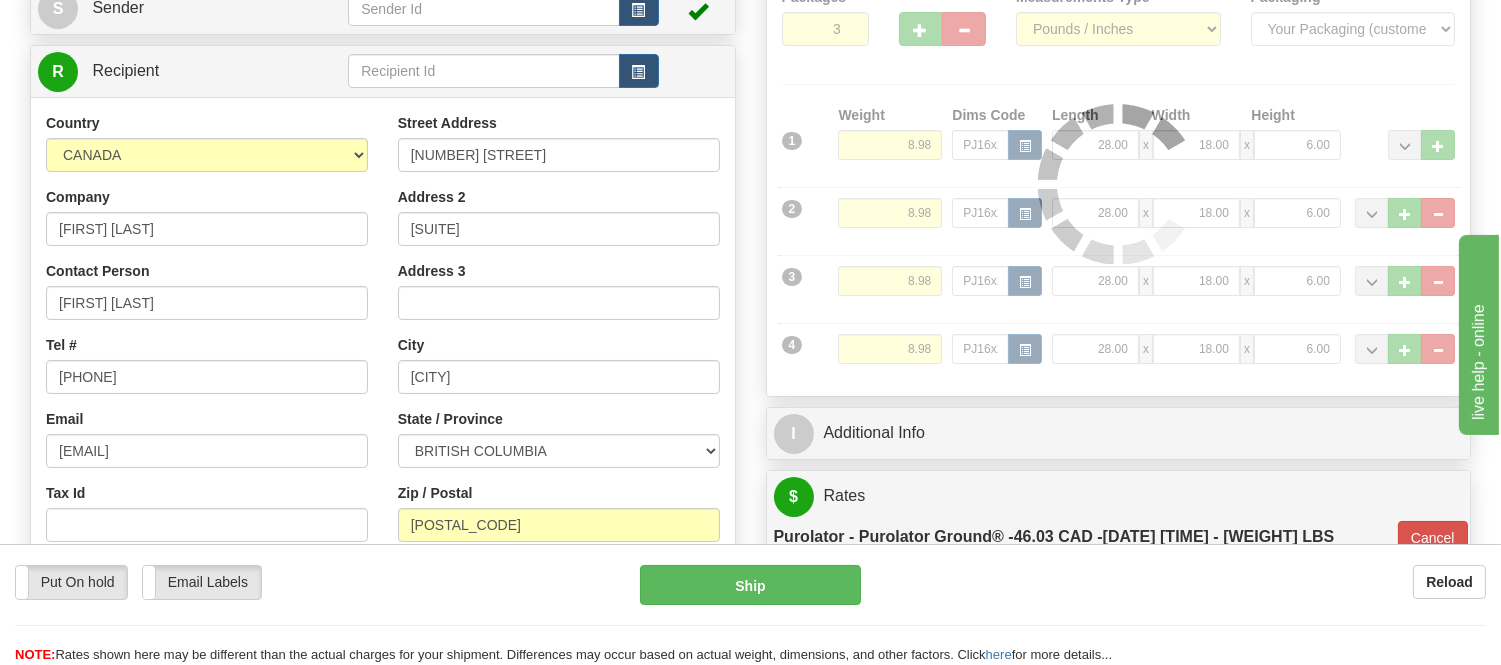 click at bounding box center (1119, 184) 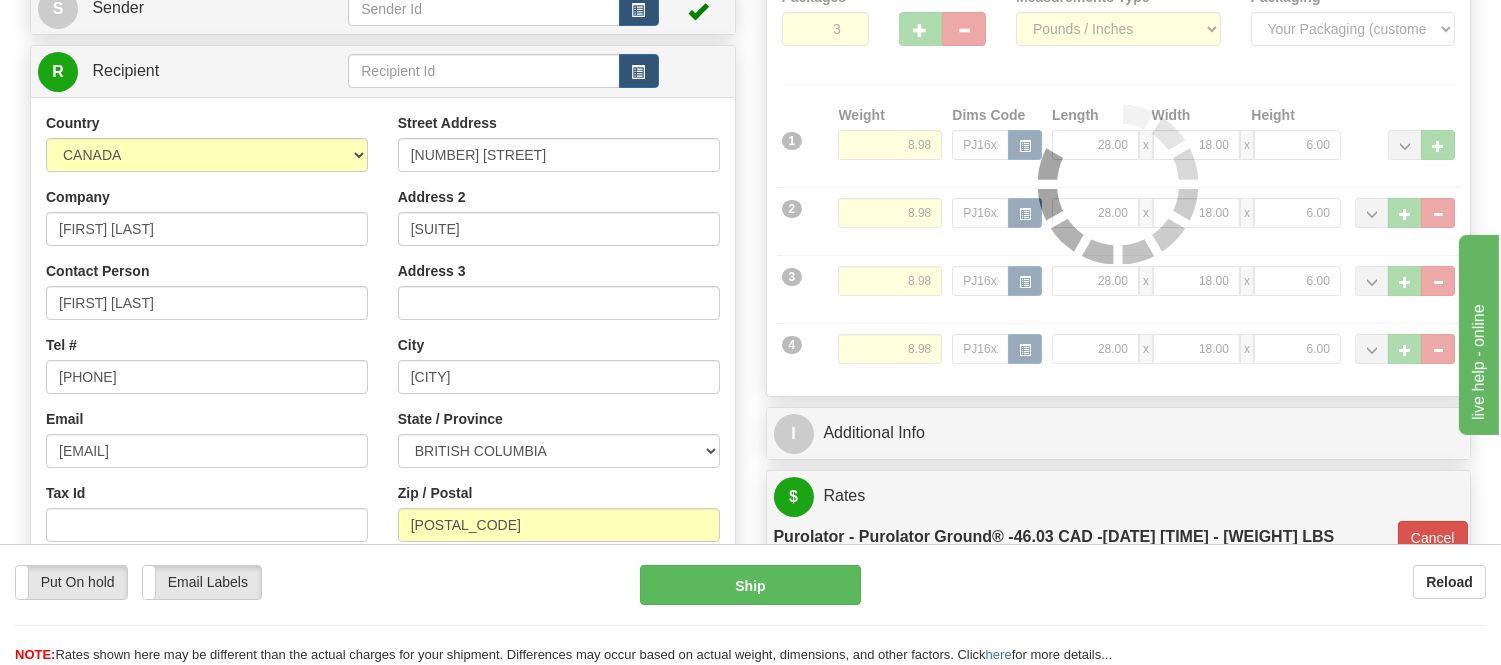 type on "260" 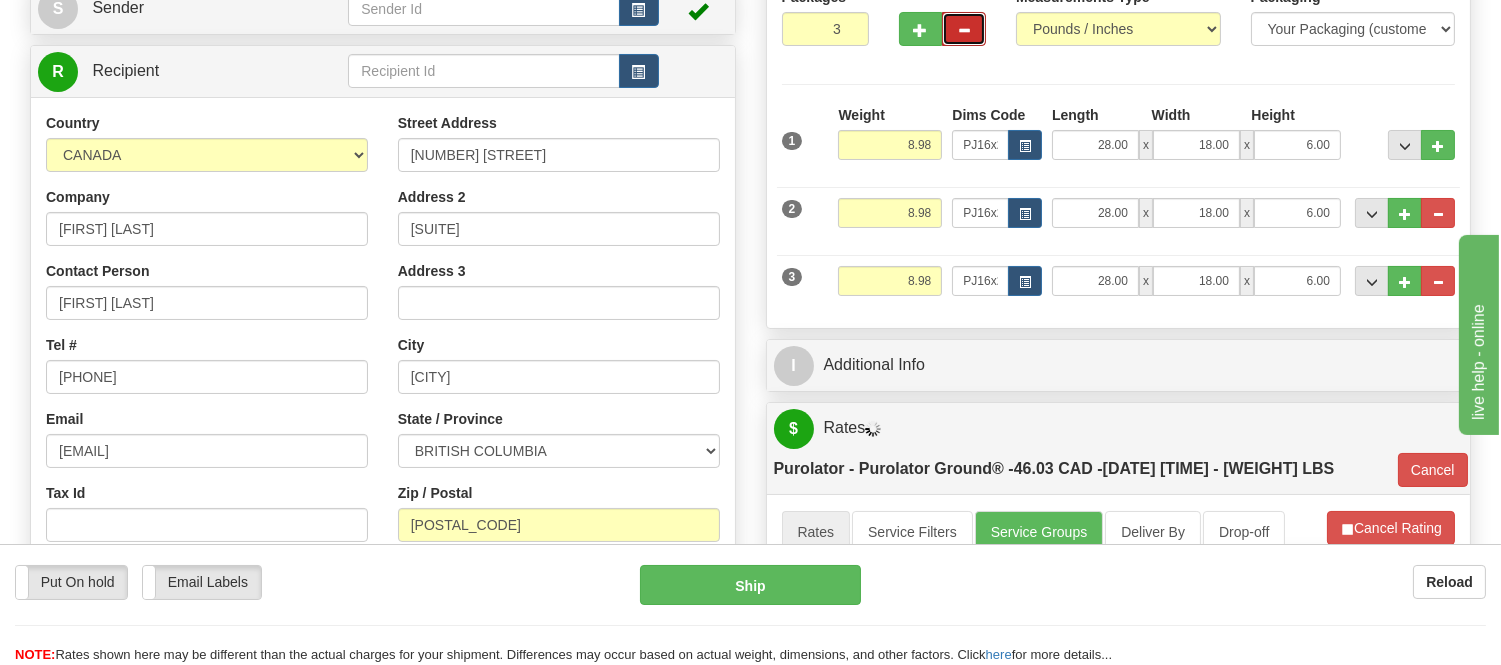click at bounding box center [964, 30] 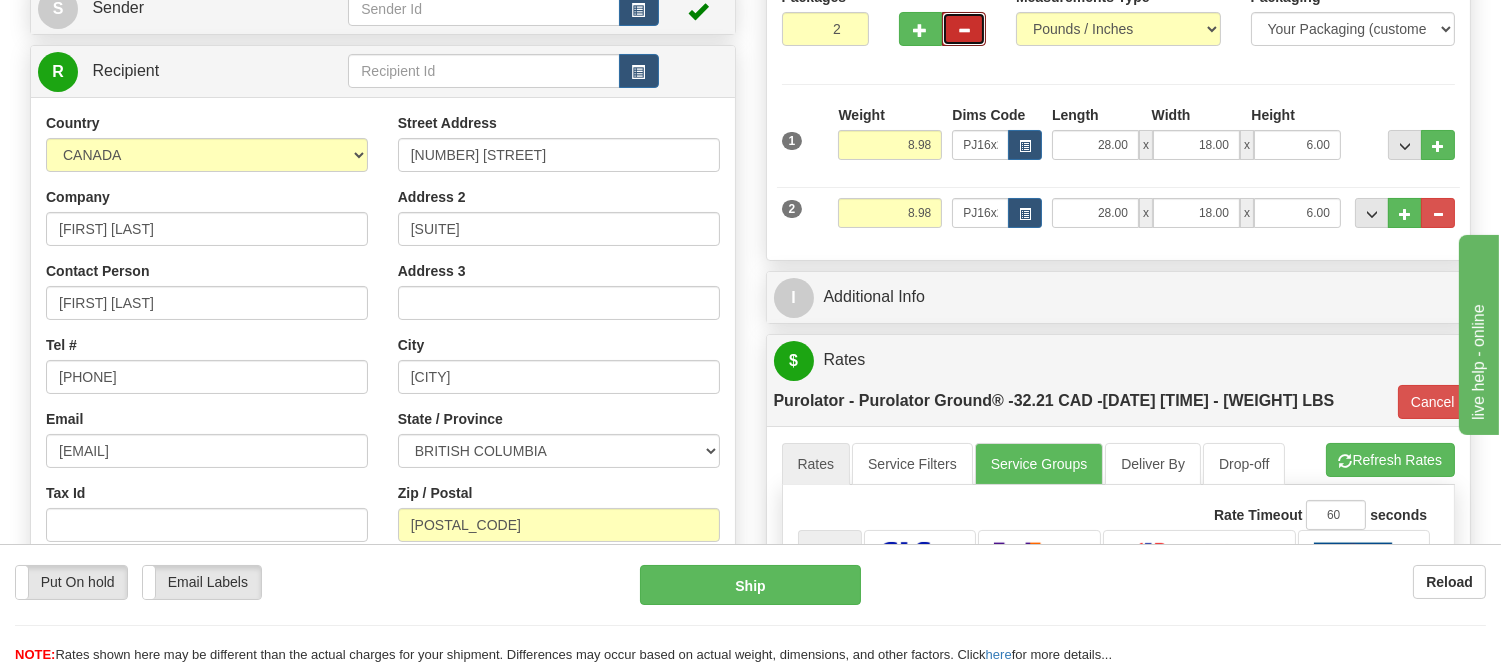 click at bounding box center (964, 30) 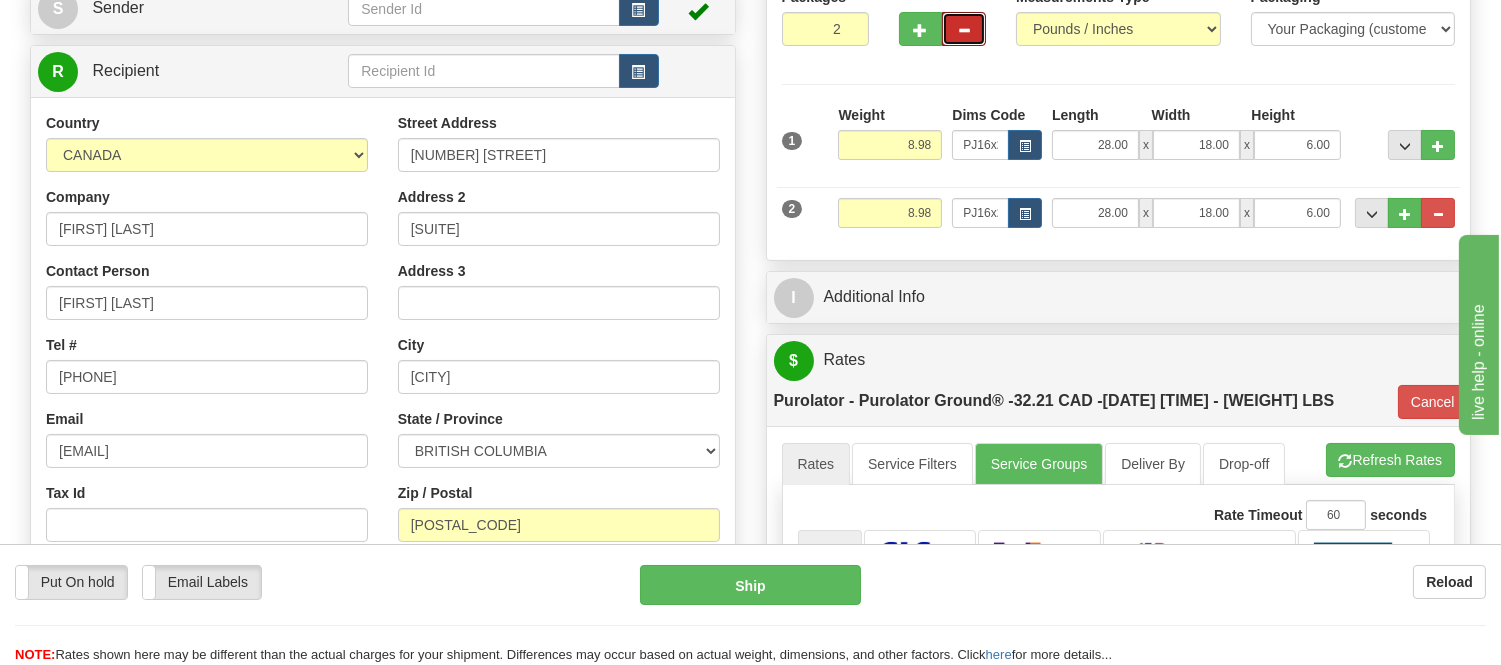 type on "1" 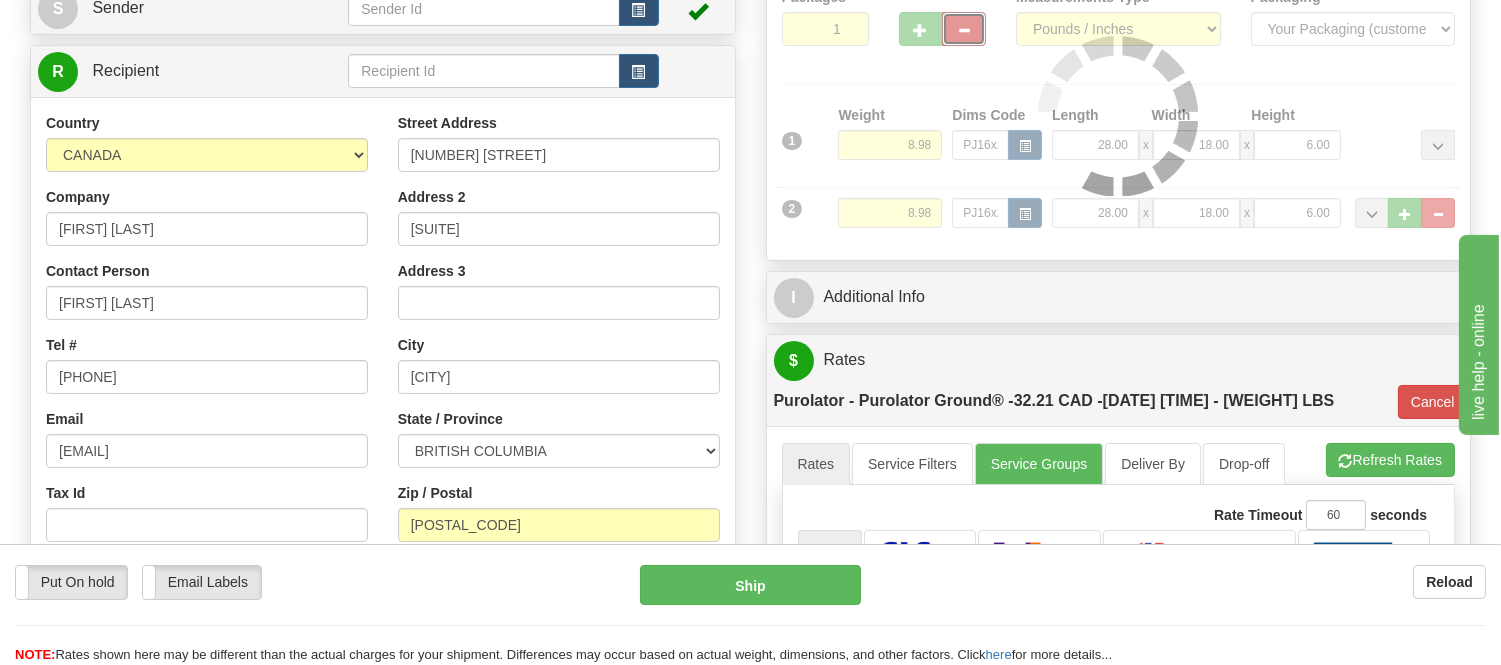 type on "260" 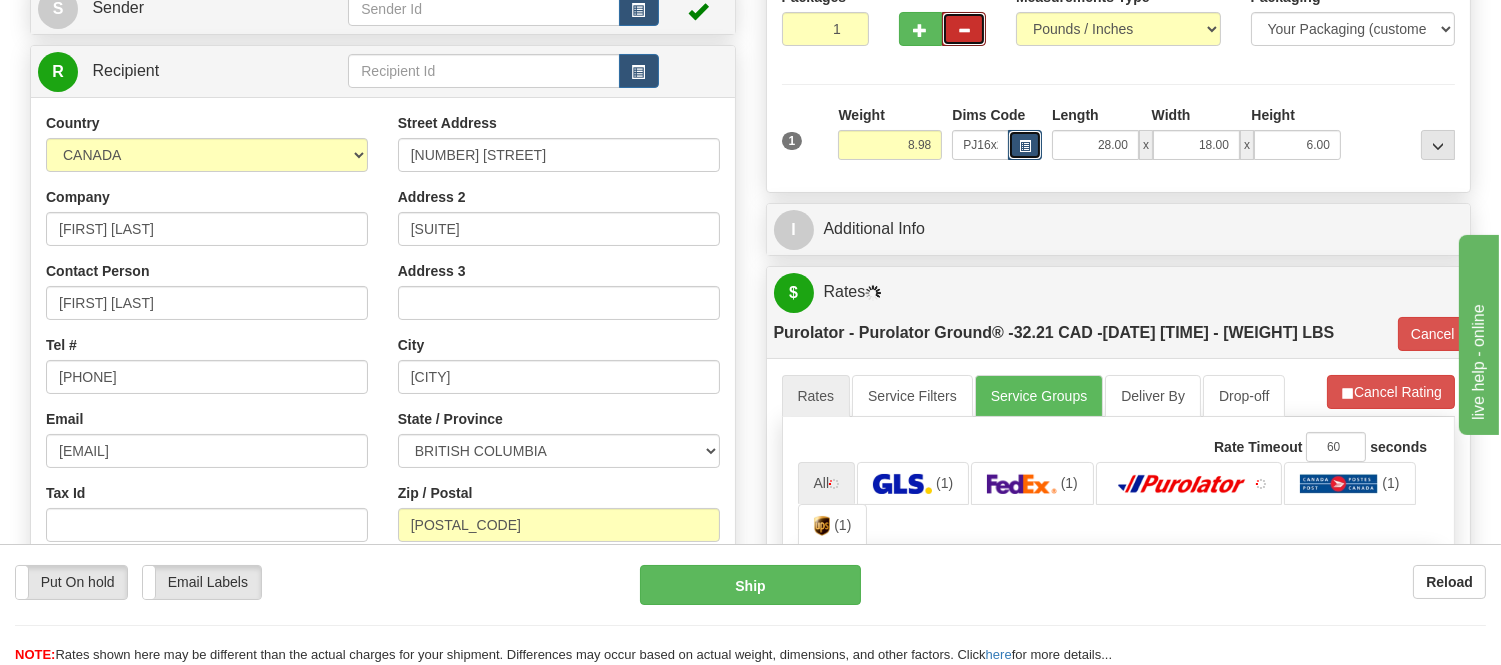 click at bounding box center [1025, 145] 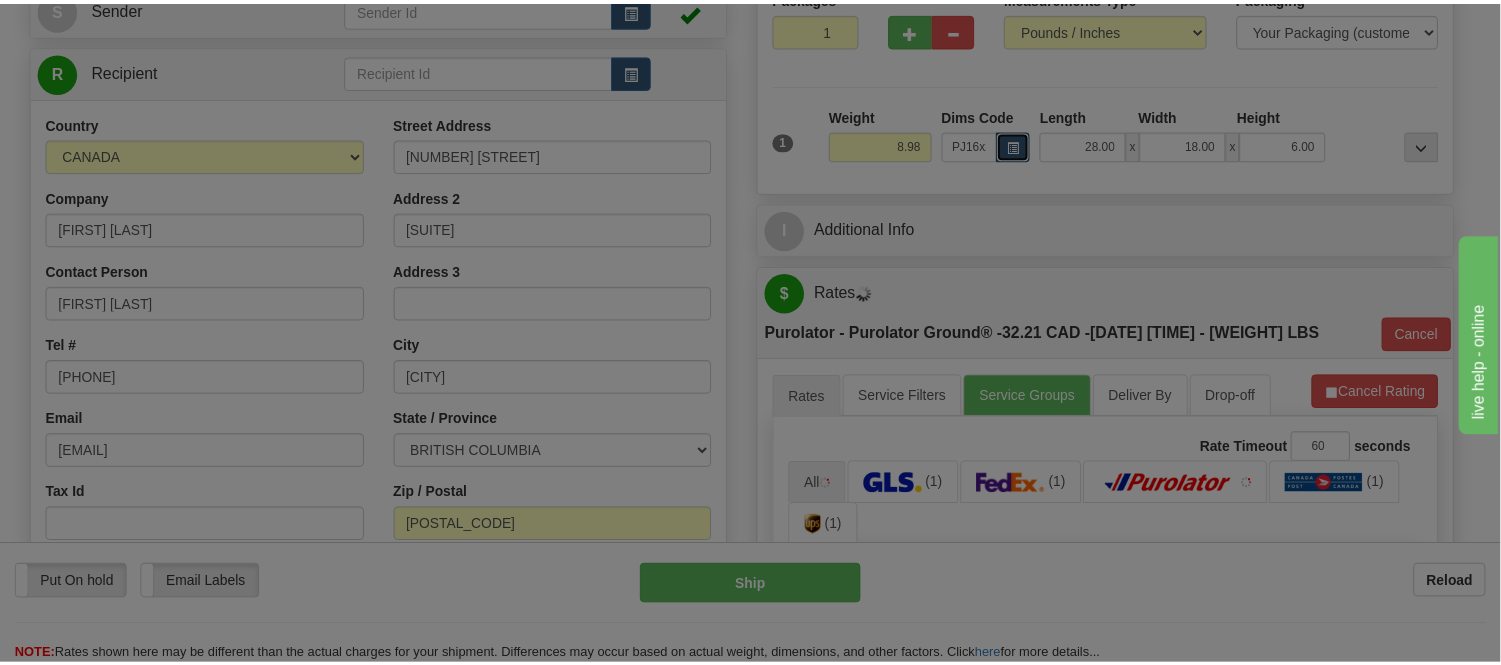 scroll, scrollTop: 0, scrollLeft: 0, axis: both 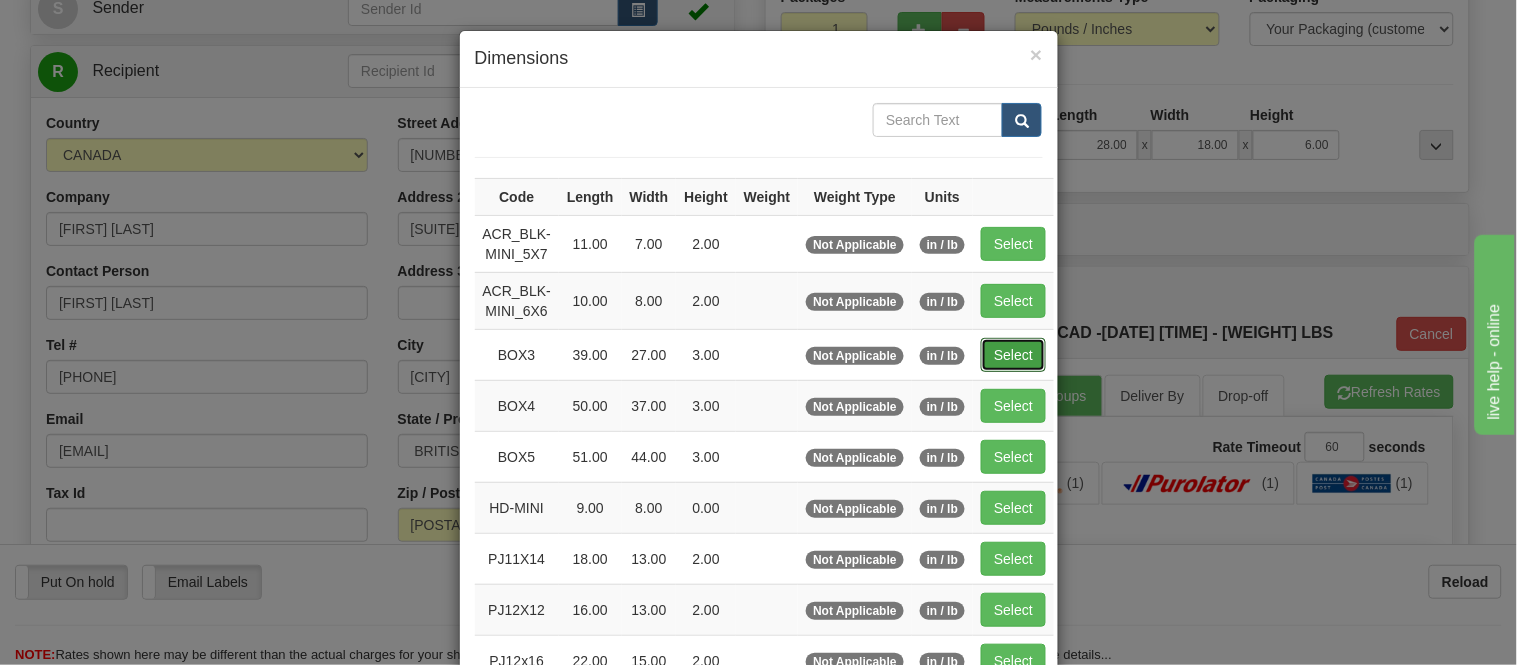 click on "Select" at bounding box center [1013, 355] 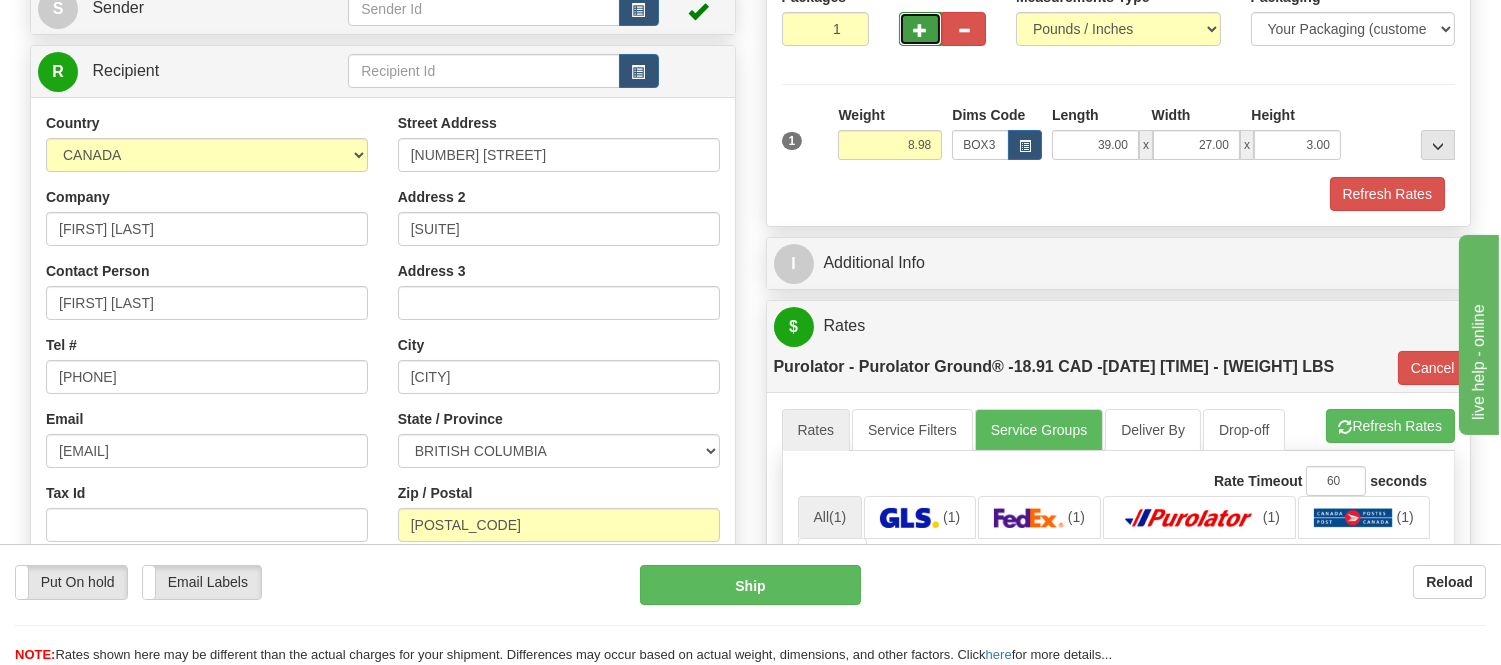 click at bounding box center (921, 29) 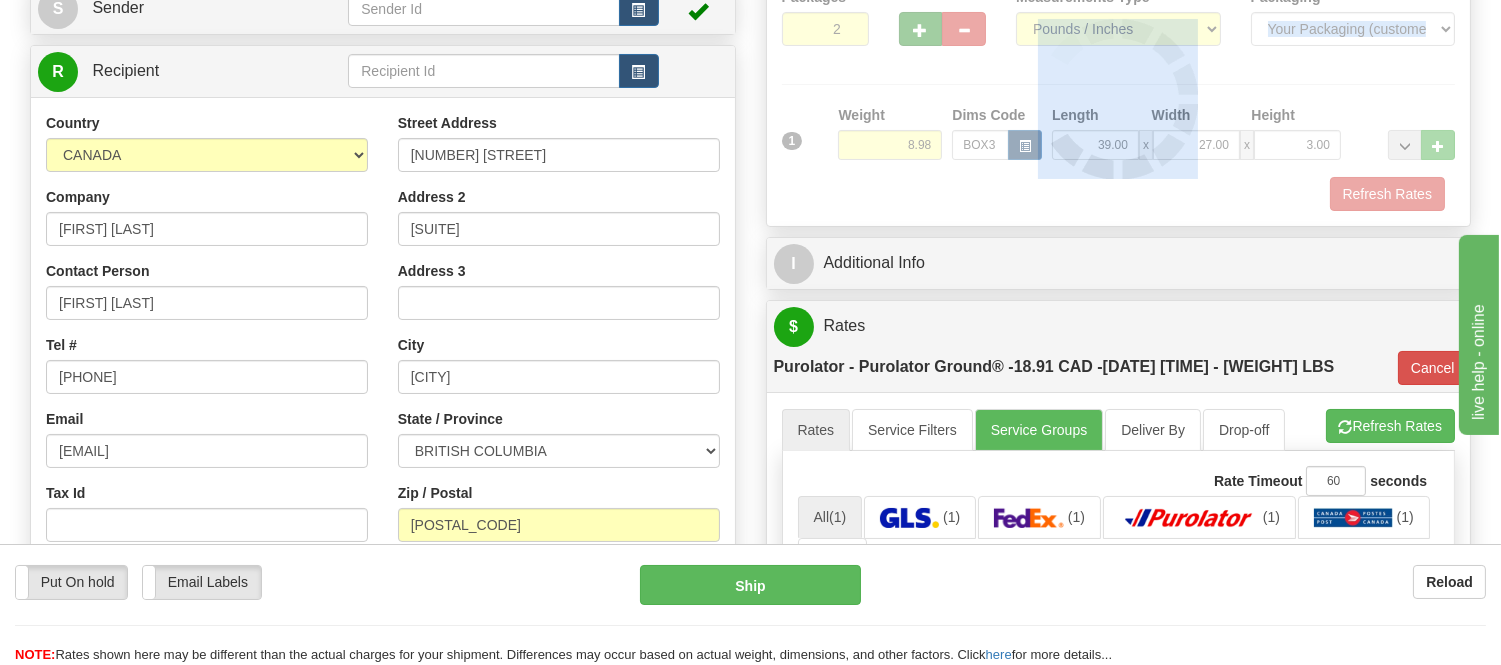 click at bounding box center [1119, 99] 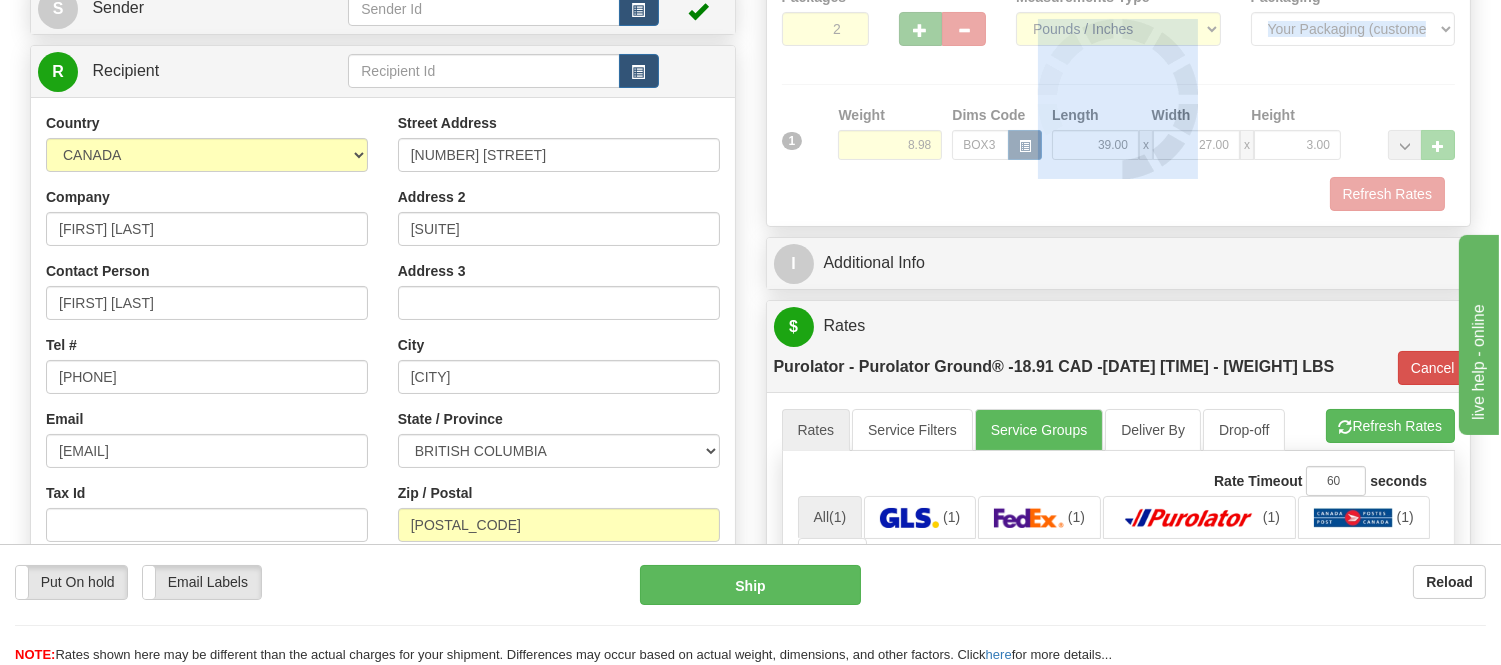 type on "260" 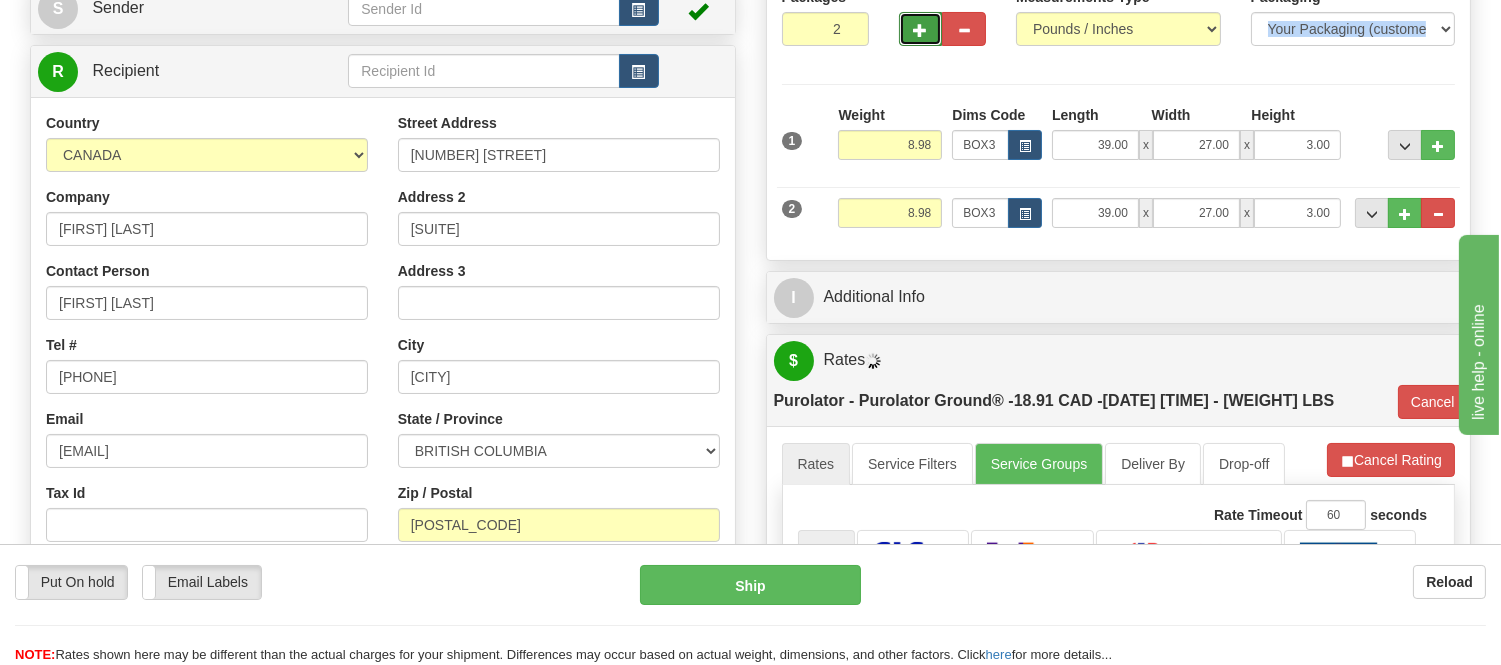 click at bounding box center (921, 30) 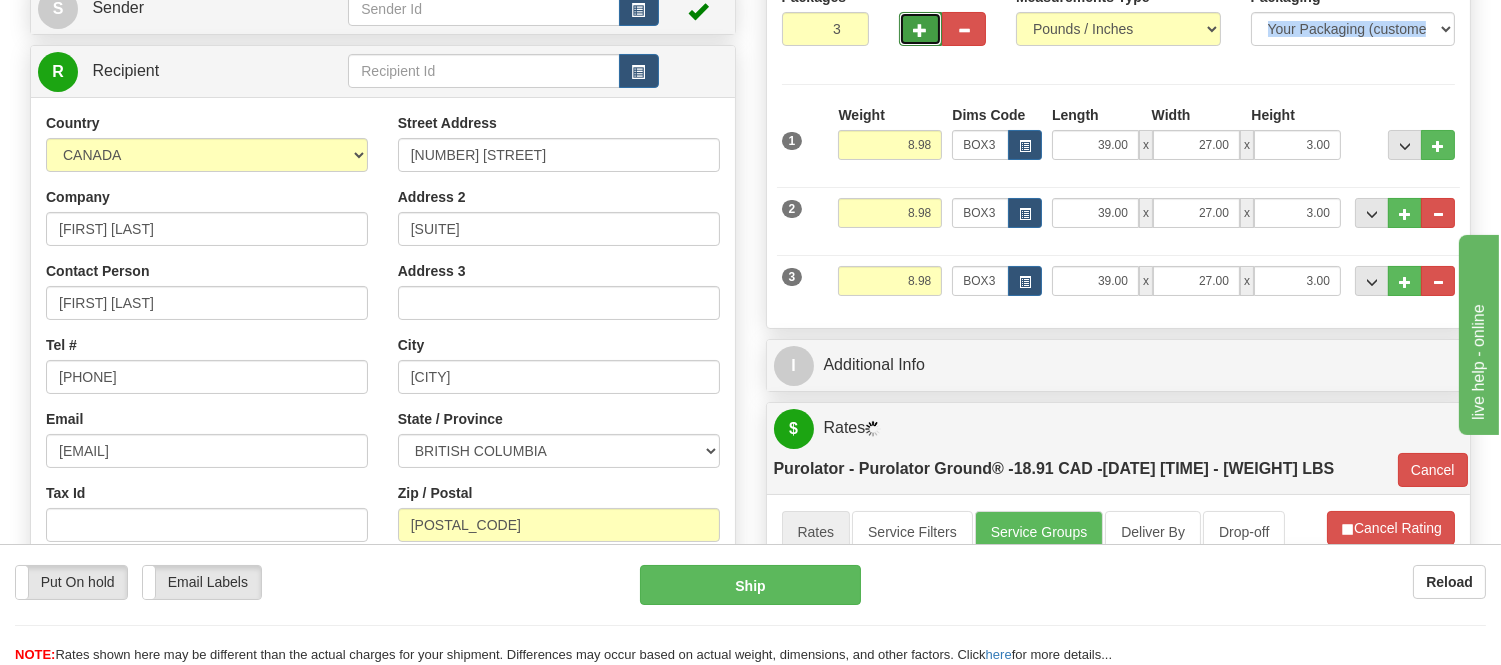 click at bounding box center (921, 30) 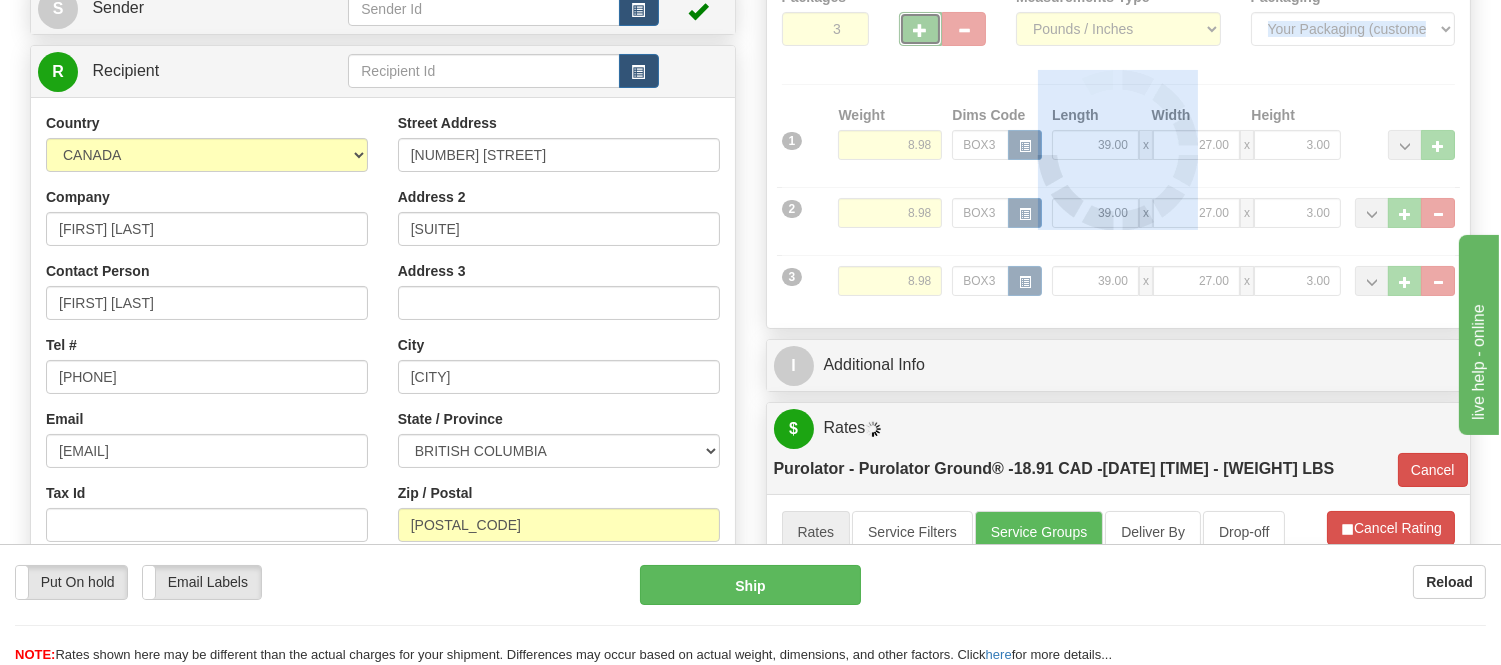 type on "4" 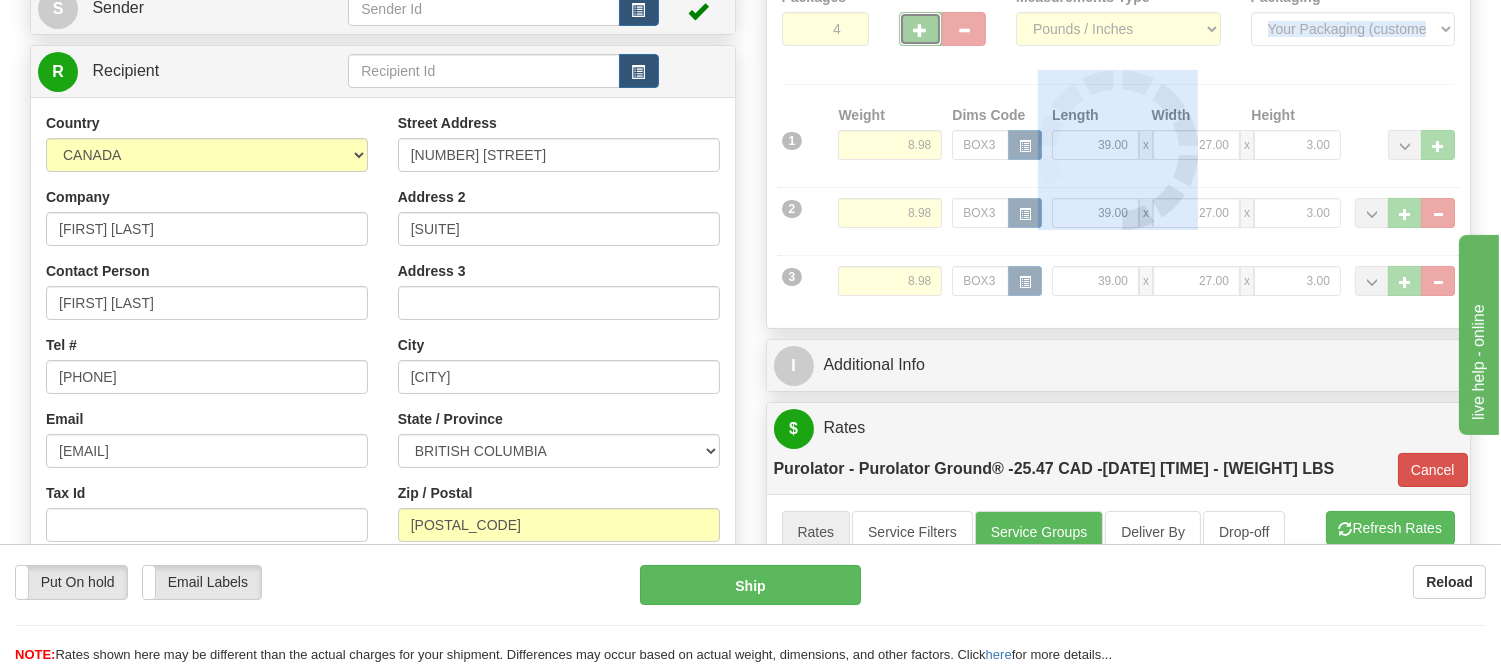 type on "260" 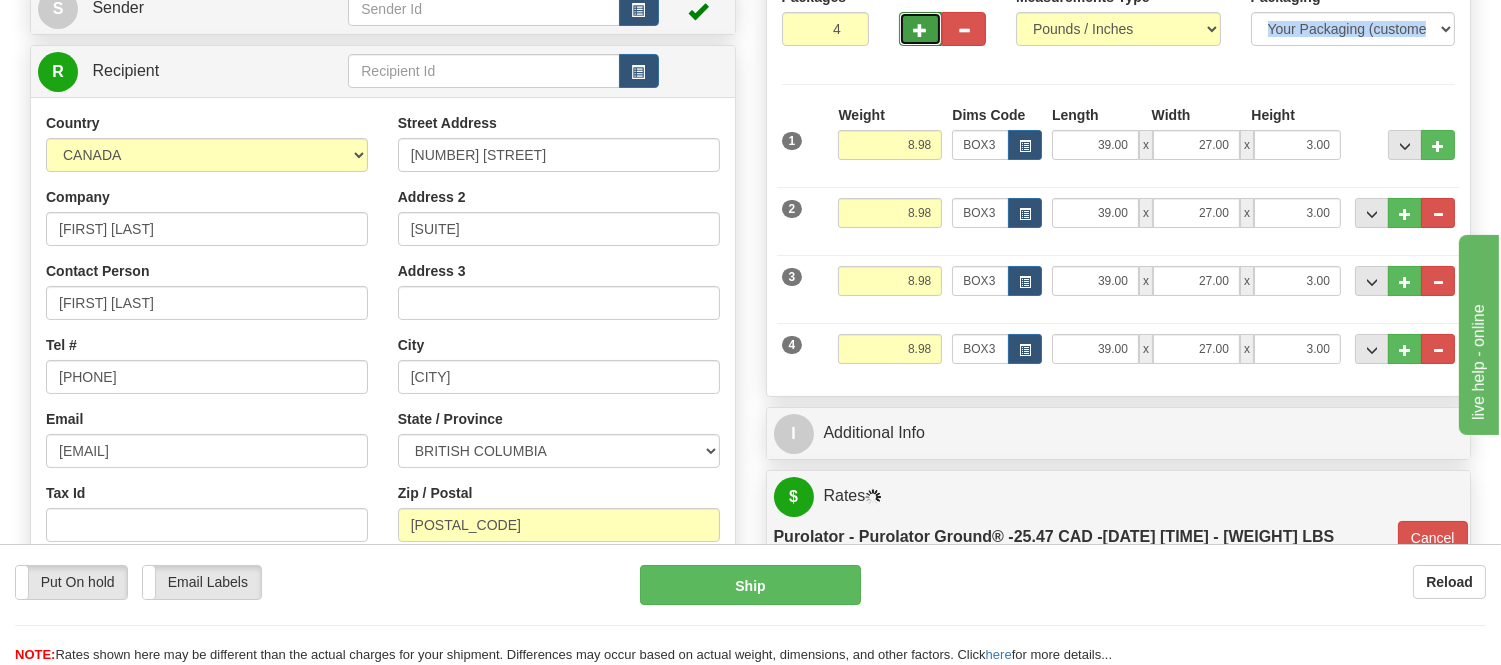 click at bounding box center (921, 30) 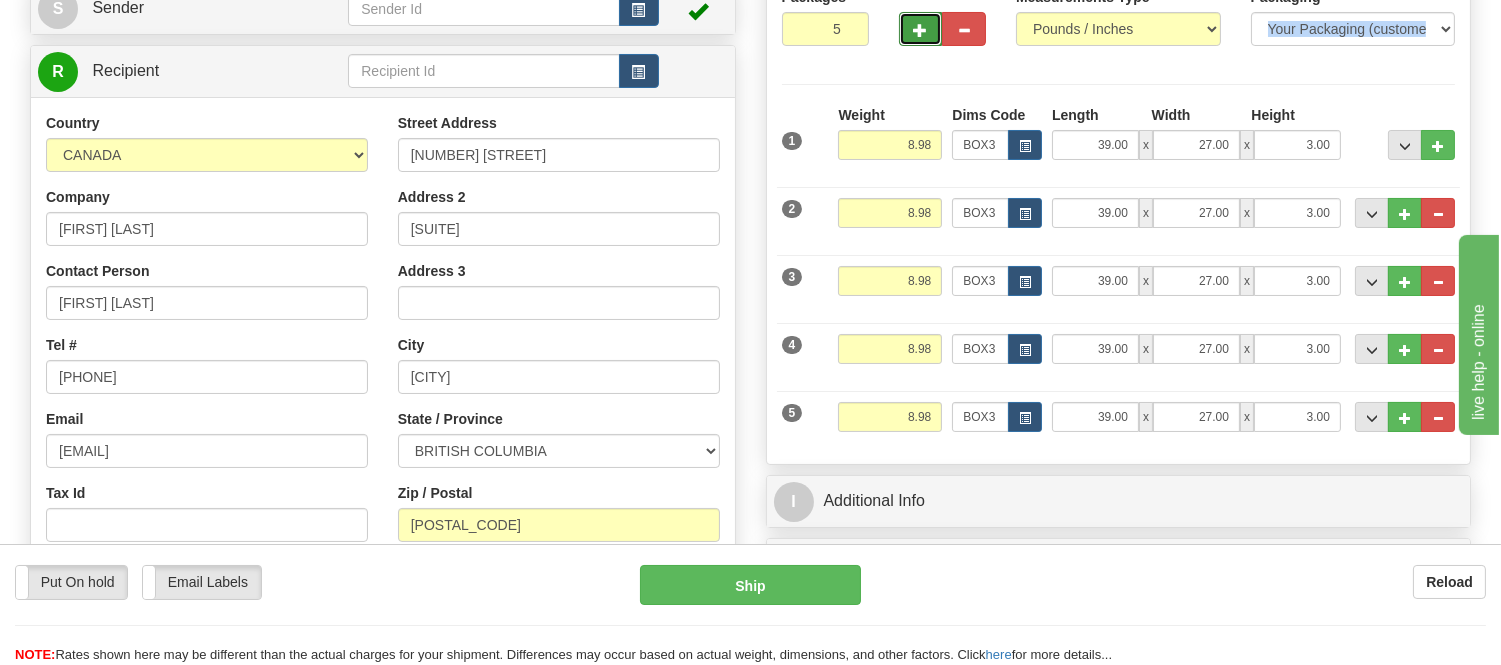click at bounding box center (921, 30) 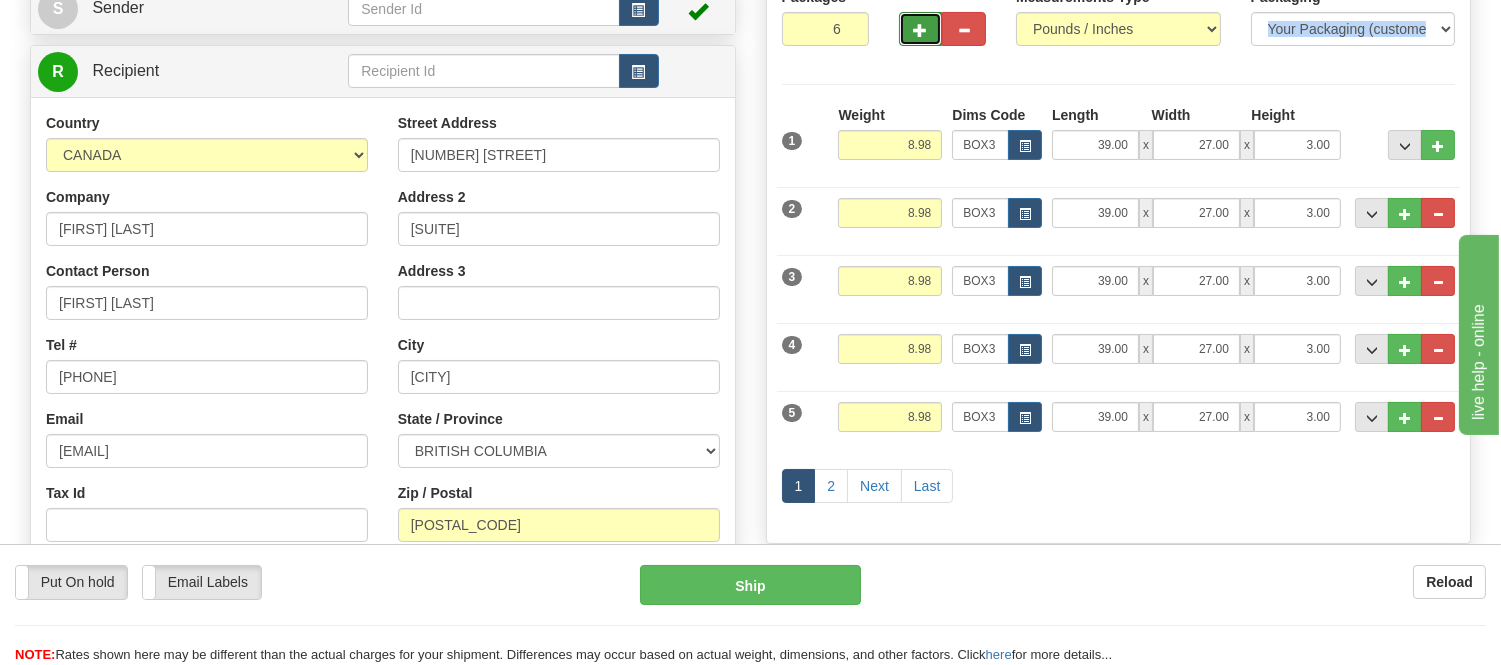 click at bounding box center (921, 30) 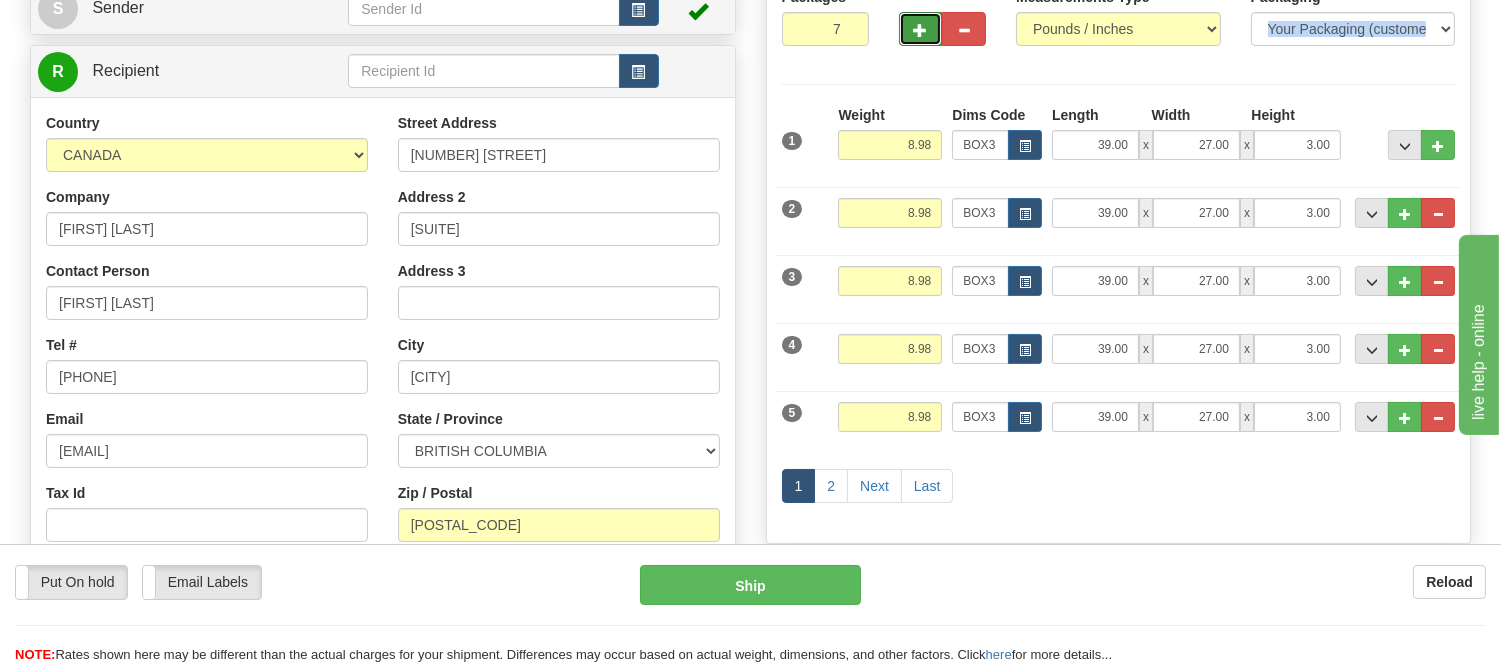 click at bounding box center (921, 30) 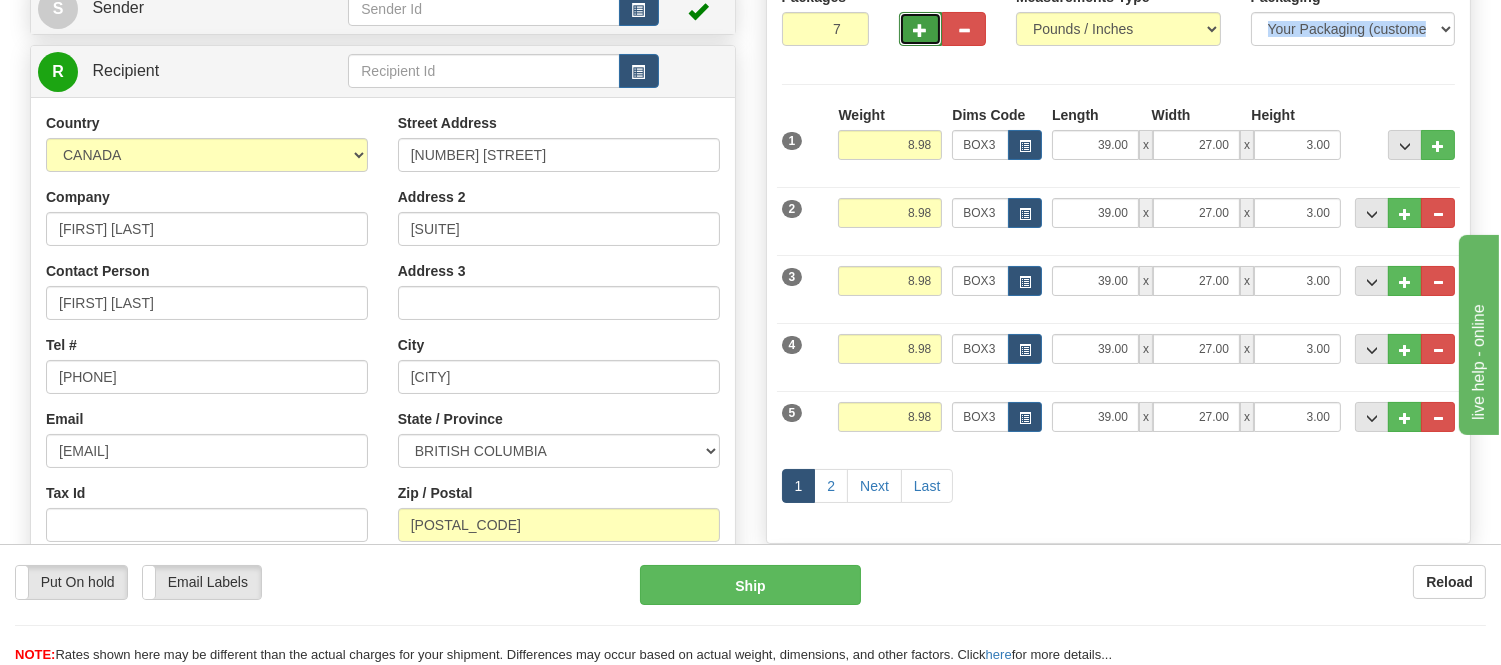 type on "8" 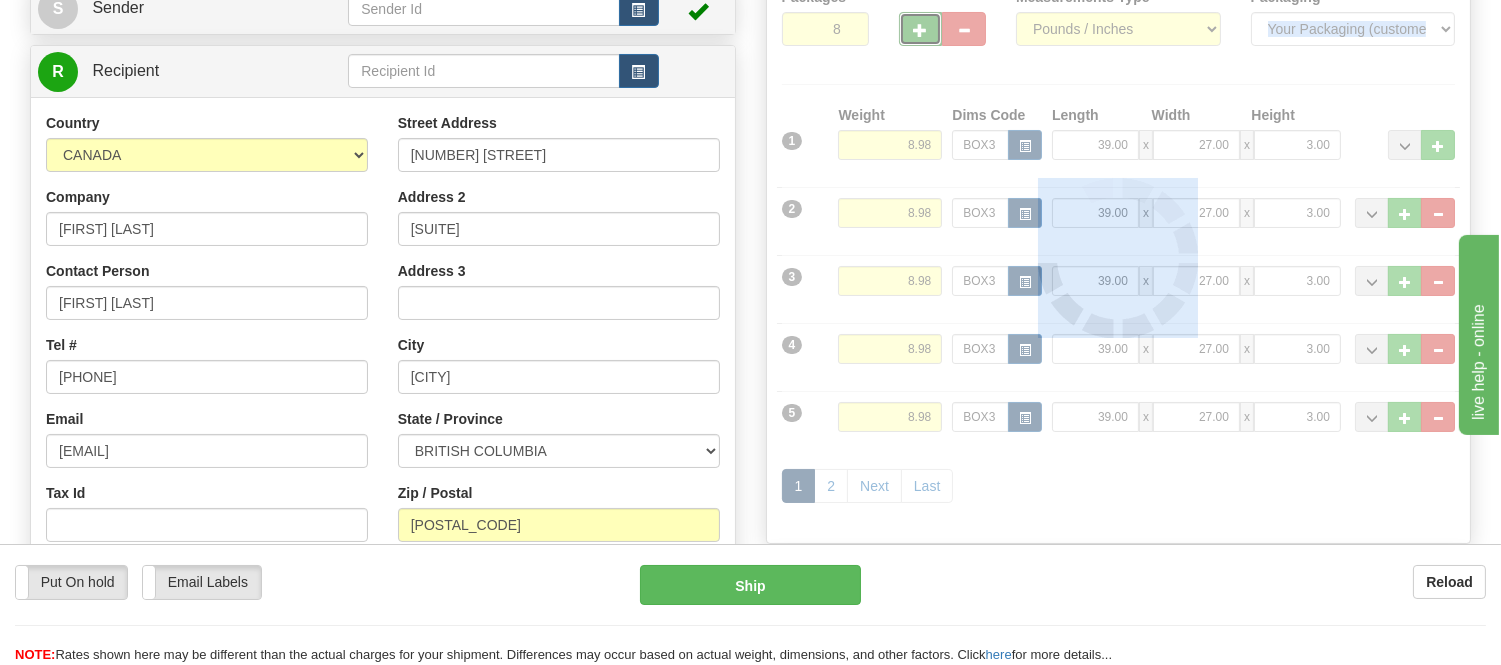 type on "260" 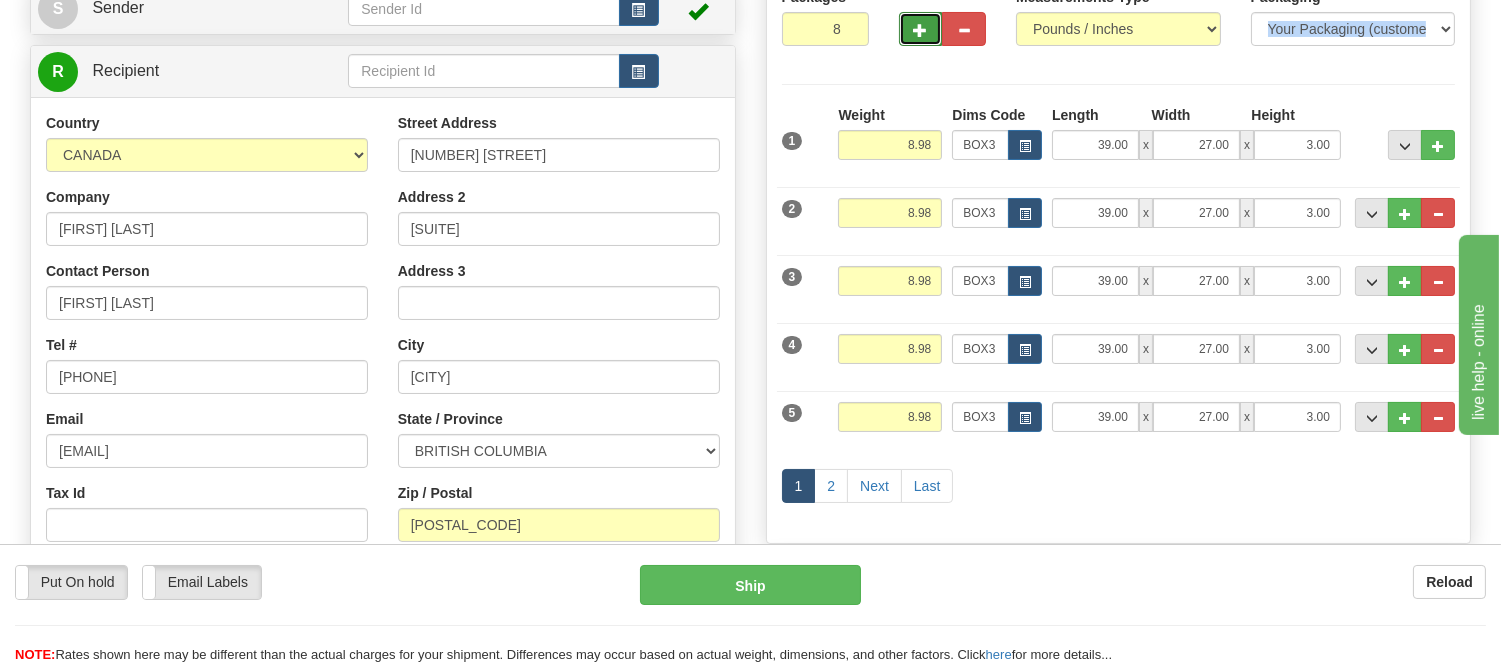 click at bounding box center [921, 30] 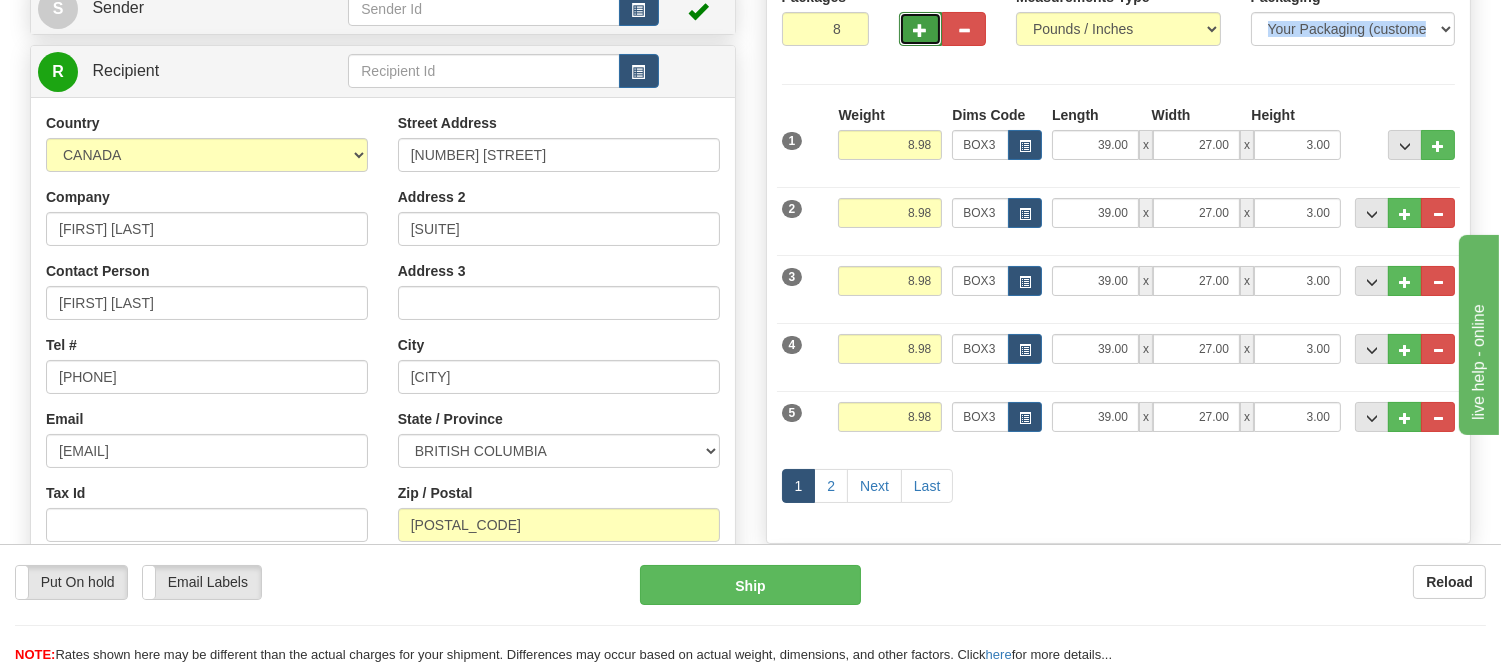 type on "9" 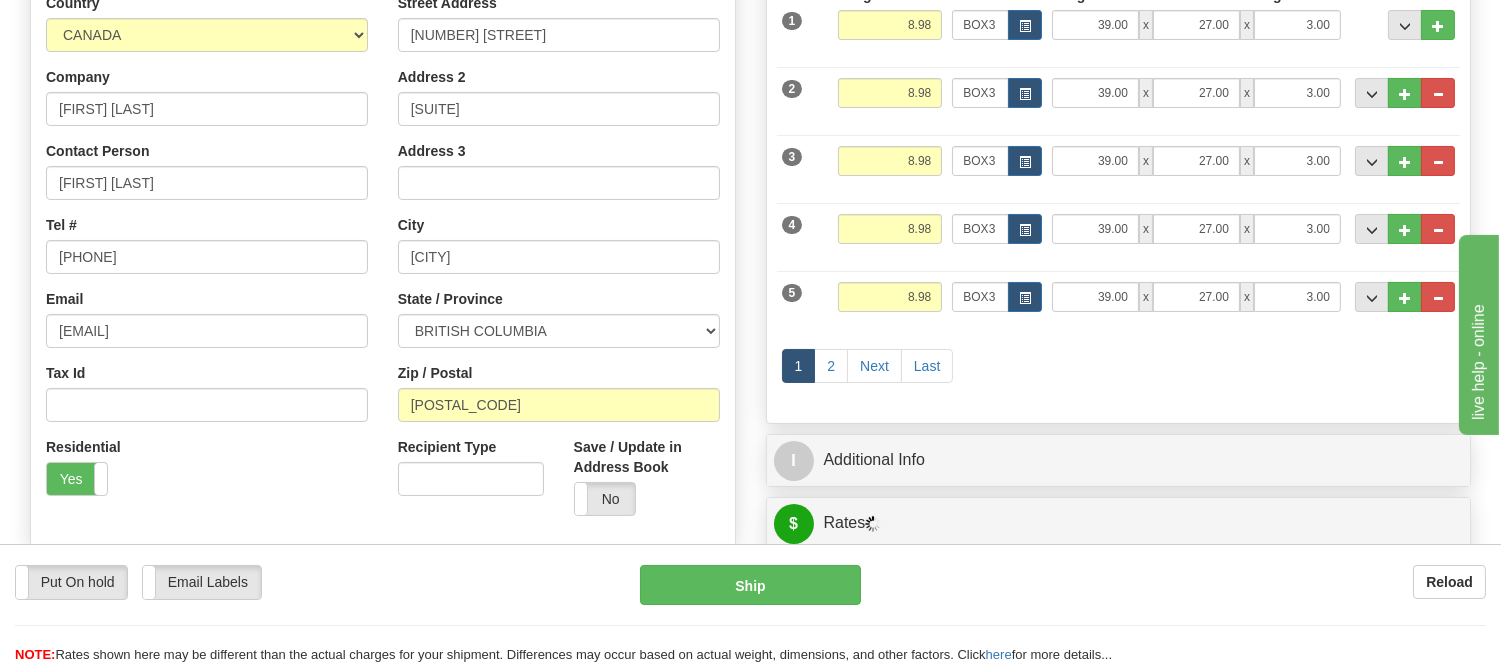 scroll, scrollTop: 555, scrollLeft: 0, axis: vertical 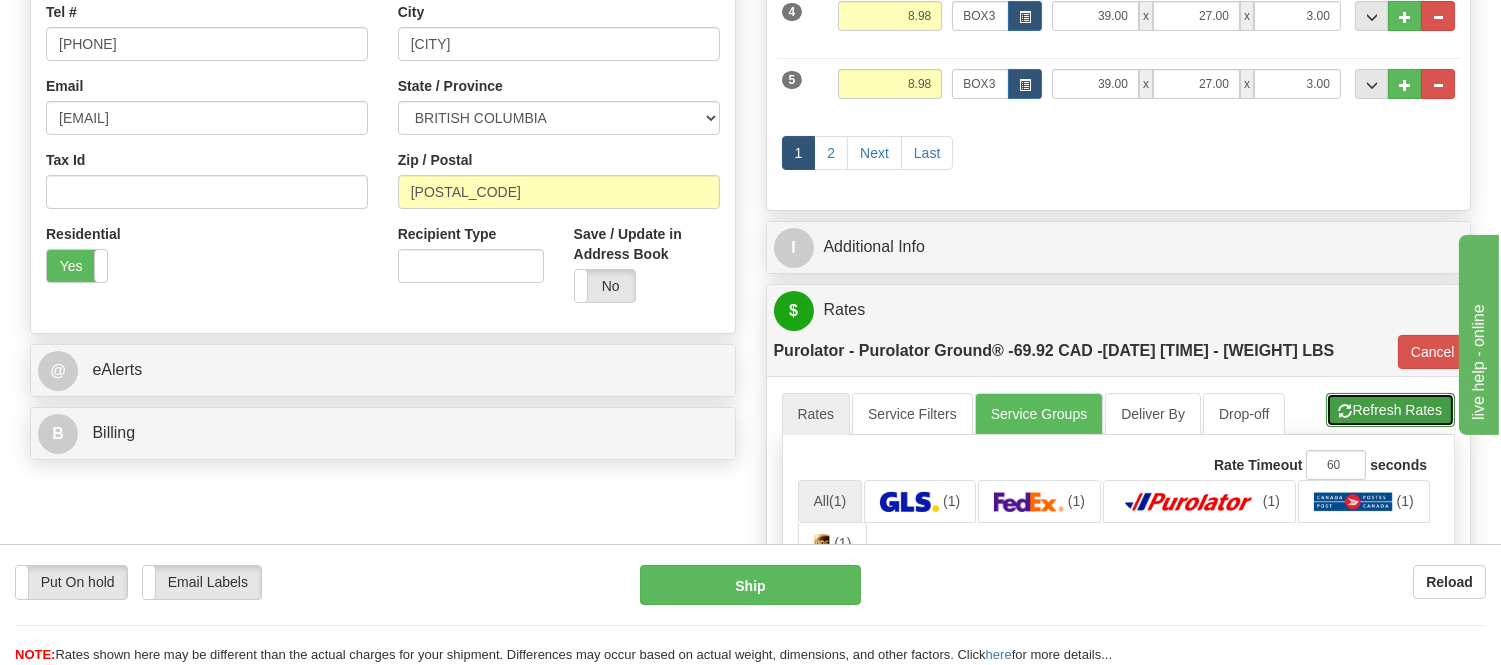 click on "Refresh Rates" at bounding box center [1390, 410] 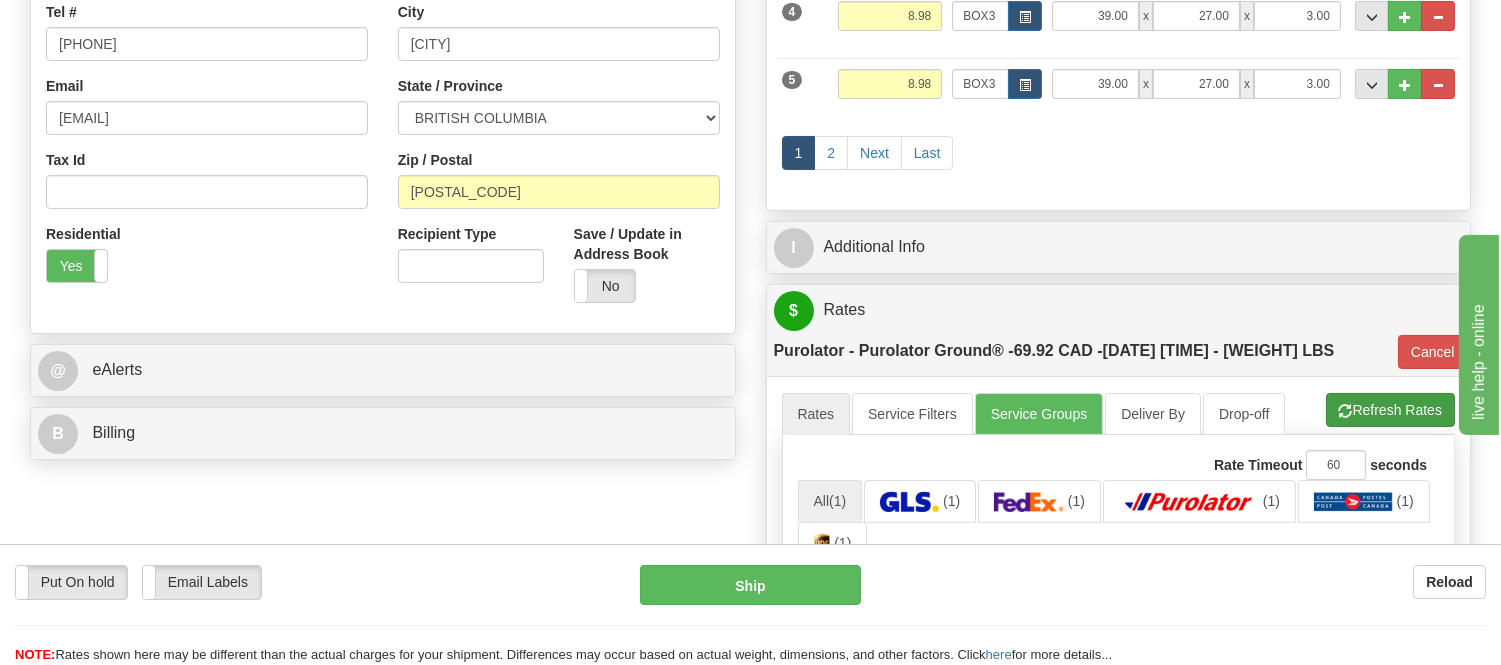 type on "260" 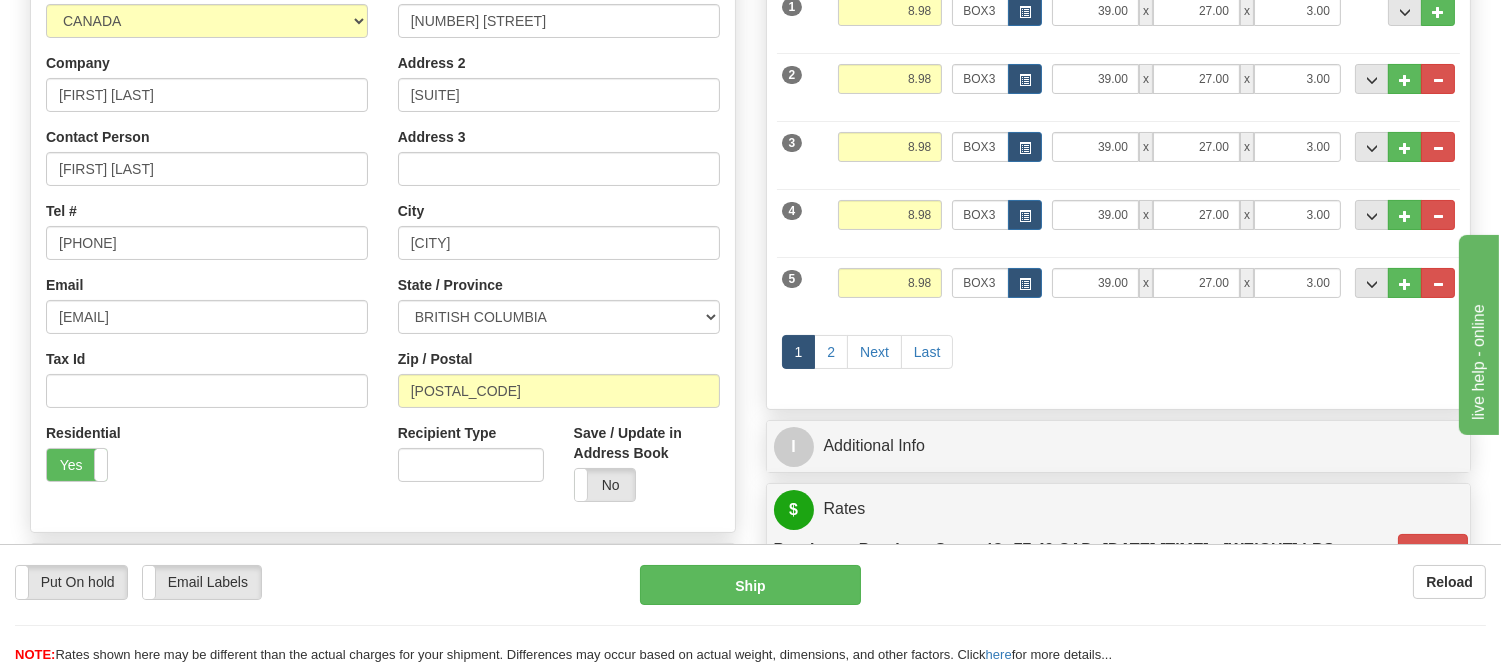 scroll, scrollTop: 333, scrollLeft: 0, axis: vertical 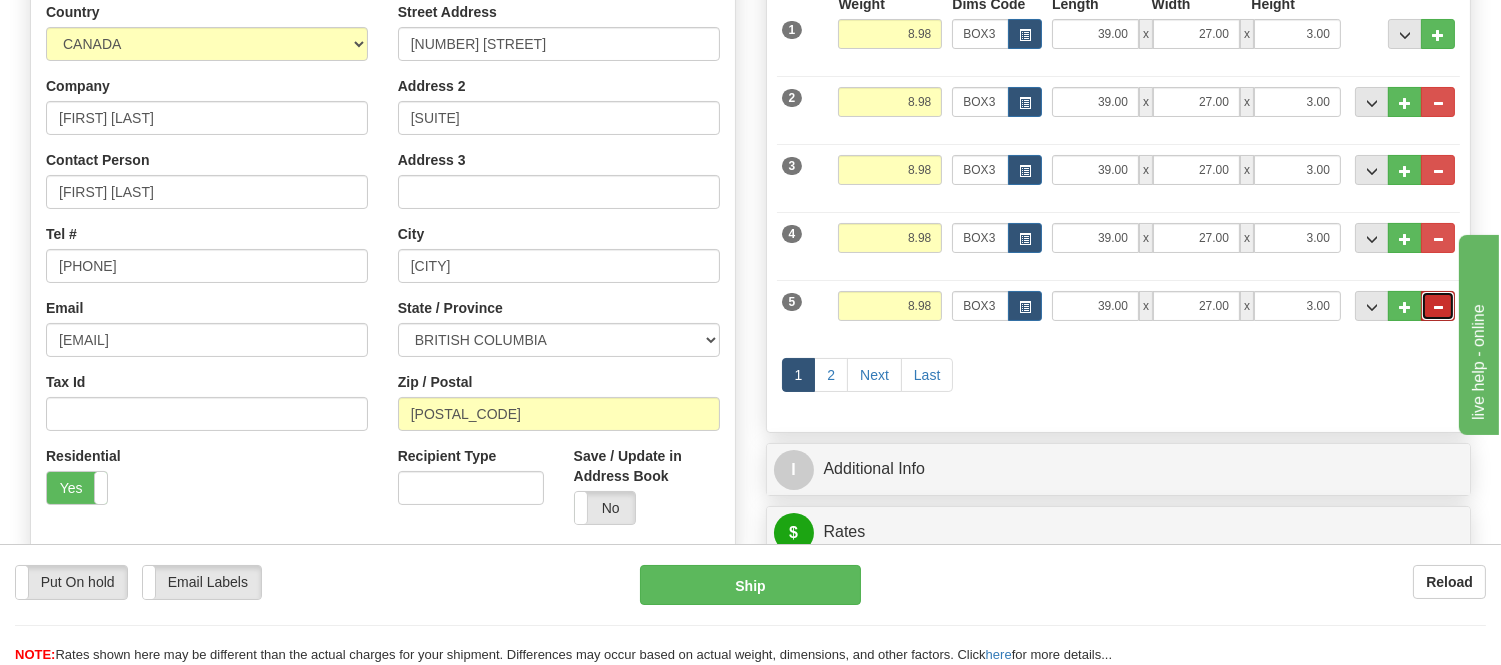 click at bounding box center [1438, 306] 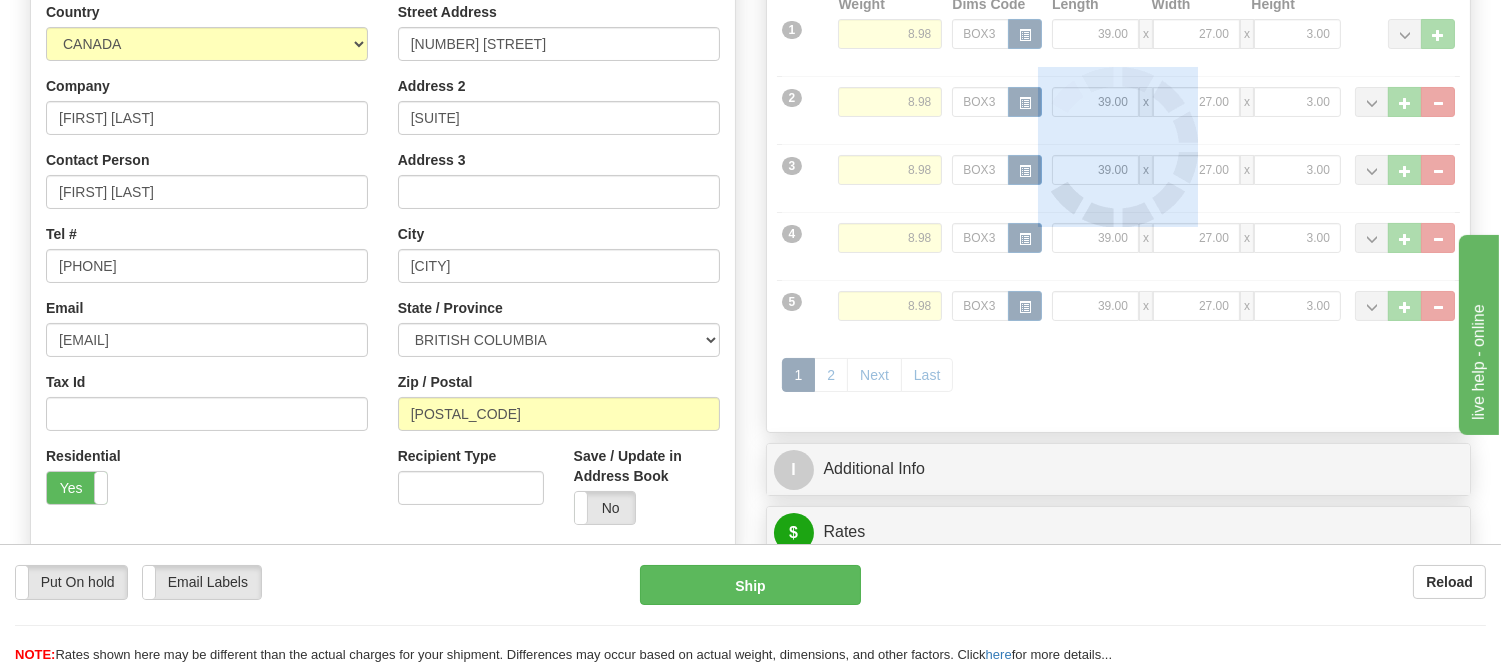 type on "260" 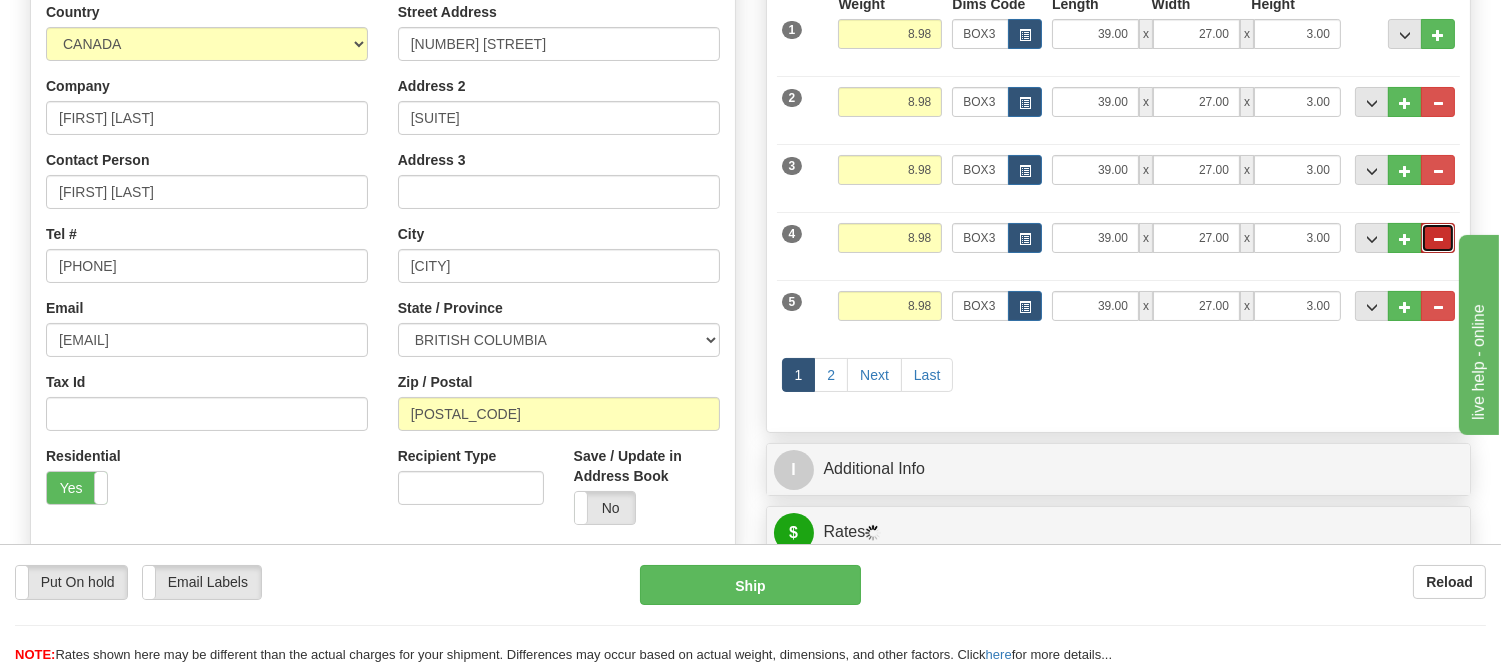 click at bounding box center [1438, 239] 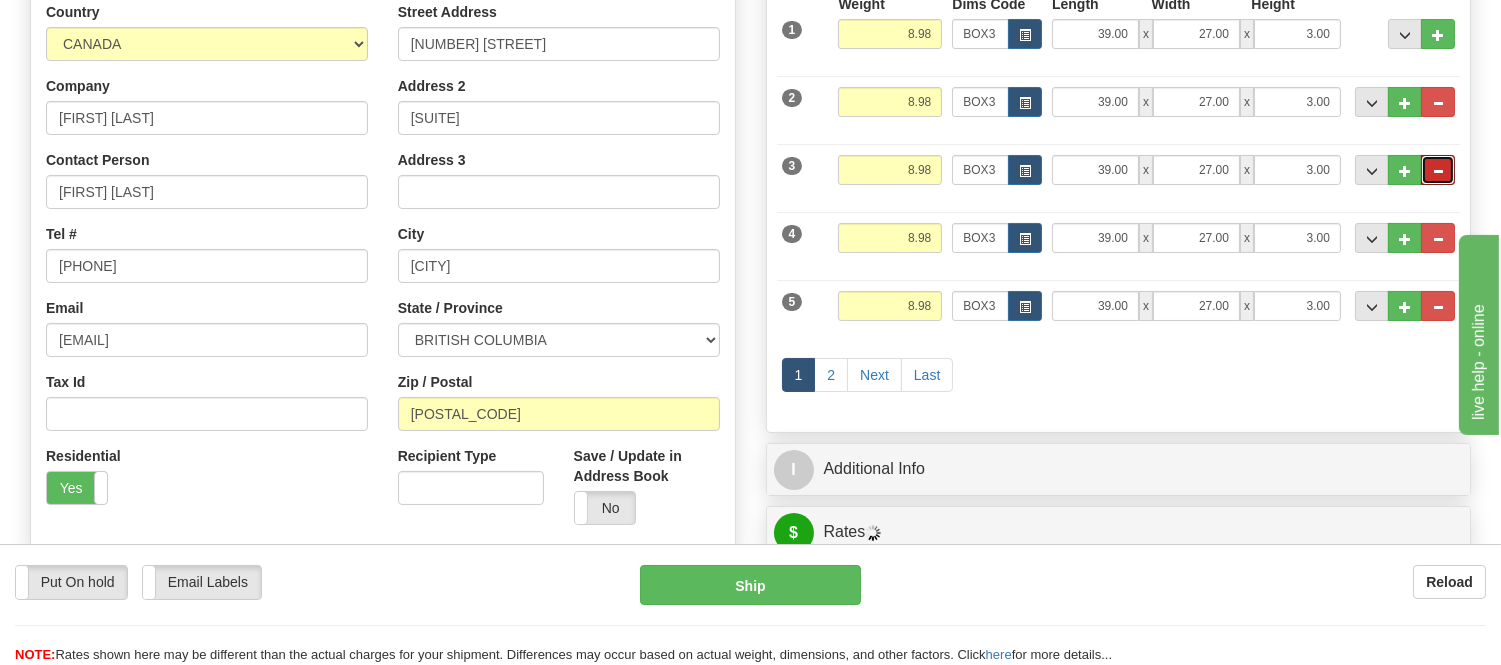click at bounding box center (1438, 170) 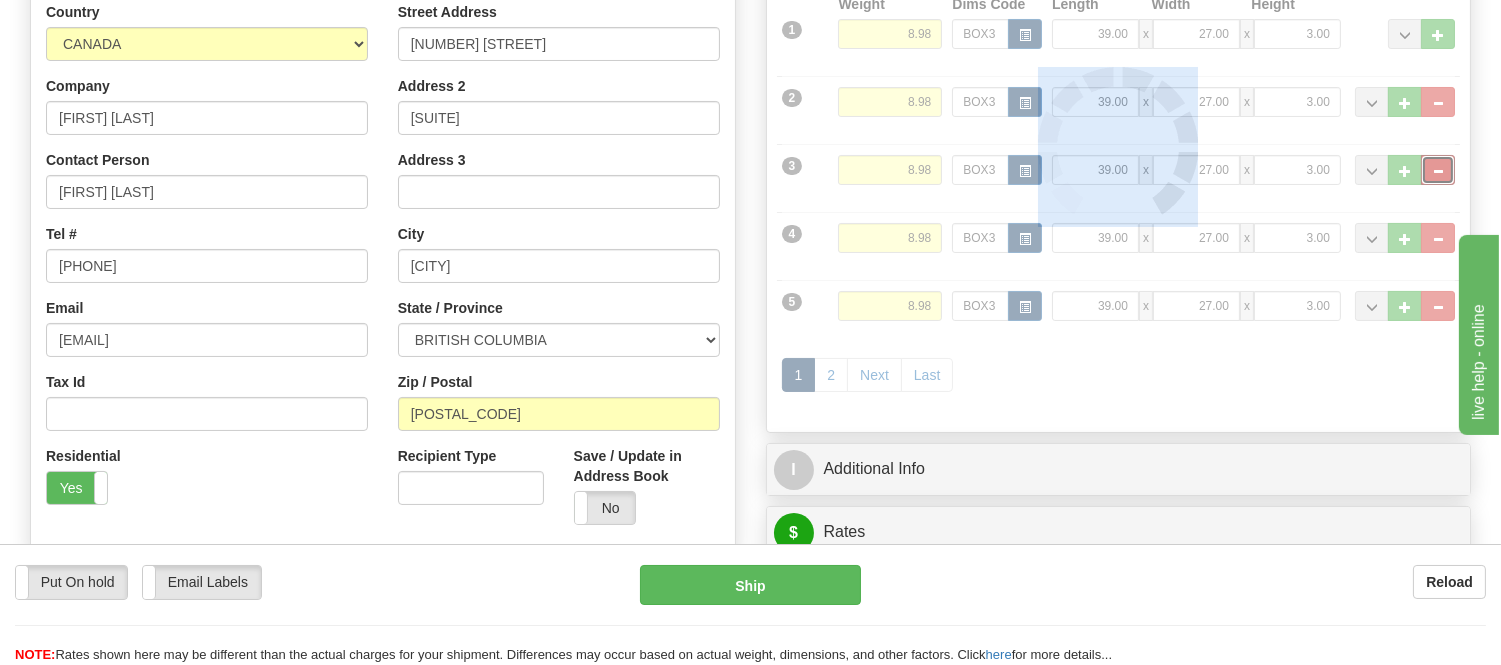 type on "6" 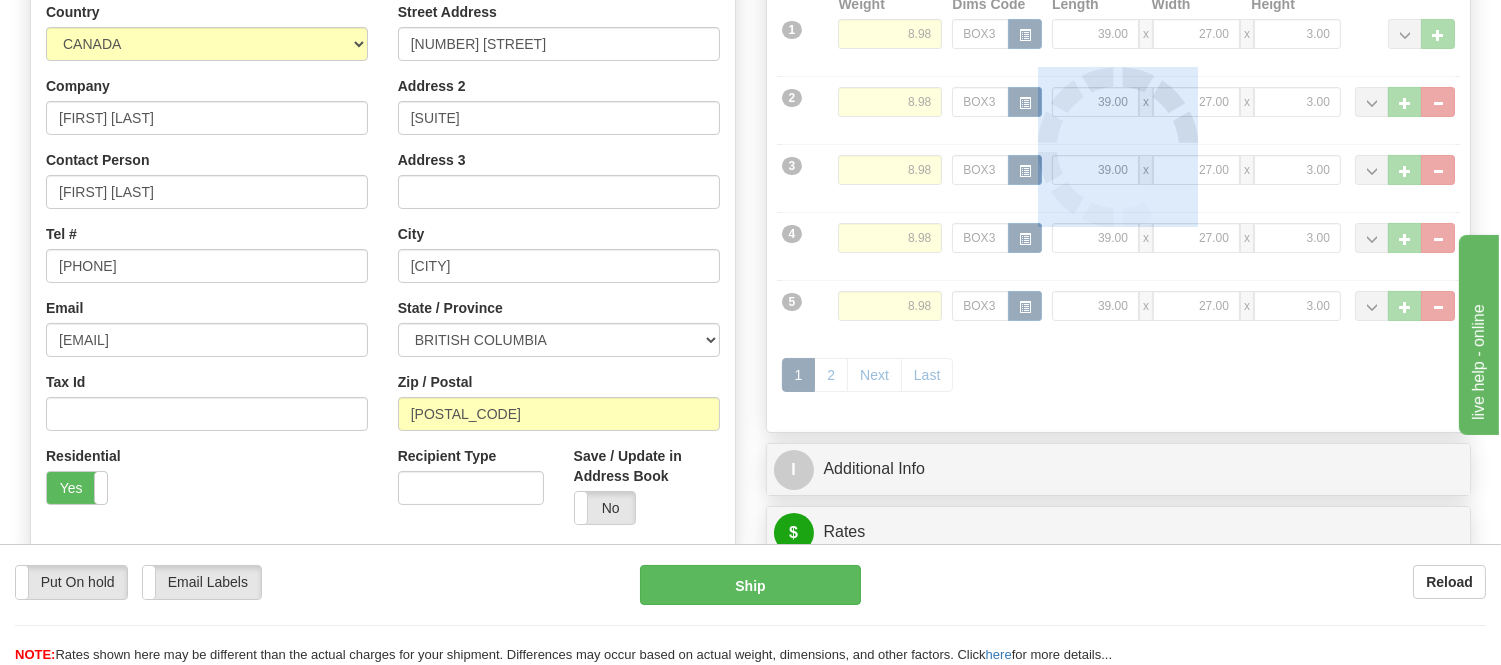 type on "260" 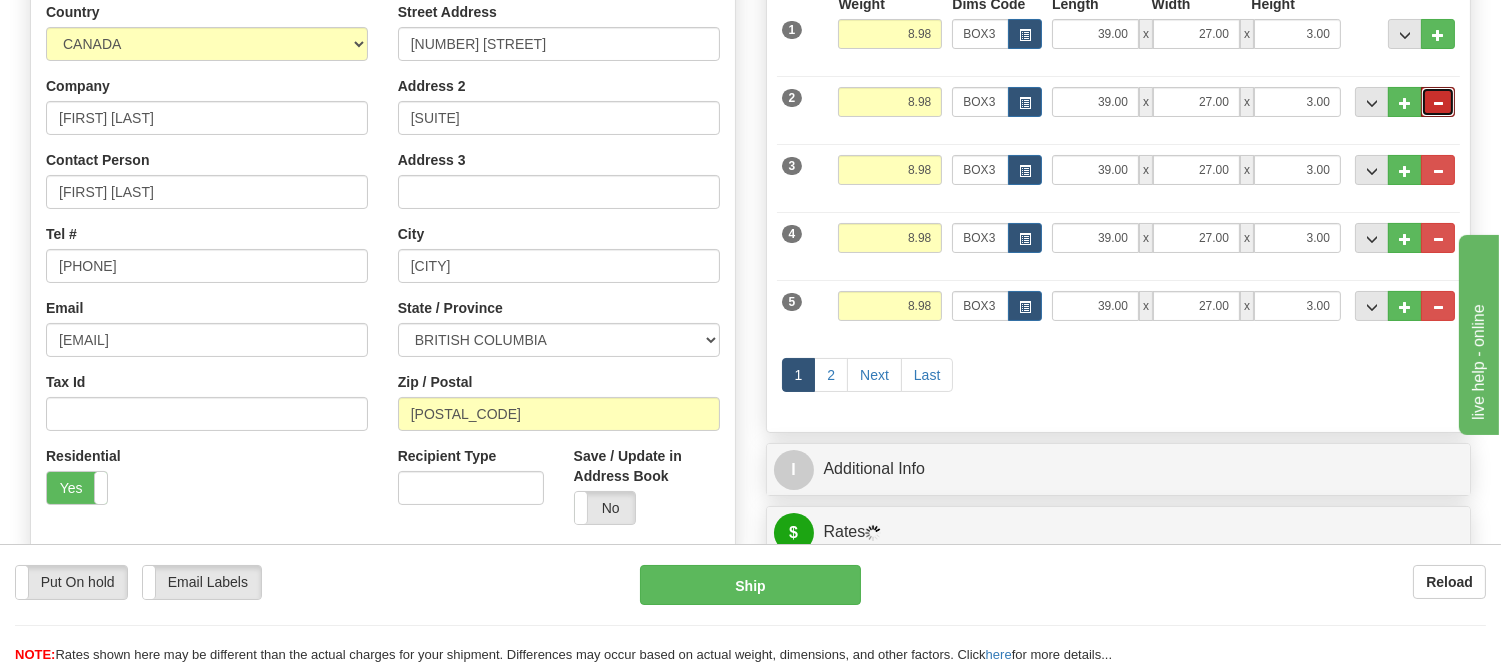 click at bounding box center (1438, 102) 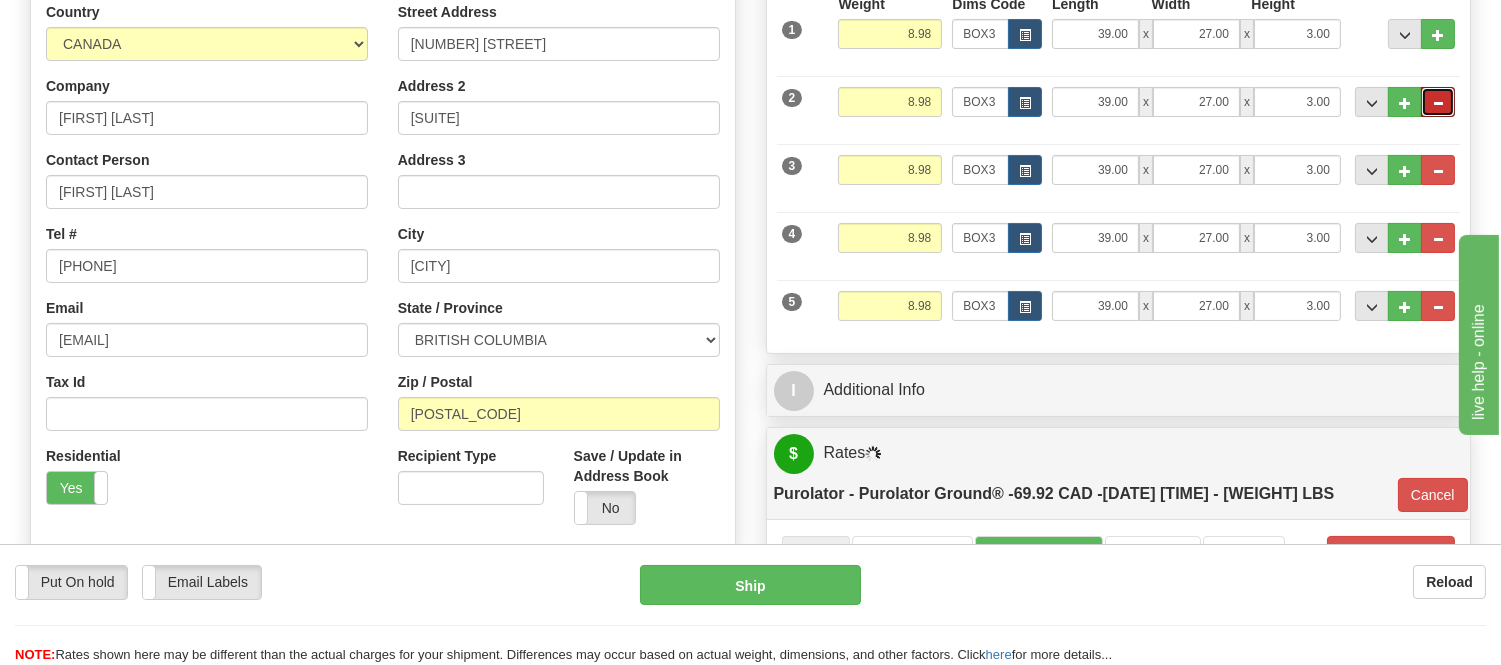 click at bounding box center [1438, 102] 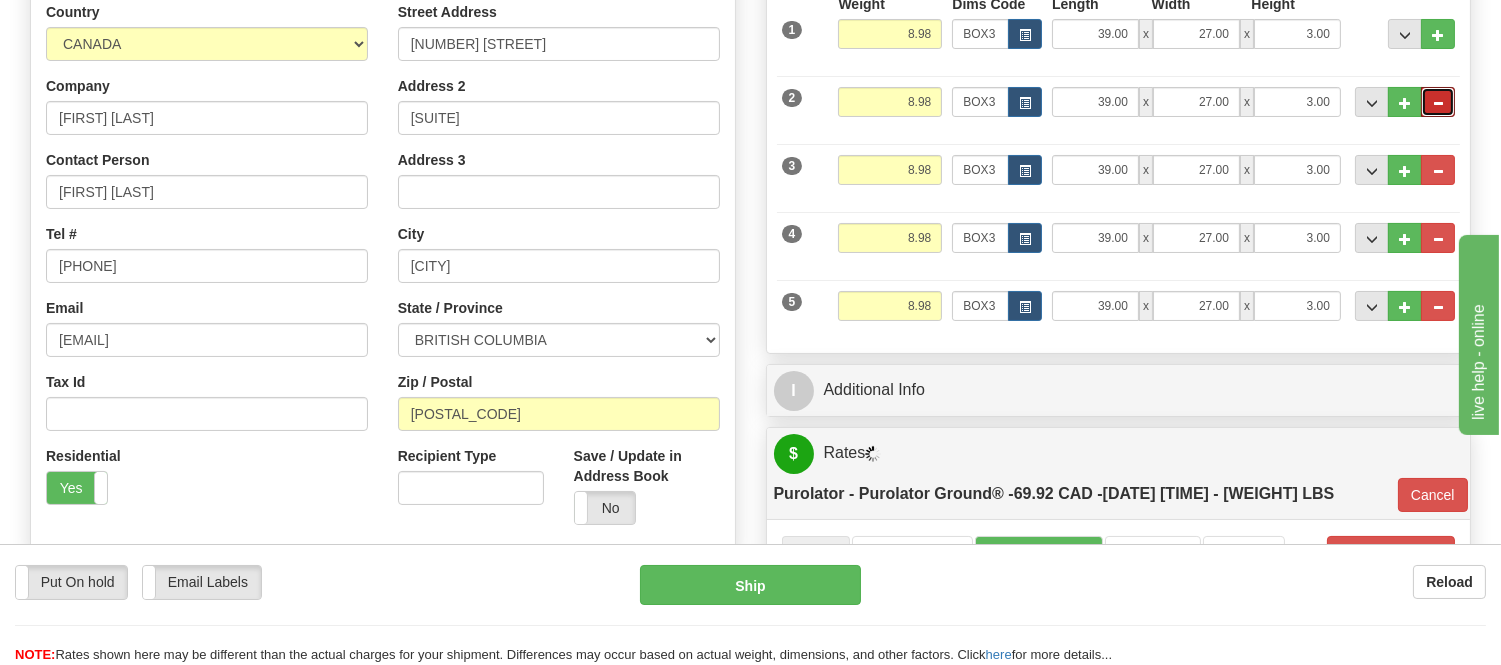 type on "4" 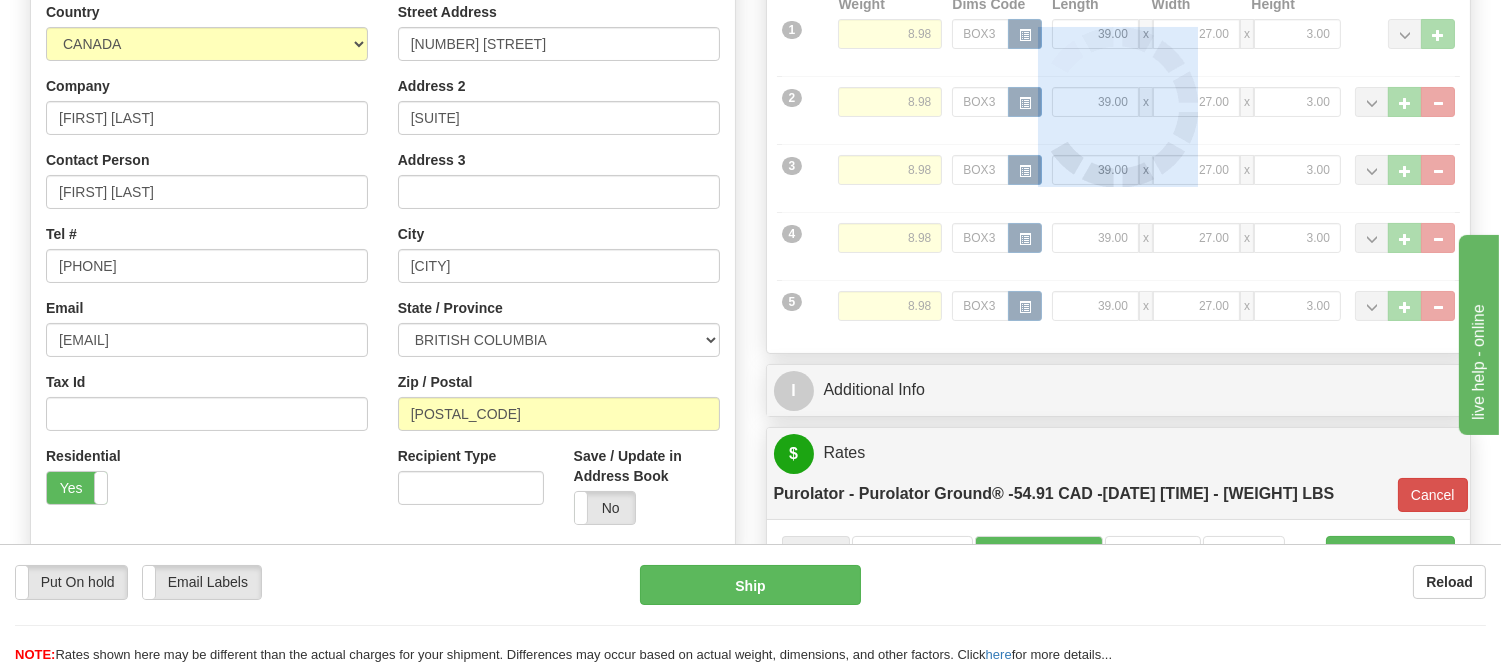 type on "260" 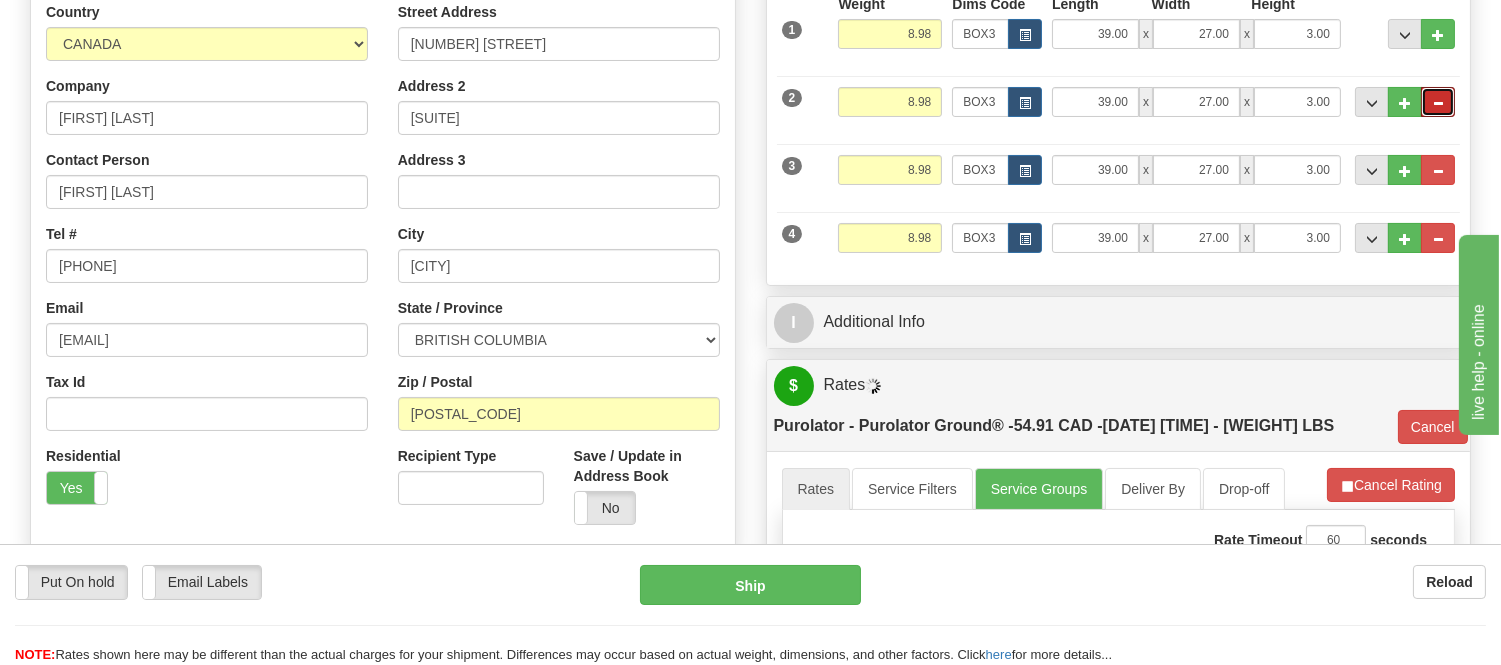 click at bounding box center [1438, 102] 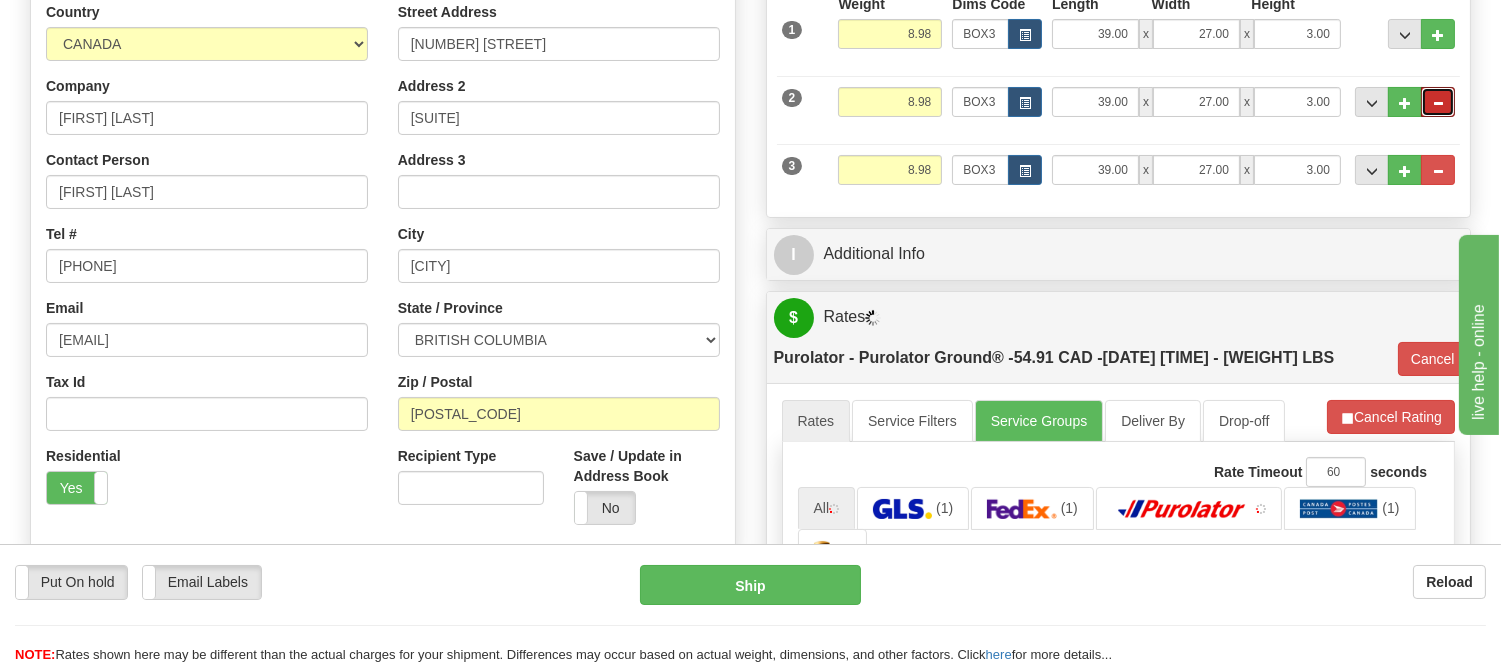 click at bounding box center (1438, 102) 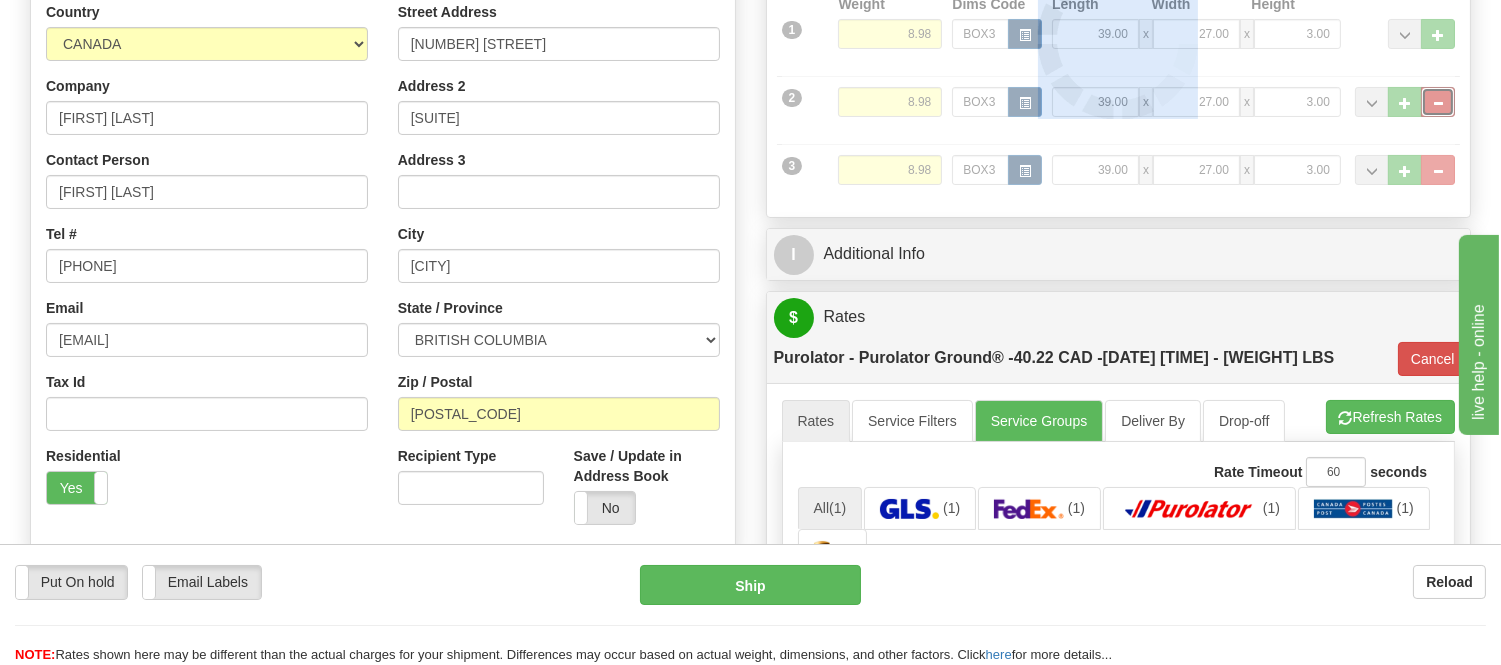 type on "2" 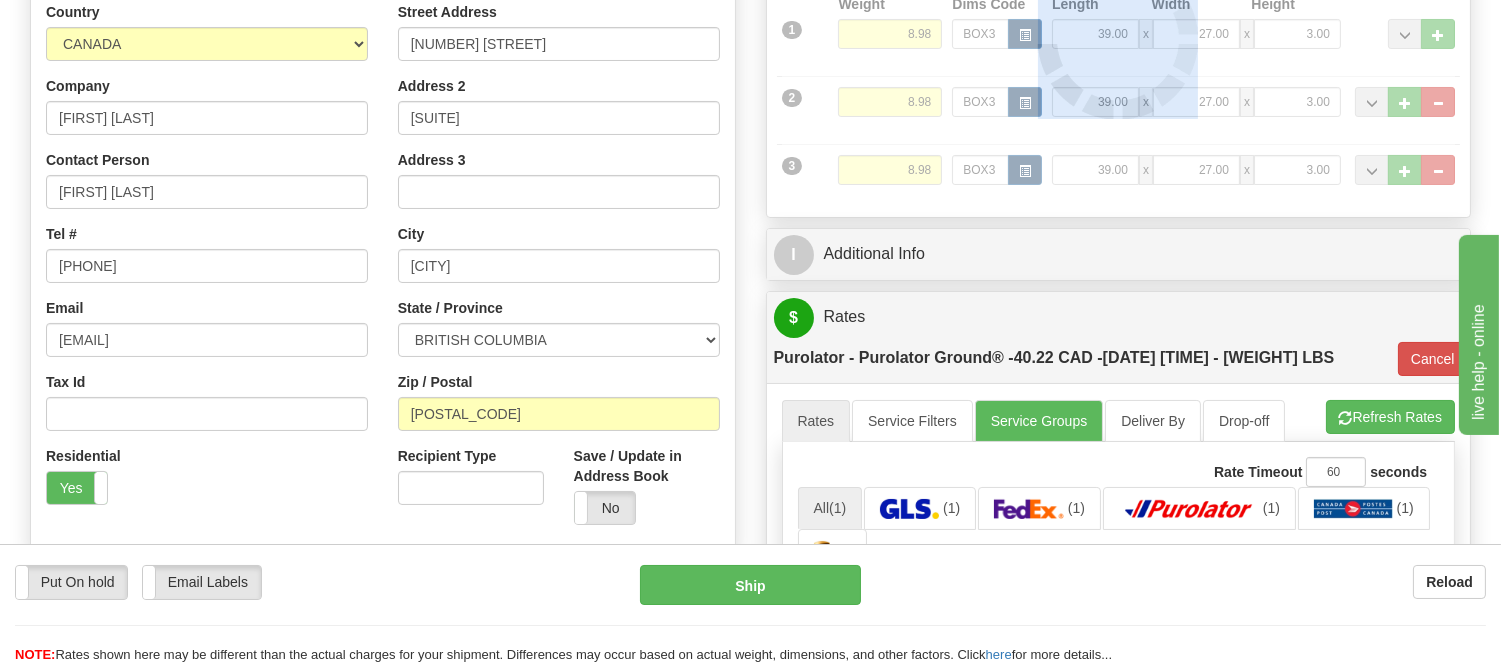 type on "260" 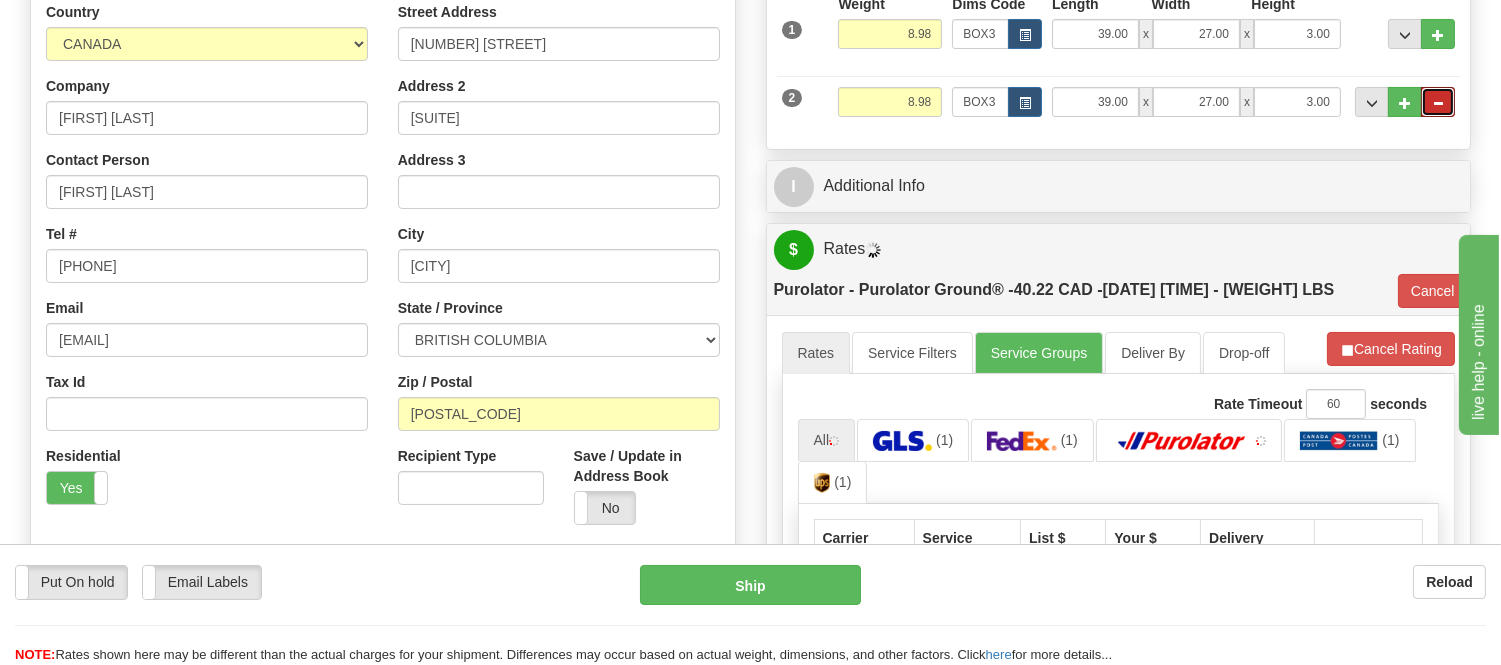 click at bounding box center [1438, 102] 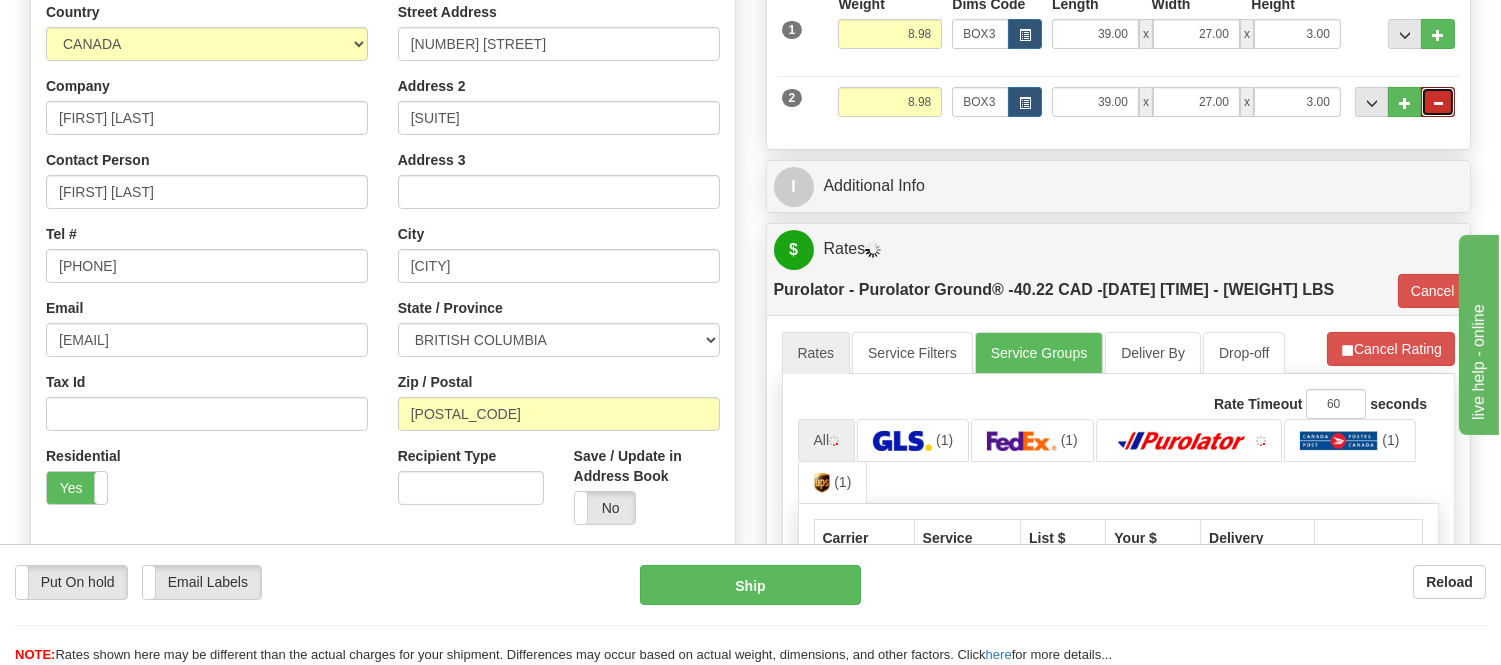 type on "1" 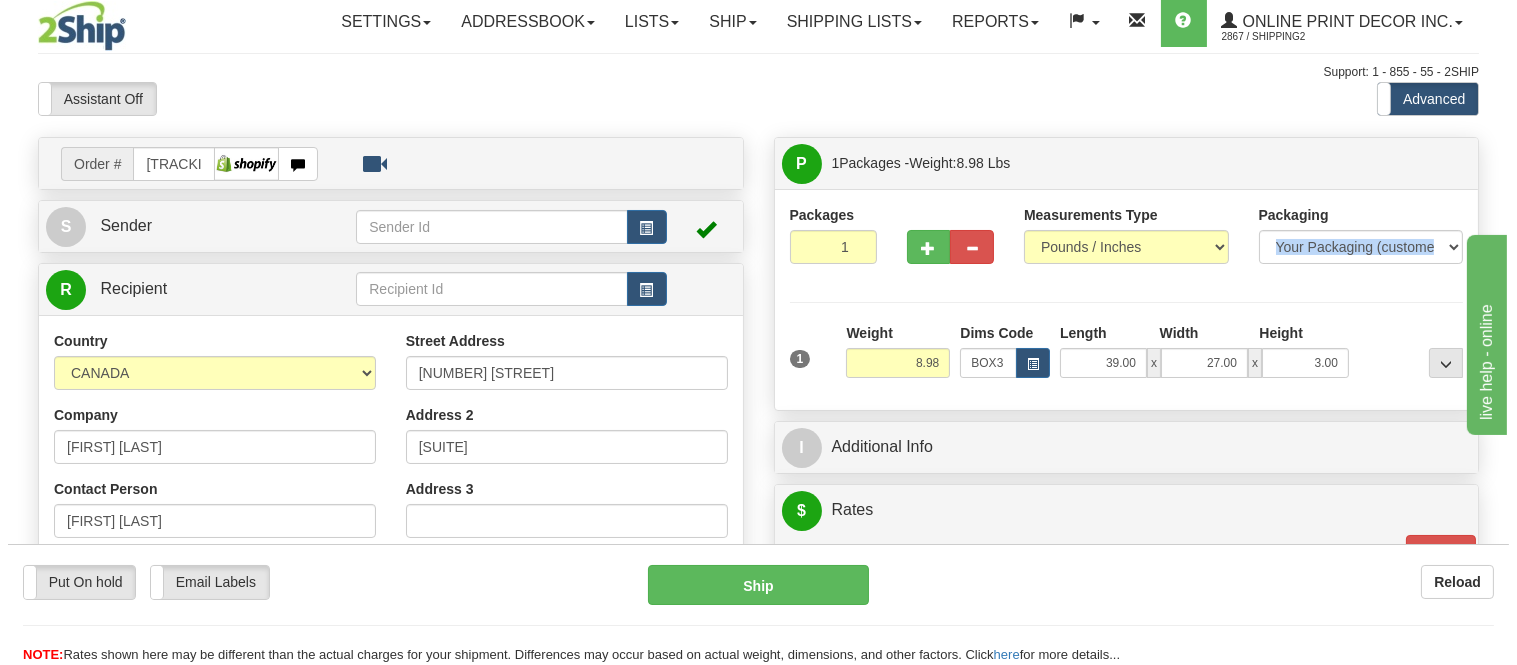 scroll, scrollTop: 0, scrollLeft: 0, axis: both 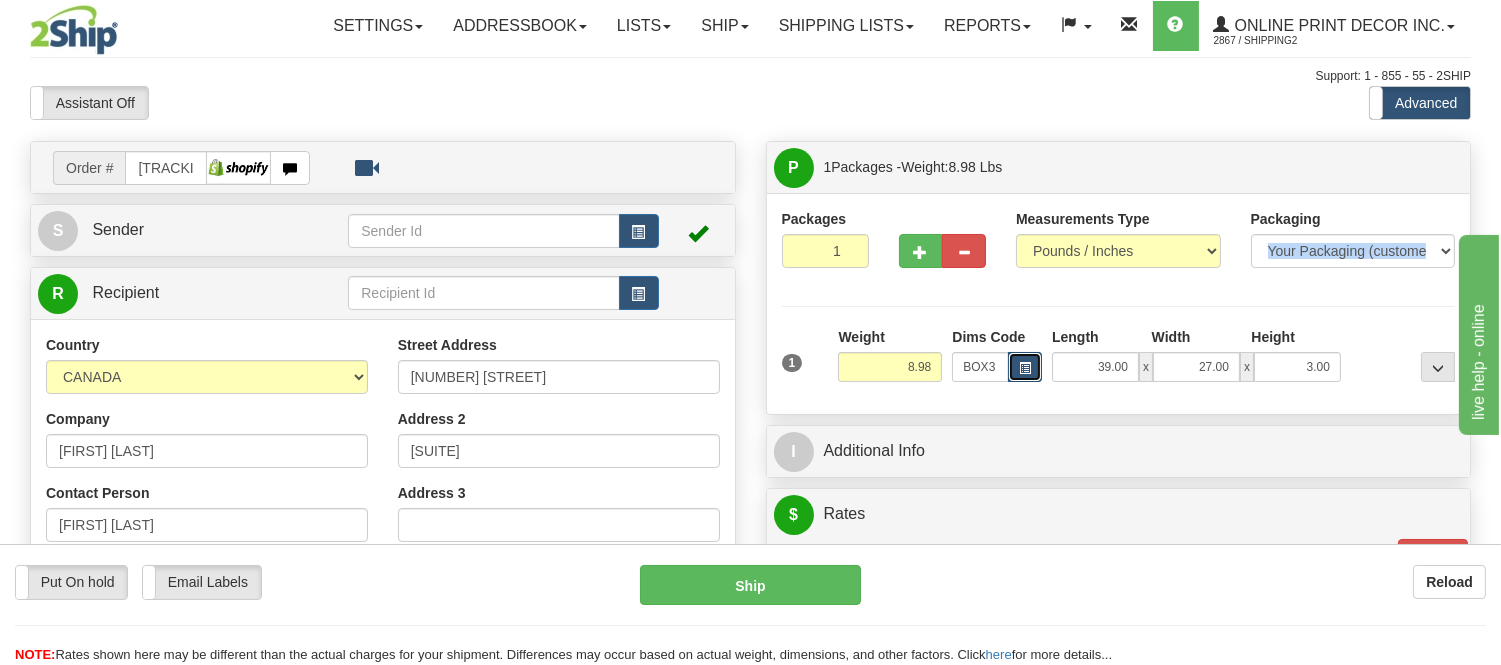 click at bounding box center [1025, 368] 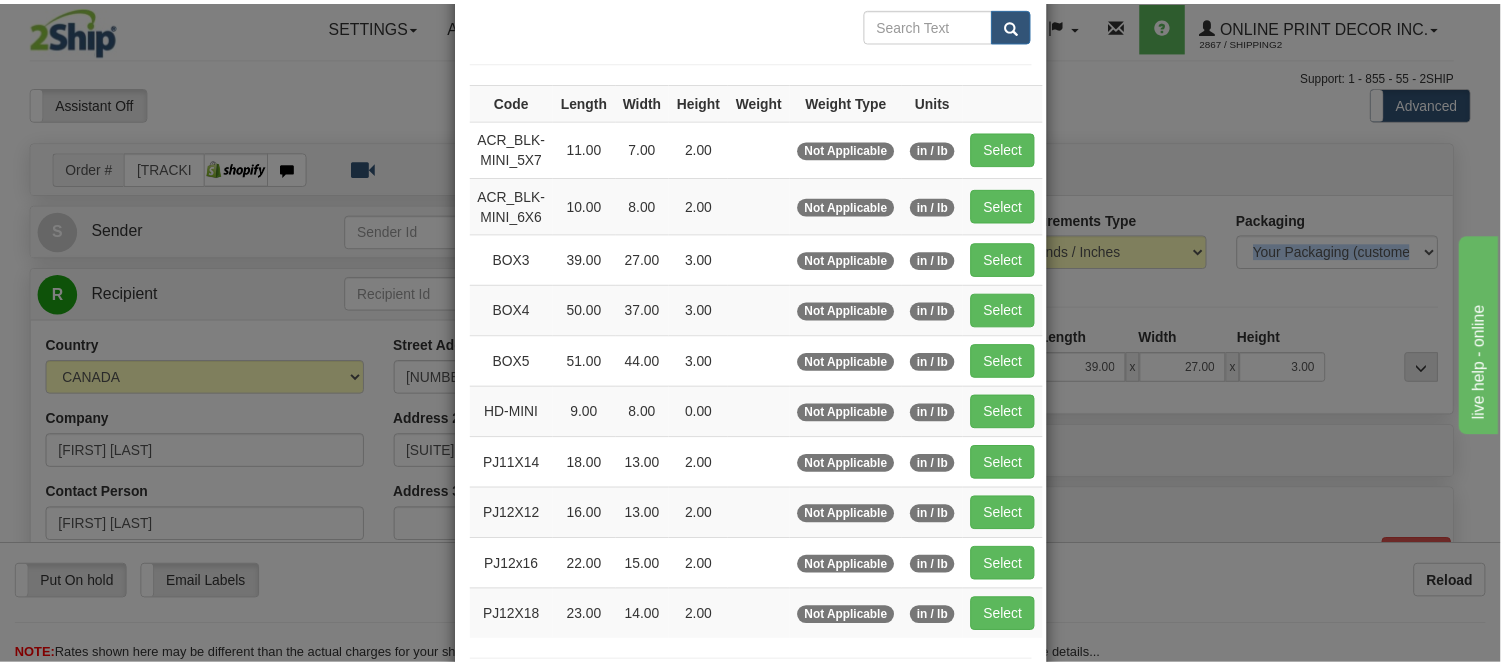scroll, scrollTop: 222, scrollLeft: 0, axis: vertical 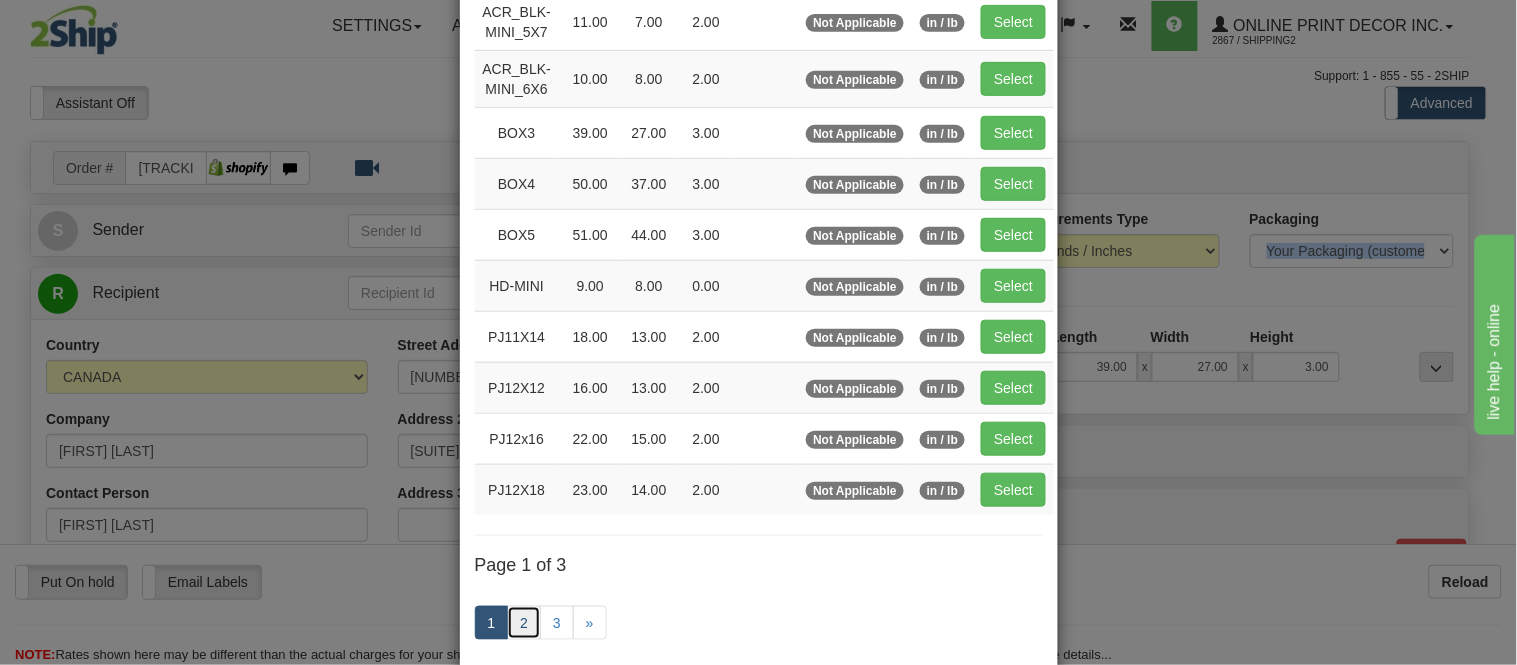 click on "2" at bounding box center (524, 623) 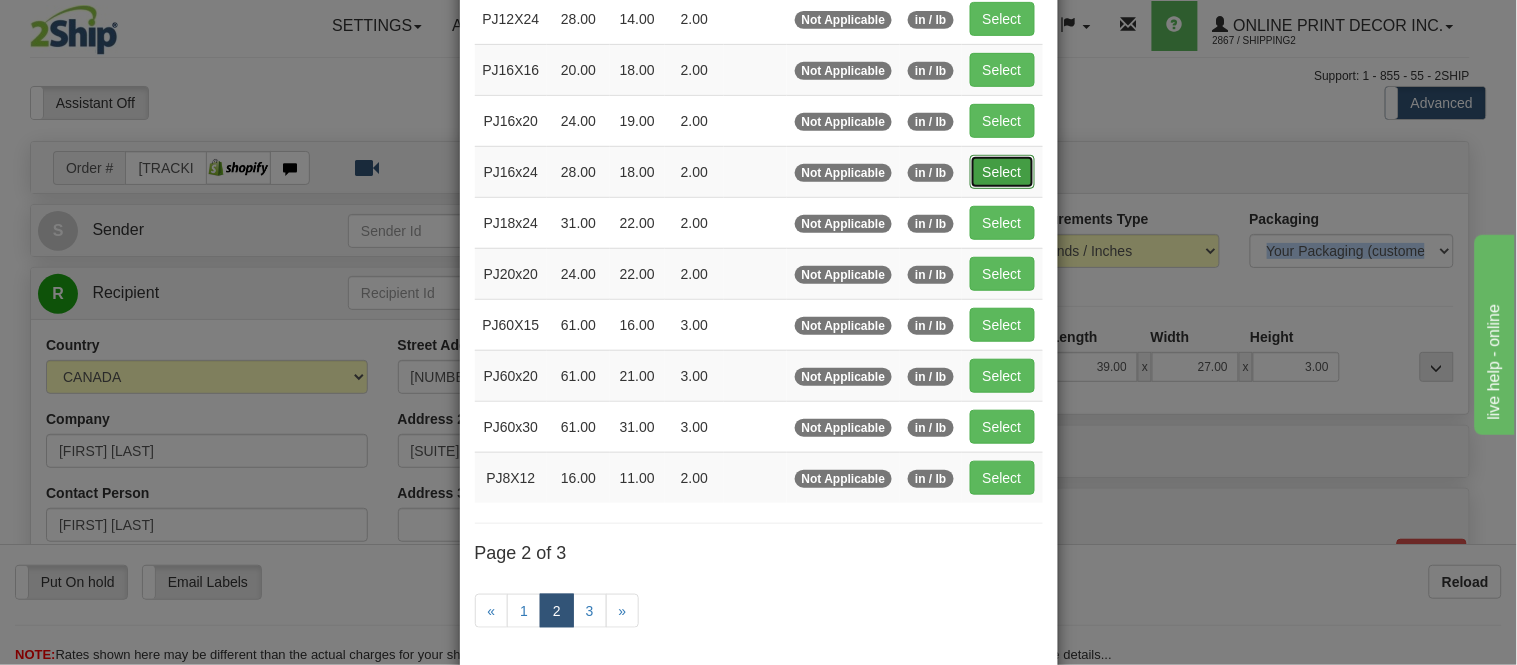 click on "Select" at bounding box center (1002, 172) 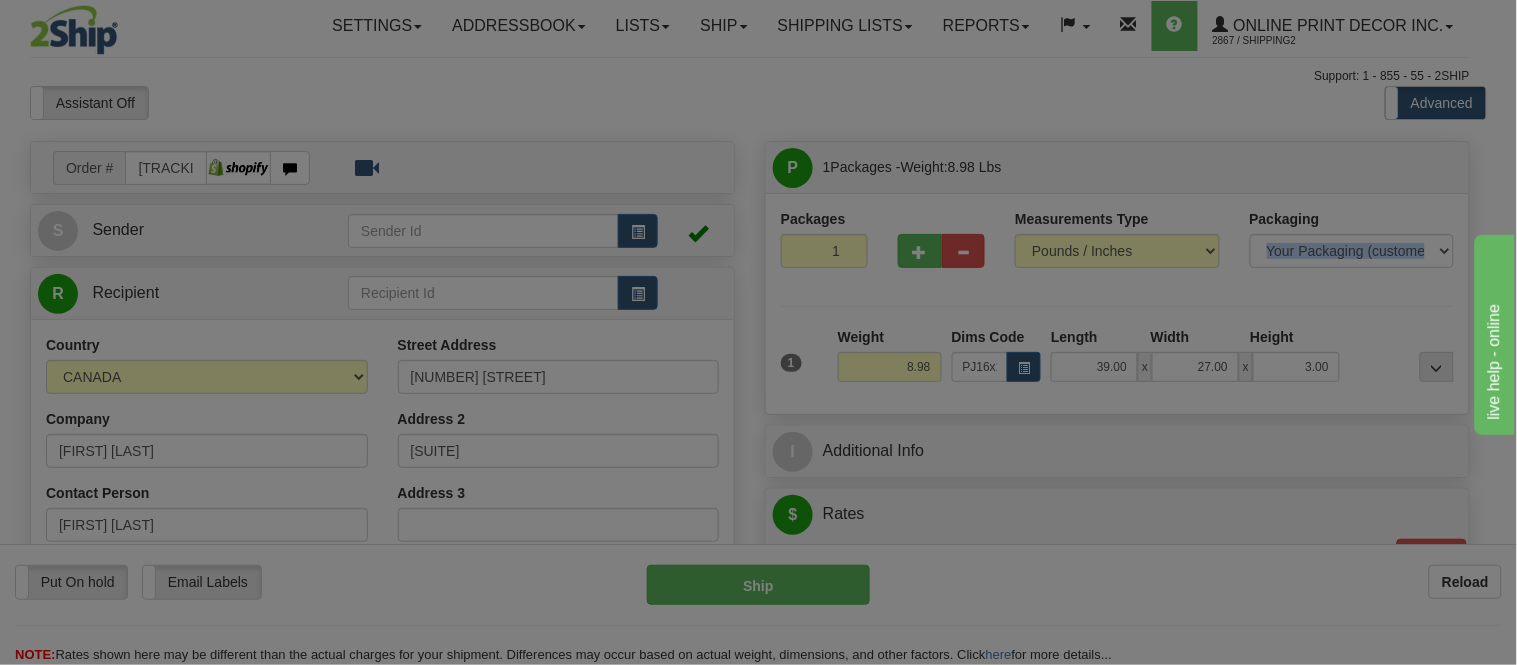 type on "28.00" 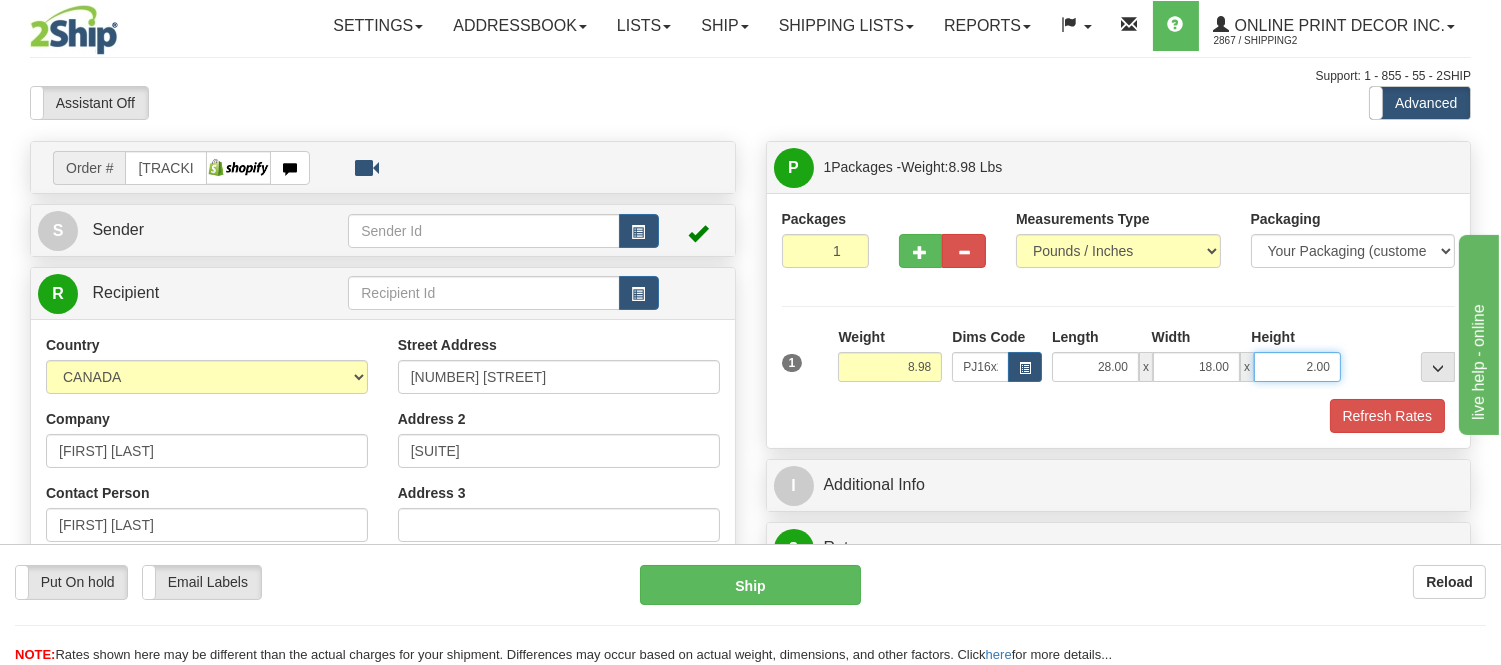 drag, startPoint x: 1325, startPoint y: 364, endPoint x: 1225, endPoint y: 375, distance: 100.60318 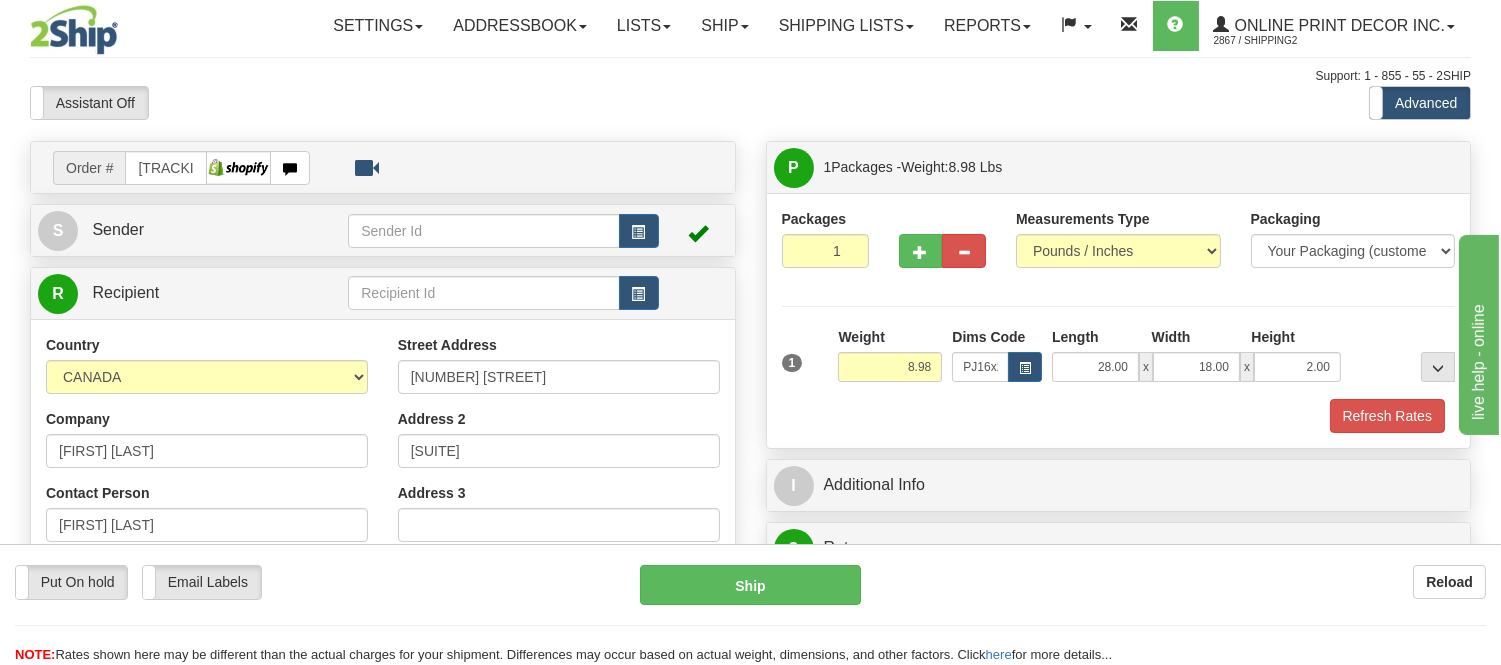 click on "Height" at bounding box center [1296, 339] 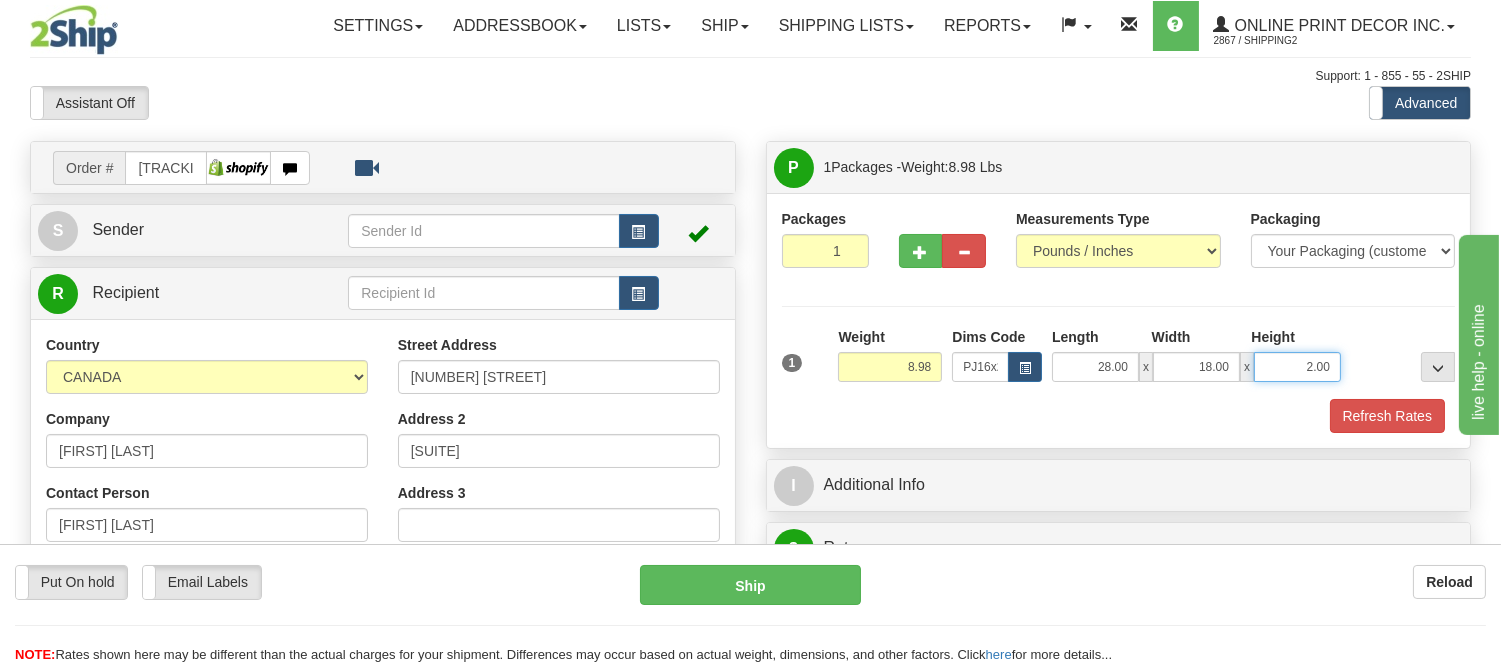 drag, startPoint x: 1336, startPoint y: 371, endPoint x: 1265, endPoint y: 375, distance: 71.11259 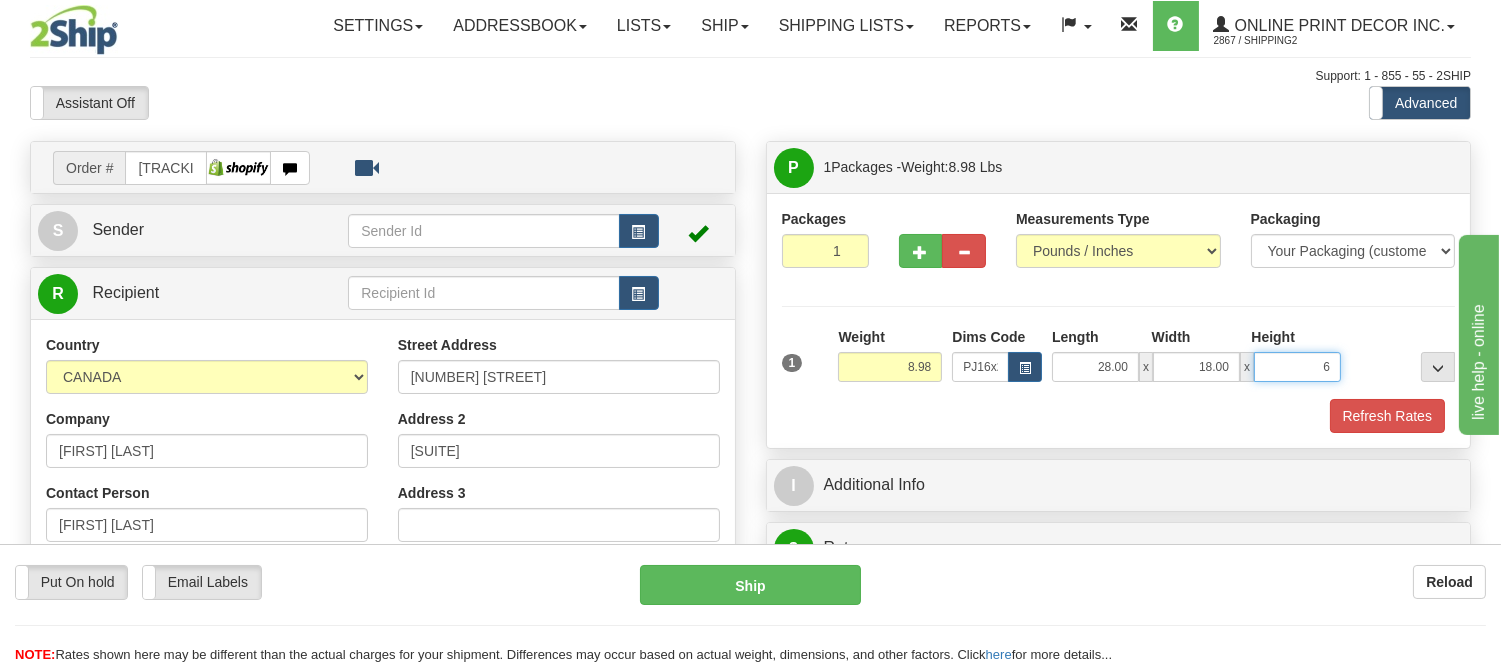 click on "Delete" at bounding box center (0, 0) 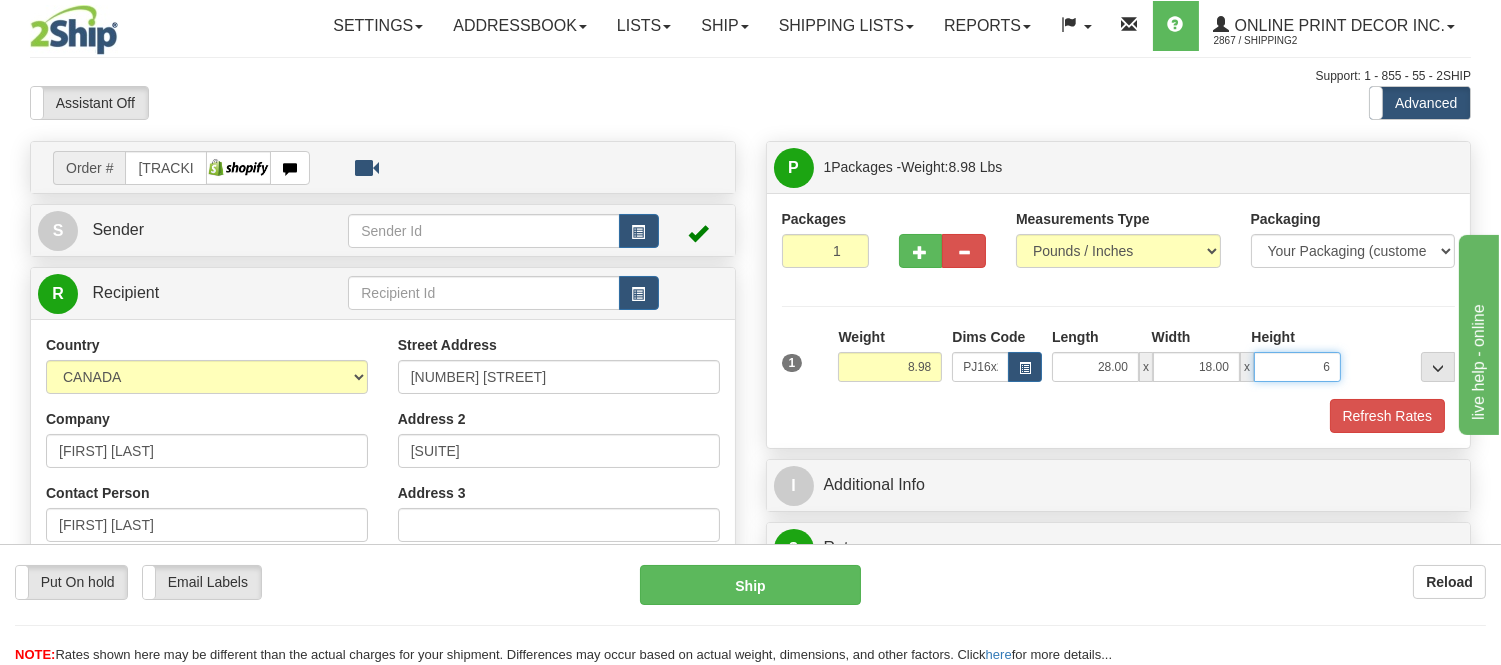 type on "6.00" 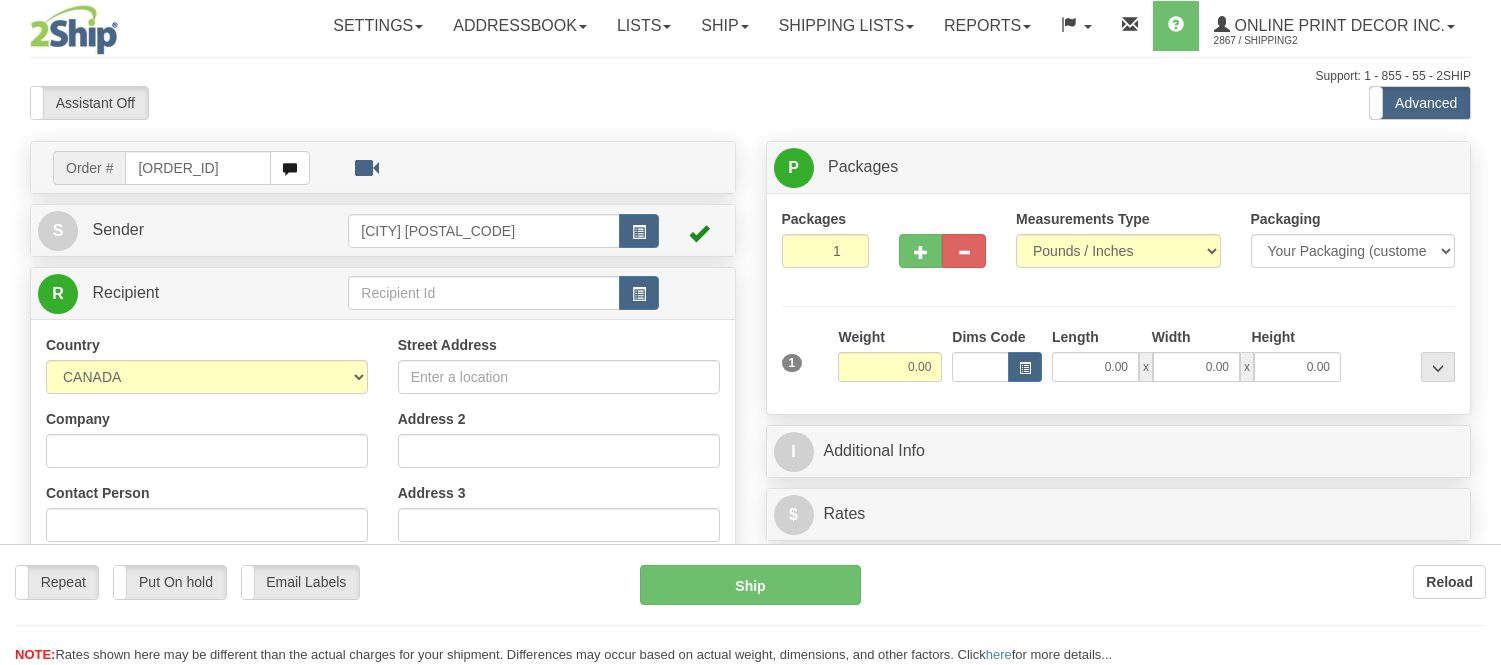 scroll, scrollTop: 0, scrollLeft: 0, axis: both 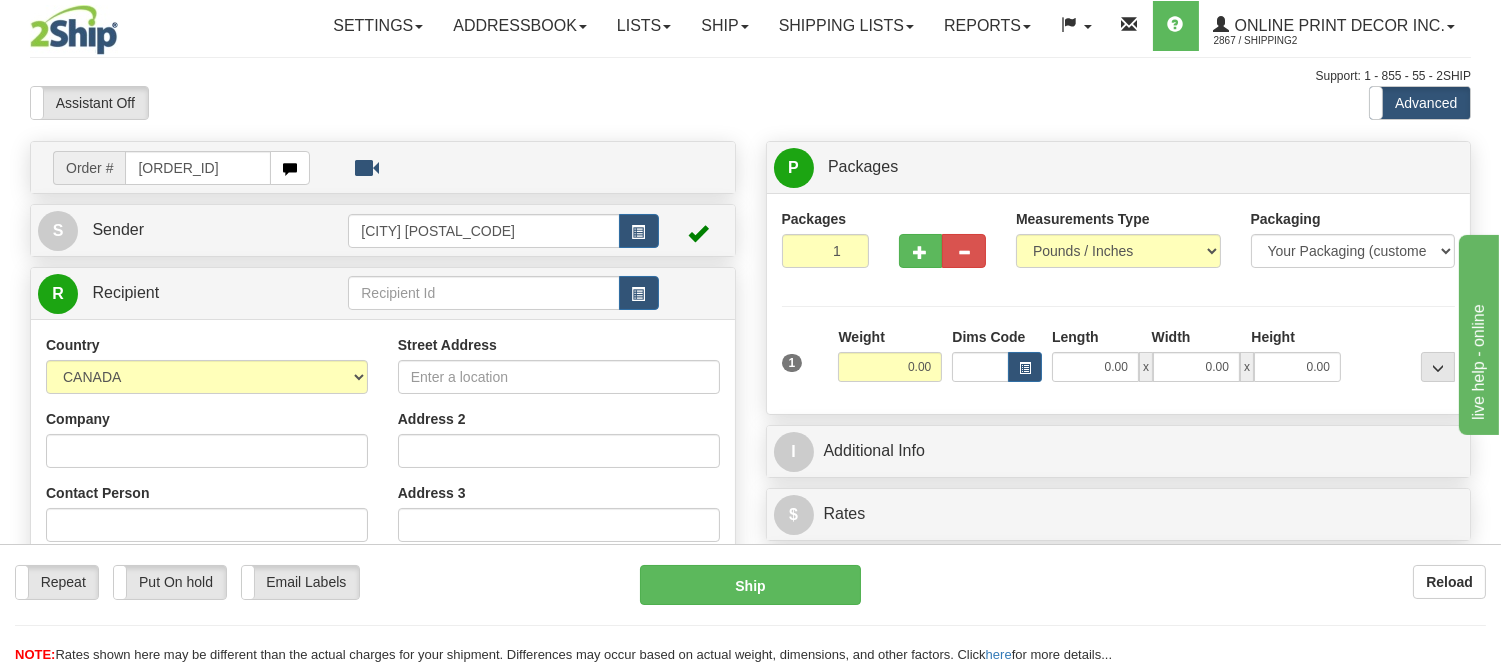 drag, startPoint x: 250, startPoint y: 165, endPoint x: 91, endPoint y: 176, distance: 159.38005 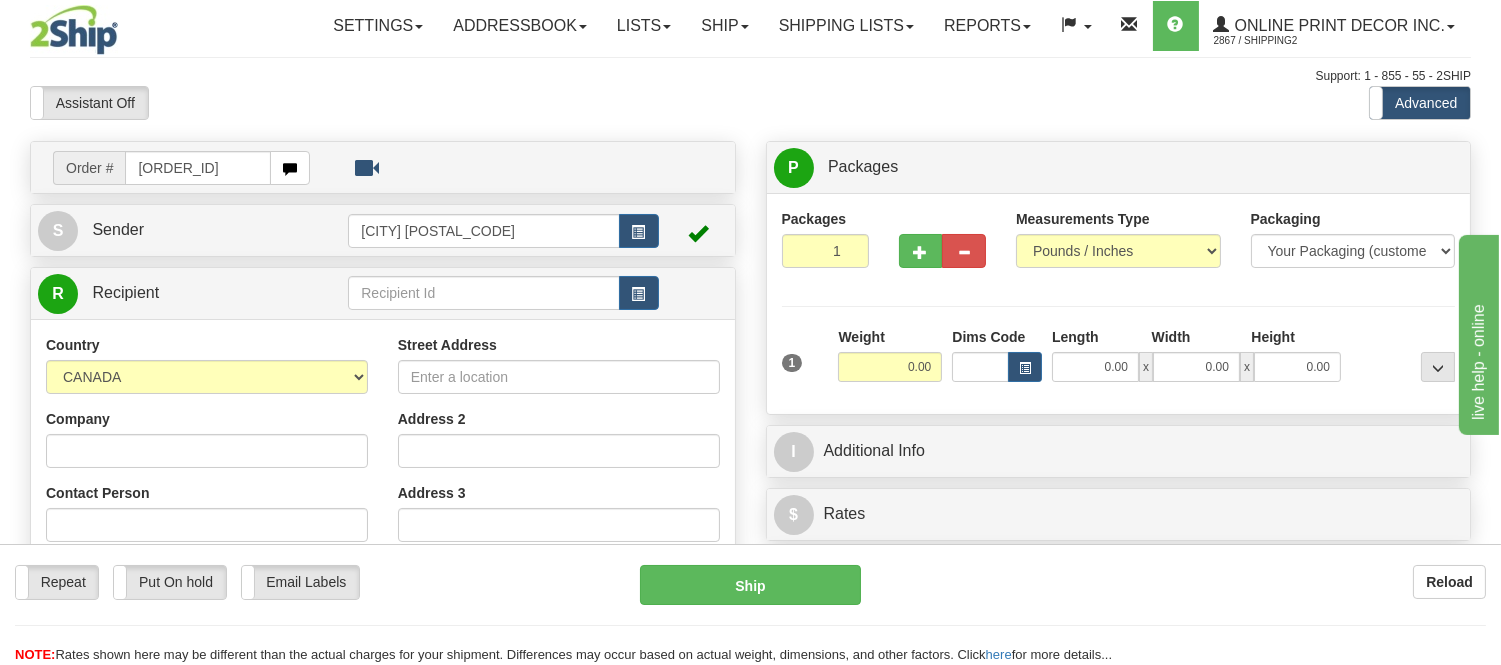 type on "[ORDER_ID]" 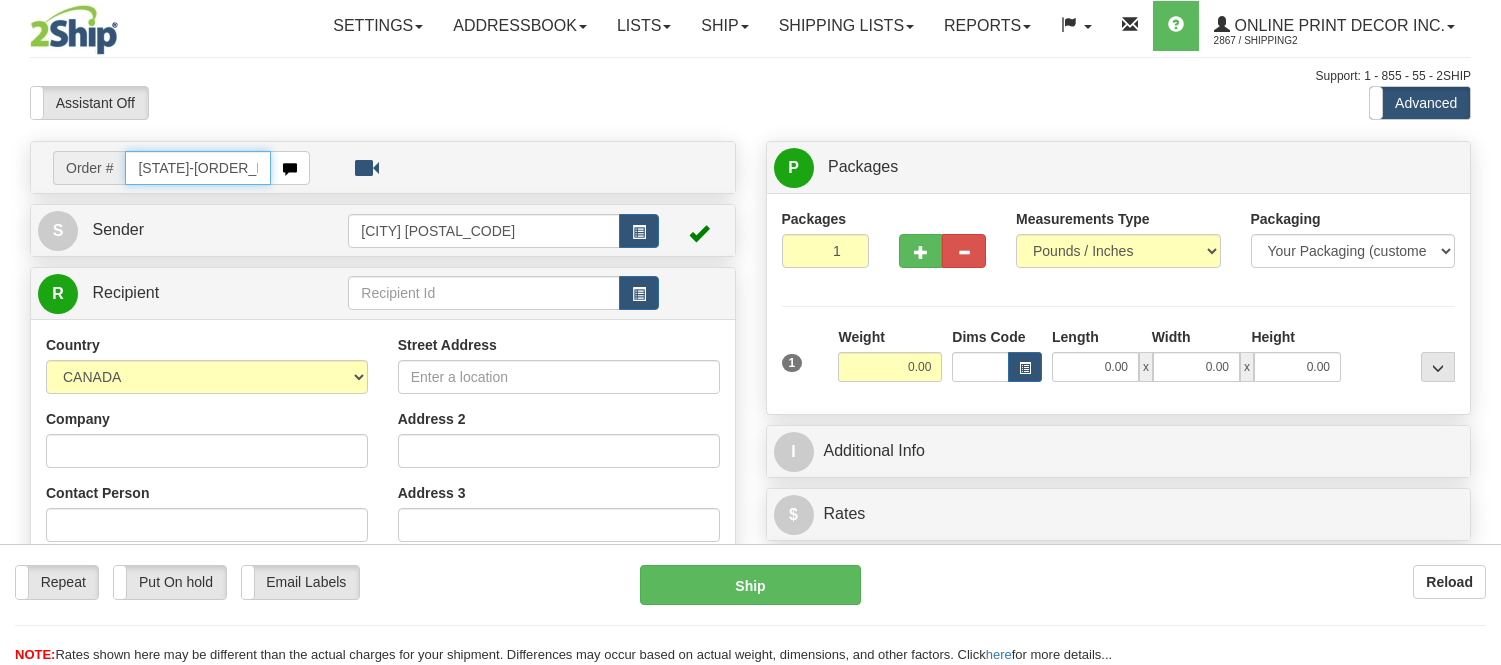 scroll, scrollTop: 0, scrollLeft: 0, axis: both 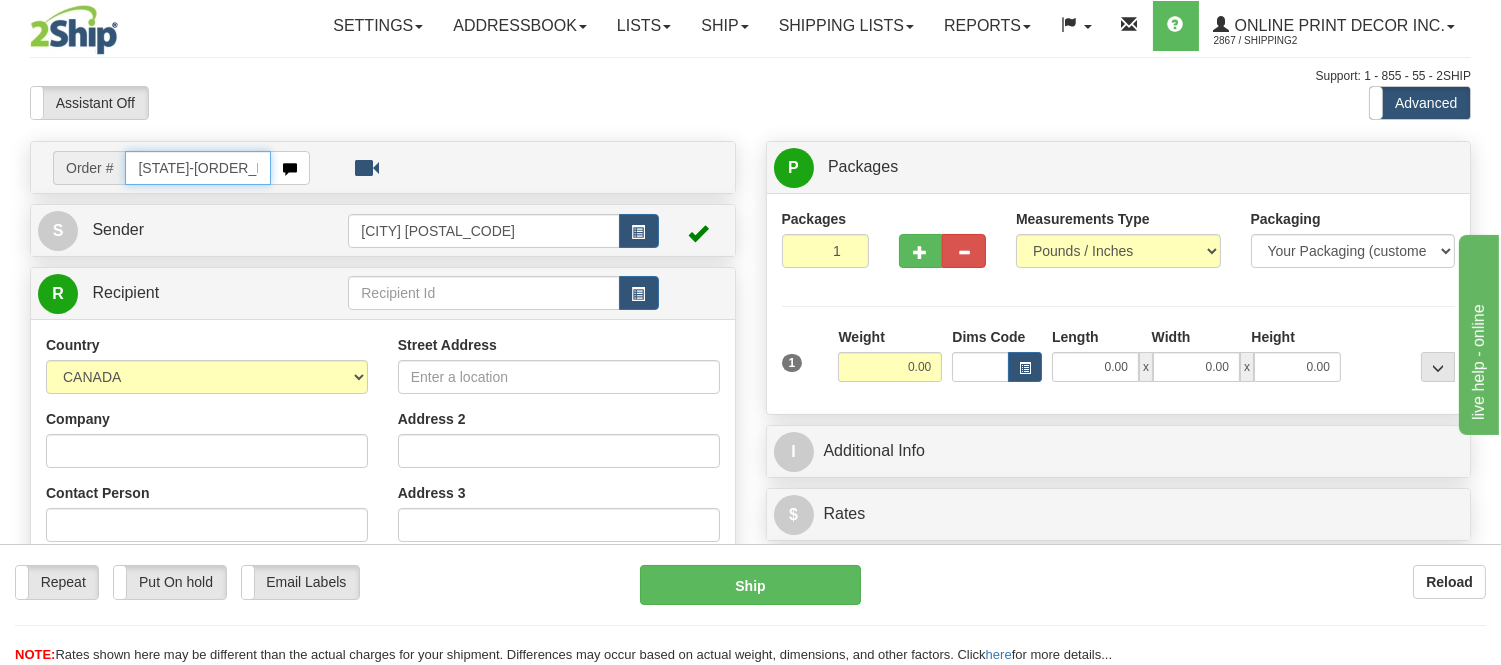 drag, startPoint x: 243, startPoint y: 168, endPoint x: 61, endPoint y: 172, distance: 182.04395 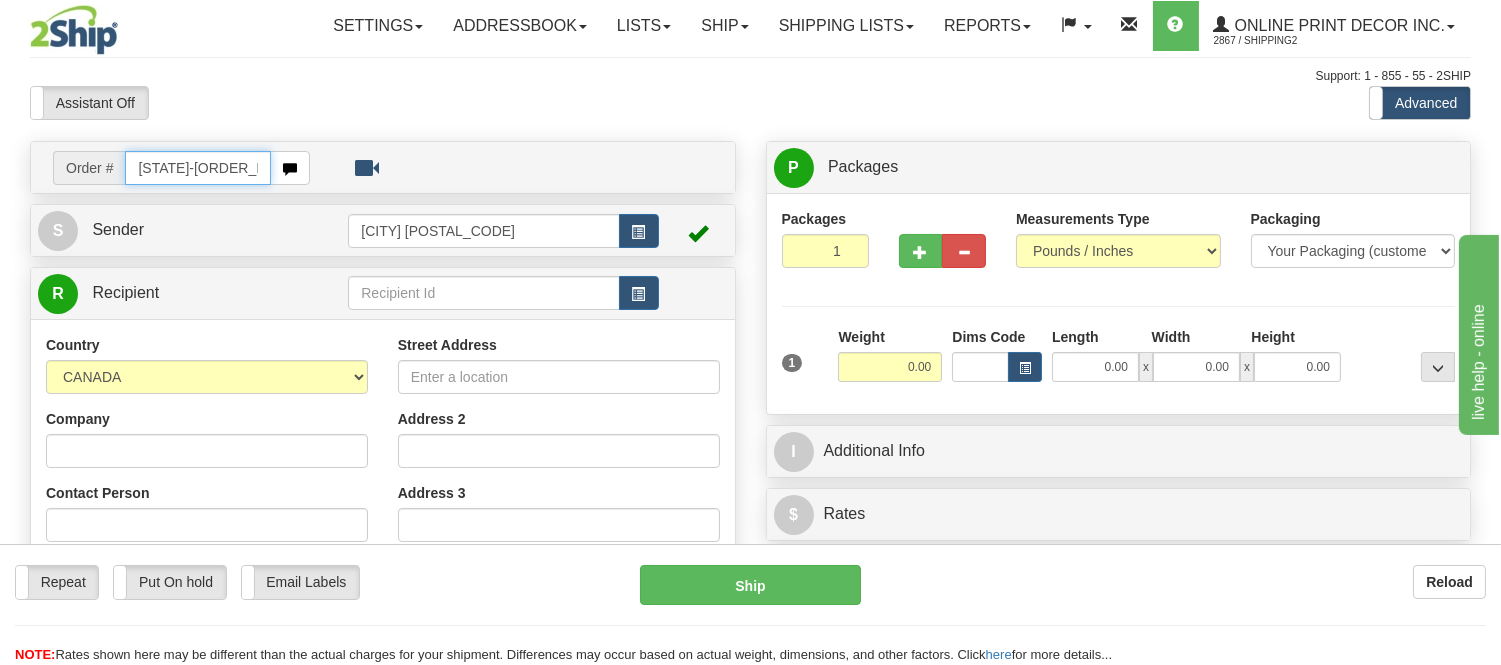 type on "[STATE]-[ORDER_ID]" 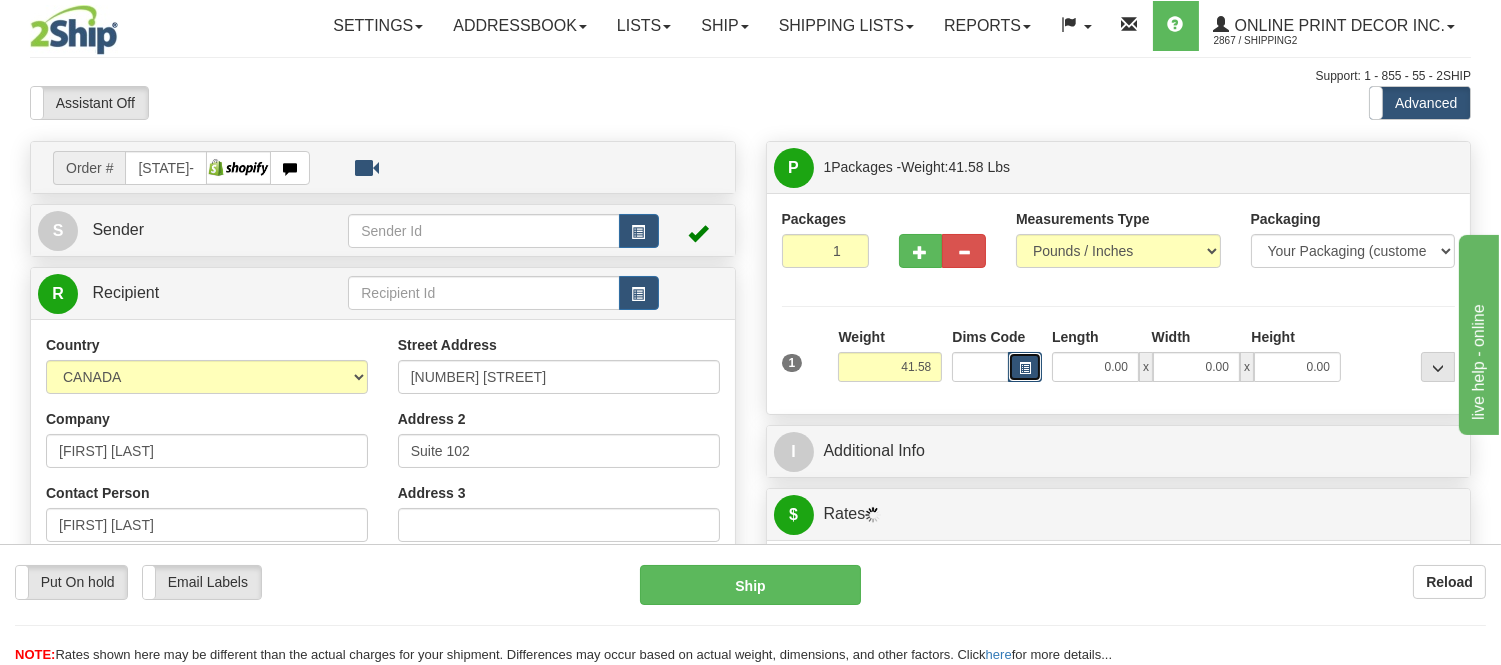 click at bounding box center [1025, 367] 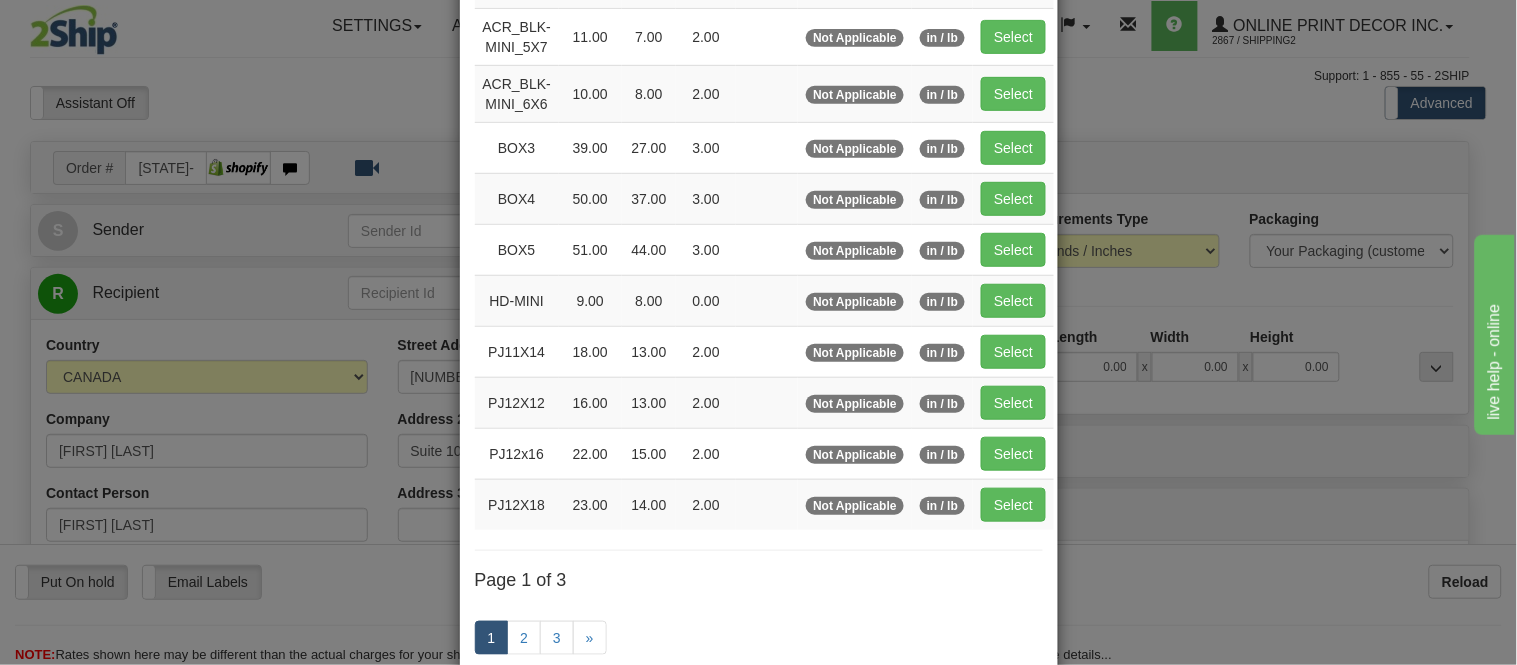 scroll, scrollTop: 333, scrollLeft: 0, axis: vertical 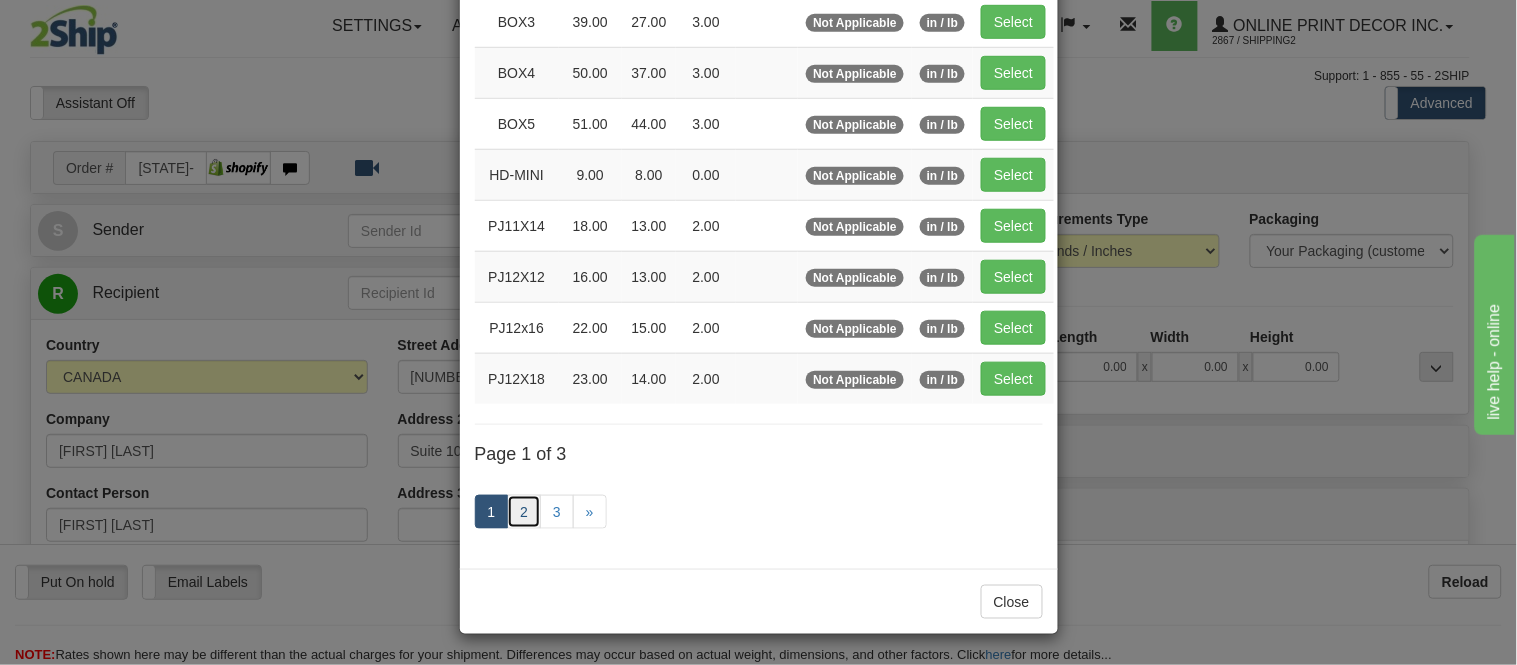 click on "2" at bounding box center (524, 512) 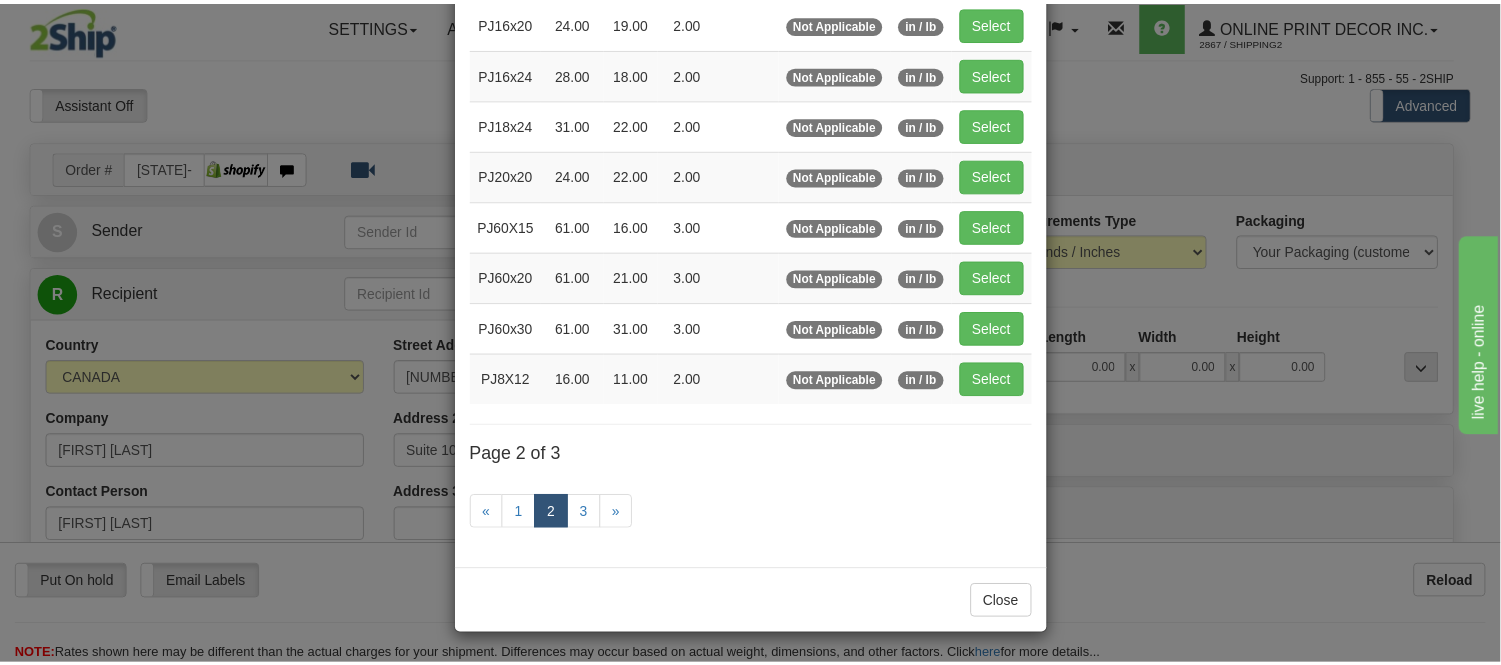 scroll, scrollTop: 325, scrollLeft: 0, axis: vertical 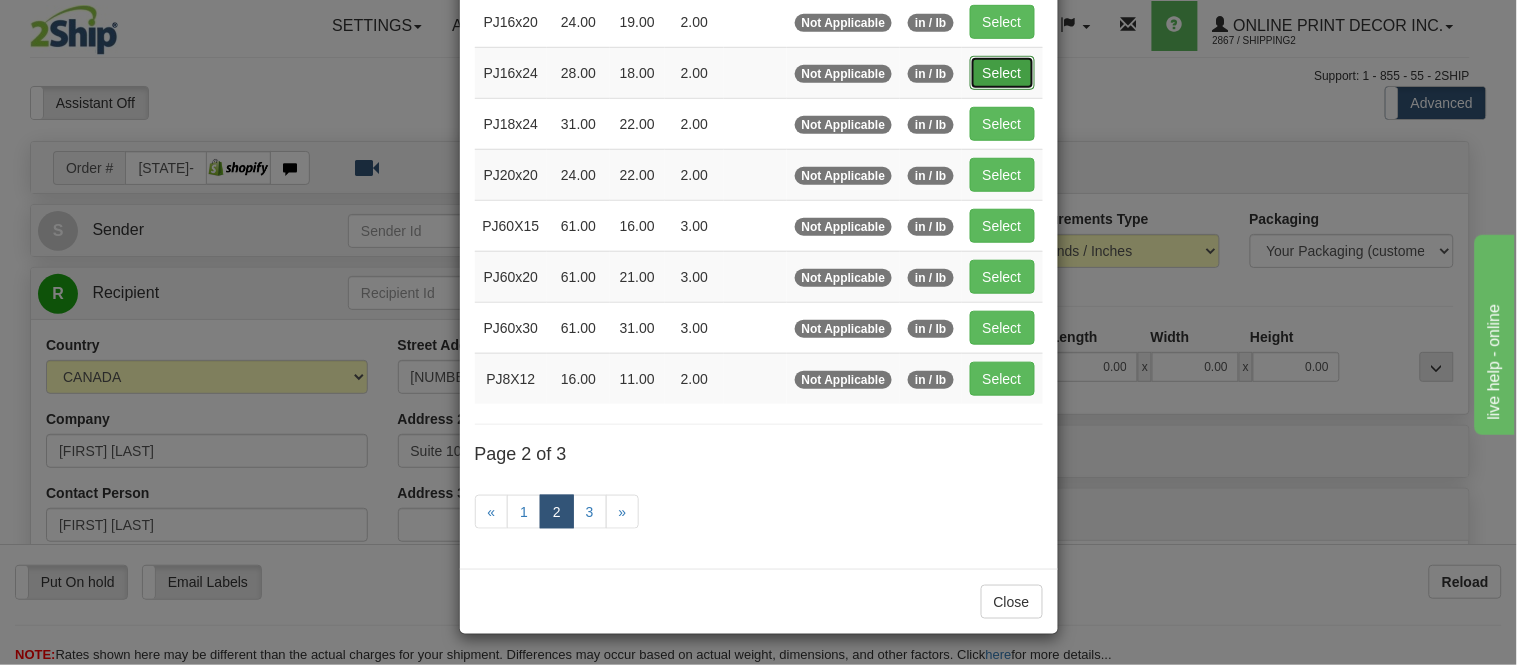 click on "Select" at bounding box center (1002, 73) 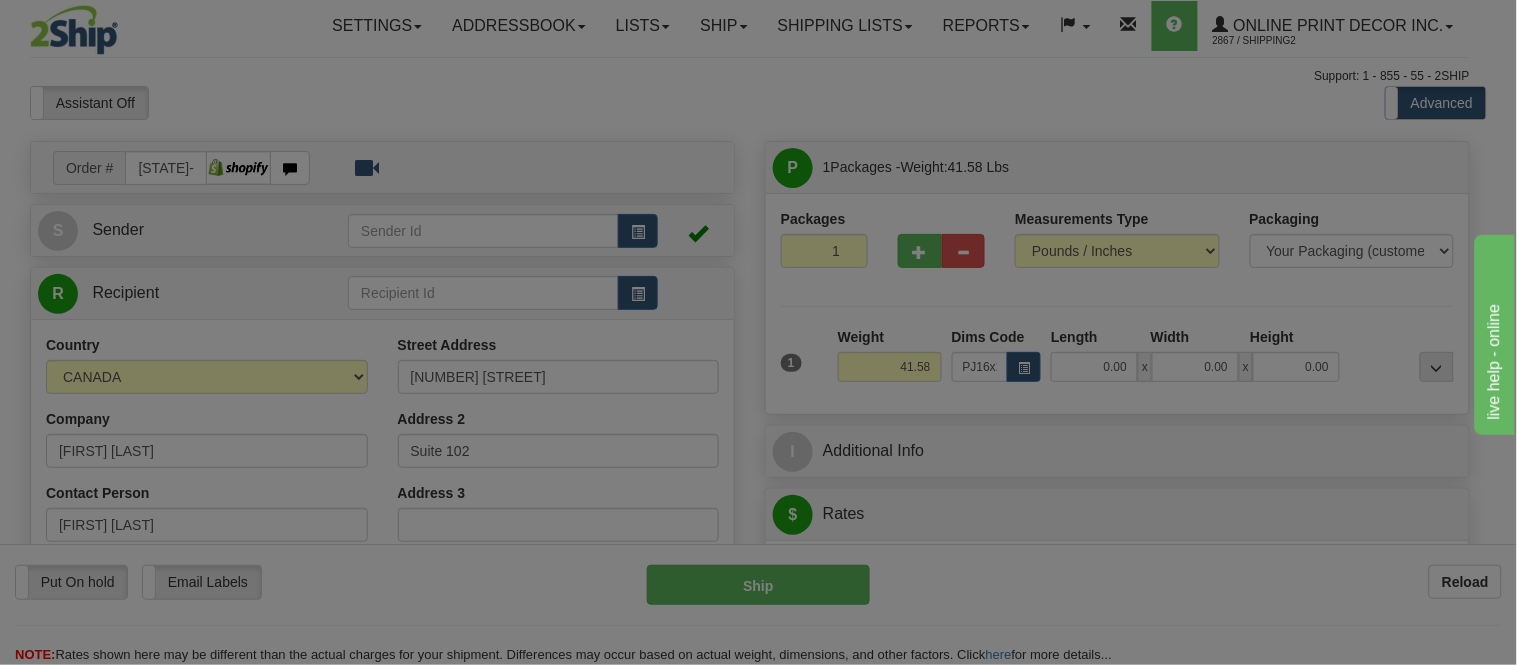 type on "28.00" 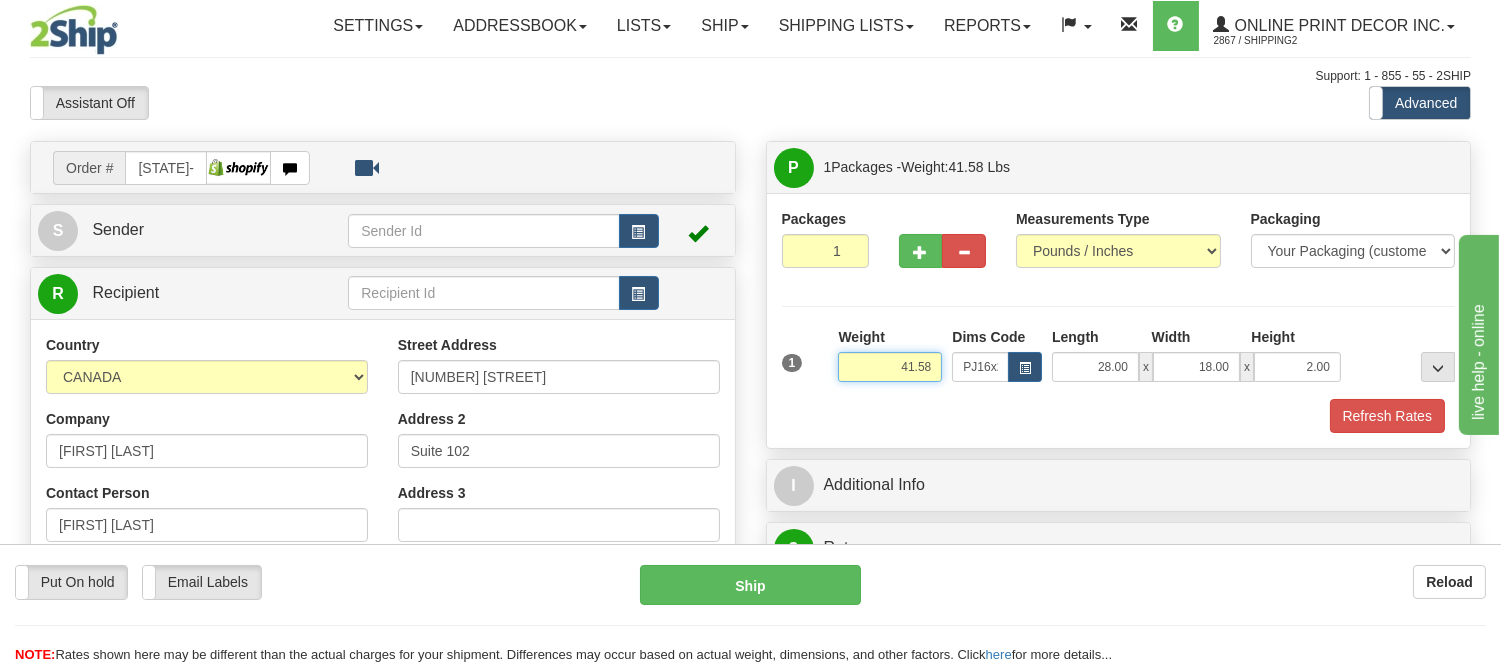 drag, startPoint x: 937, startPoint y: 360, endPoint x: 862, endPoint y: 377, distance: 76.902534 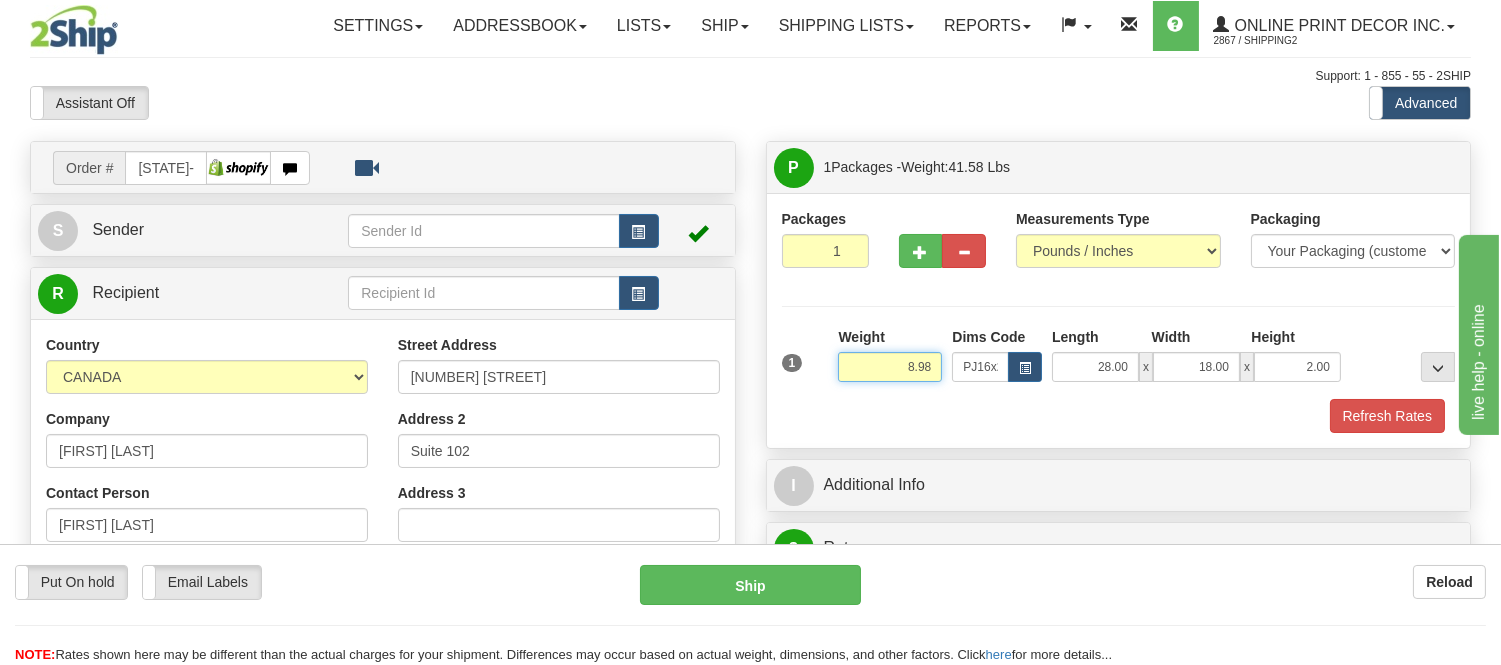 type on "8.98" 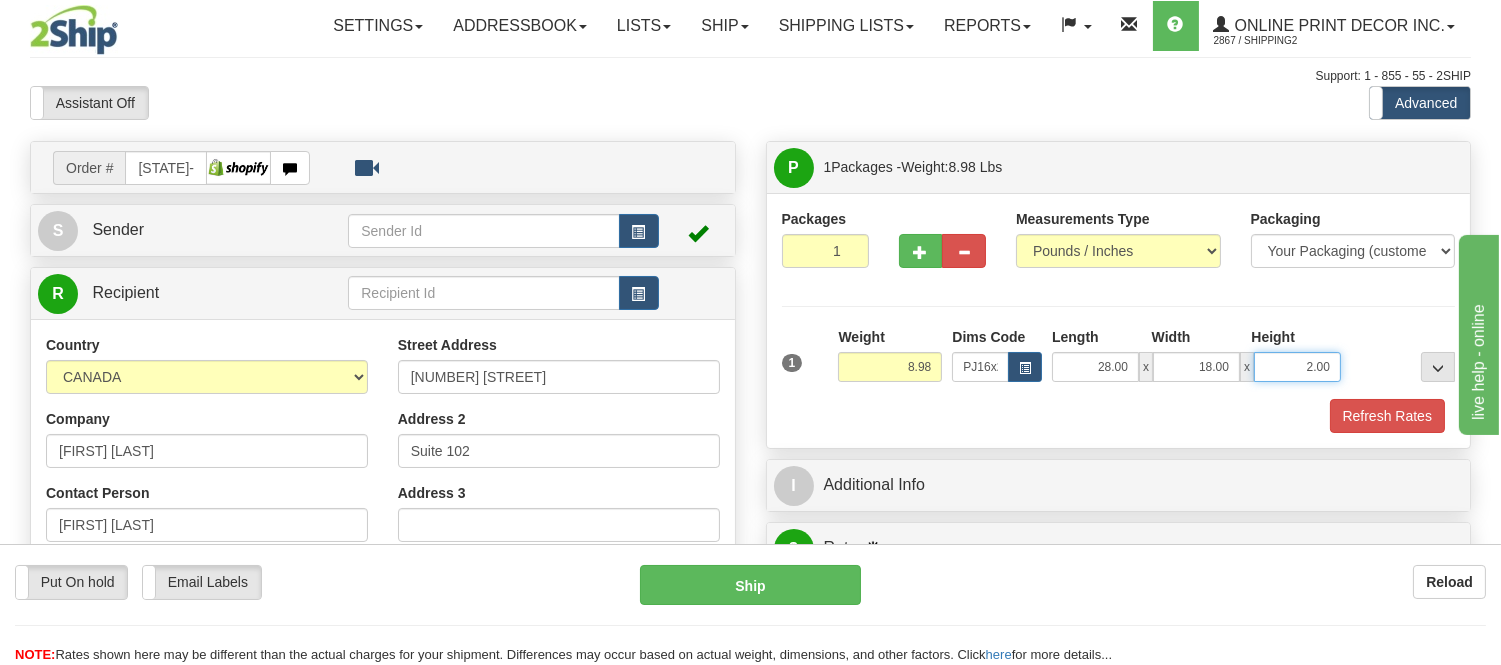 drag, startPoint x: 1328, startPoint y: 366, endPoint x: 1292, endPoint y: 372, distance: 36.496574 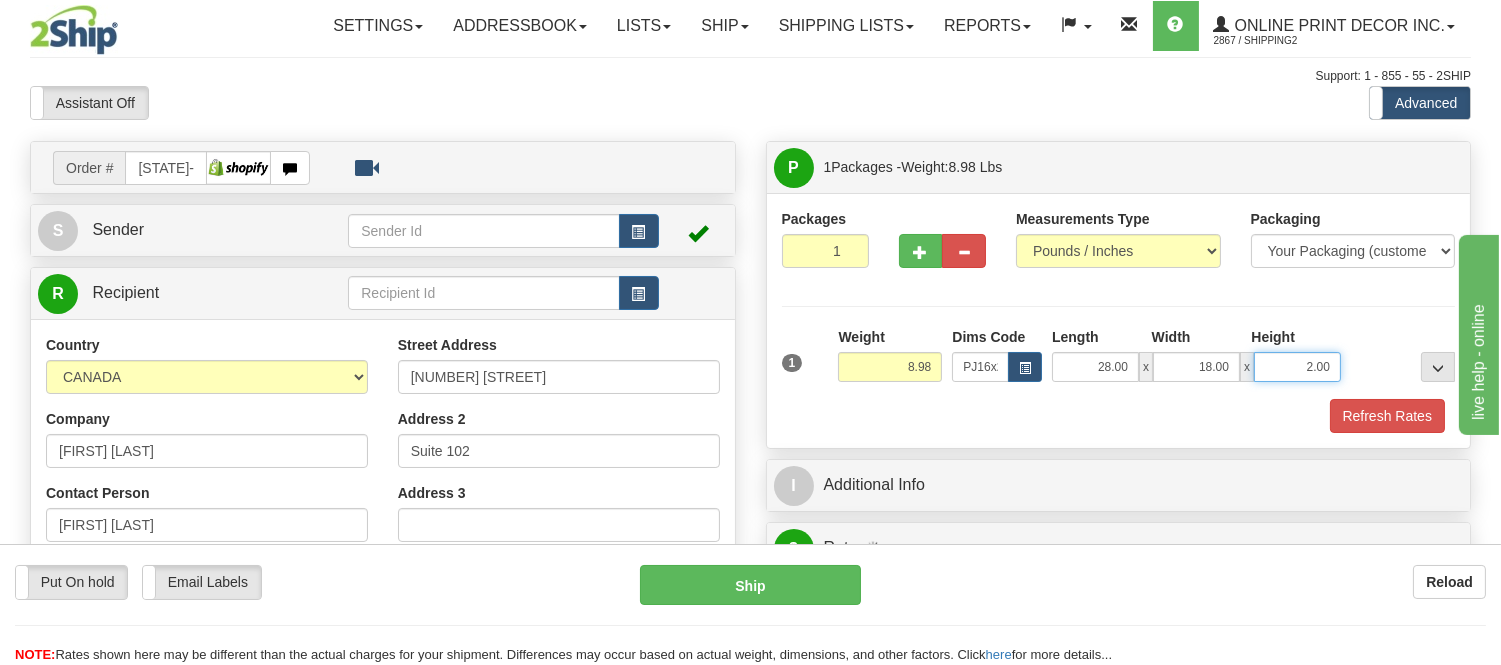 click on "2.00" at bounding box center (1297, 367) 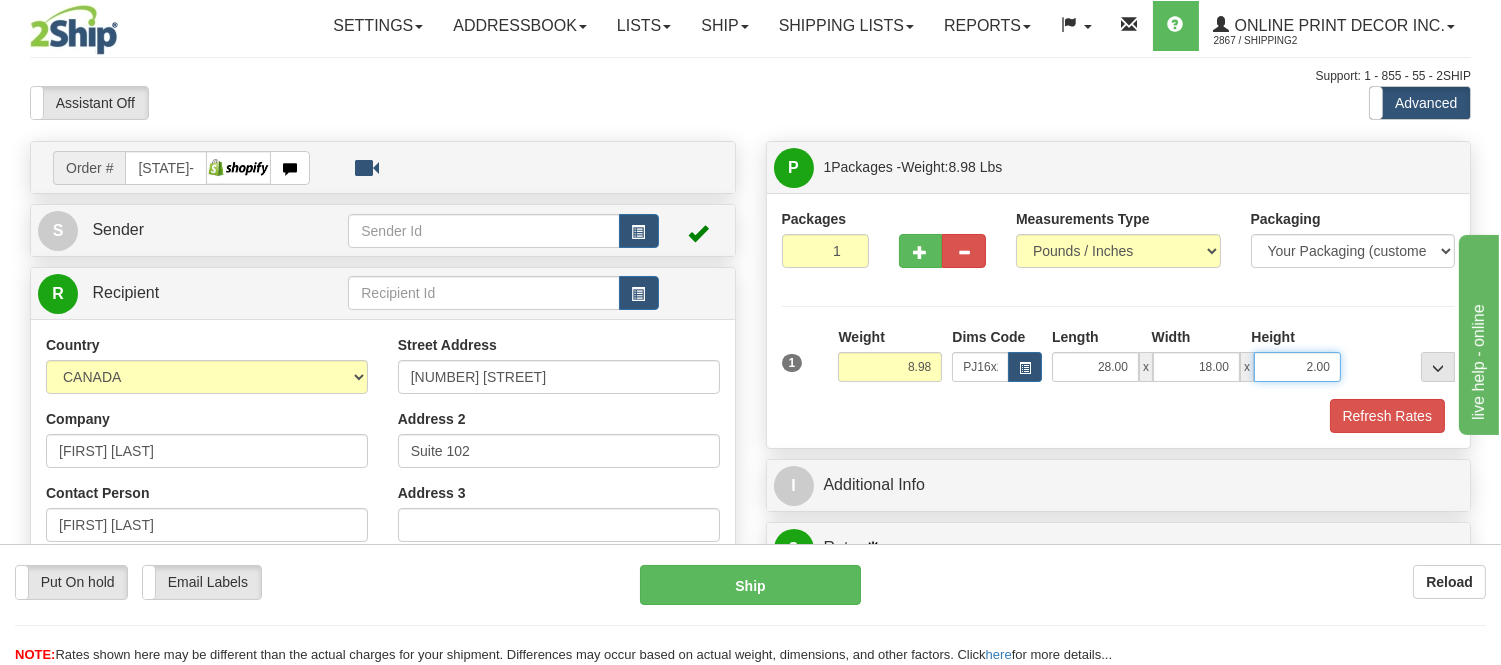 type on "4" 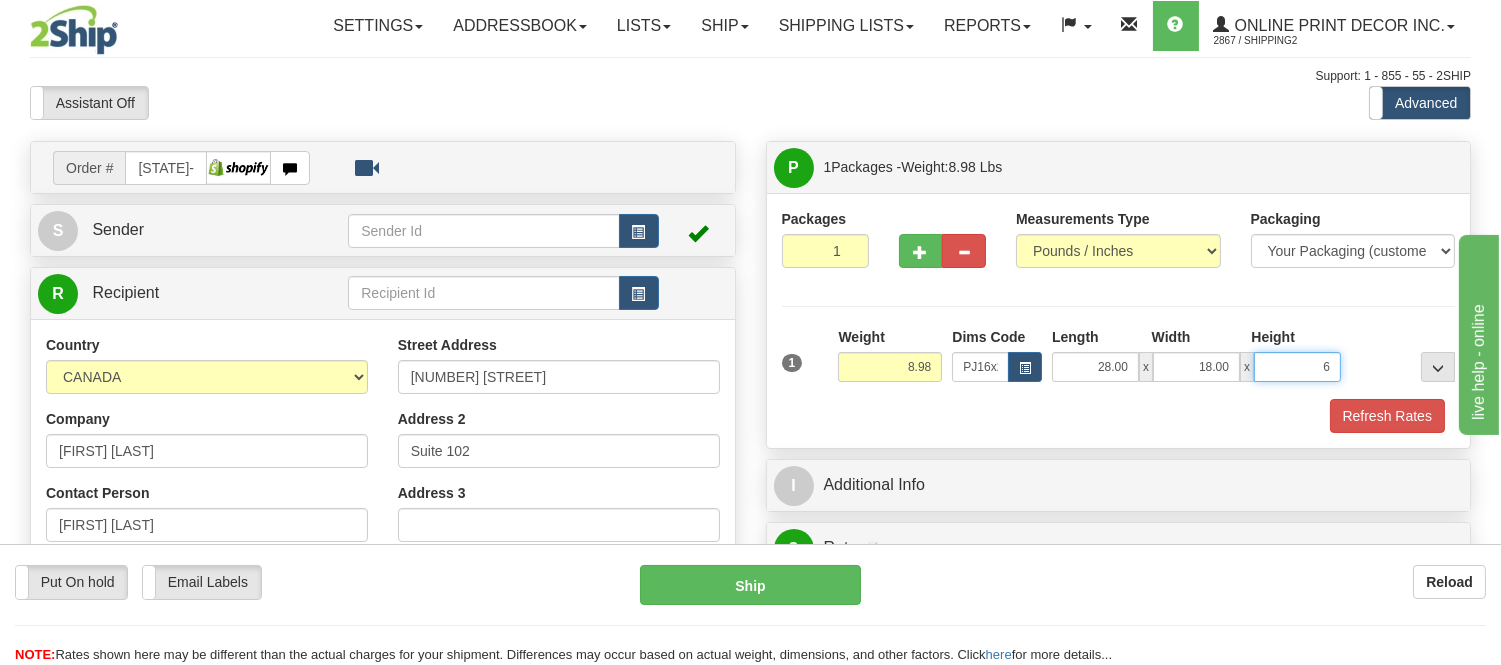 click on "Delete" at bounding box center (0, 0) 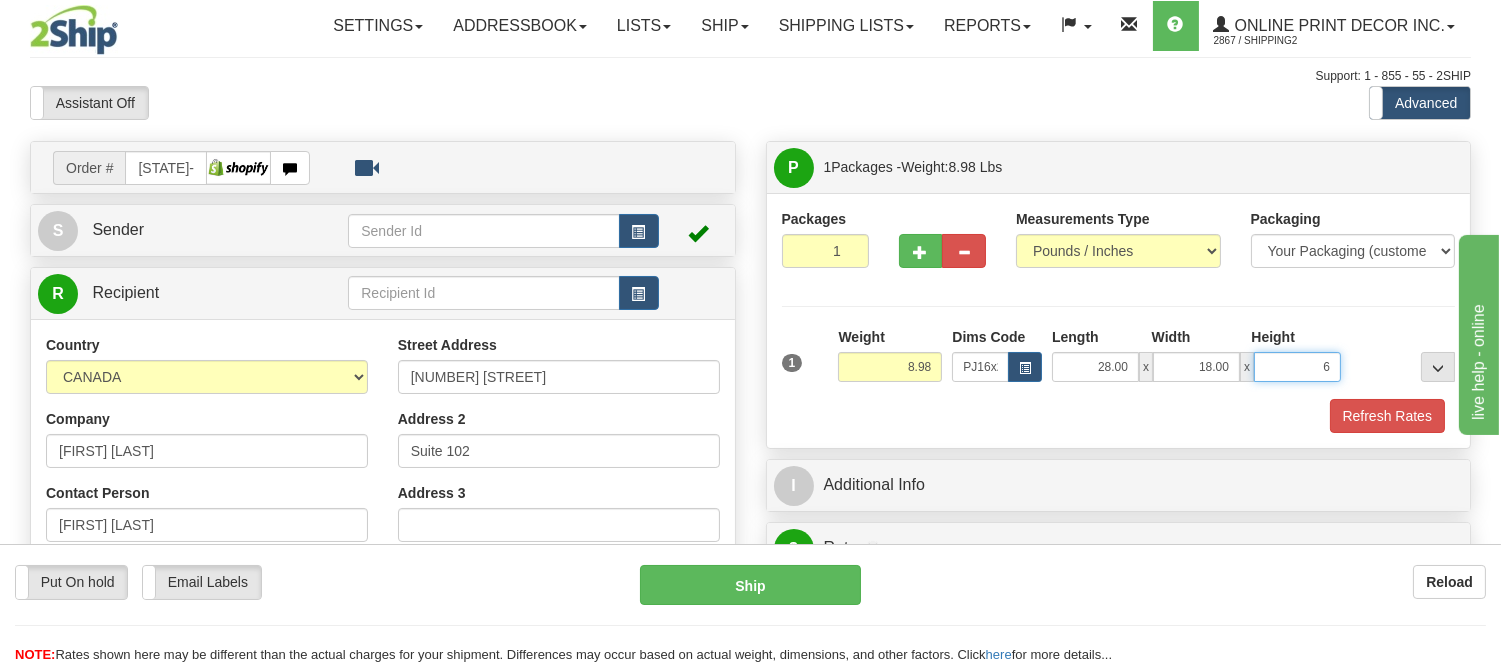 type on "6.00" 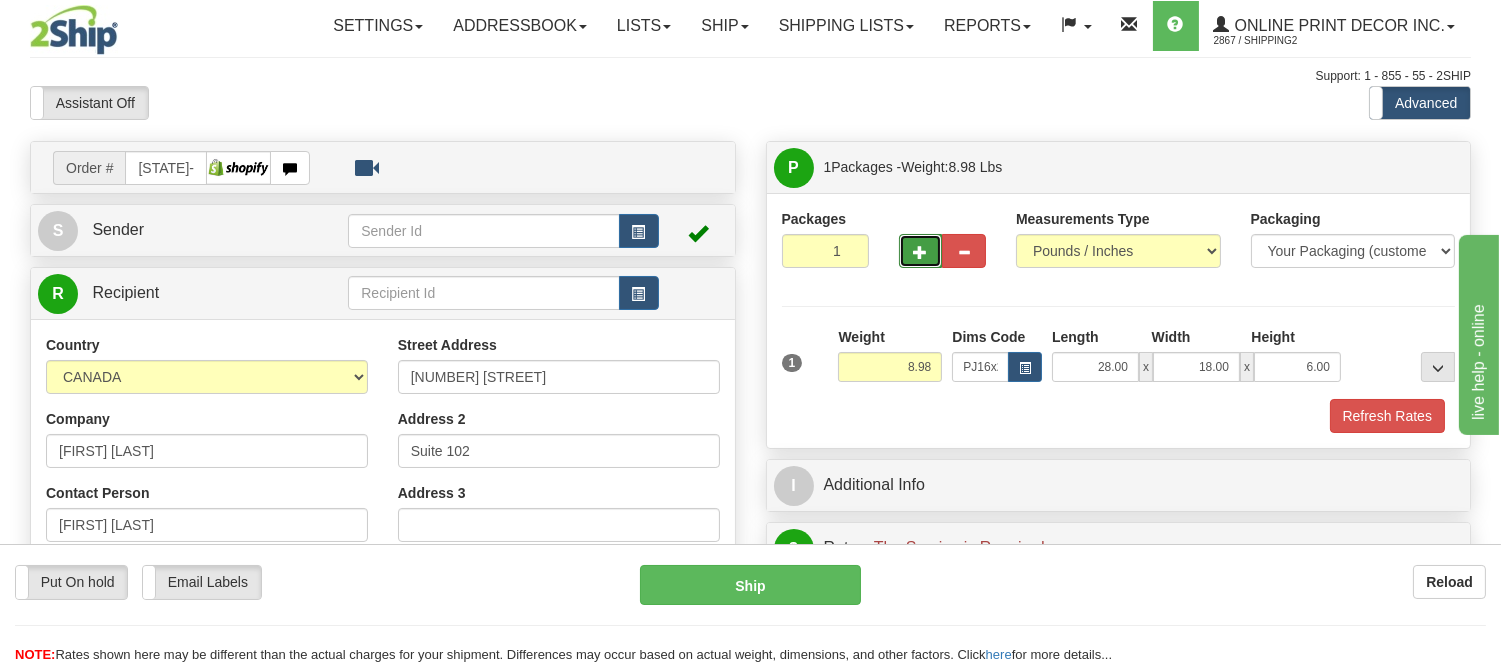 click at bounding box center [921, 252] 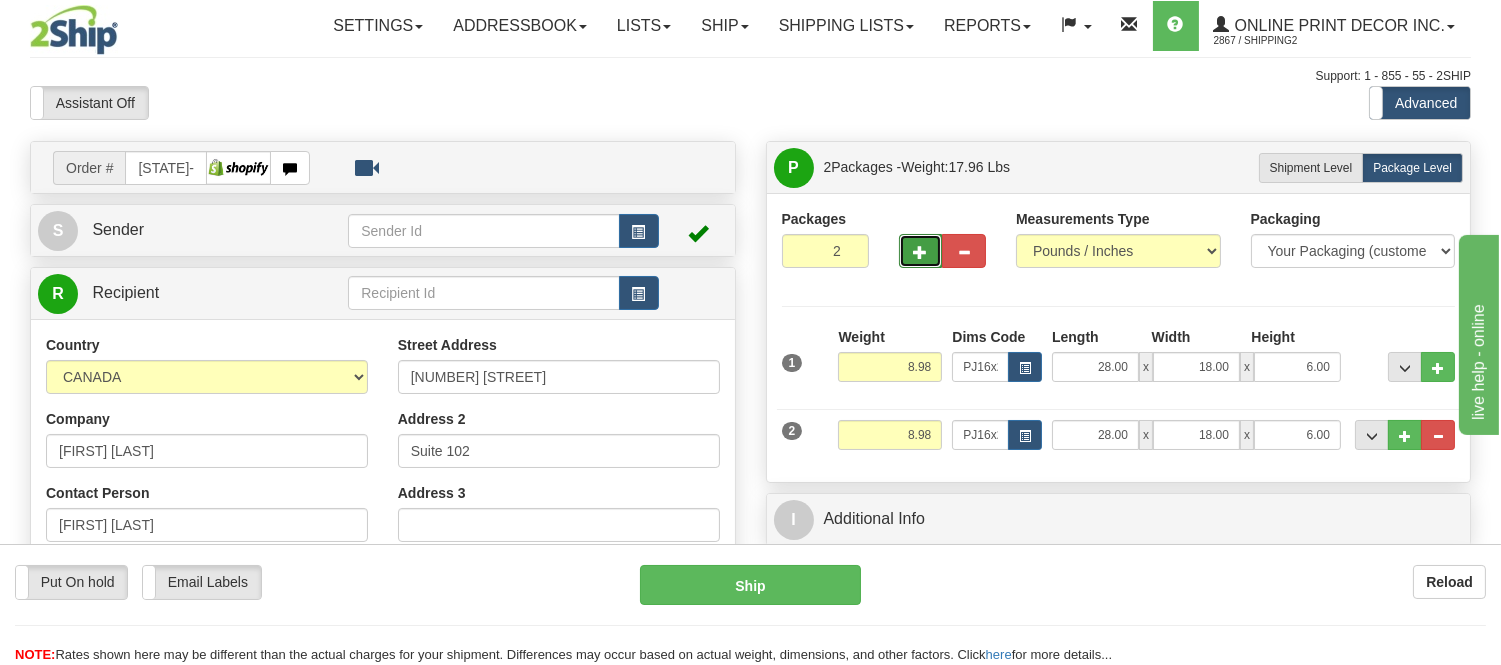 click at bounding box center [921, 252] 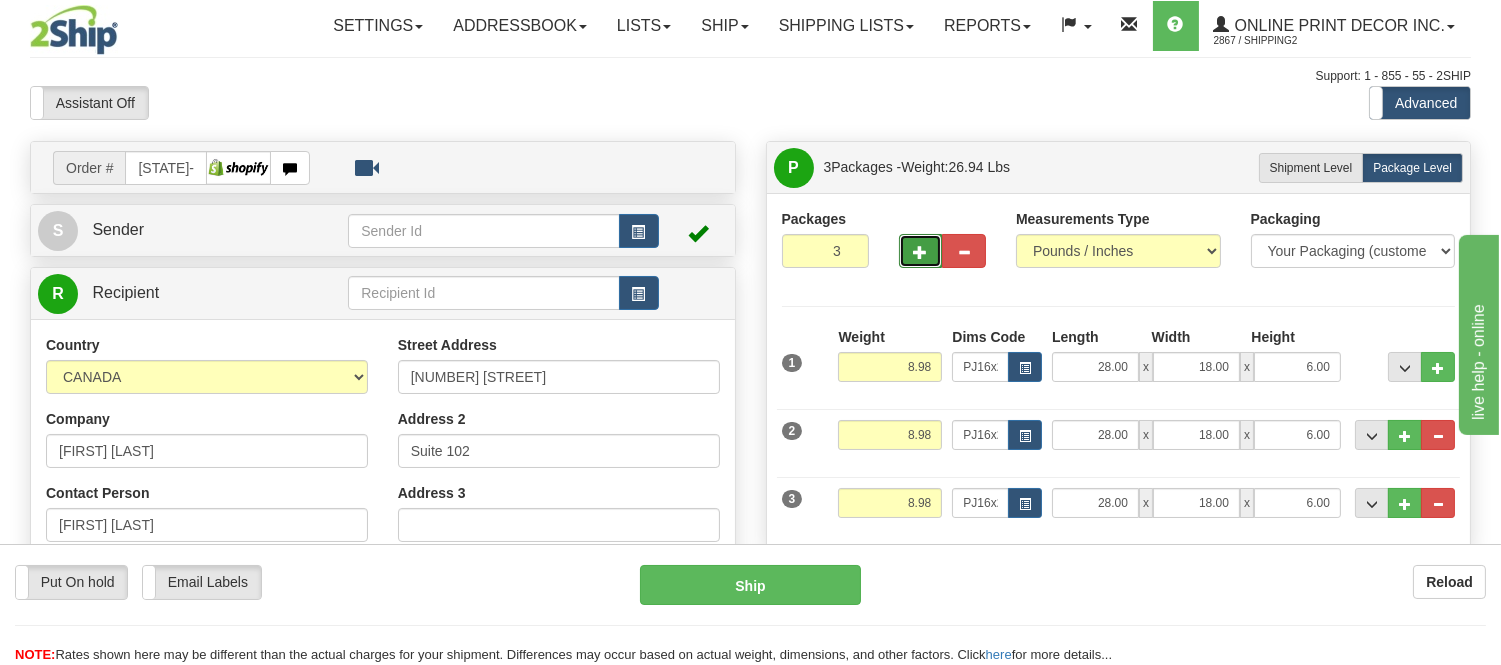 click at bounding box center [921, 252] 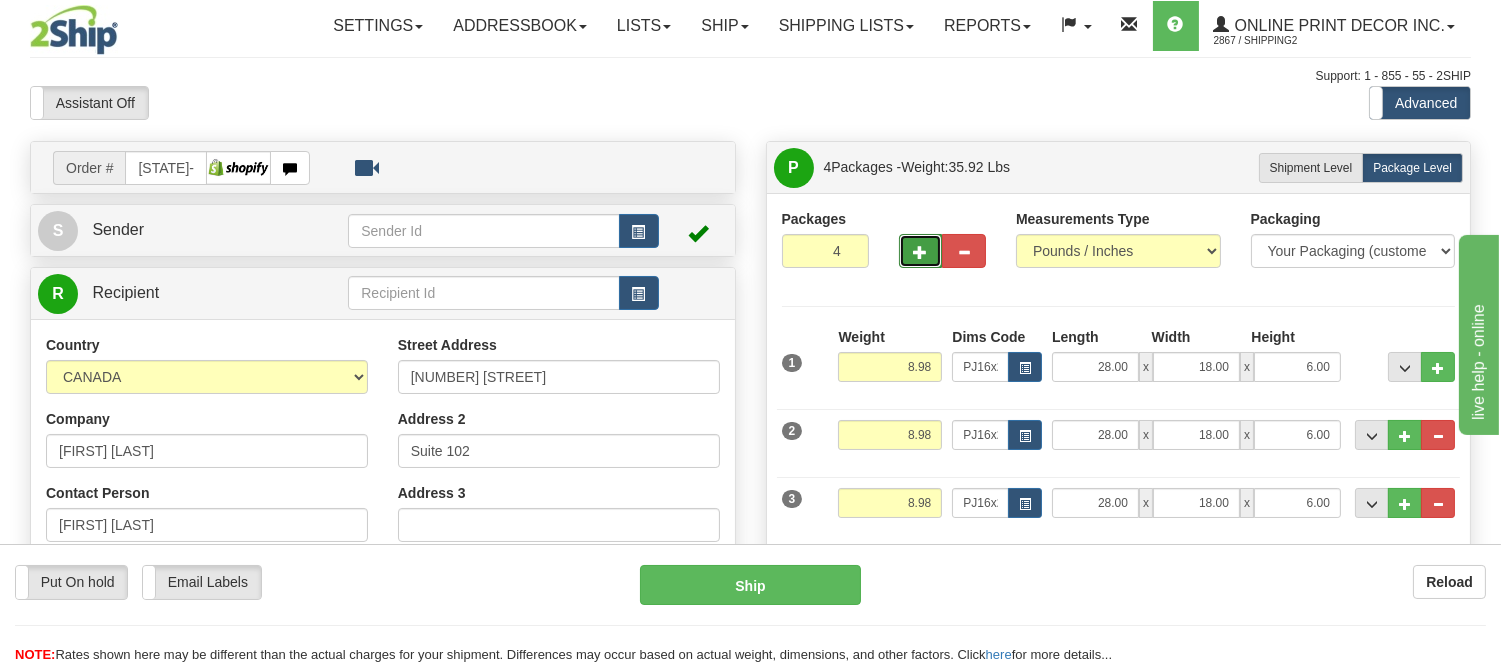 click at bounding box center (921, 252) 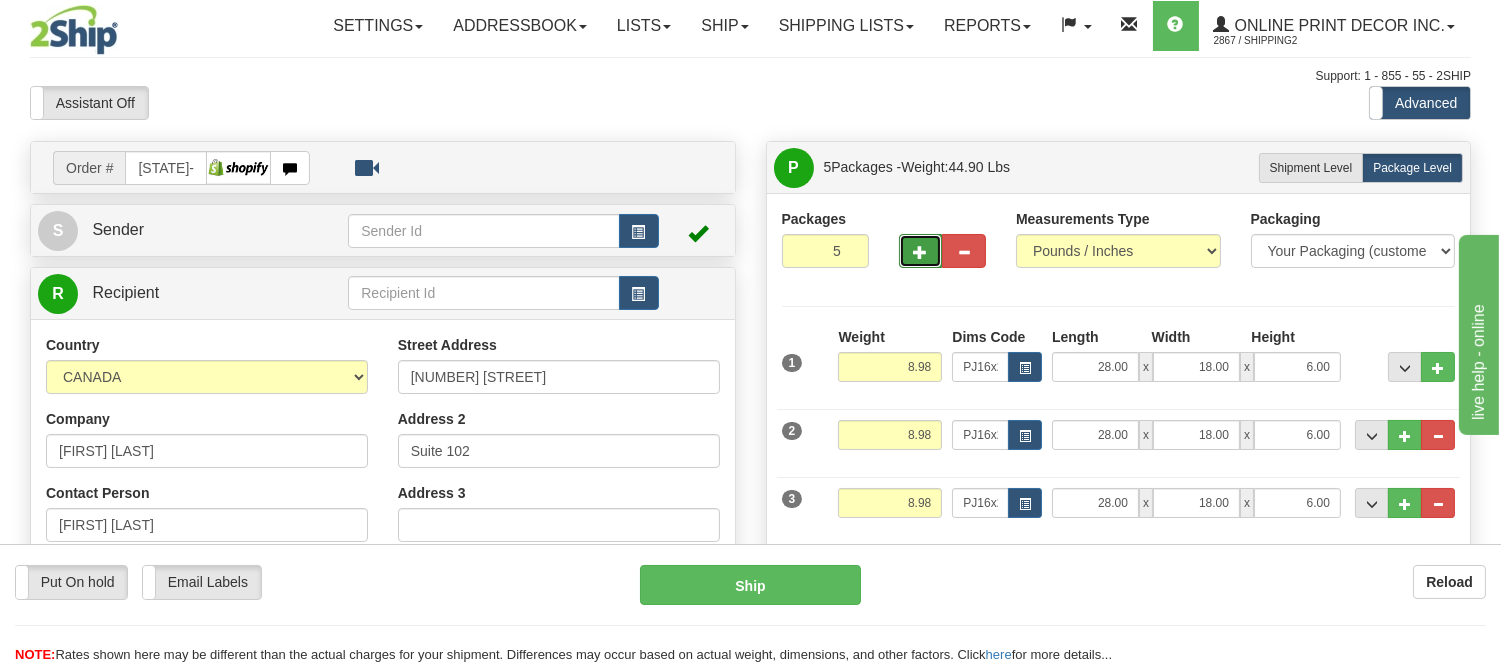 click at bounding box center [921, 252] 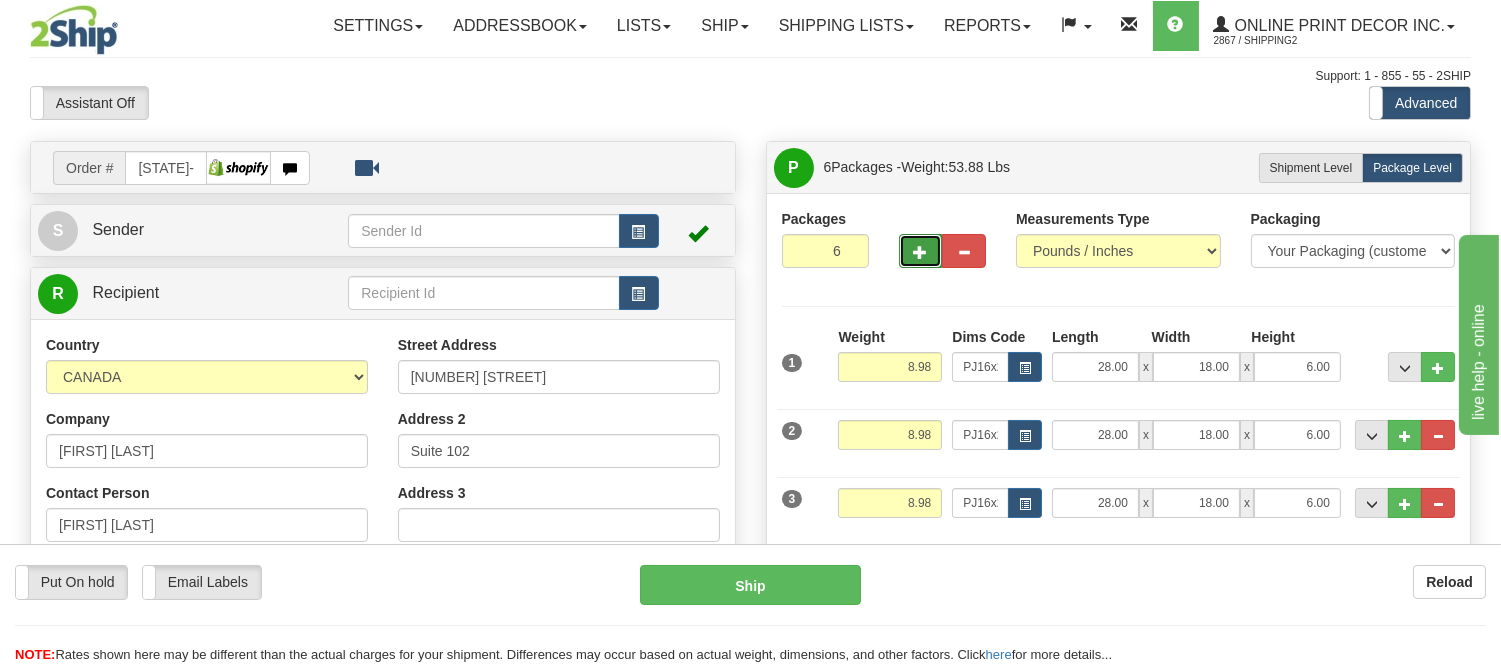 click at bounding box center (921, 252) 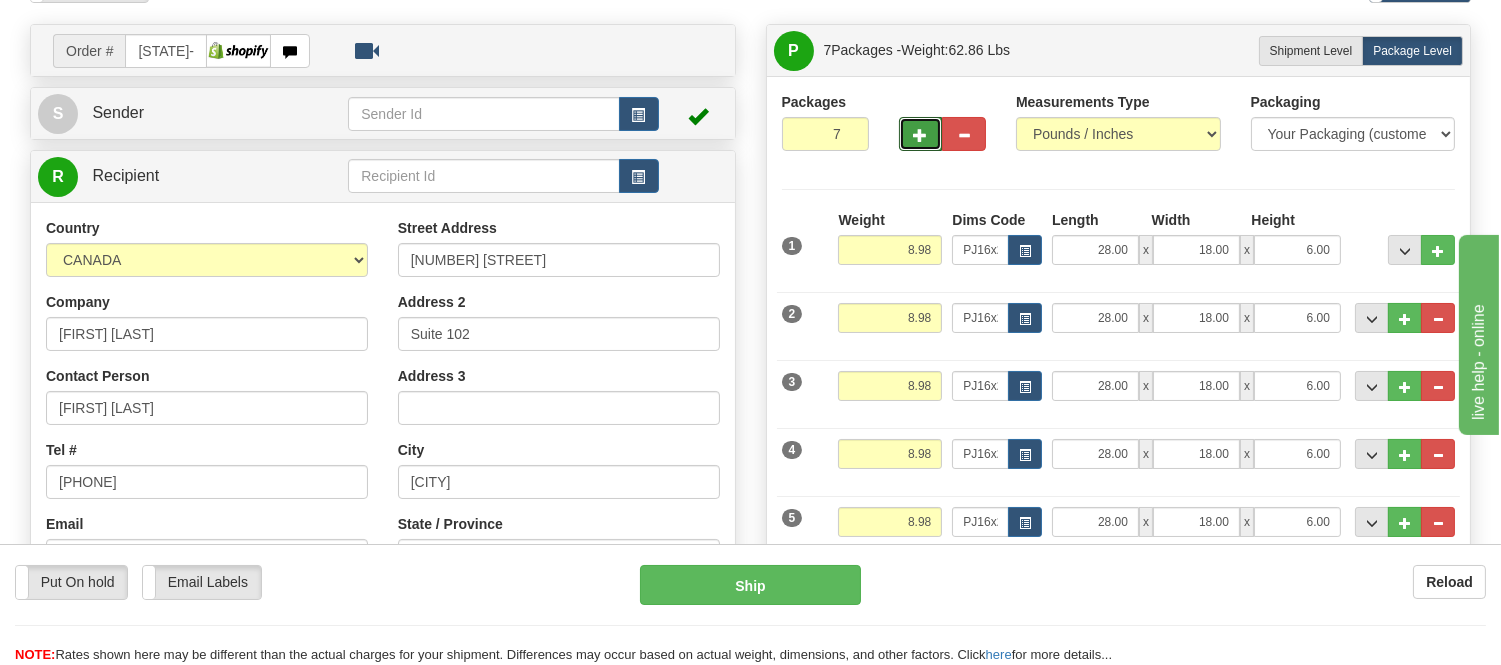 scroll, scrollTop: 222, scrollLeft: 0, axis: vertical 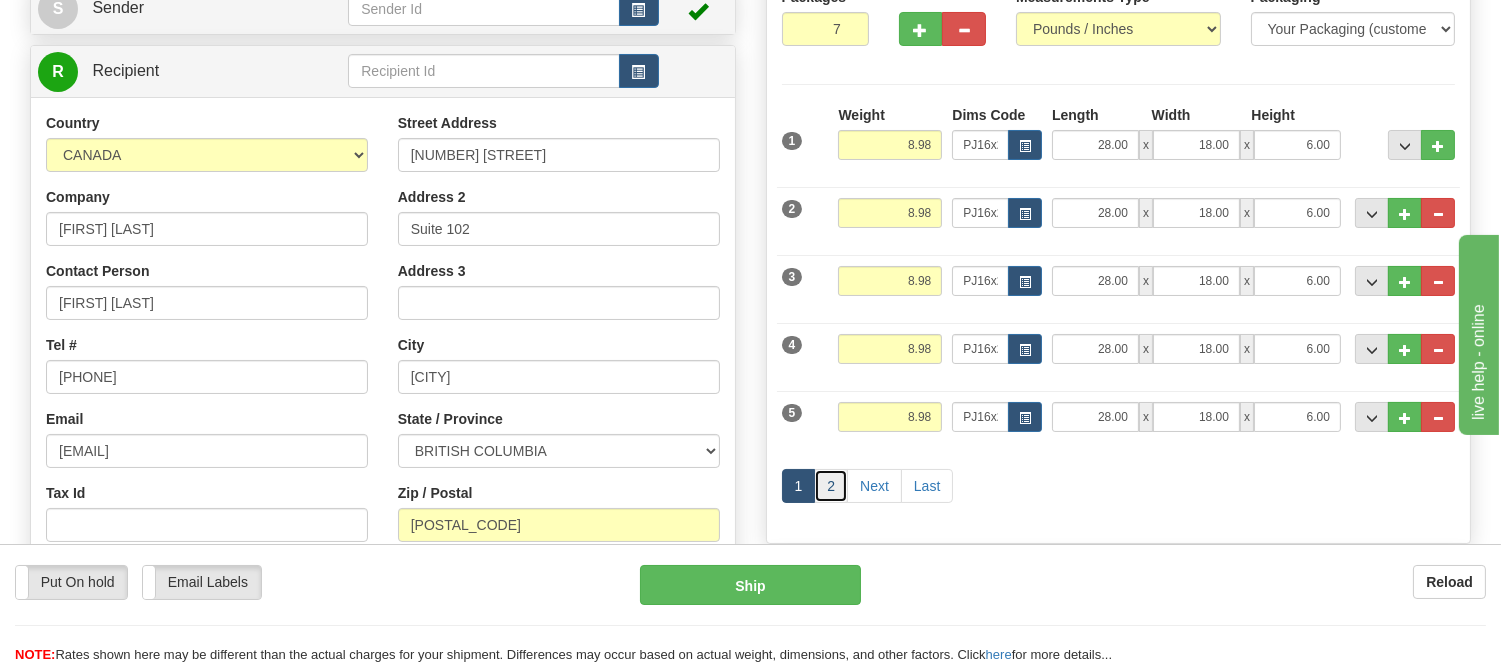 click on "2" at bounding box center [831, 486] 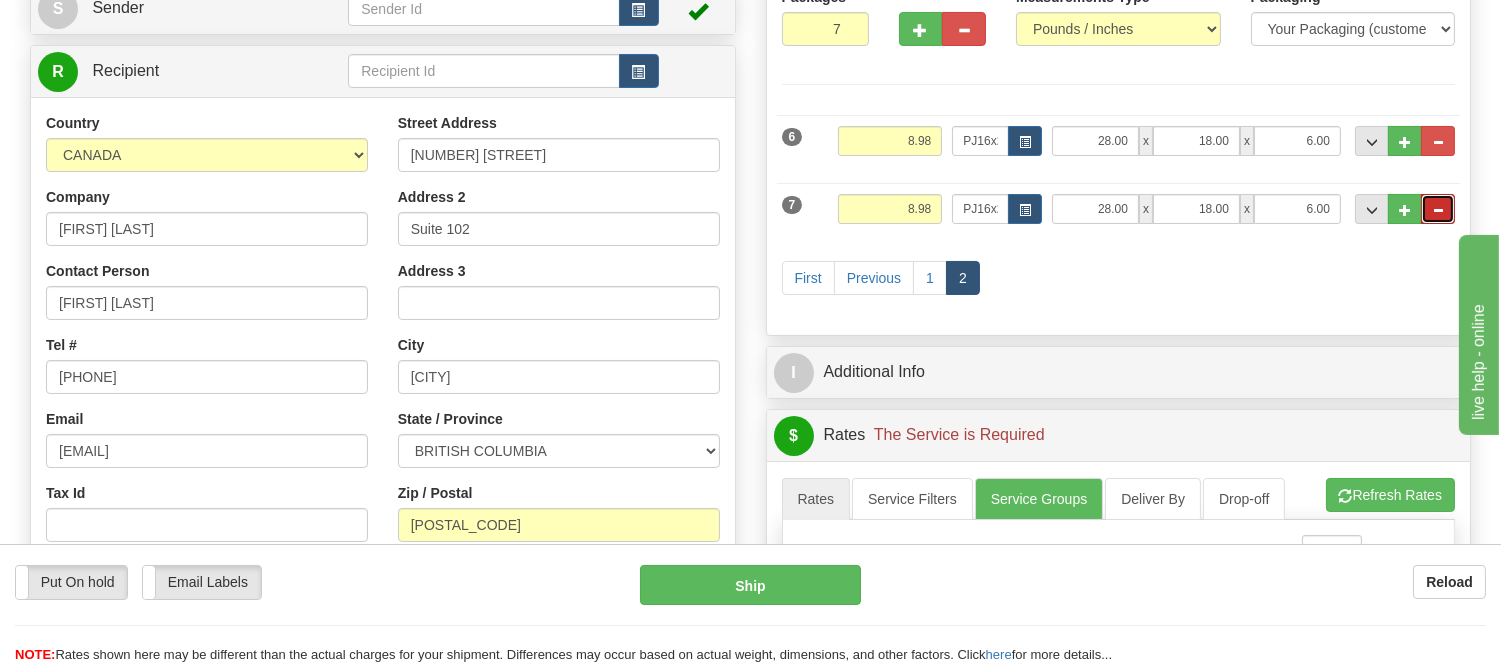 click at bounding box center (1438, 210) 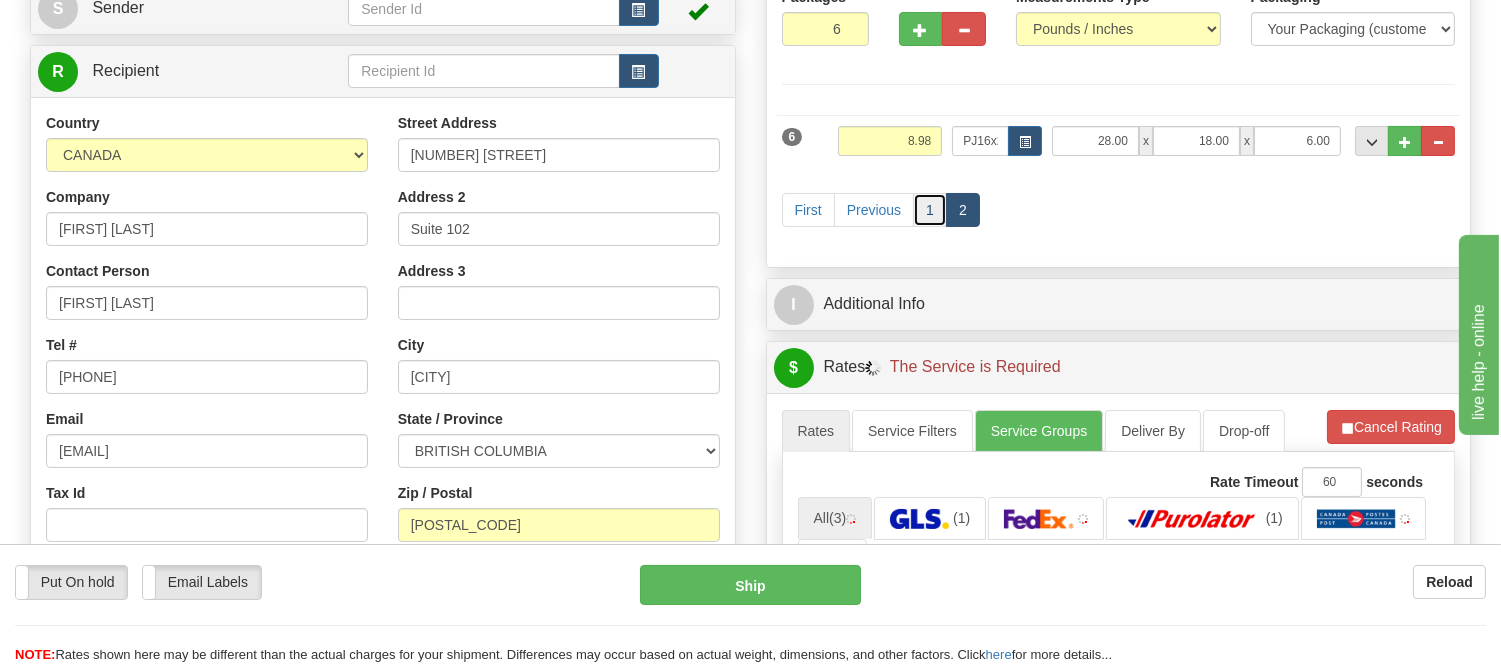 click on "1" at bounding box center (930, 210) 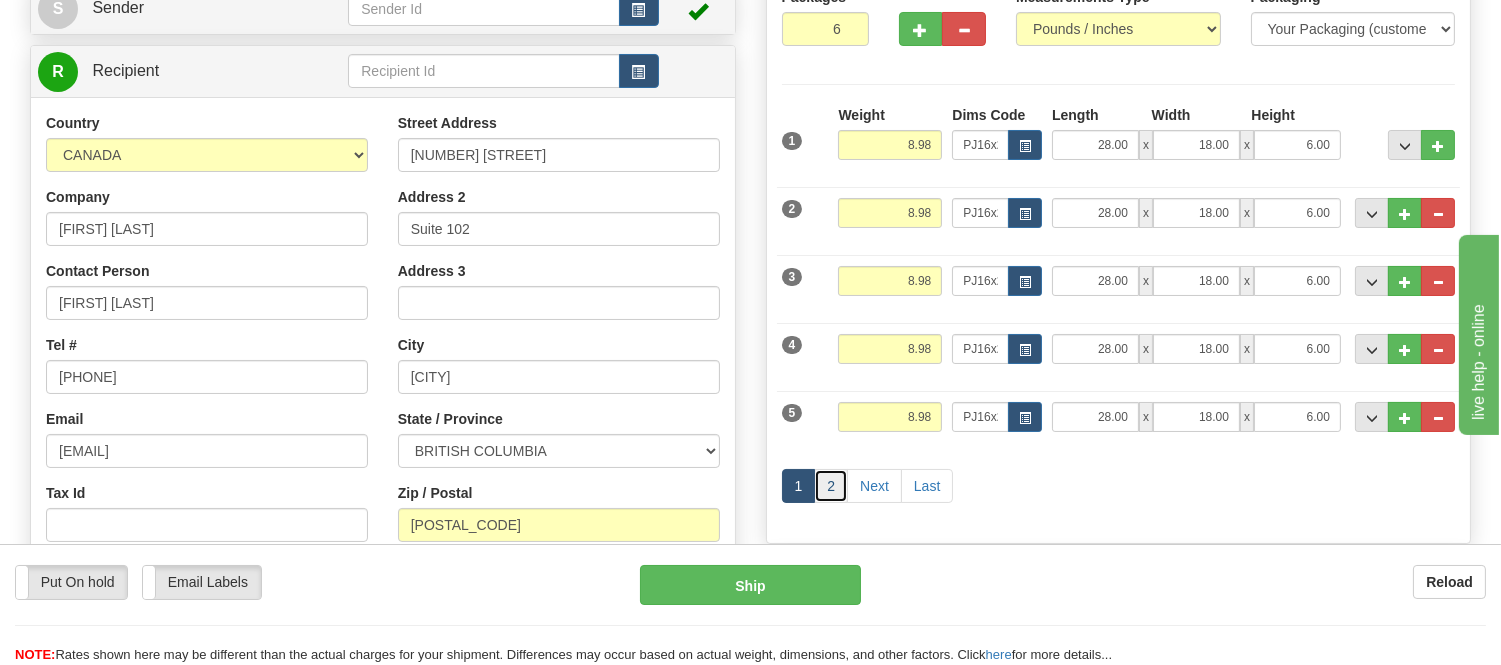 click on "2" at bounding box center [831, 486] 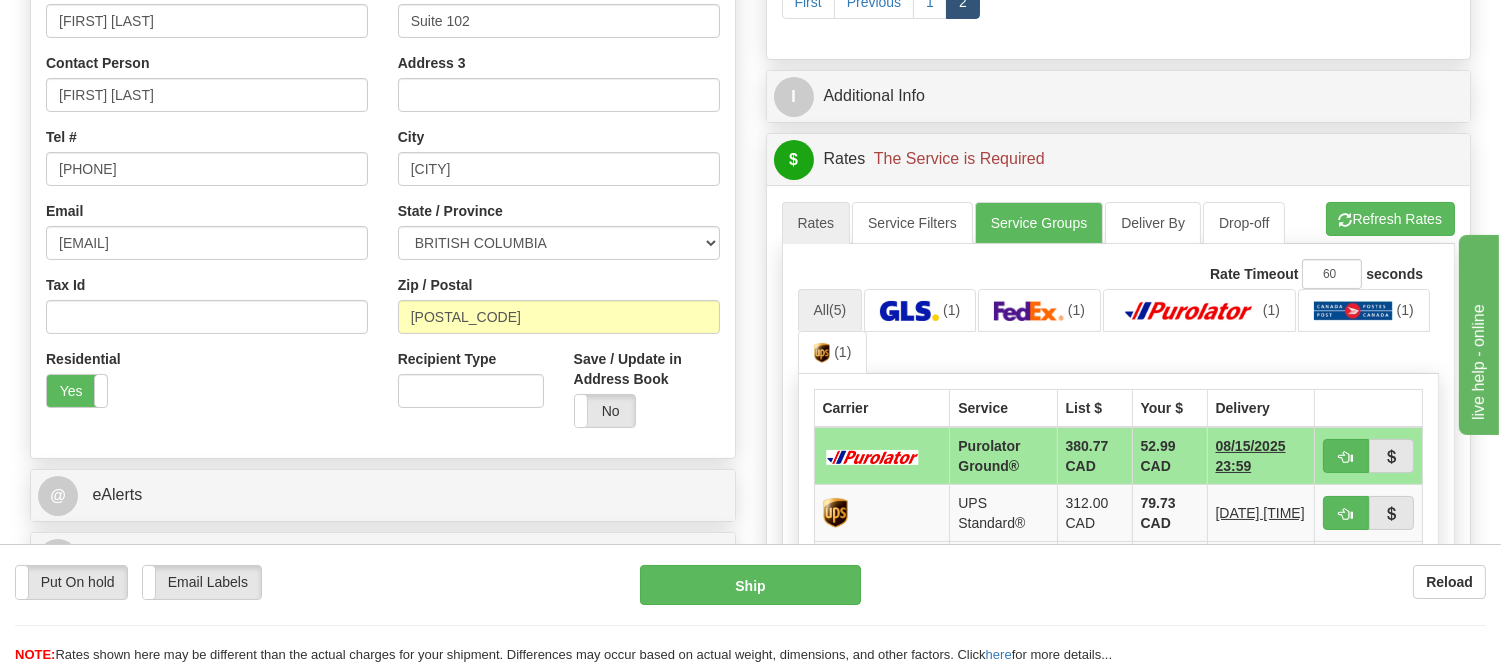 scroll, scrollTop: 444, scrollLeft: 0, axis: vertical 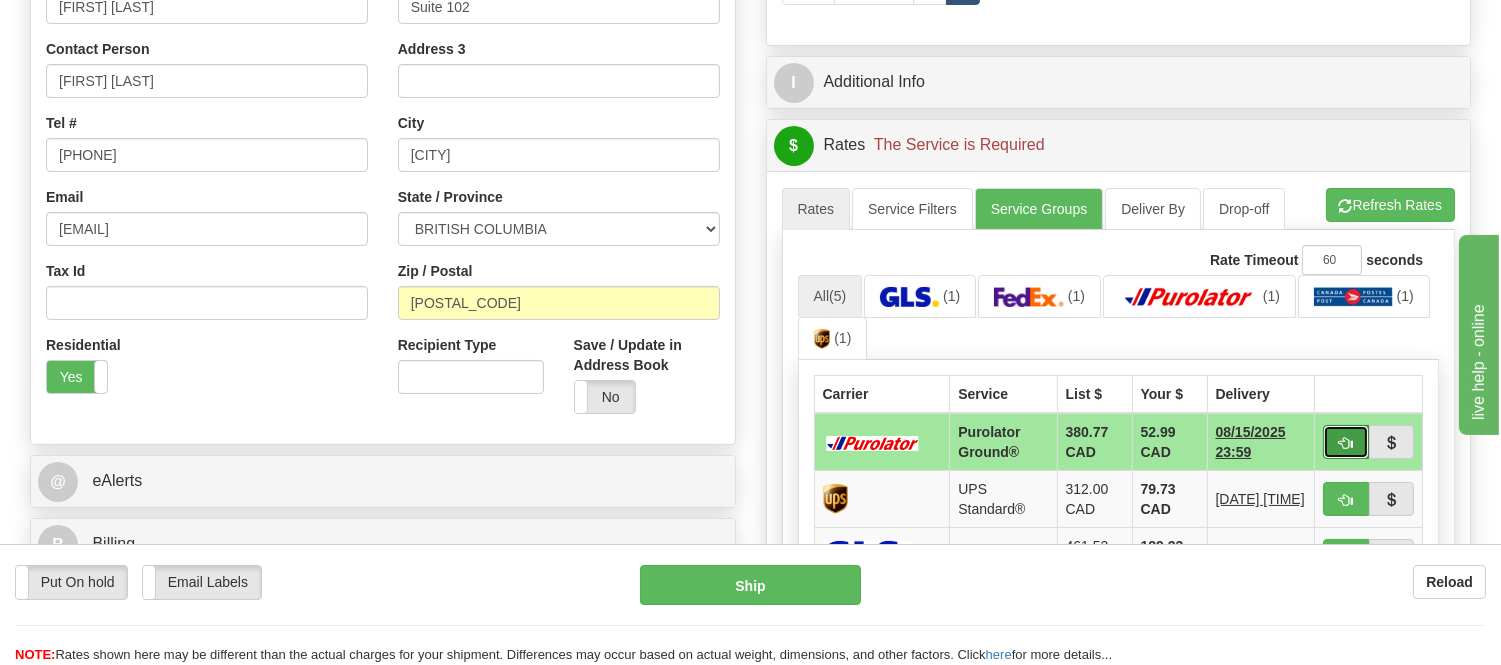 click at bounding box center (1346, 442) 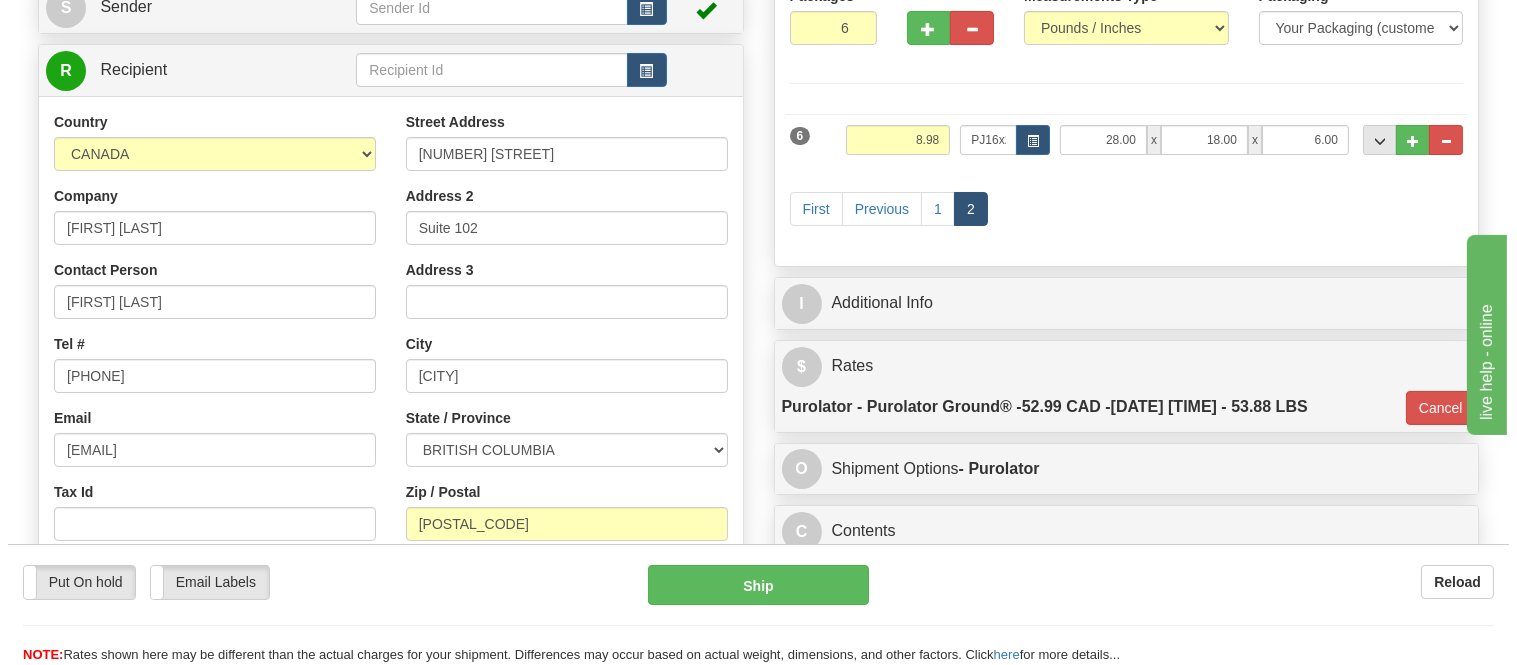 scroll, scrollTop: 222, scrollLeft: 0, axis: vertical 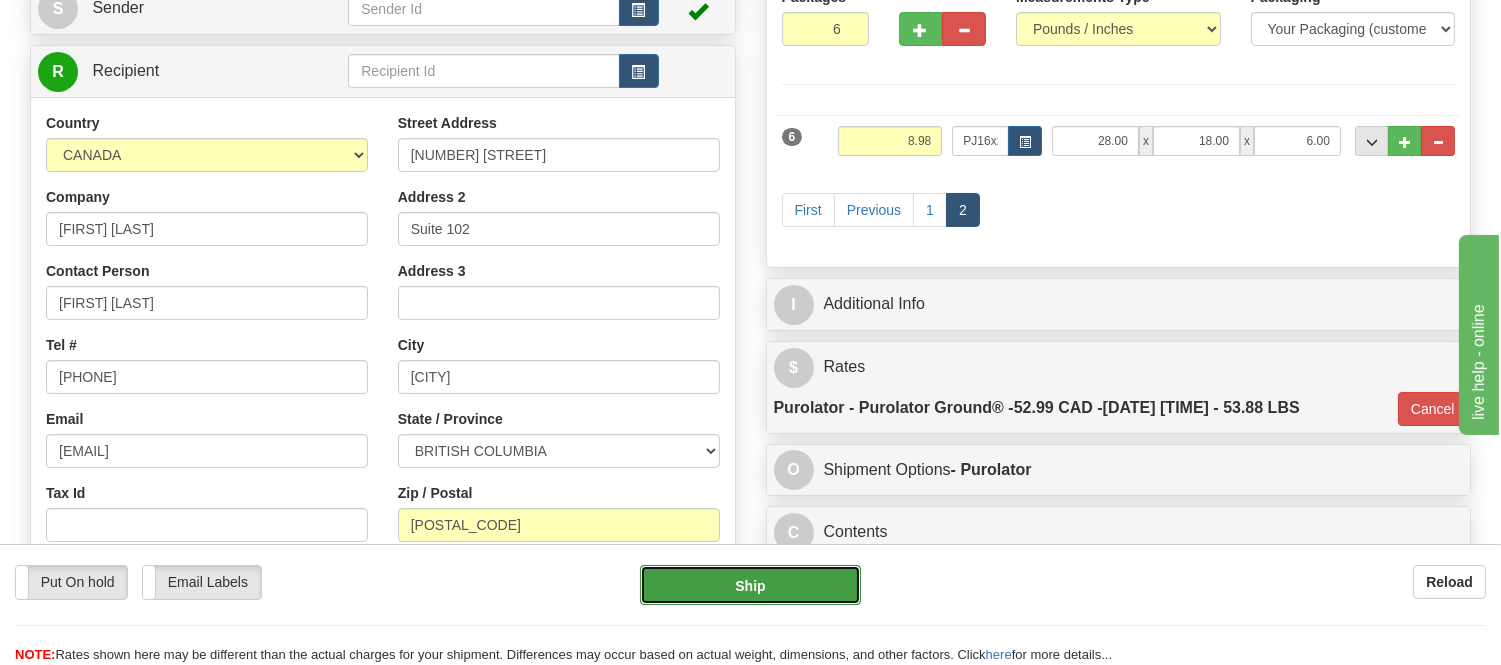 click on "Ship" at bounding box center (750, 585) 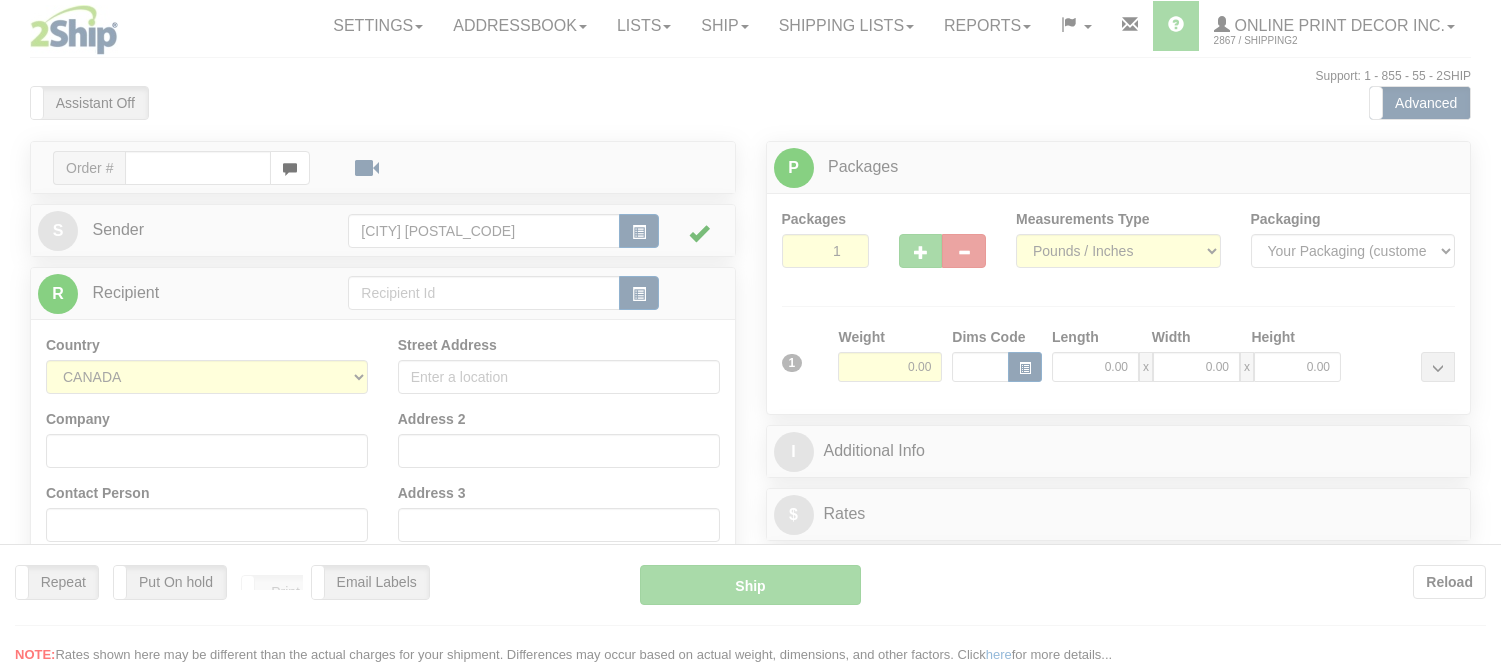 scroll, scrollTop: 0, scrollLeft: 0, axis: both 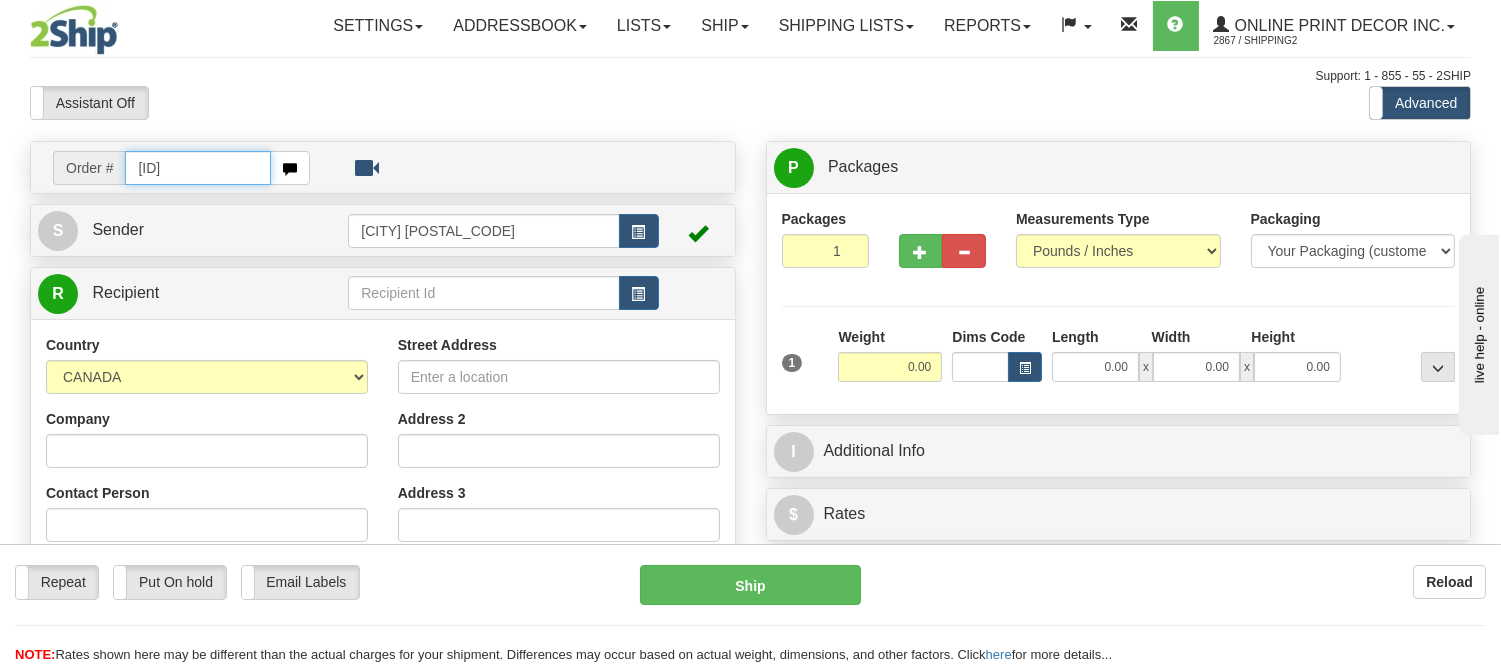 type on "[ID]" 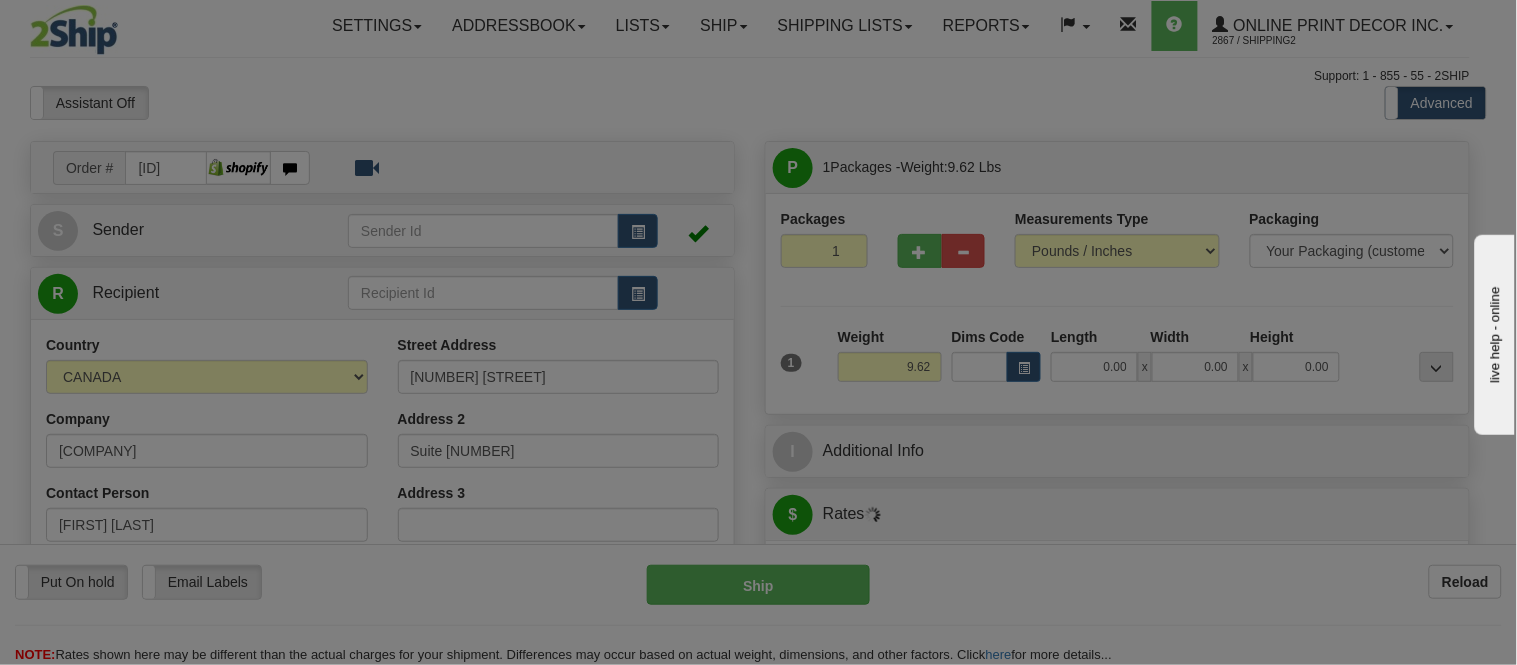 type on "WOODBRIDGE" 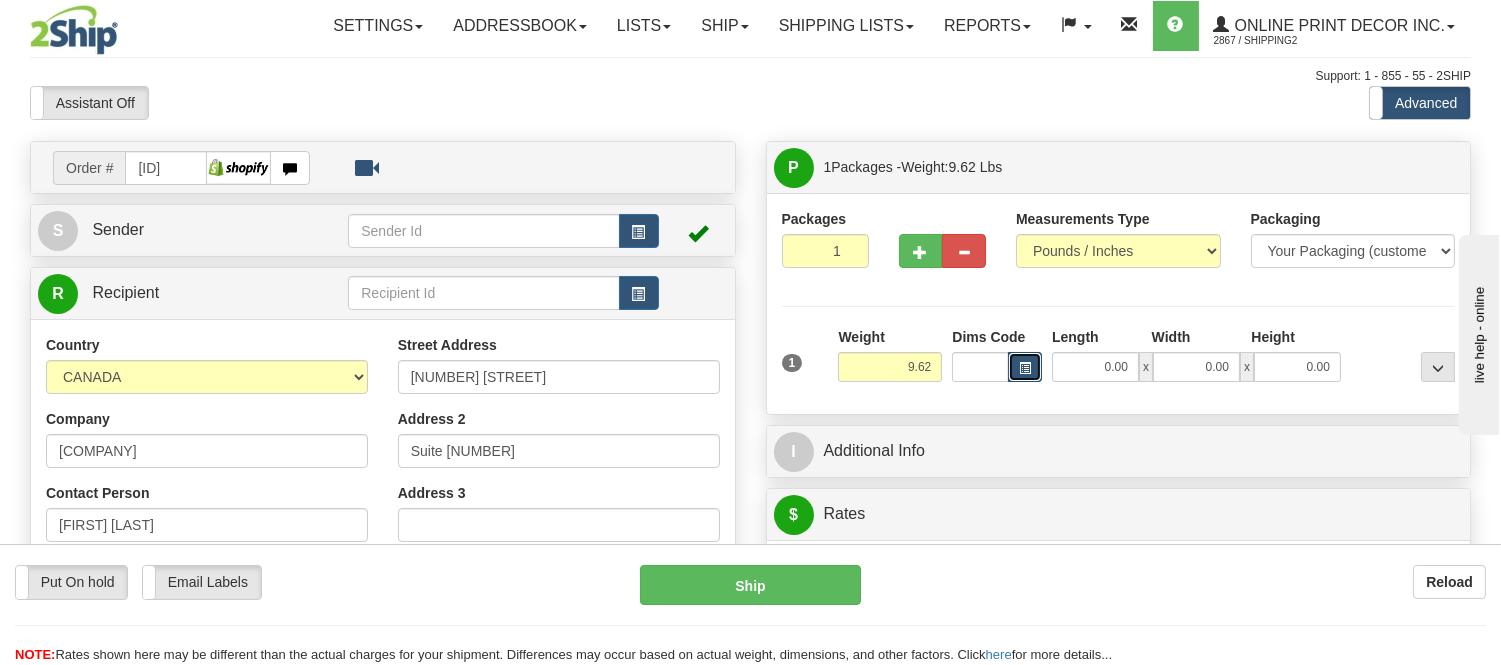 click at bounding box center (1025, 367) 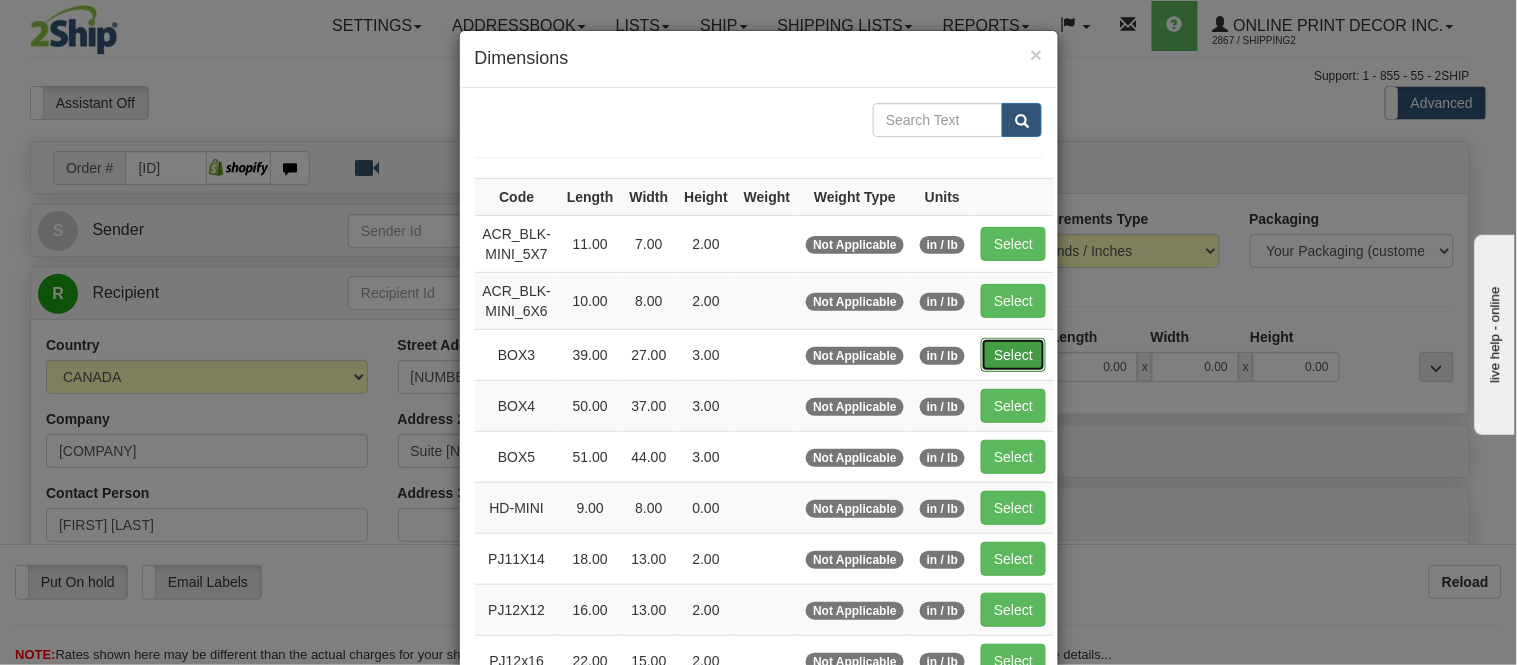 click on "Select" at bounding box center [1013, 355] 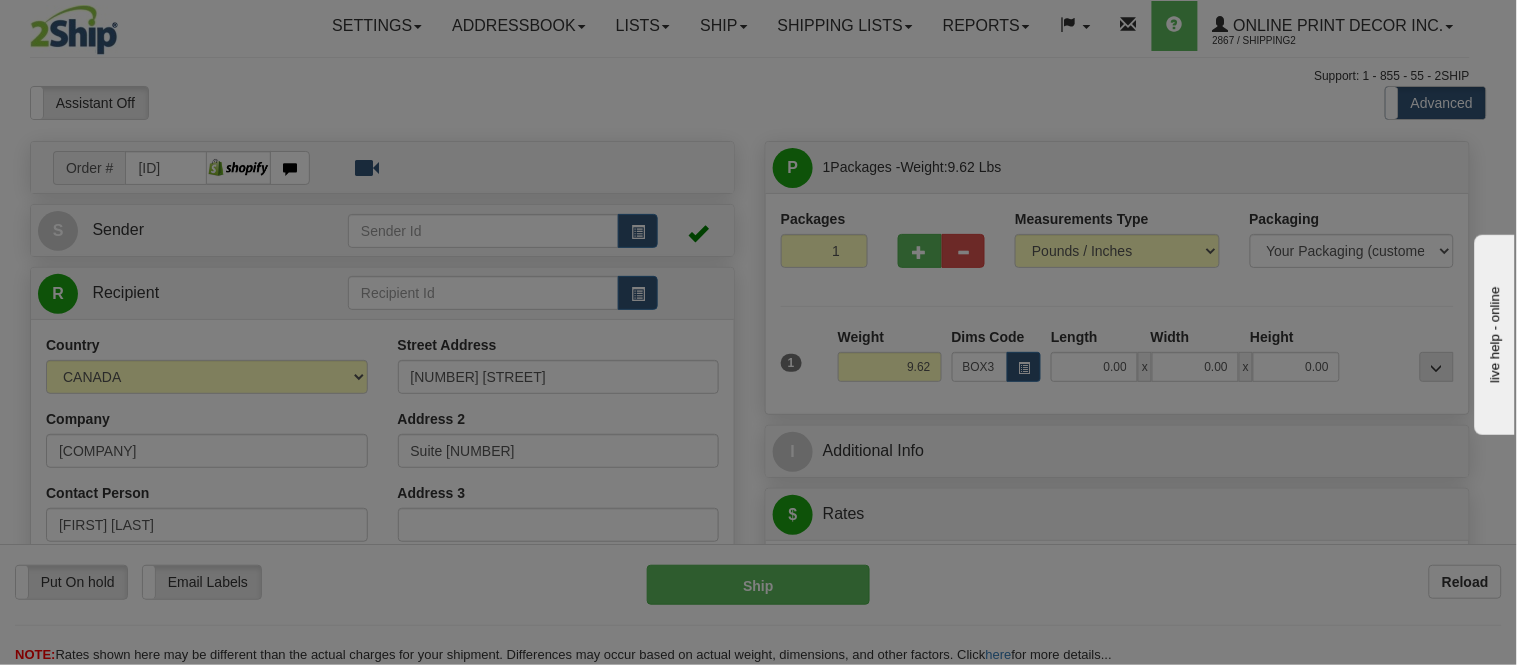 type on "39.00" 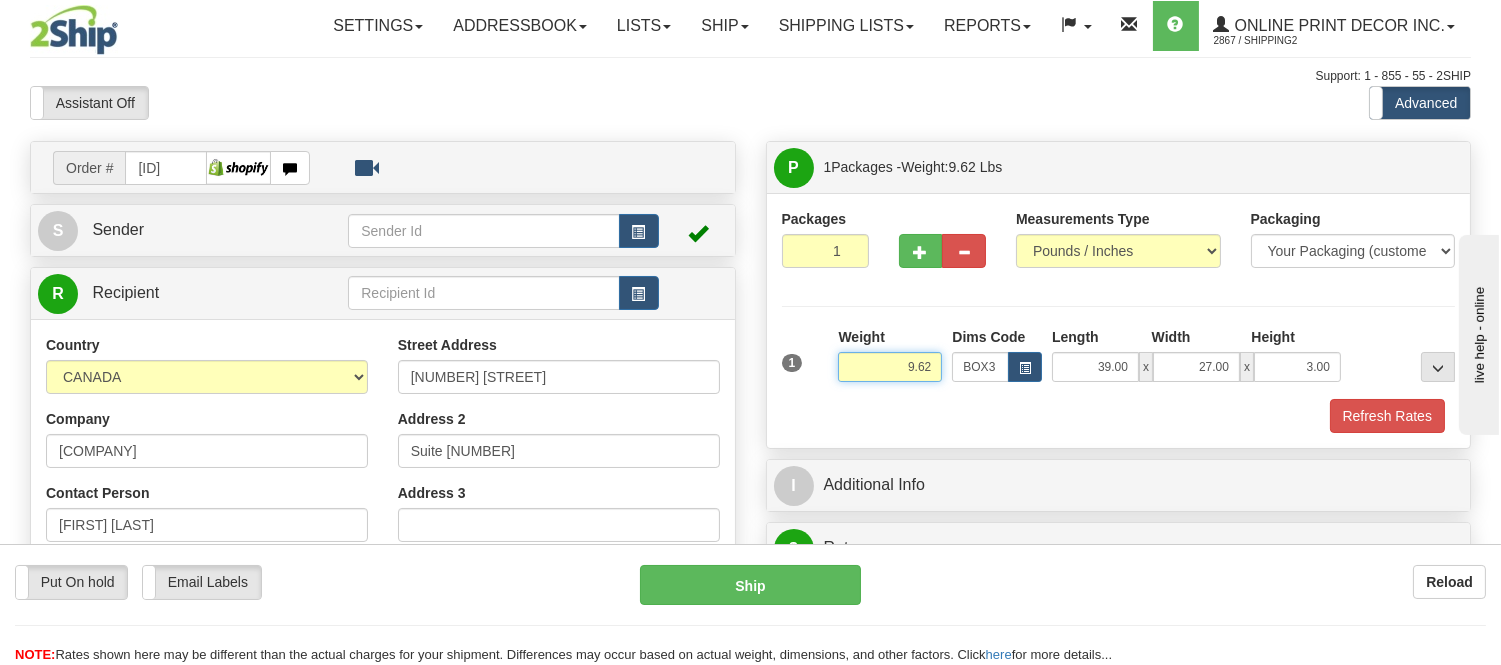 drag, startPoint x: 935, startPoint y: 363, endPoint x: 864, endPoint y: 391, distance: 76.321686 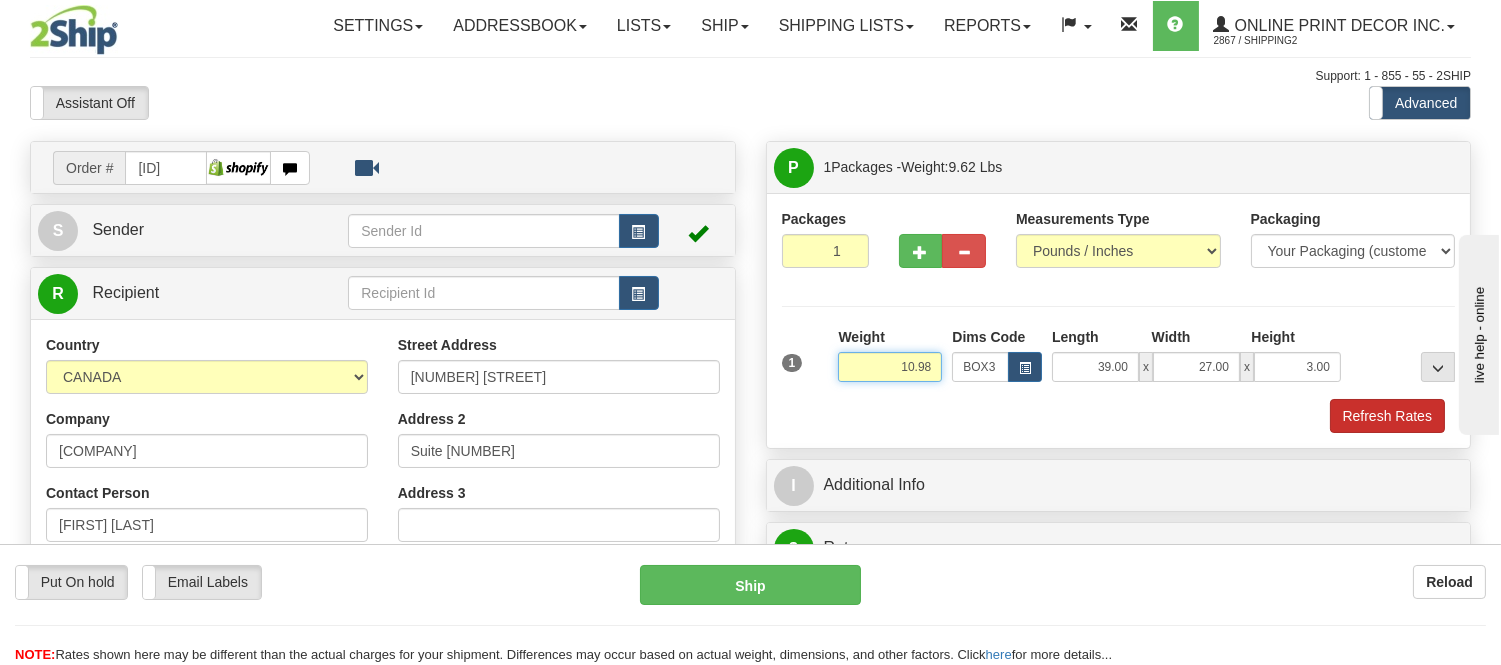 type on "10.98" 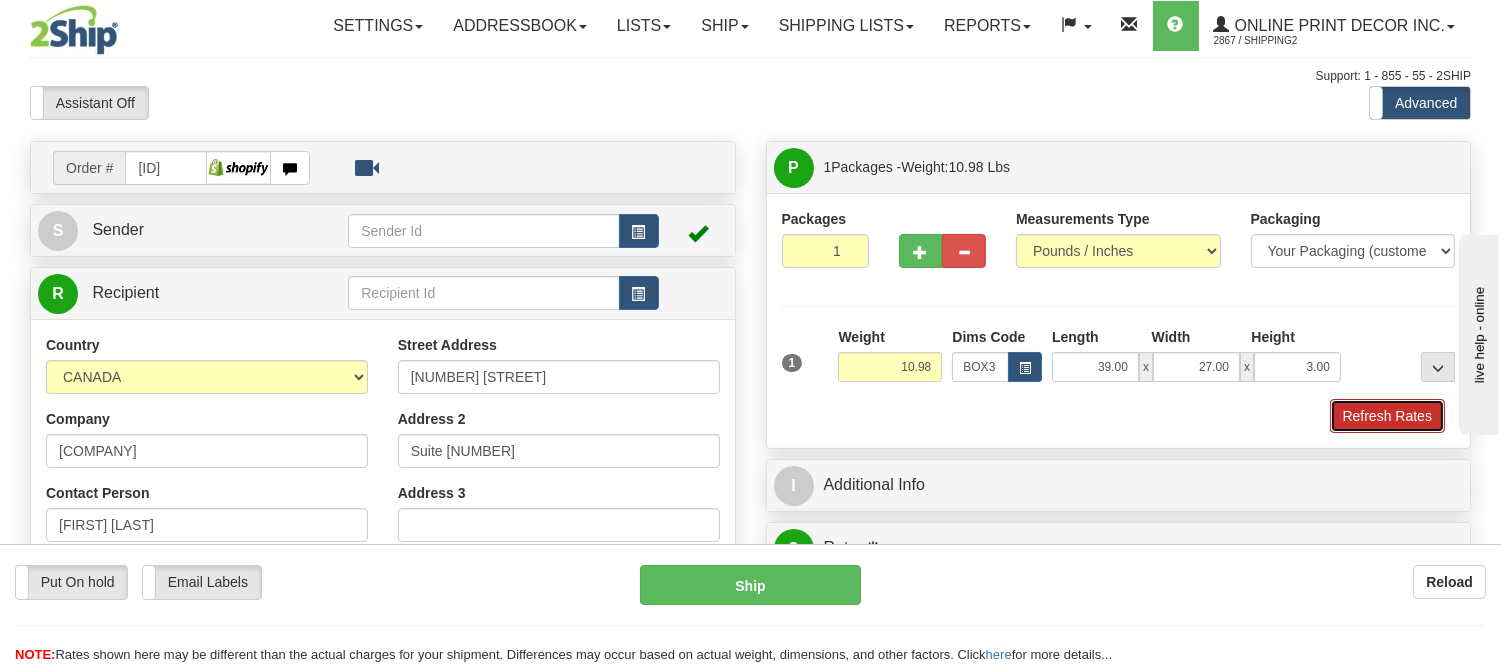 click on "Refresh Rates" at bounding box center (1387, 416) 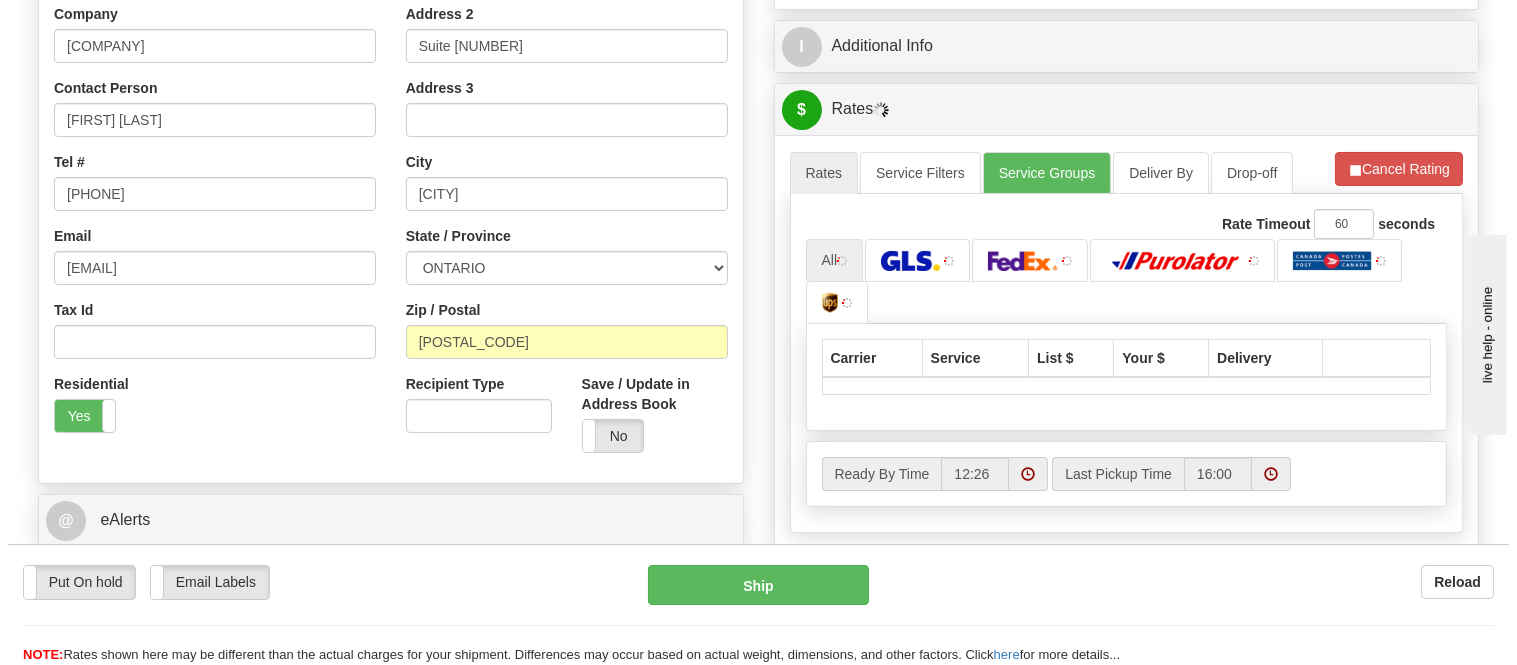 scroll, scrollTop: 444, scrollLeft: 0, axis: vertical 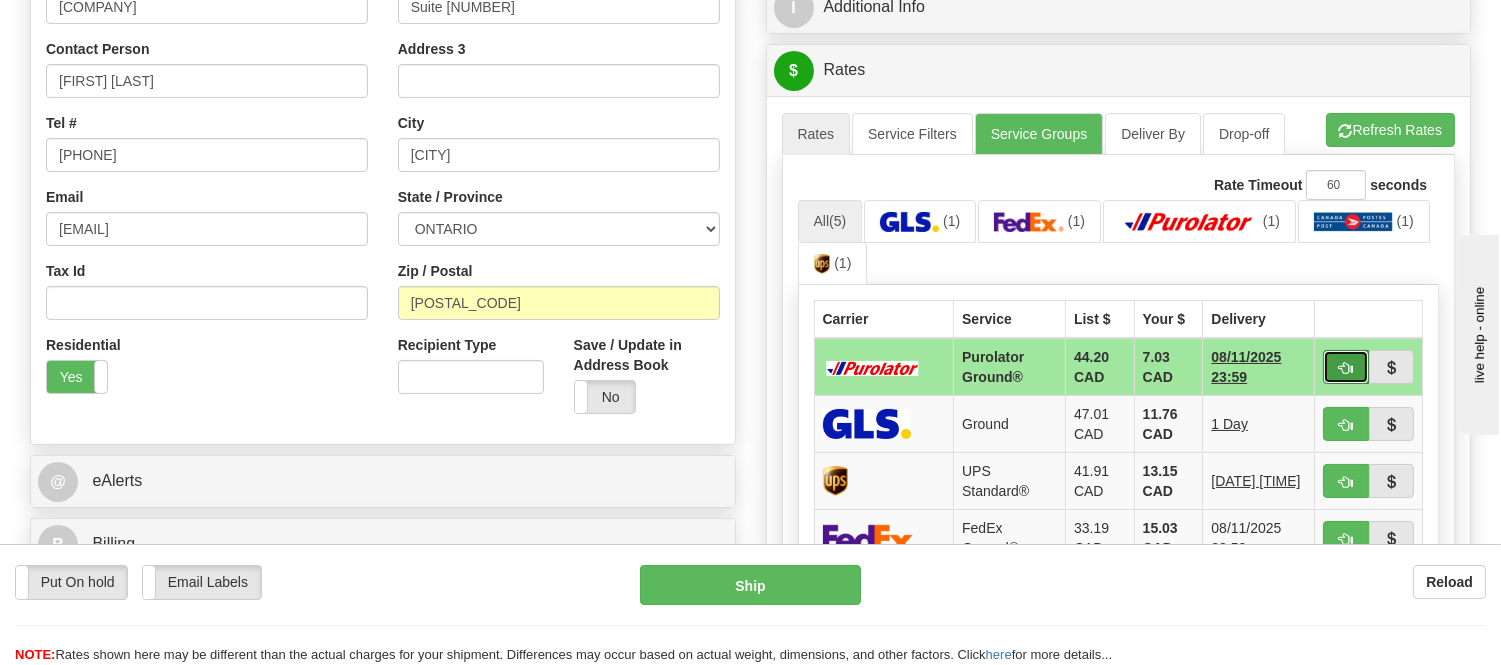 click at bounding box center [1346, 368] 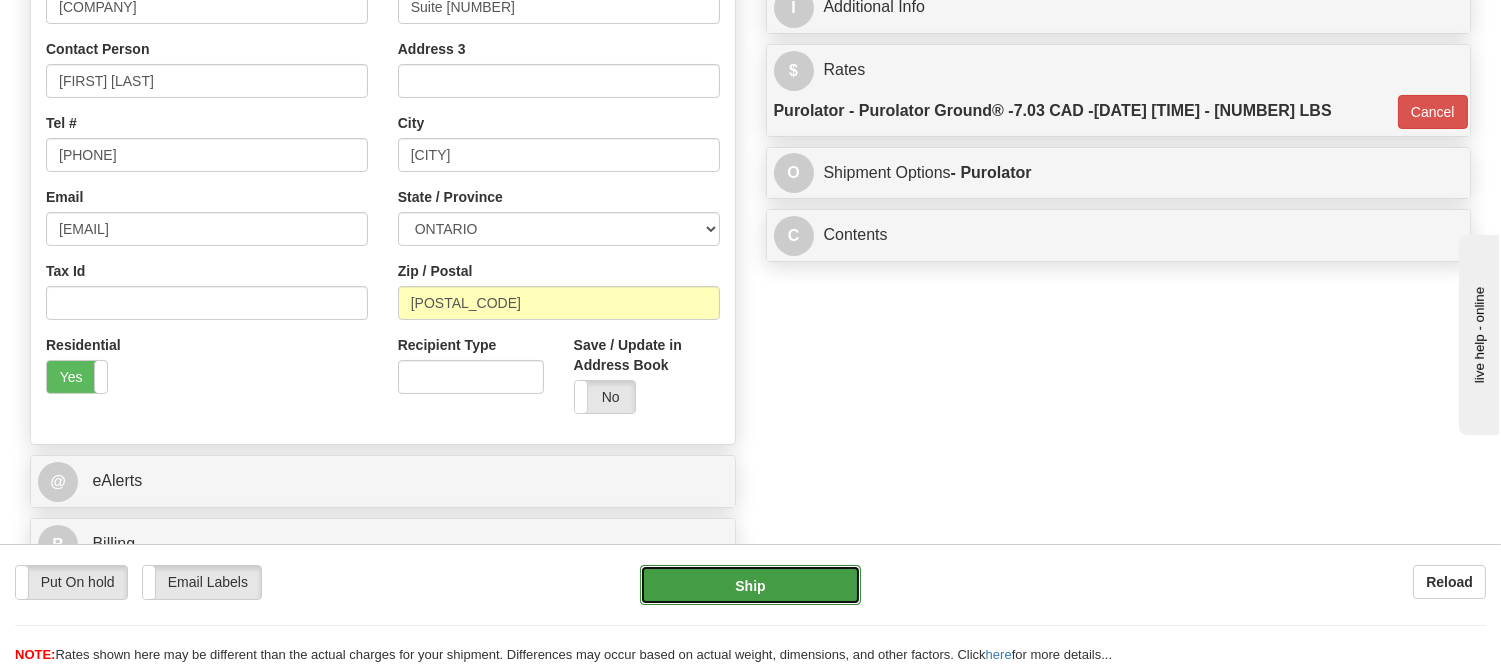 click on "Ship" at bounding box center [750, 585] 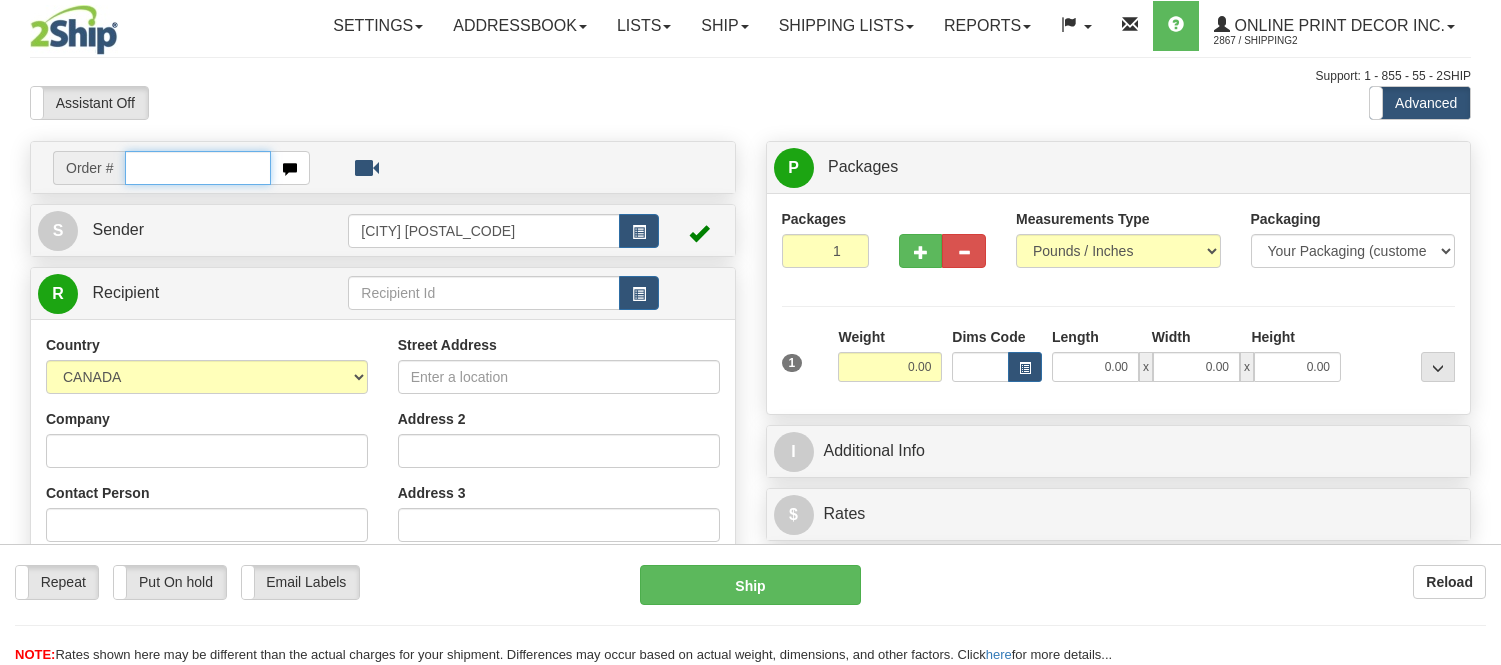 scroll, scrollTop: 0, scrollLeft: 0, axis: both 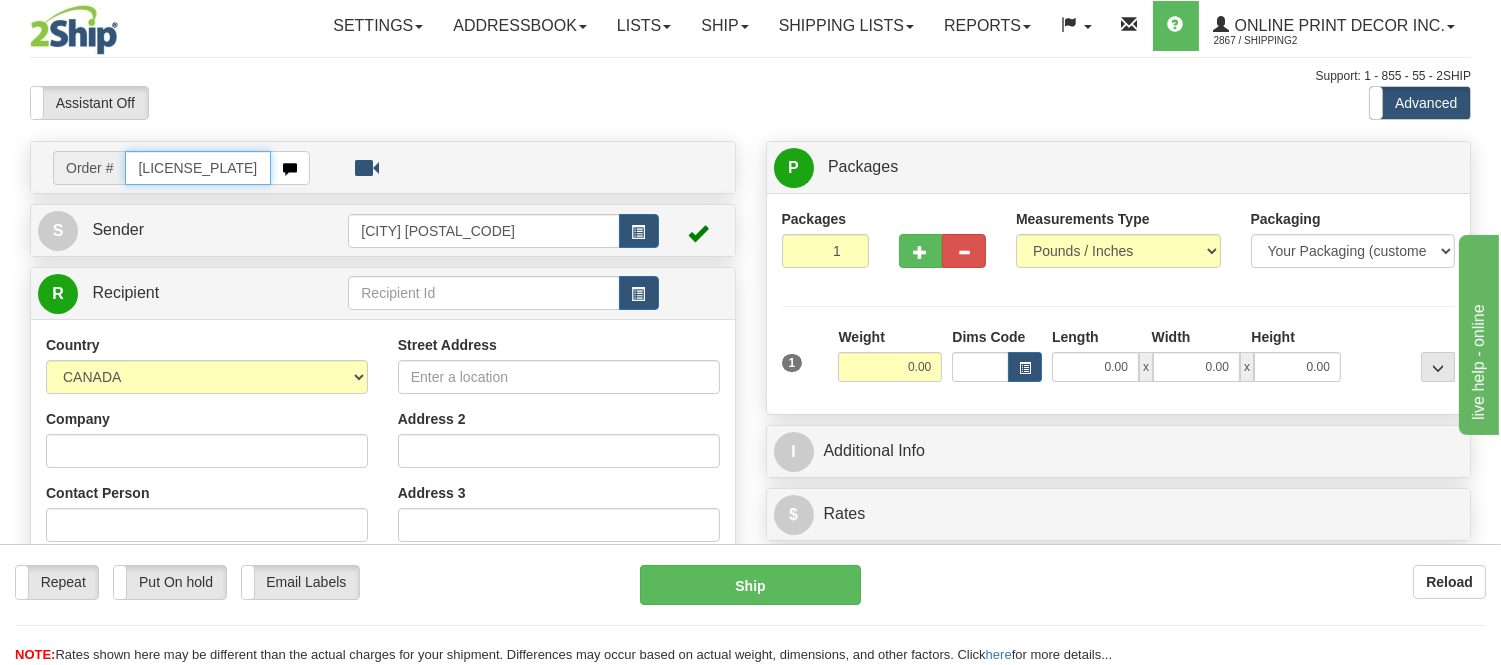 type on "[LICENSE_PLATE]" 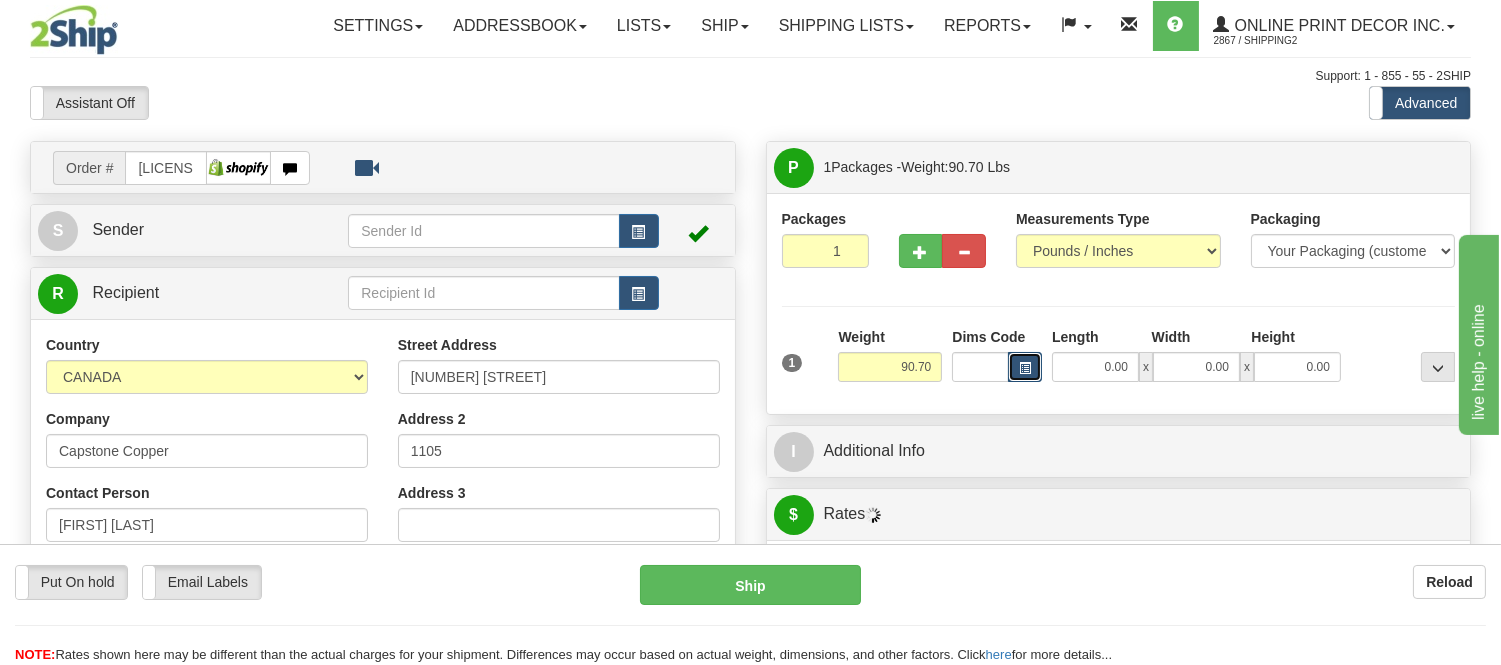 click at bounding box center (1025, 367) 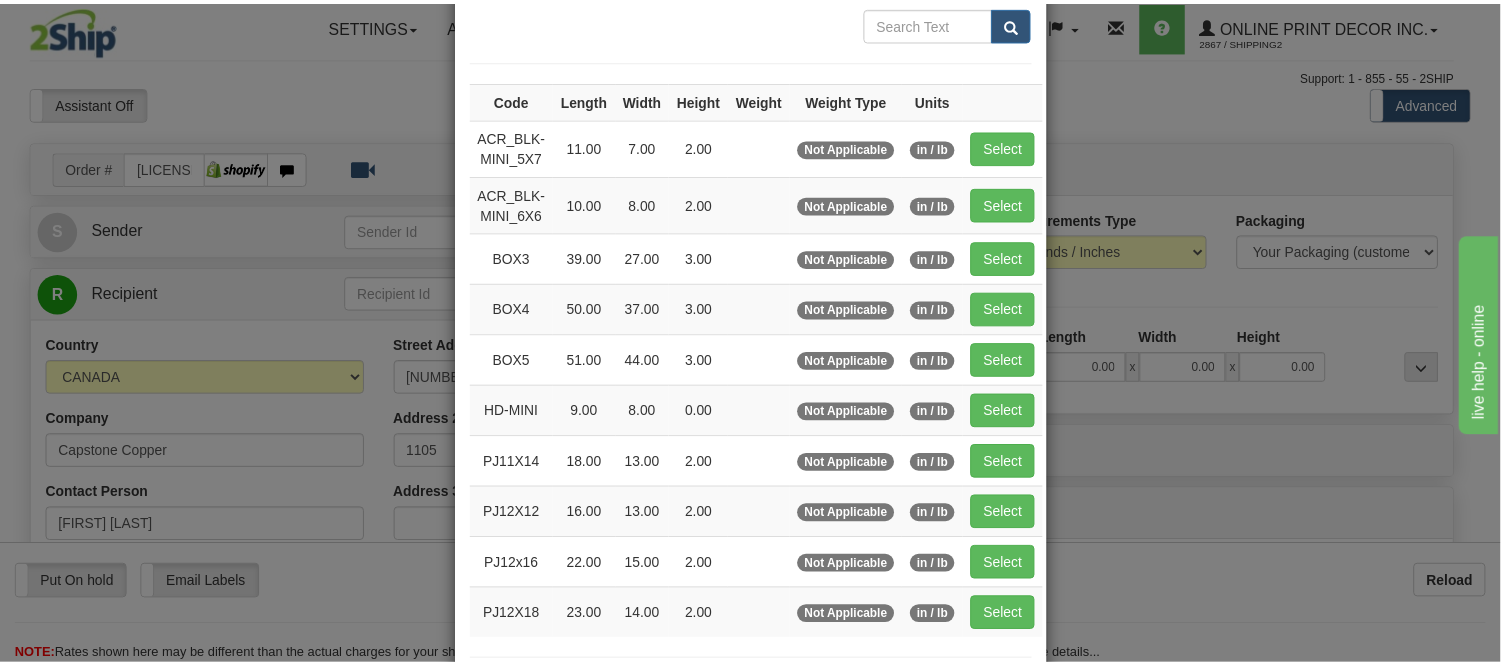 scroll, scrollTop: 111, scrollLeft: 0, axis: vertical 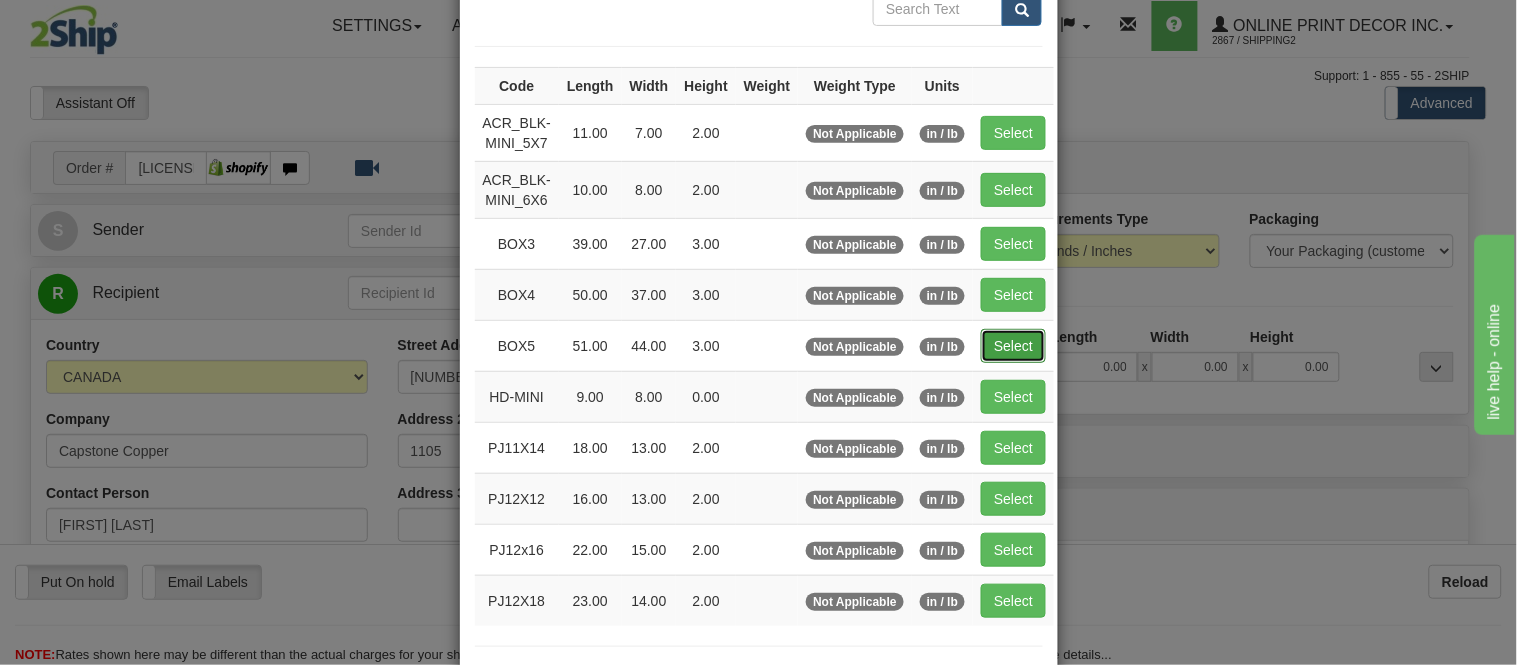 click on "Select" at bounding box center [1013, 346] 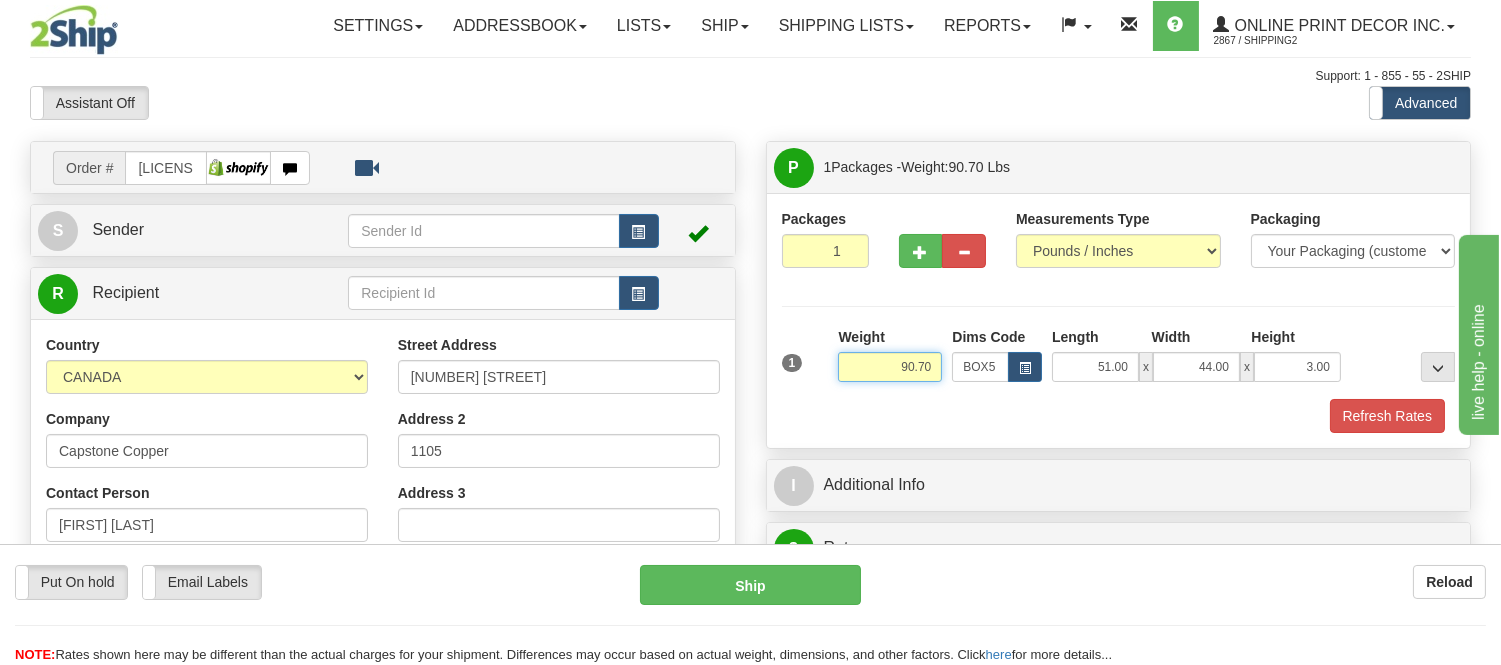 drag, startPoint x: 935, startPoint y: 368, endPoint x: 765, endPoint y: 360, distance: 170.18813 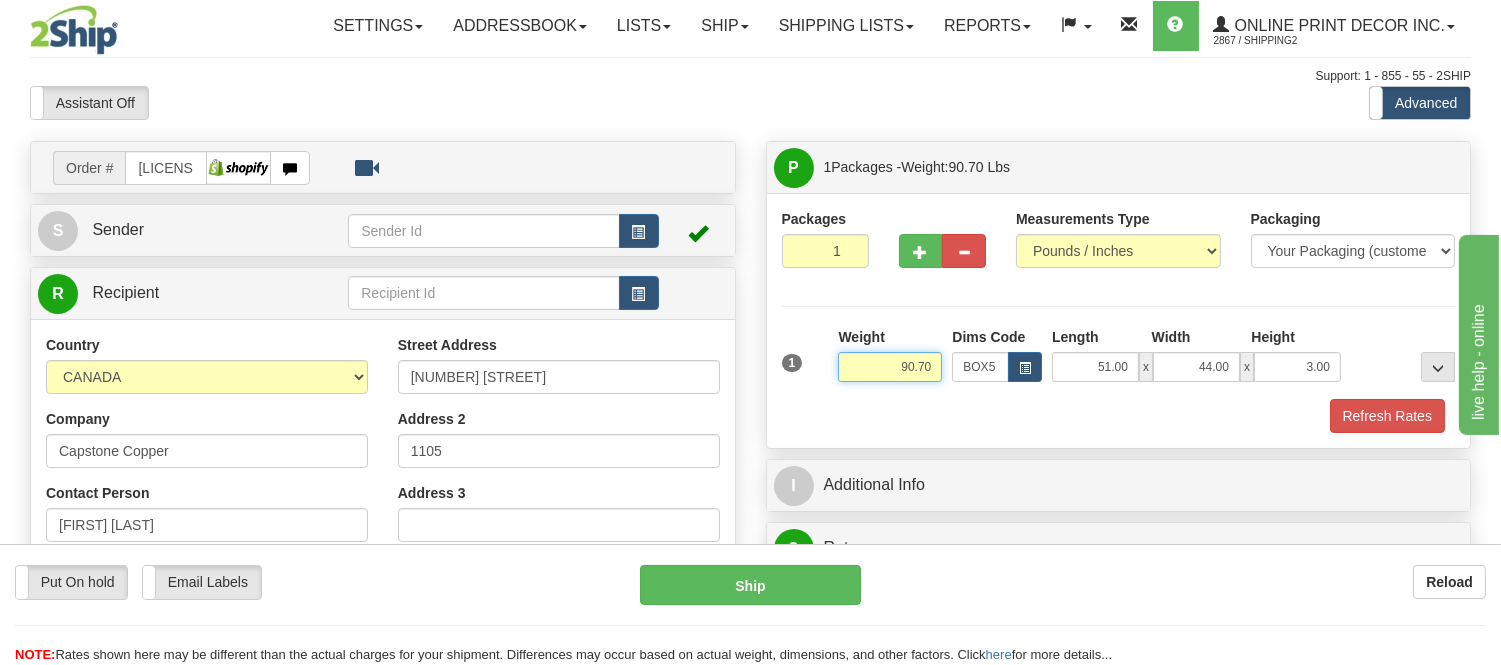 type on "1" 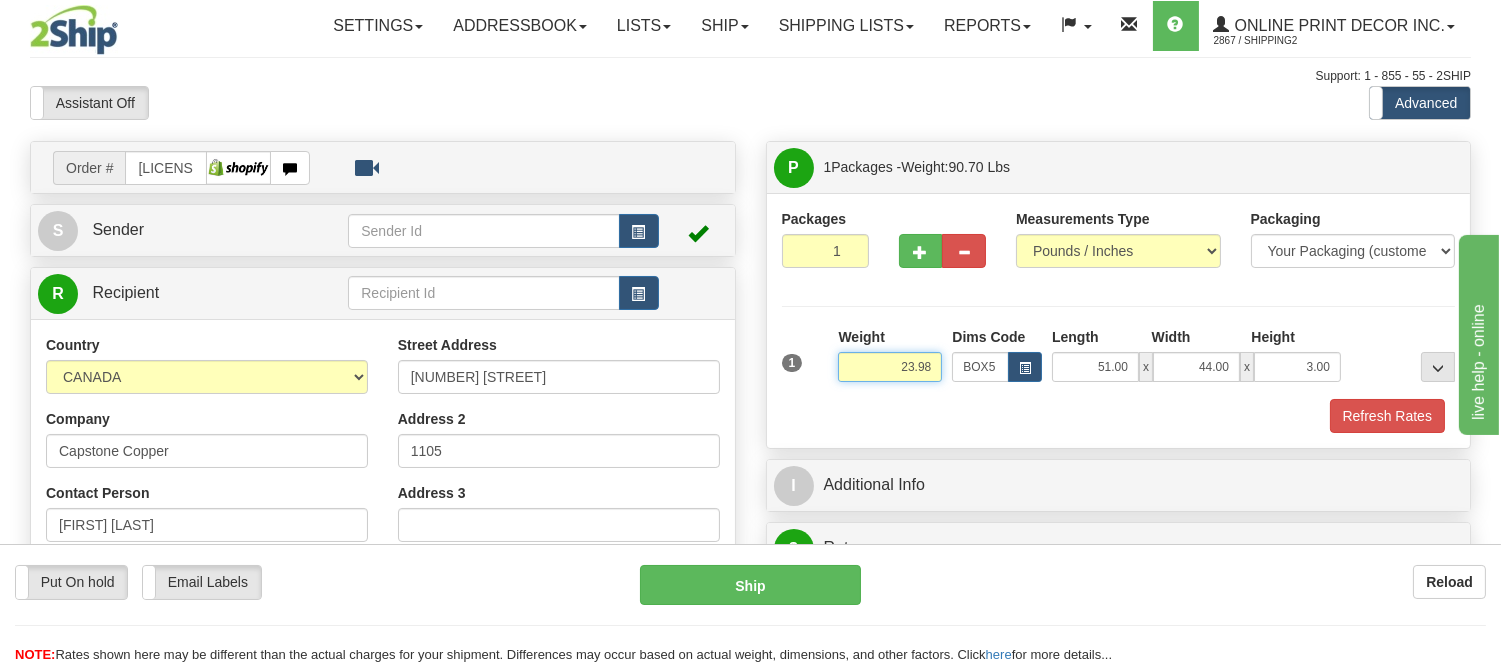 click on "23.98" at bounding box center [890, 367] 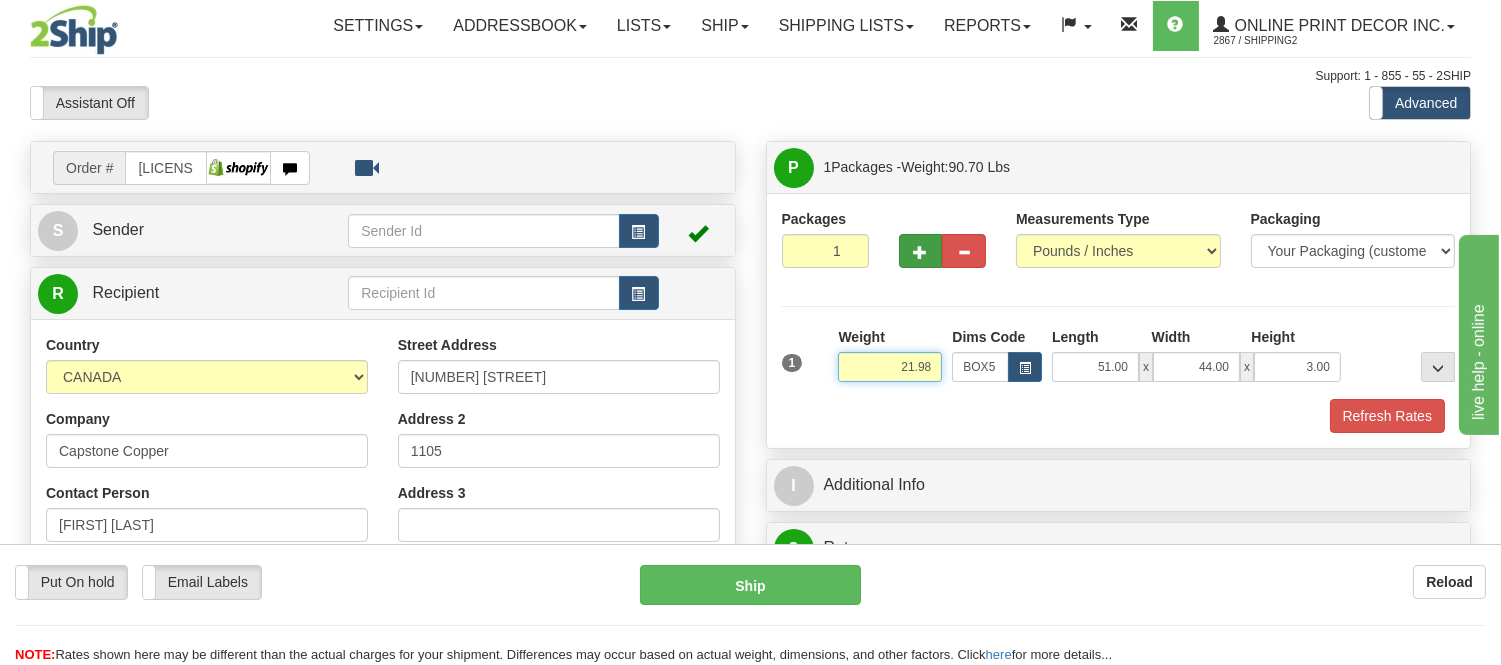 type on "21.98" 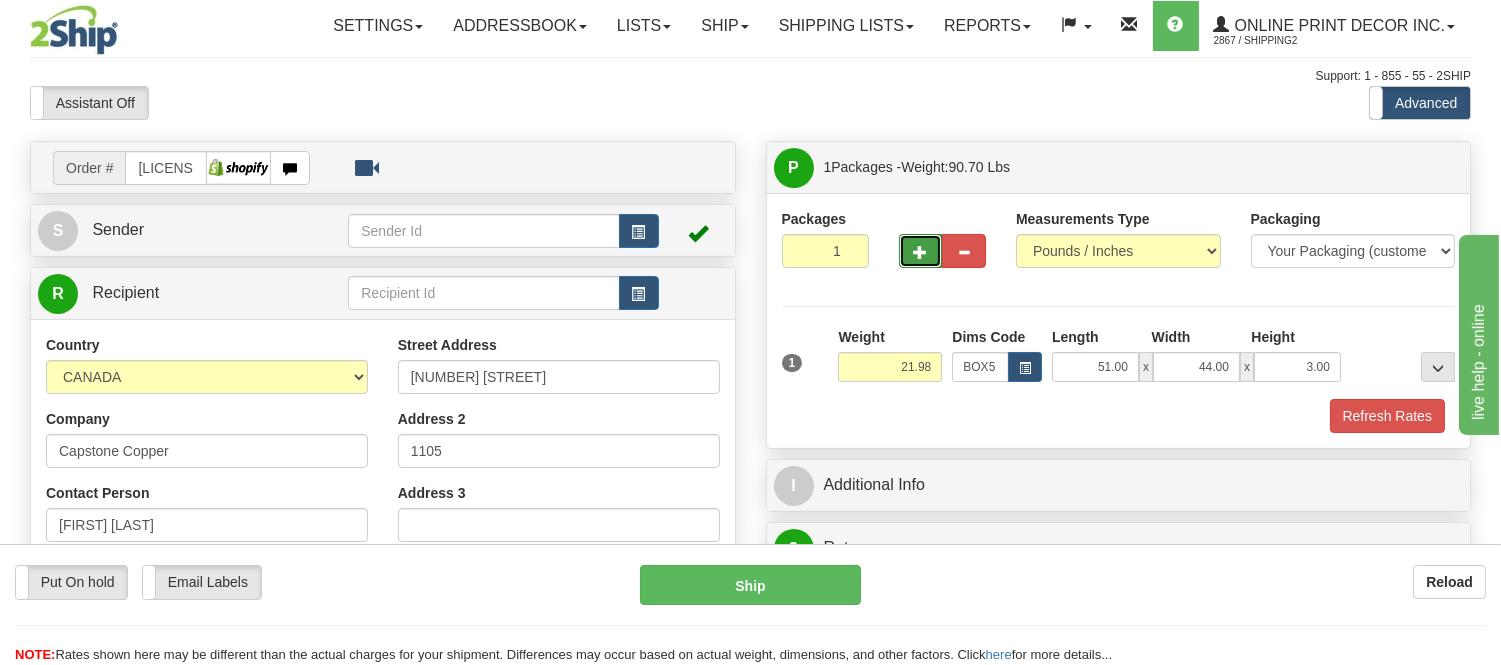 click at bounding box center [921, 252] 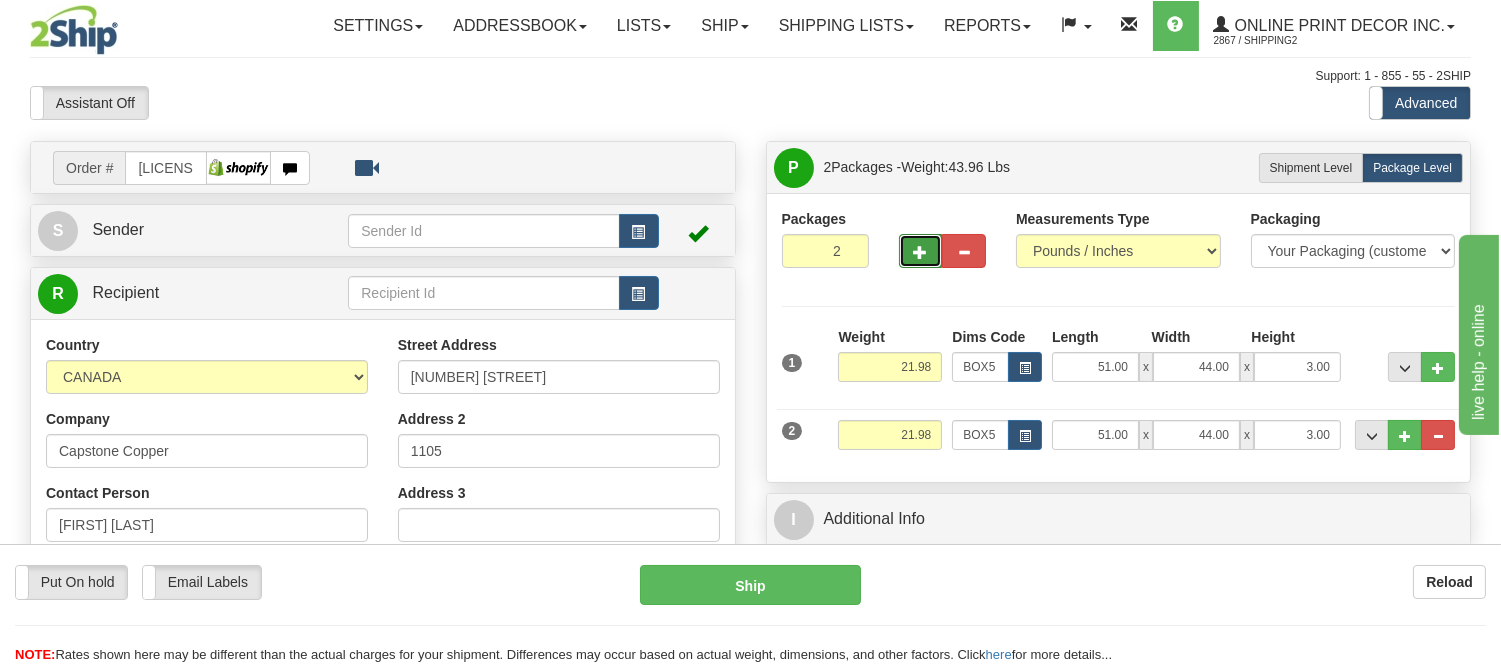 click at bounding box center [921, 252] 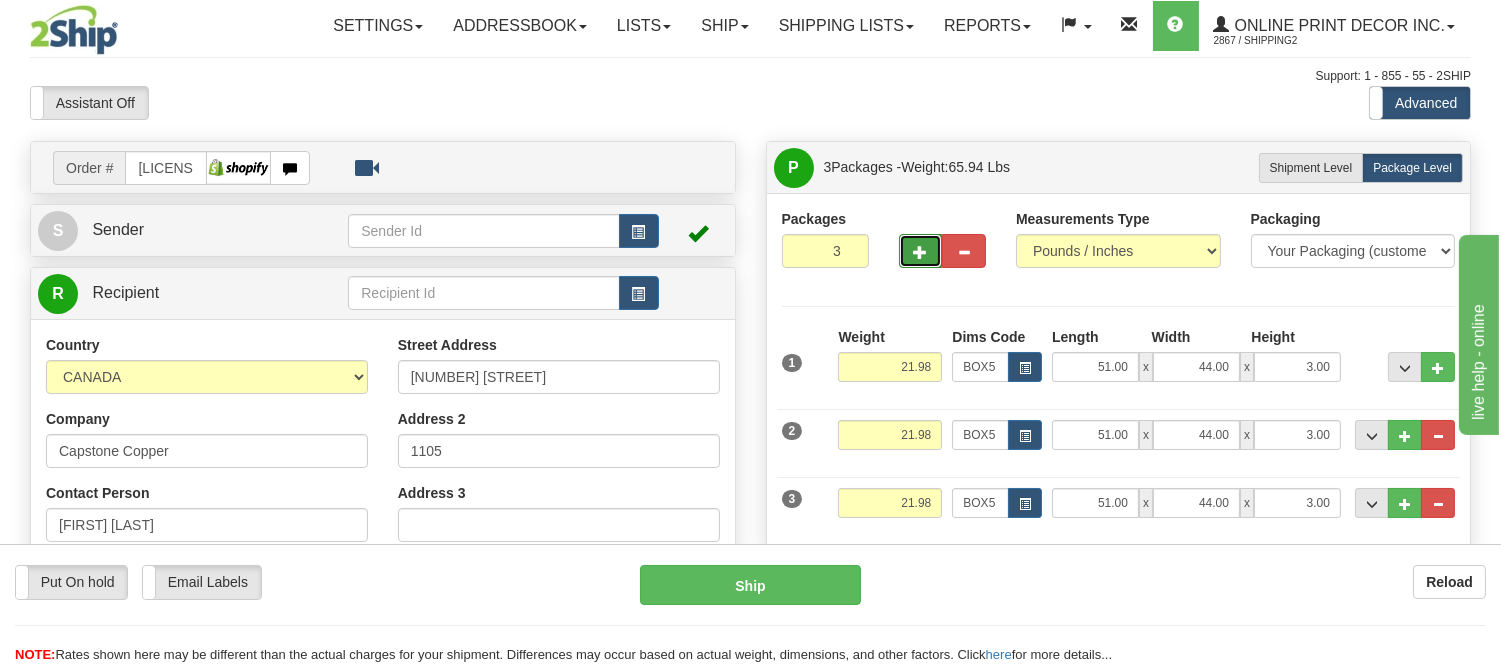 click at bounding box center [921, 252] 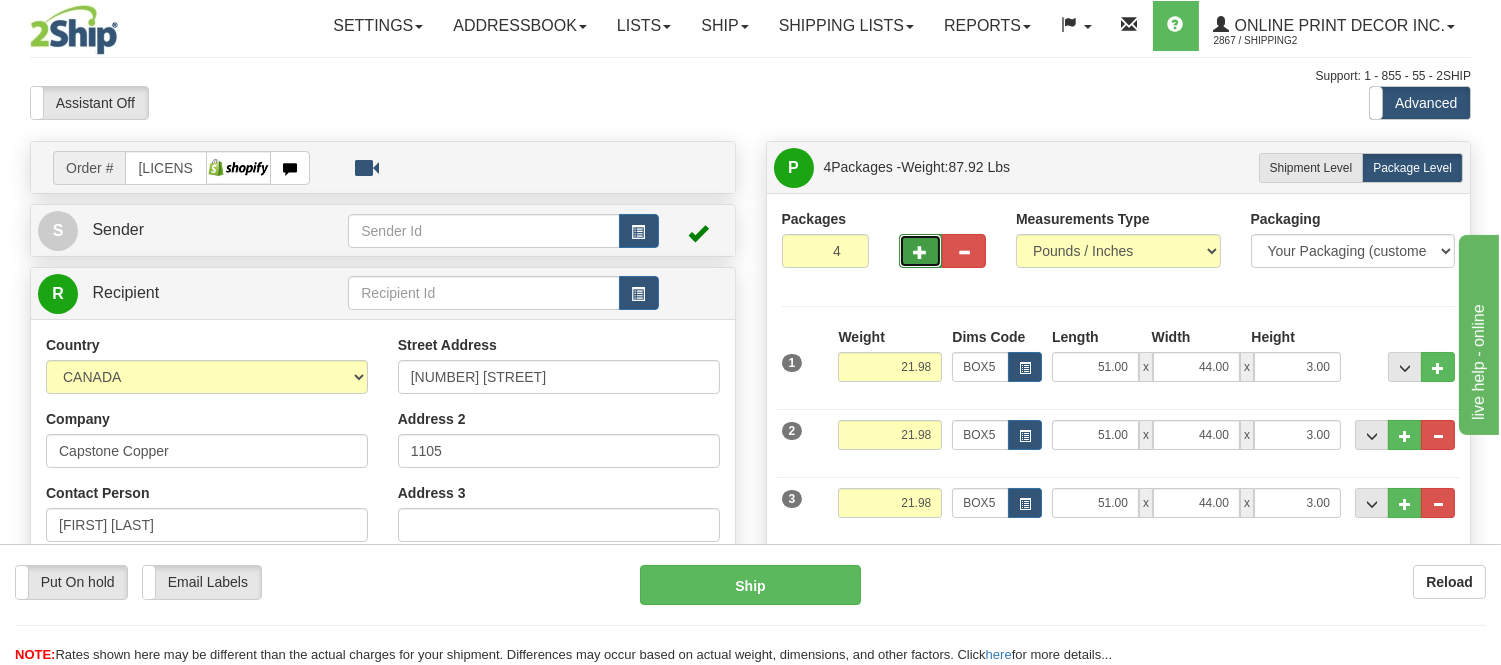 click at bounding box center (921, 252) 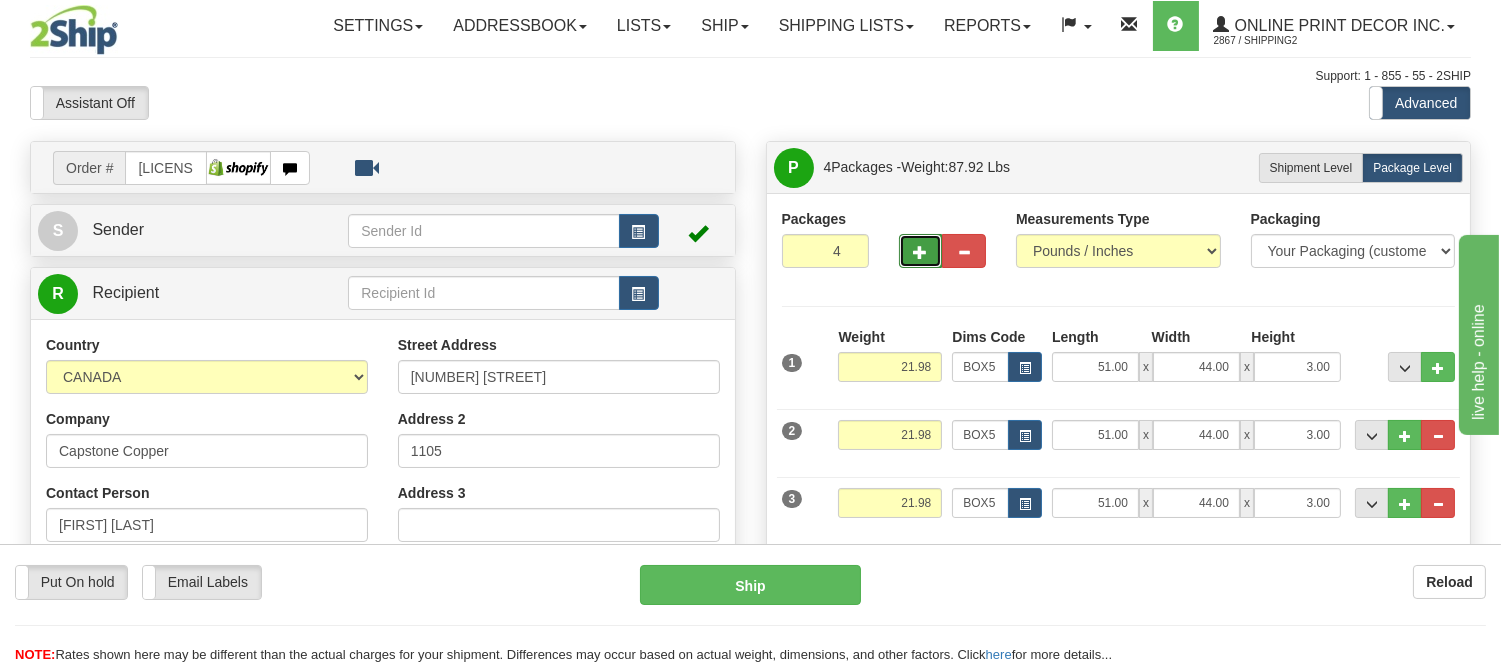 type on "5" 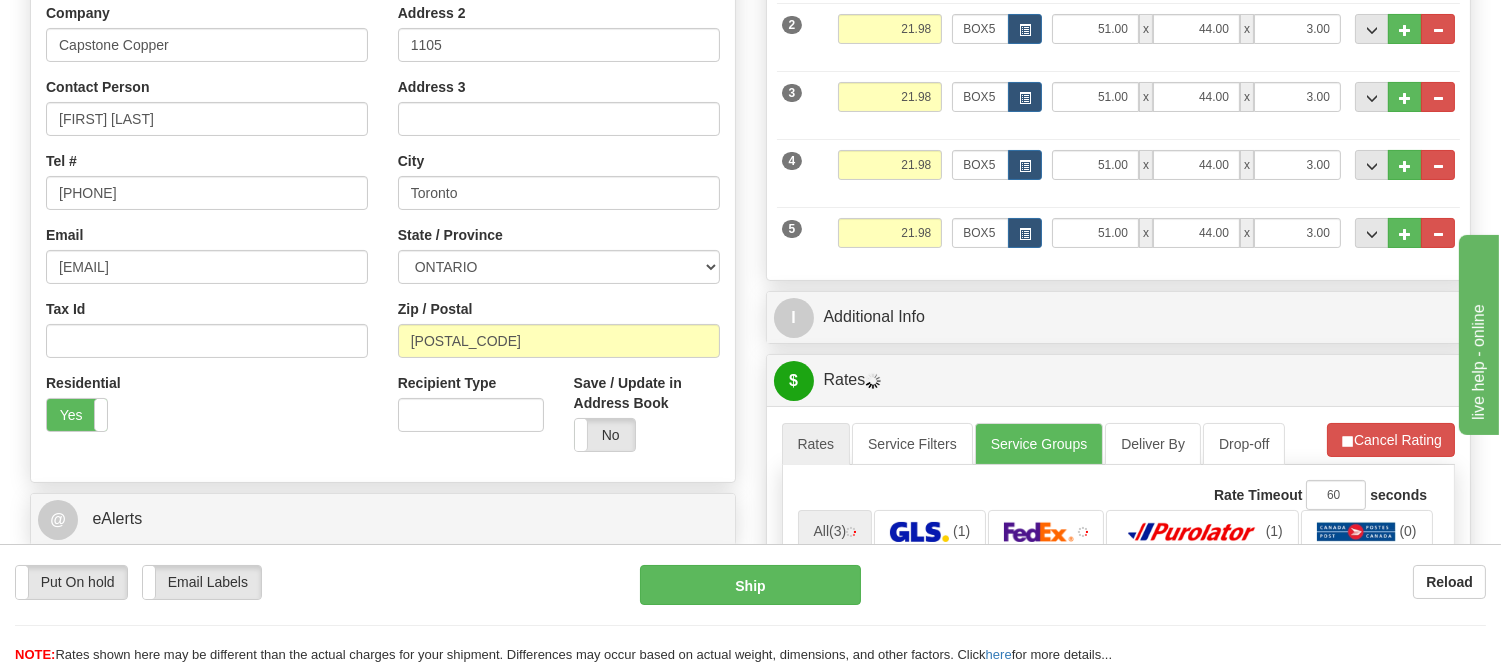 scroll, scrollTop: 444, scrollLeft: 0, axis: vertical 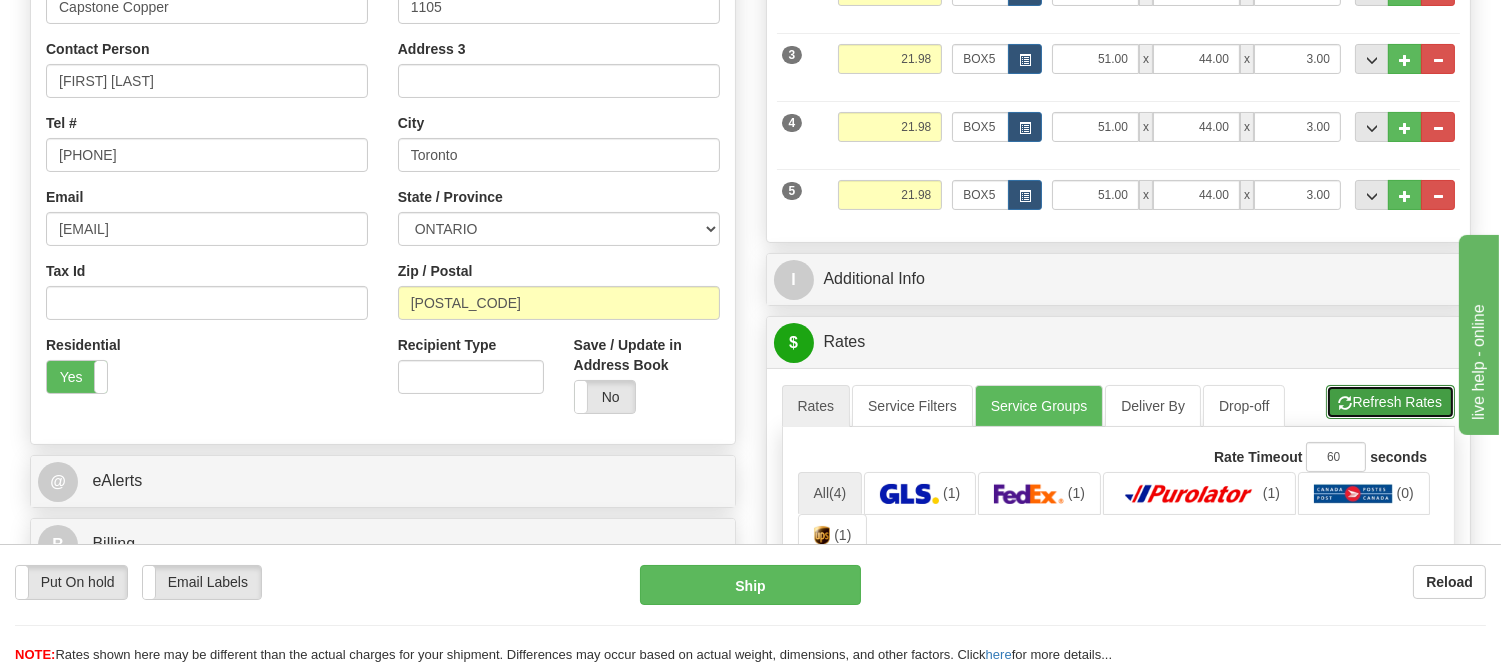 click on "Refresh Rates" at bounding box center [1390, 402] 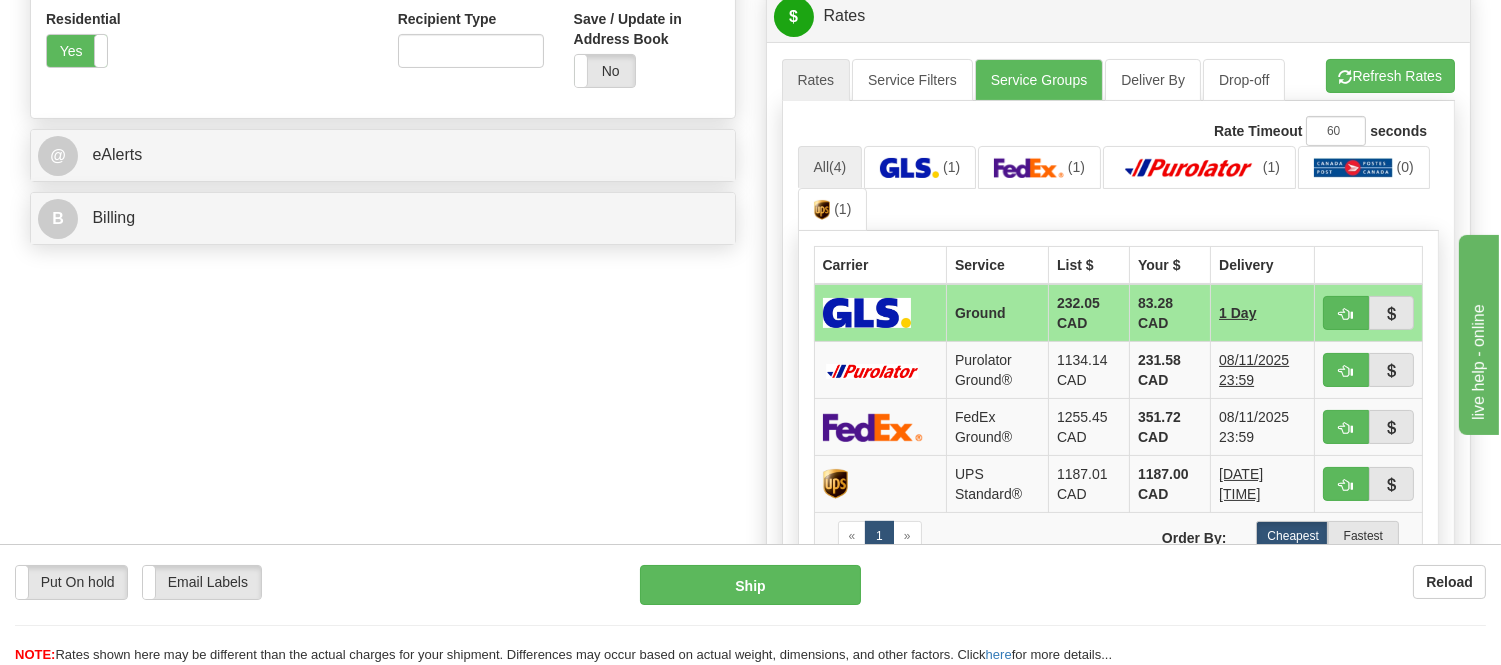 scroll, scrollTop: 888, scrollLeft: 0, axis: vertical 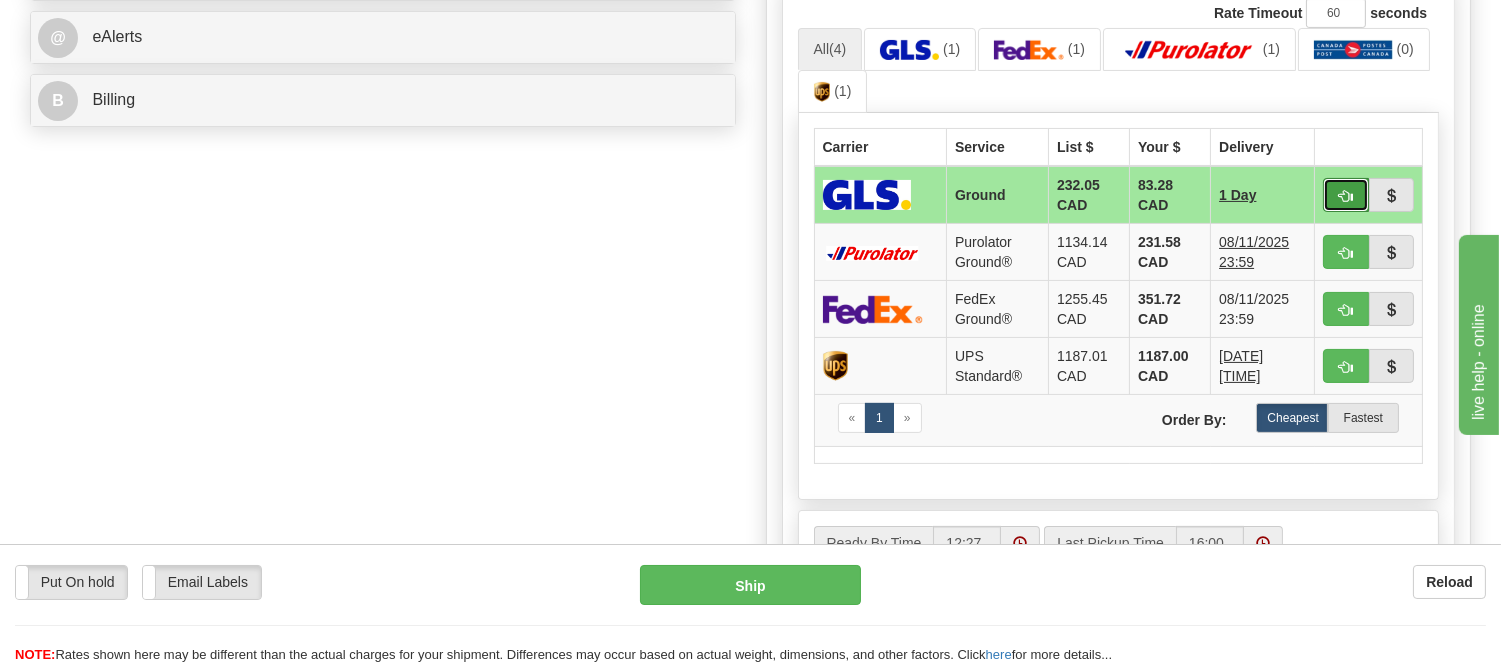 click at bounding box center [1346, 195] 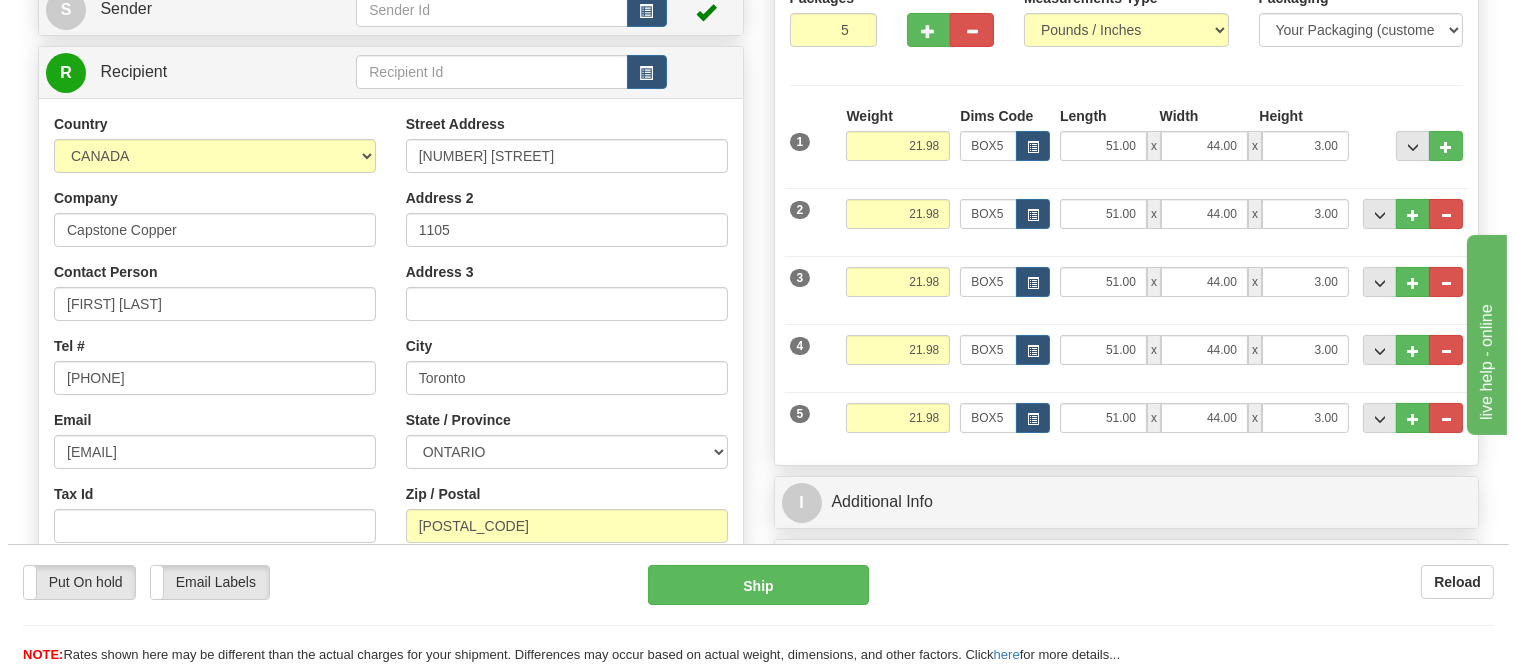 scroll, scrollTop: 212, scrollLeft: 0, axis: vertical 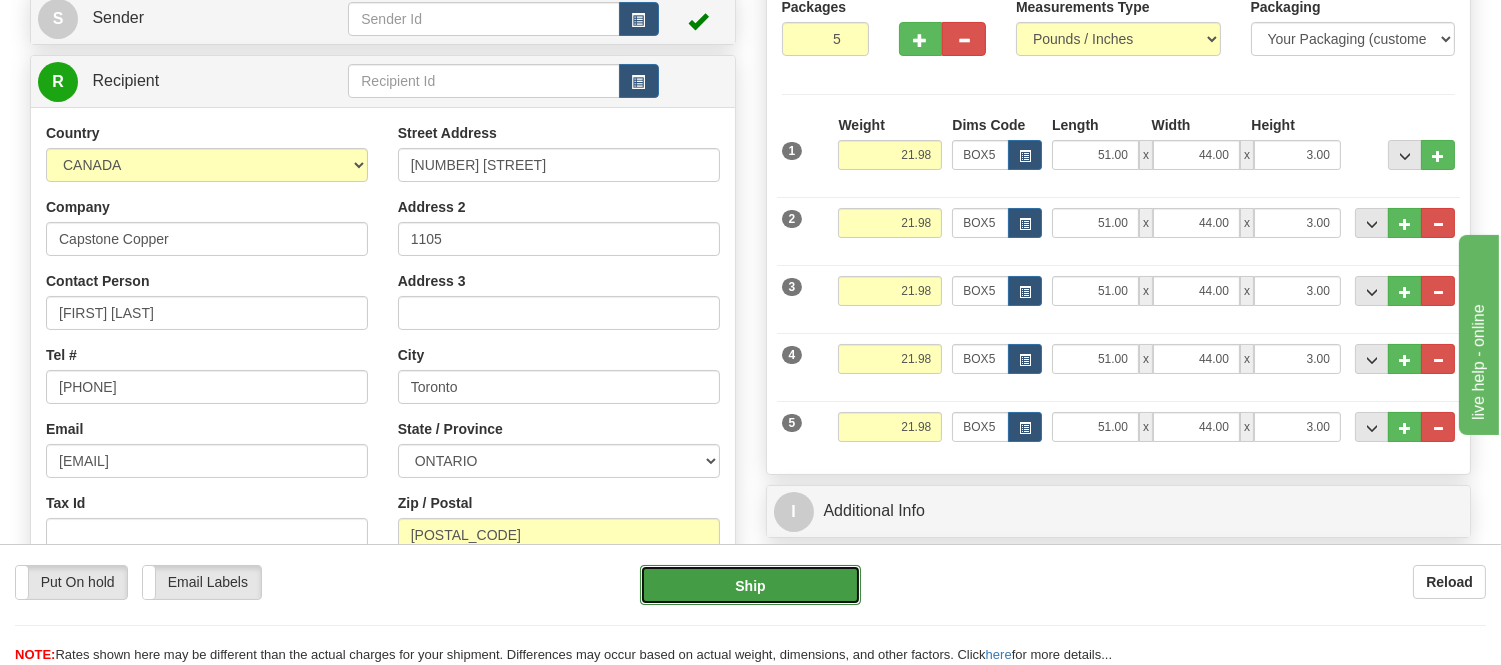 click on "Ship" at bounding box center (750, 585) 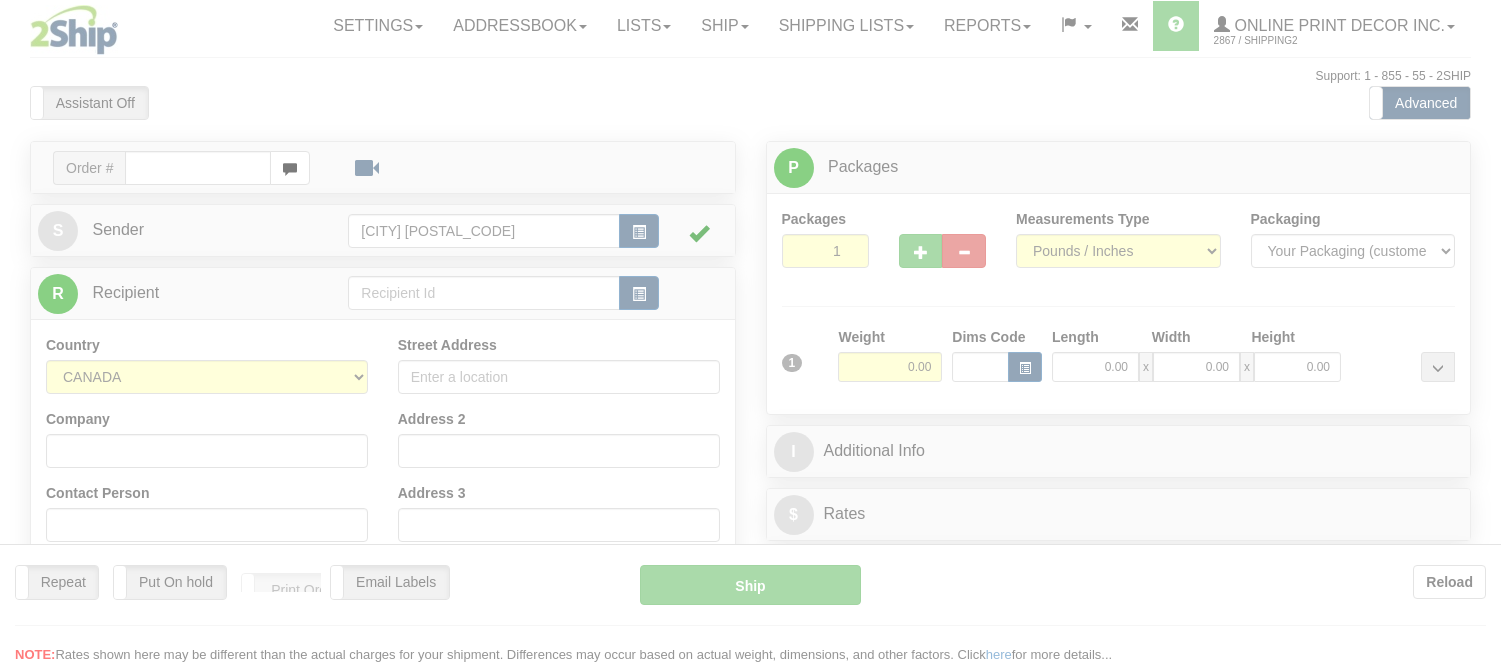 scroll, scrollTop: 0, scrollLeft: 0, axis: both 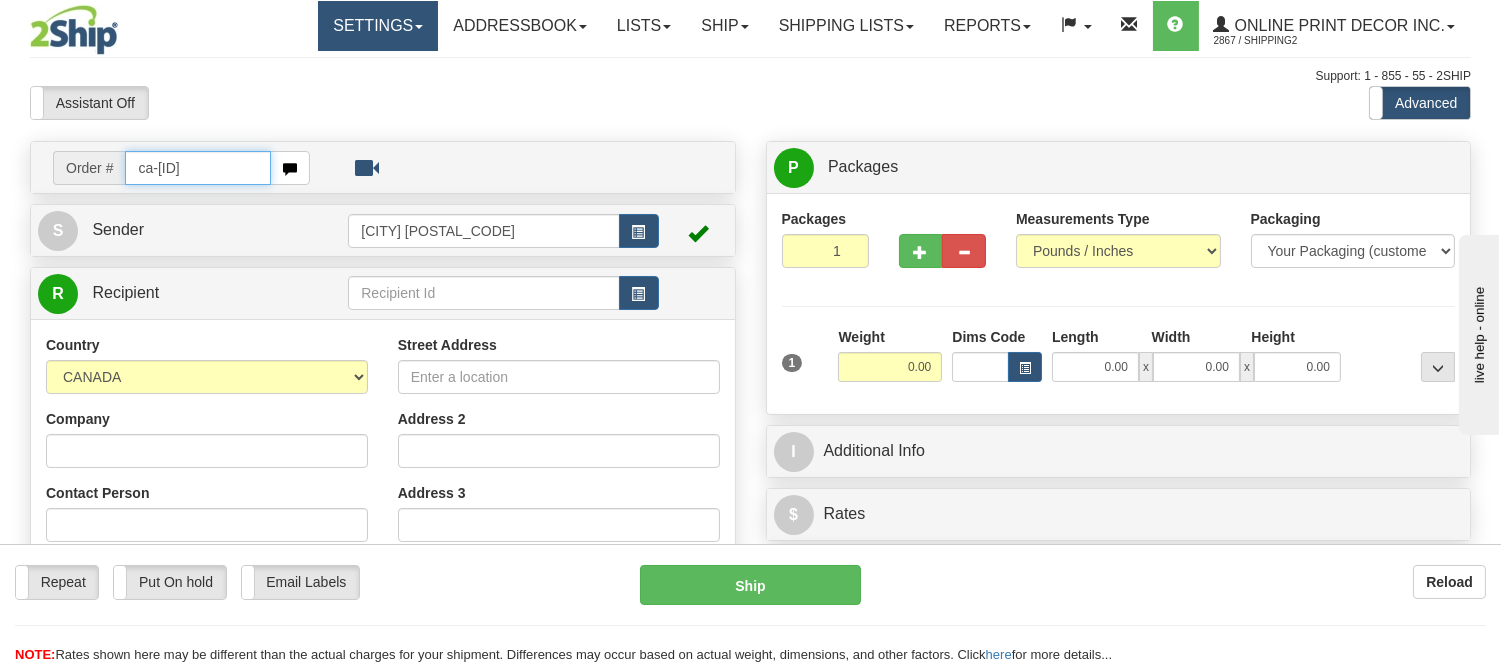 type on "ca-[ID]" 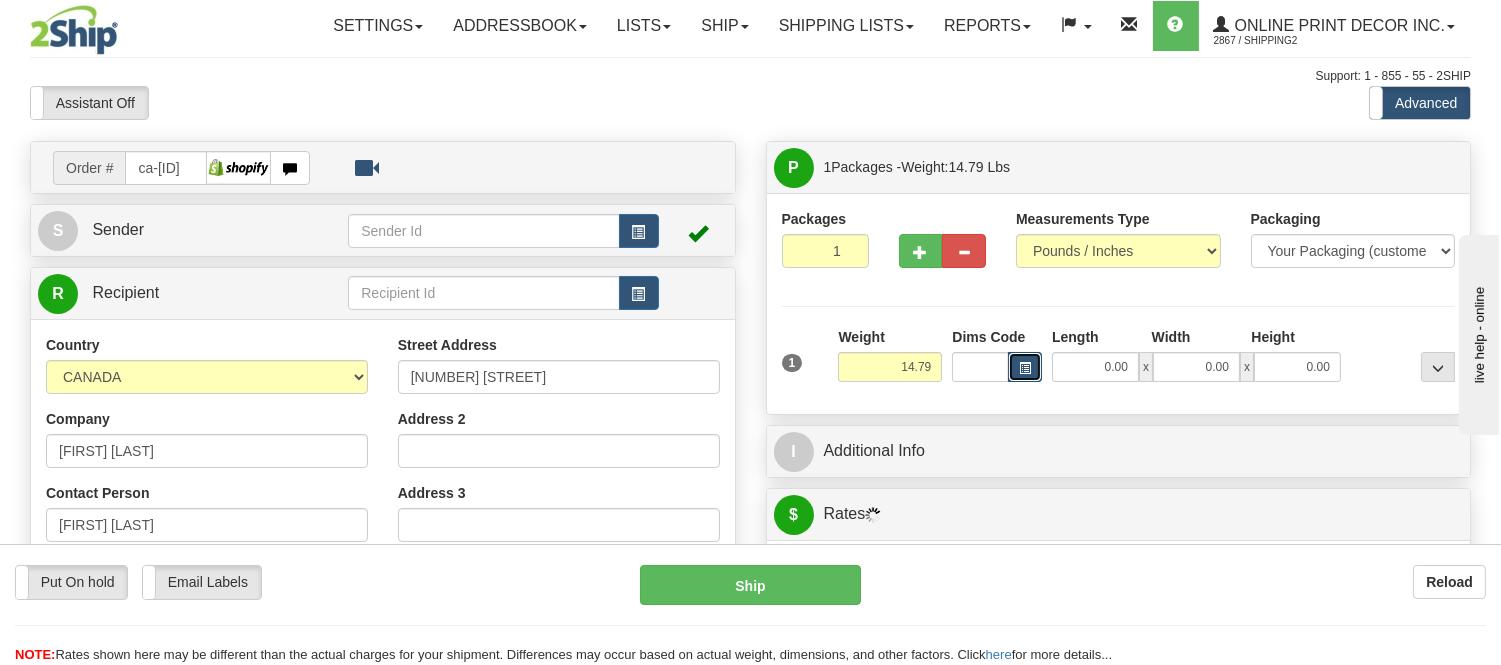 click at bounding box center [1025, 367] 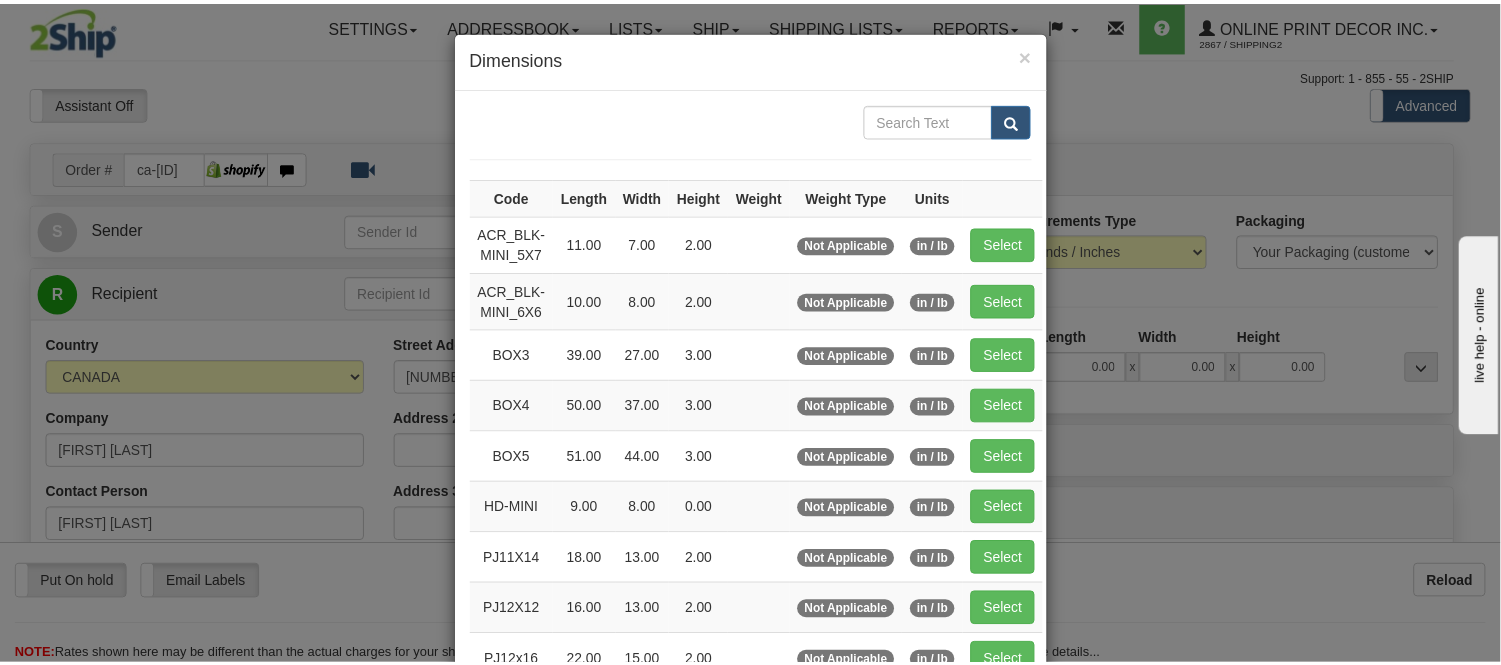 scroll, scrollTop: 222, scrollLeft: 0, axis: vertical 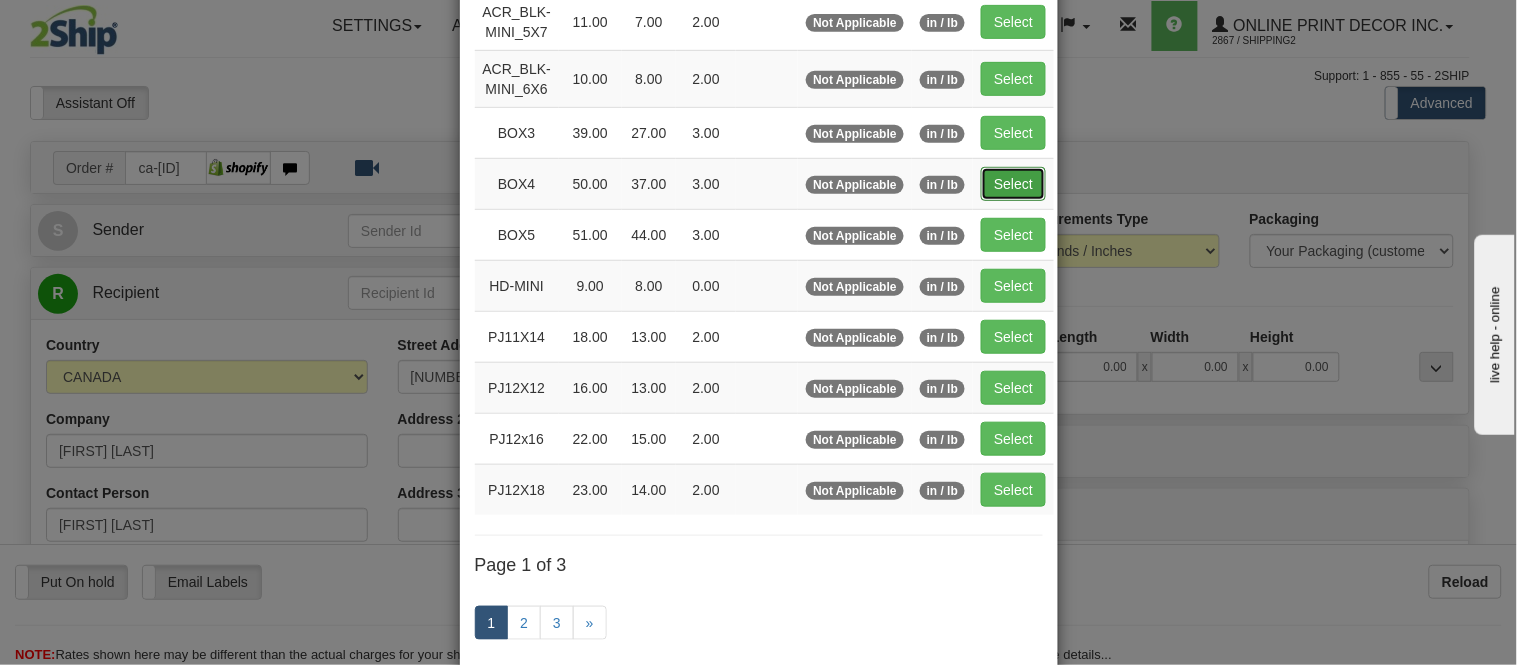 click on "Select" at bounding box center (1013, 184) 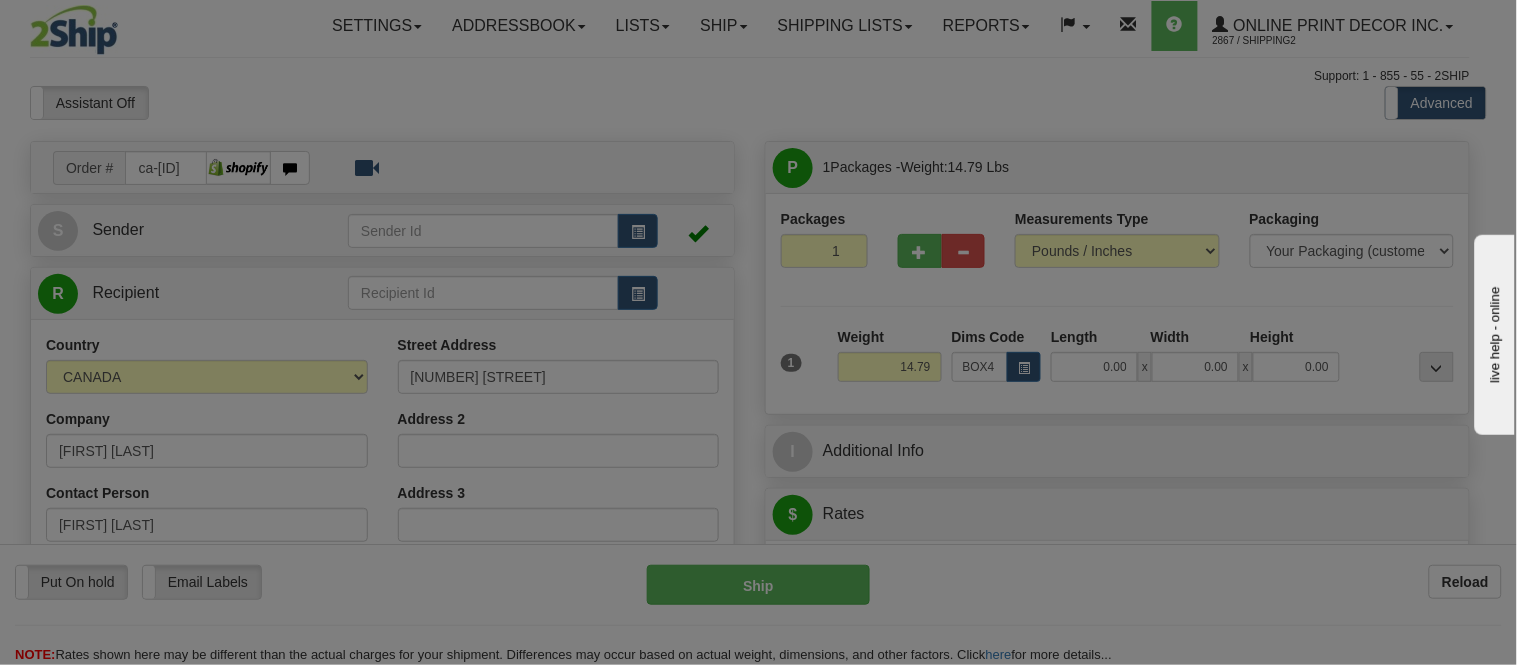 type on "50.00" 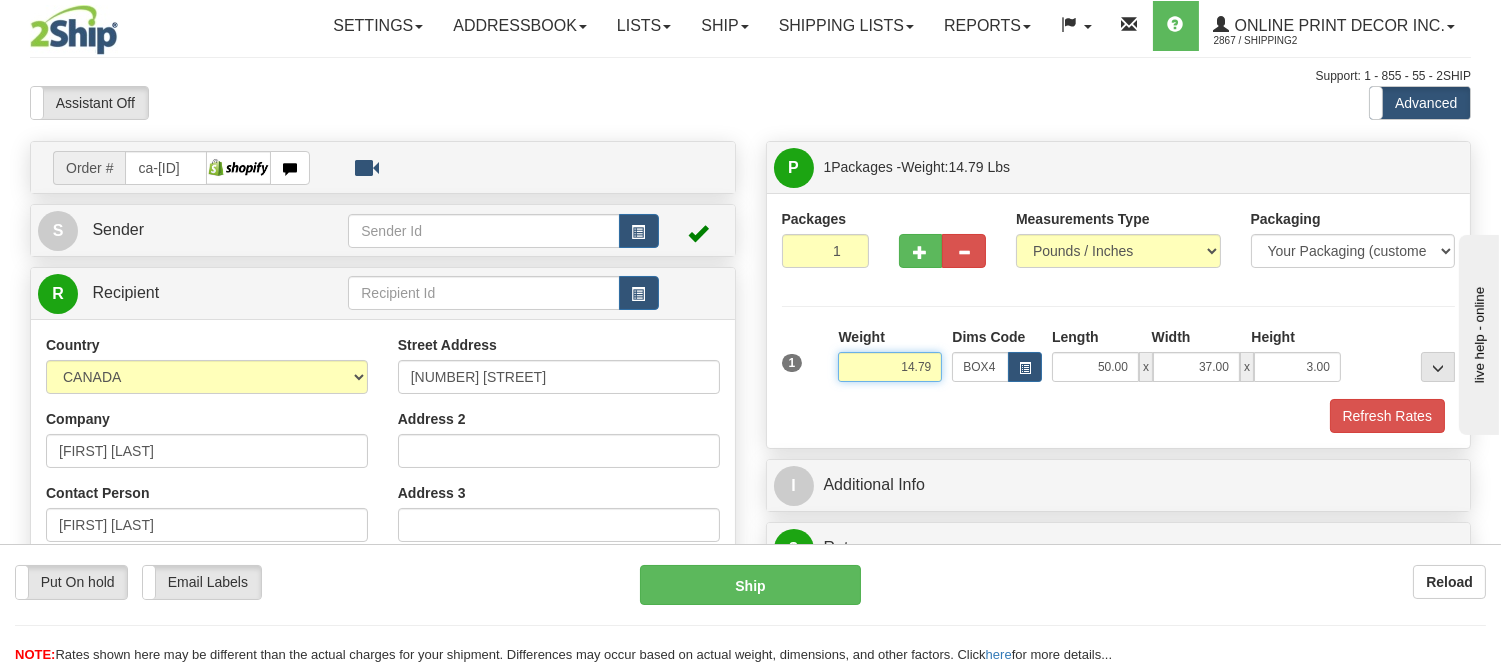drag, startPoint x: 938, startPoint y: 370, endPoint x: 836, endPoint y: 353, distance: 103.40696 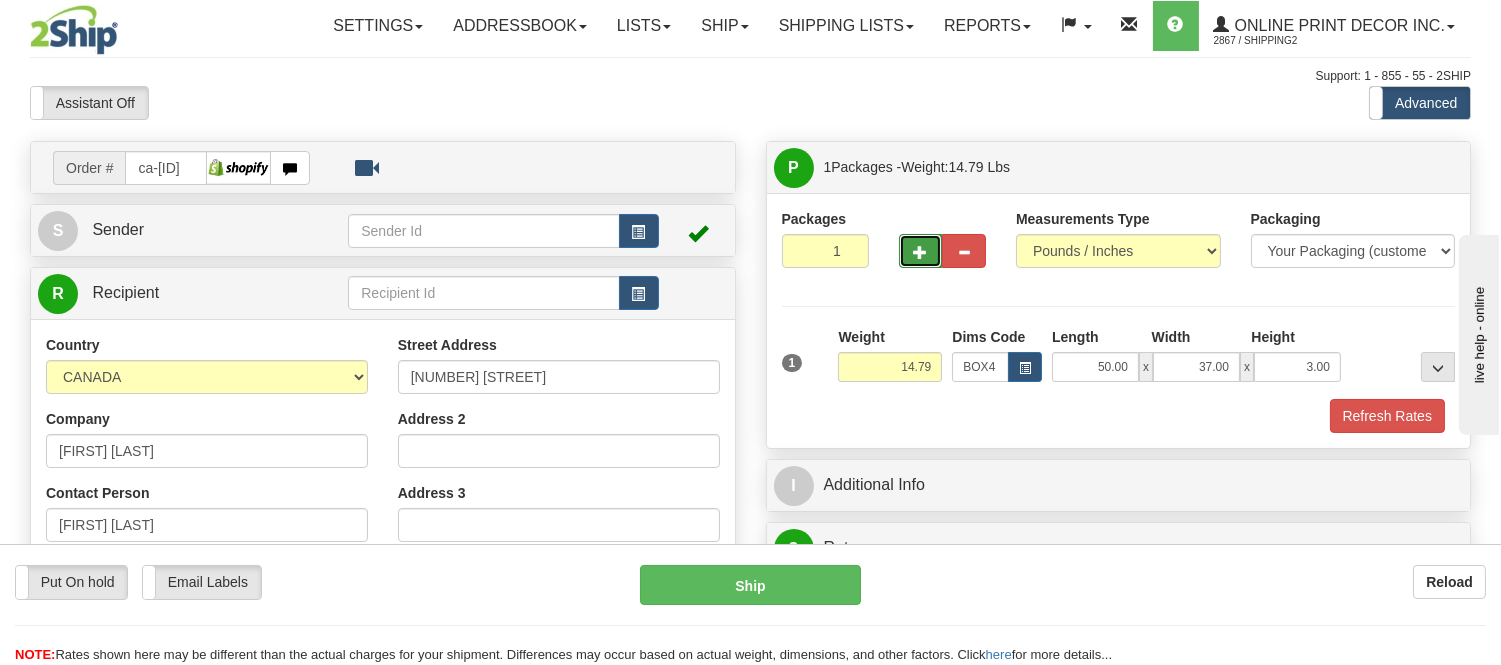 click at bounding box center [921, 251] 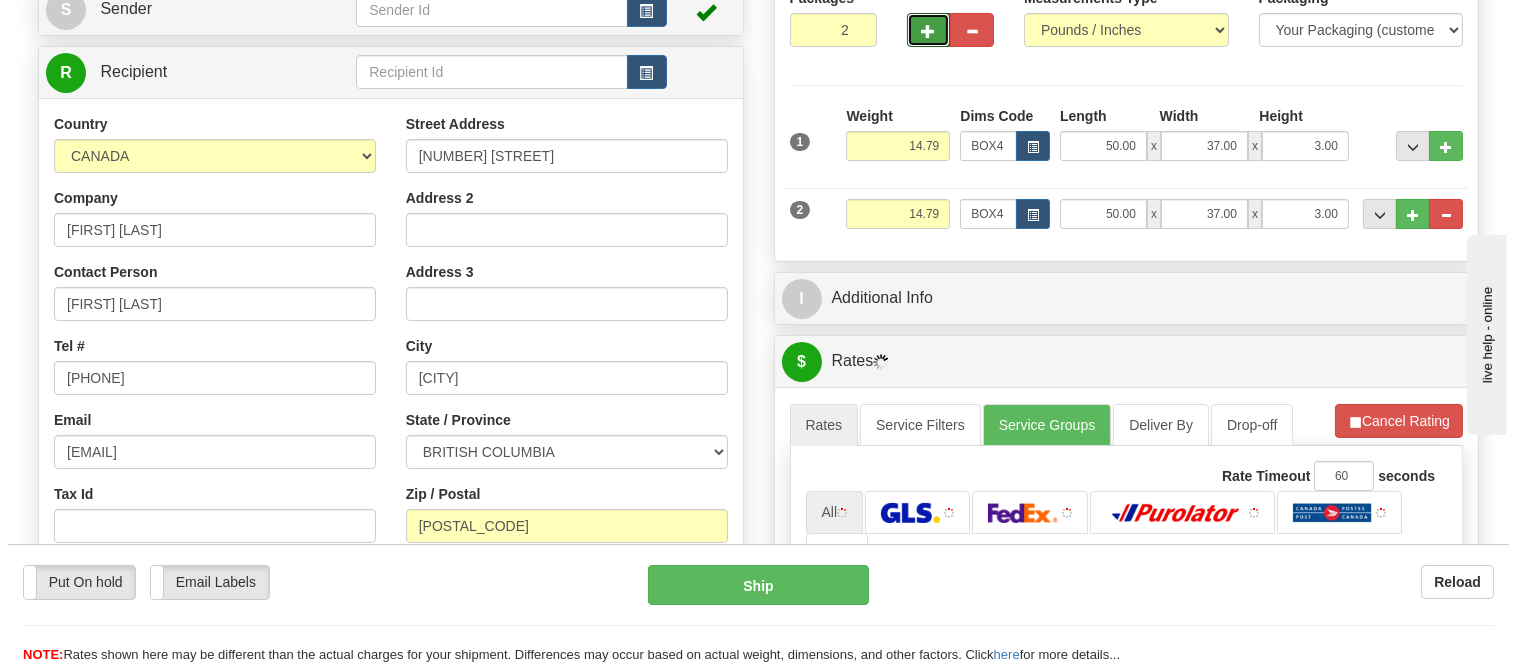 scroll, scrollTop: 222, scrollLeft: 0, axis: vertical 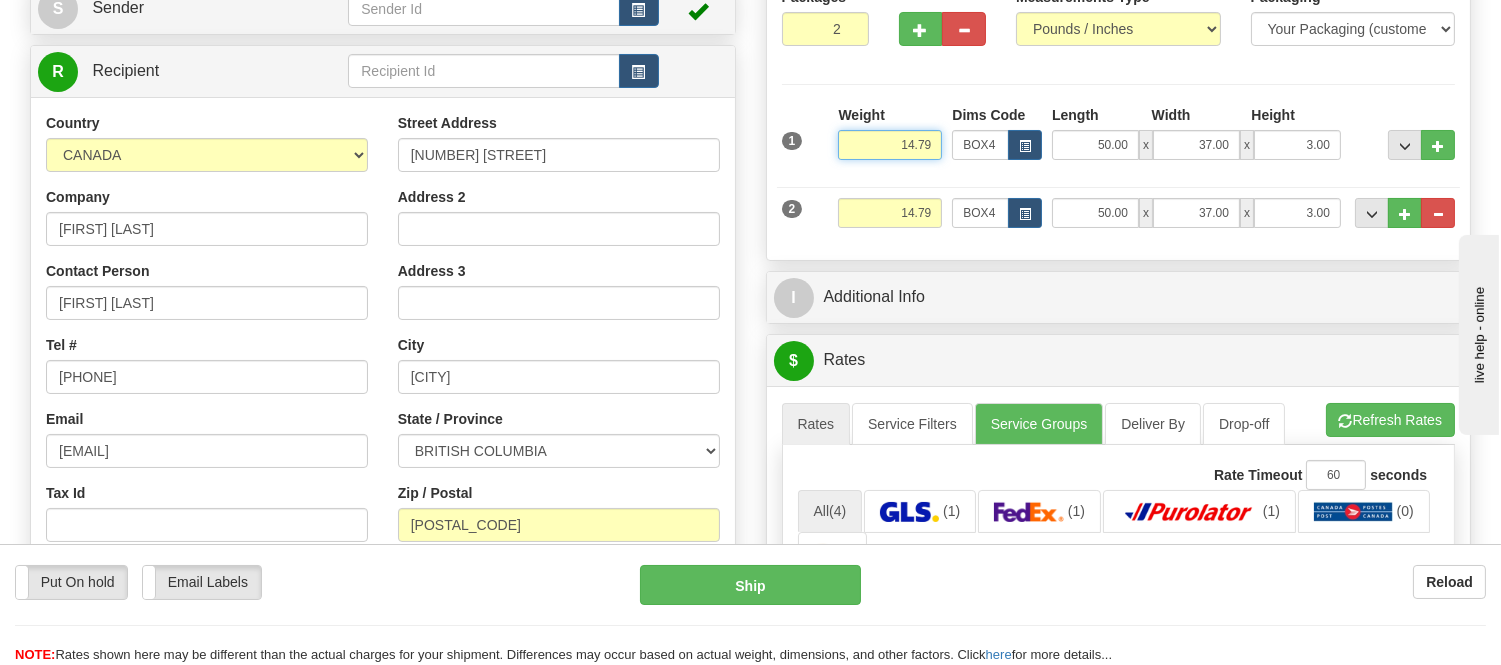 click on "14.79" at bounding box center (890, 145) 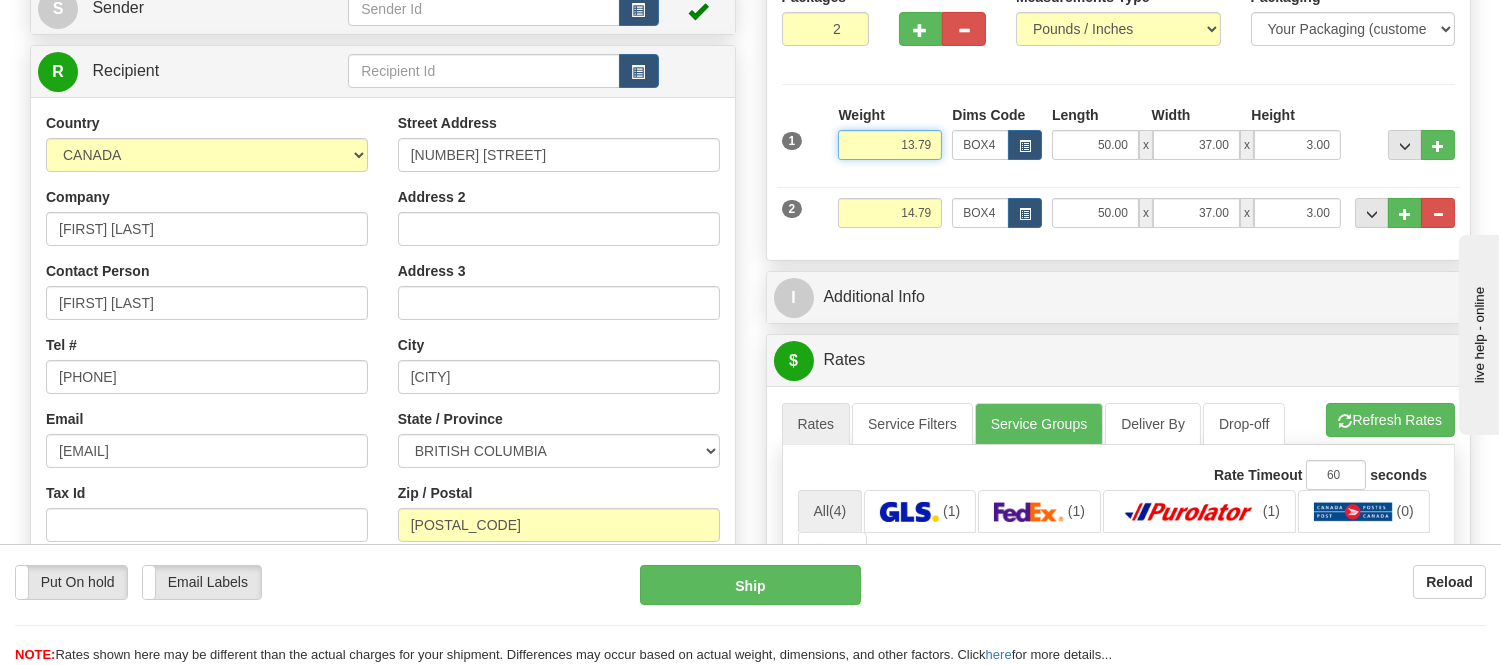 type on "13.79" 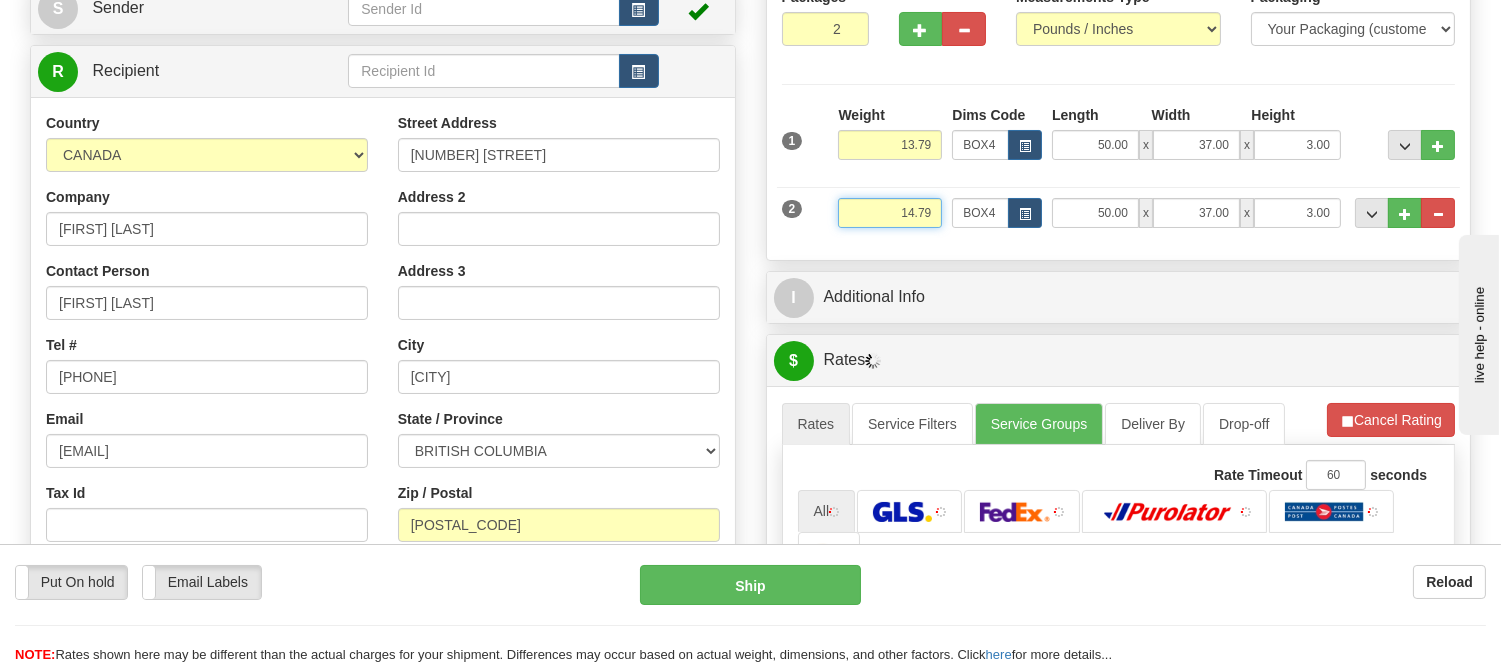 drag, startPoint x: 940, startPoint y: 218, endPoint x: 841, endPoint y: 234, distance: 100.28459 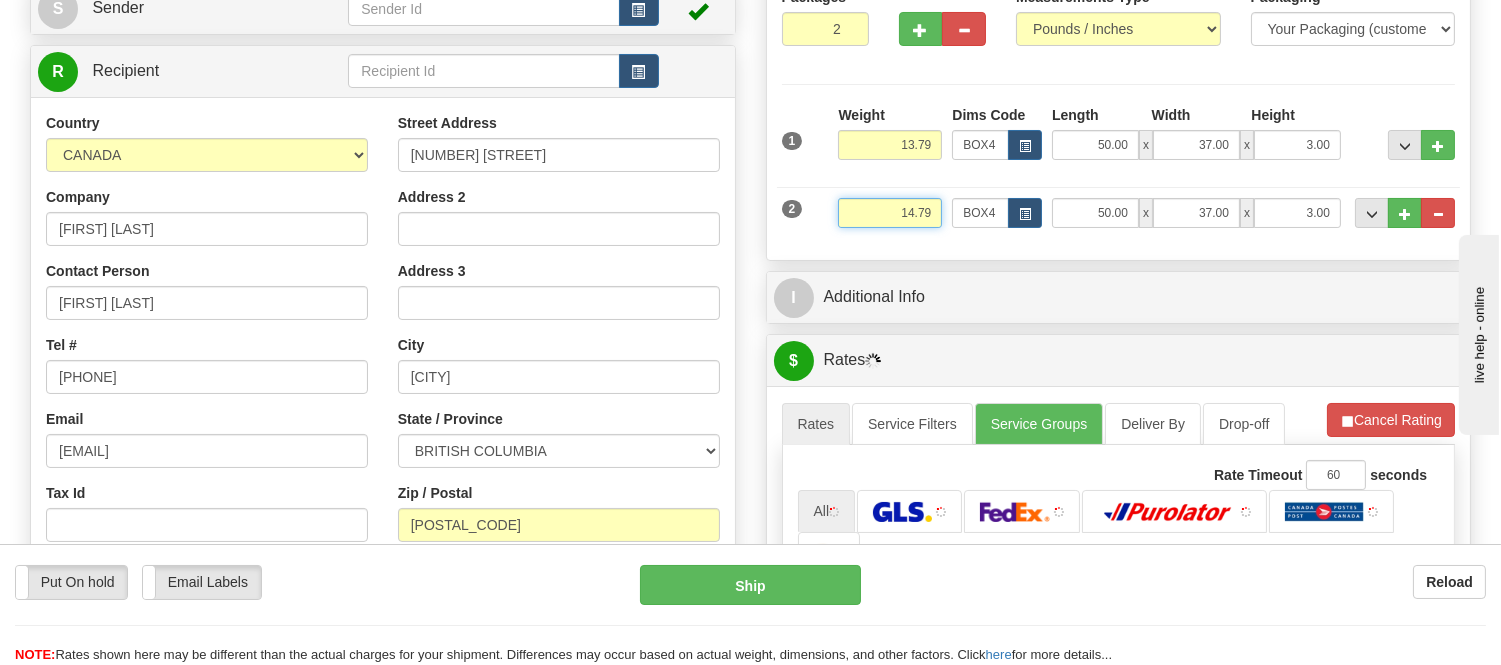click on "Weight
14.79" at bounding box center [890, 220] 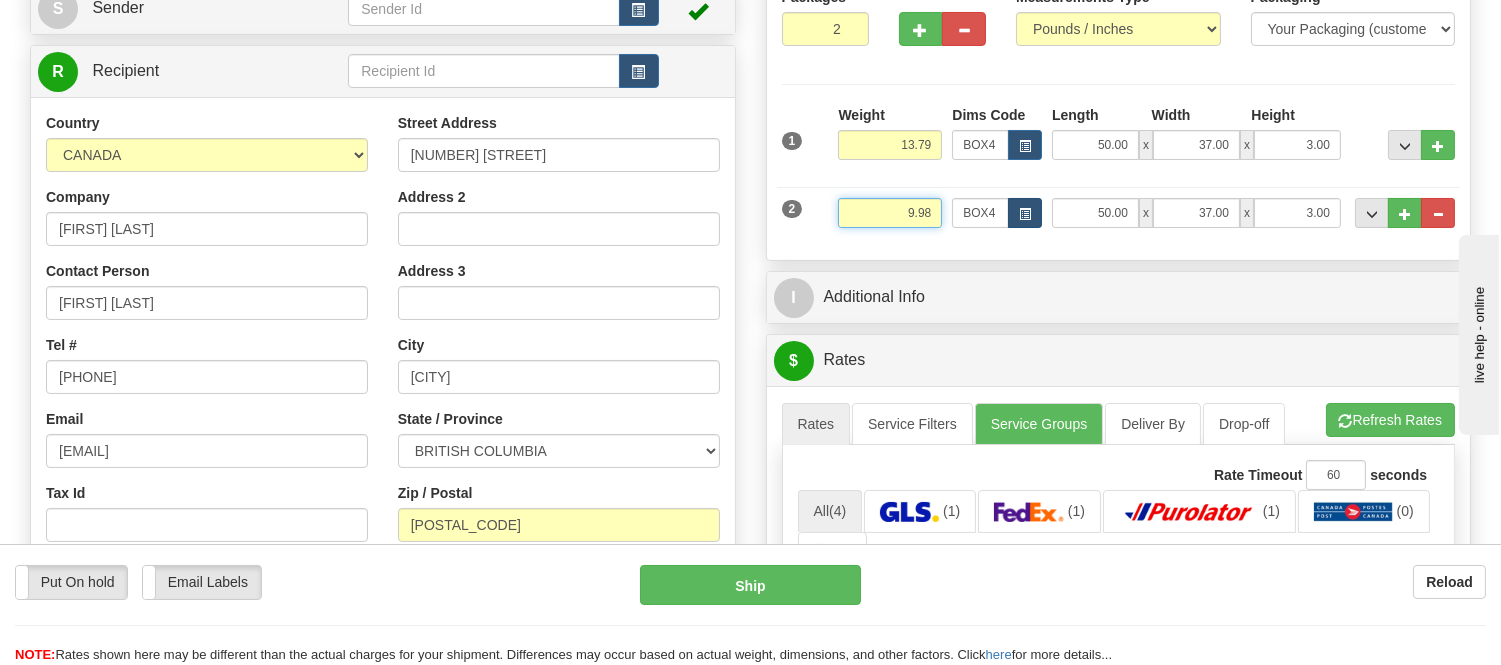 type on "9.98" 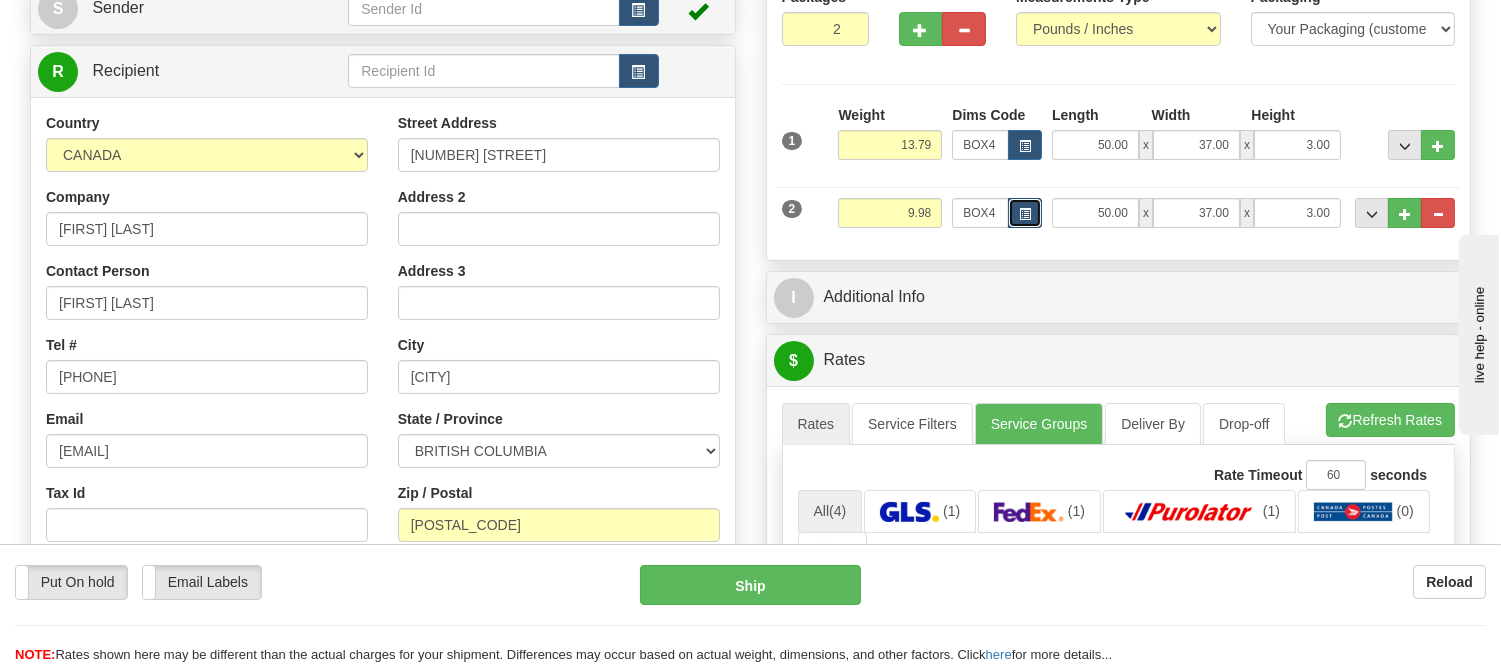 click at bounding box center (1025, 214) 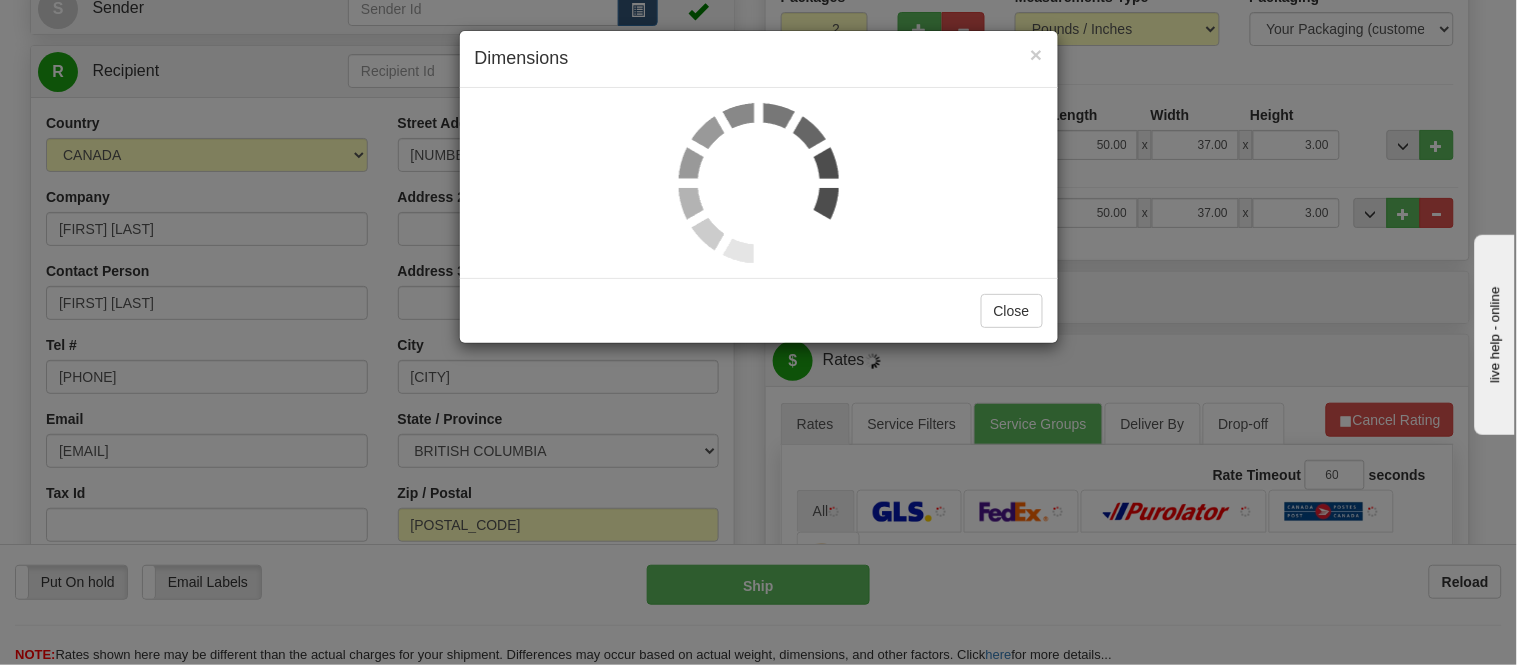 scroll, scrollTop: 0, scrollLeft: 0, axis: both 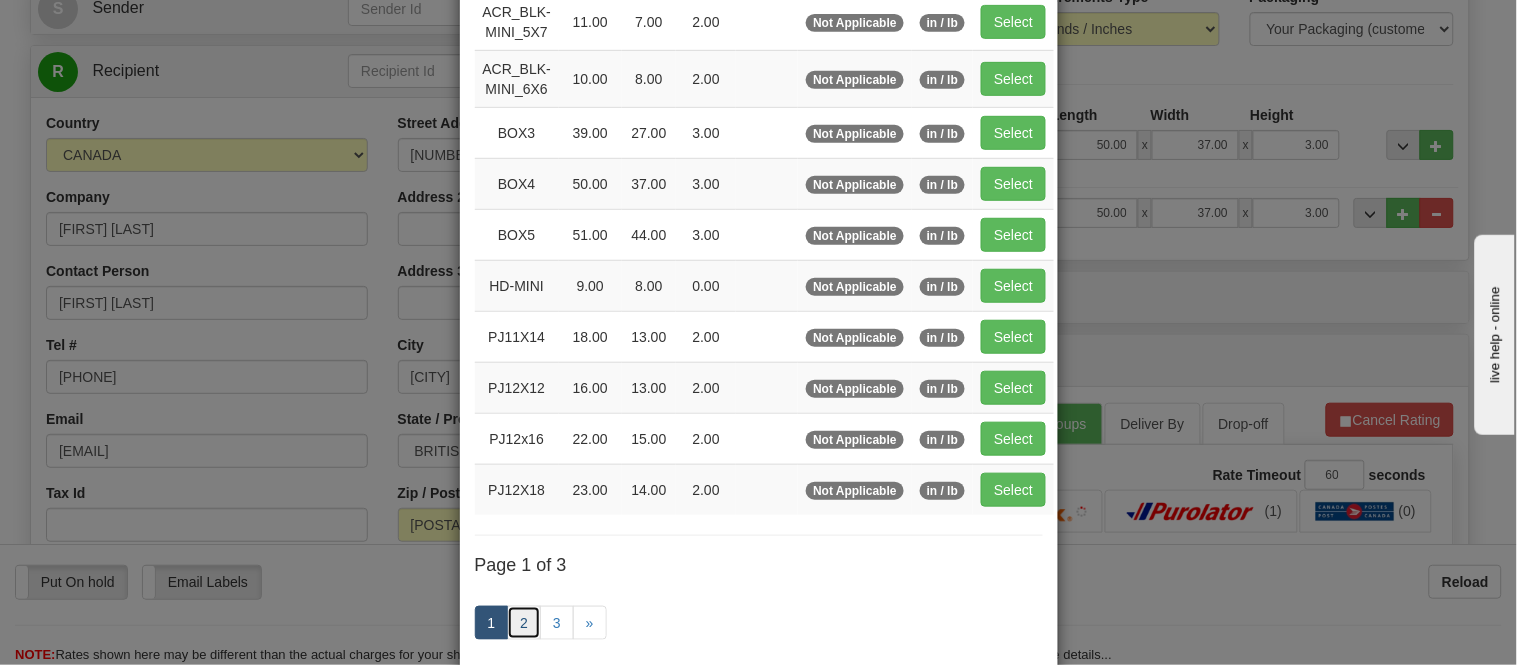click on "2" at bounding box center [524, 623] 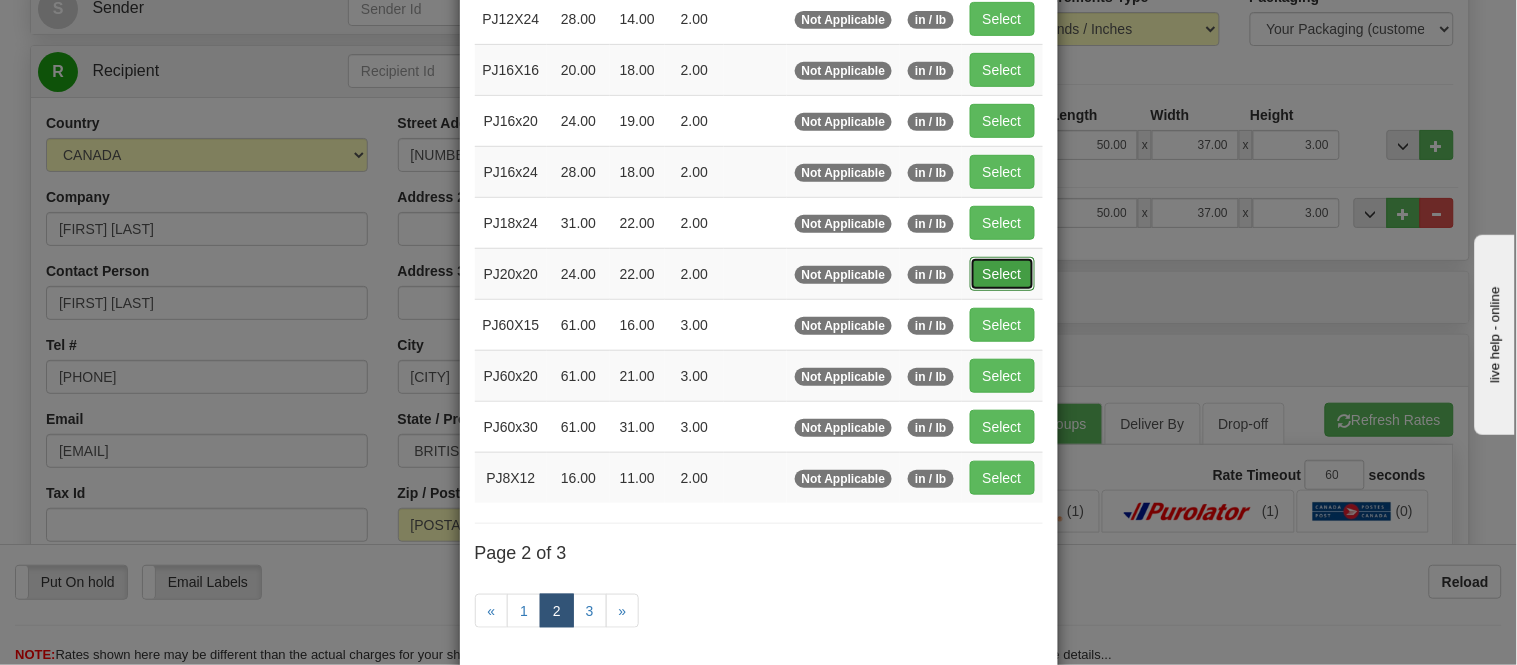 click on "Select" at bounding box center [1002, 274] 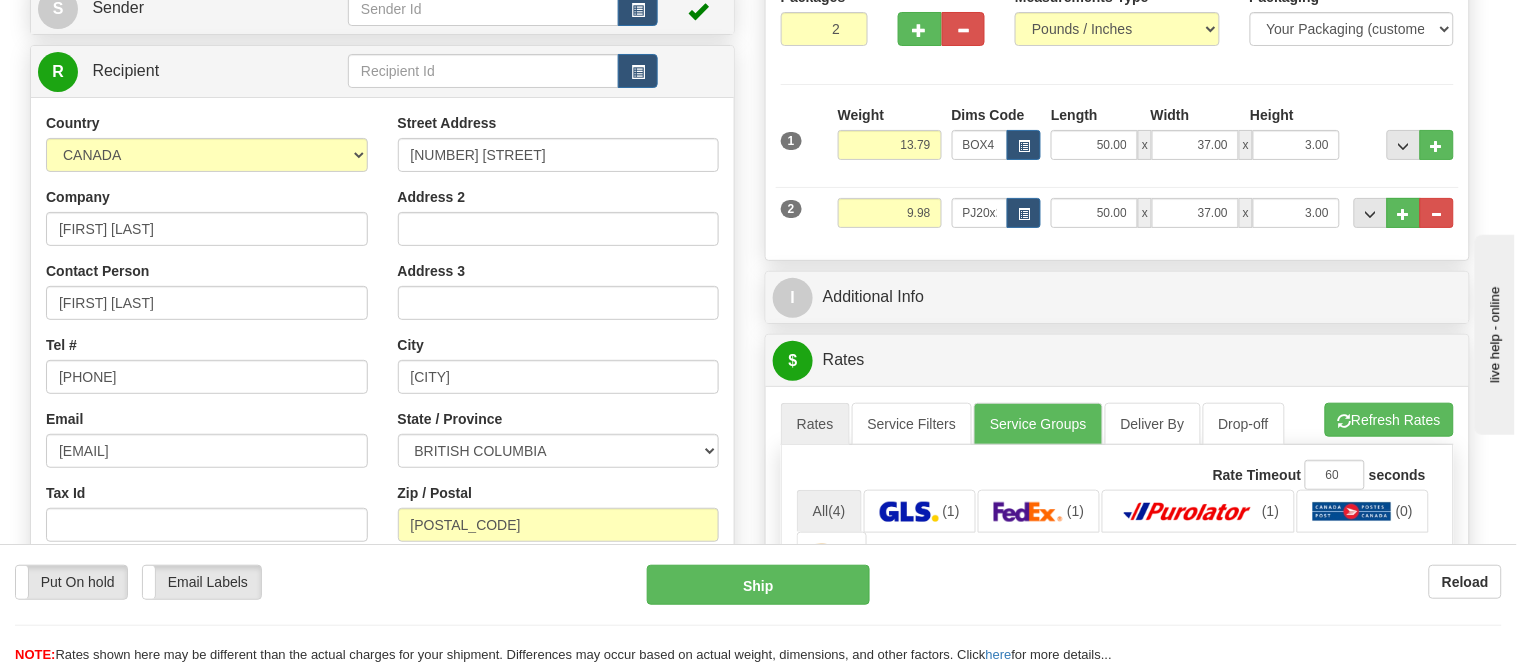 type on "24.00" 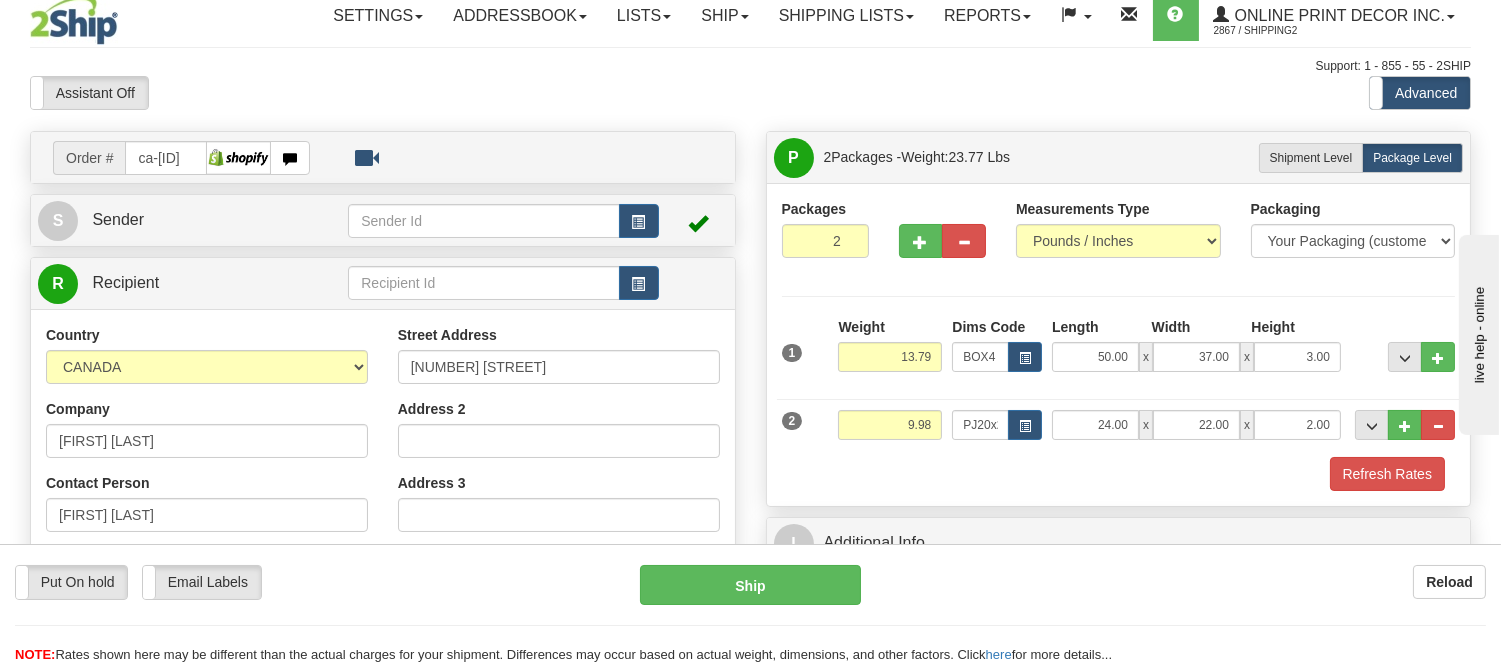 scroll, scrollTop: 0, scrollLeft: 0, axis: both 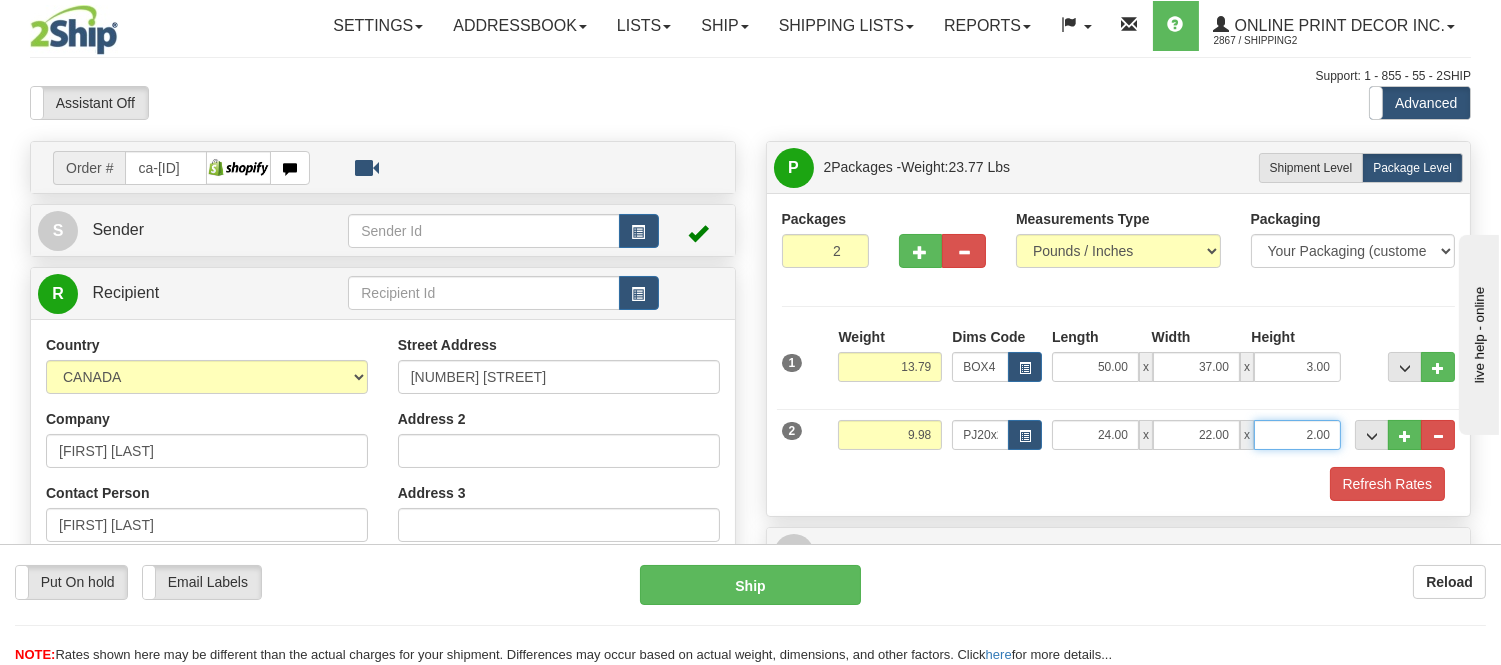 drag, startPoint x: 1335, startPoint y: 426, endPoint x: 1287, endPoint y: 431, distance: 48.259712 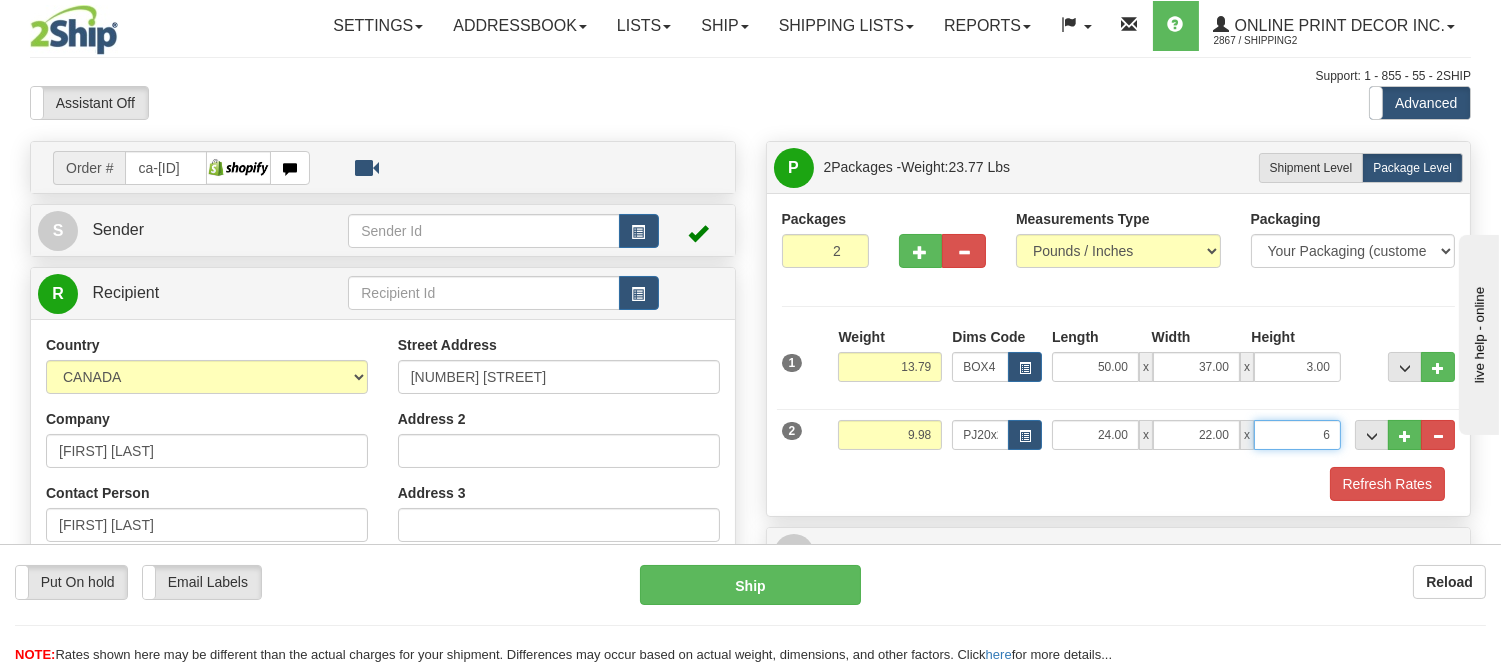 click on "Delete" at bounding box center [0, 0] 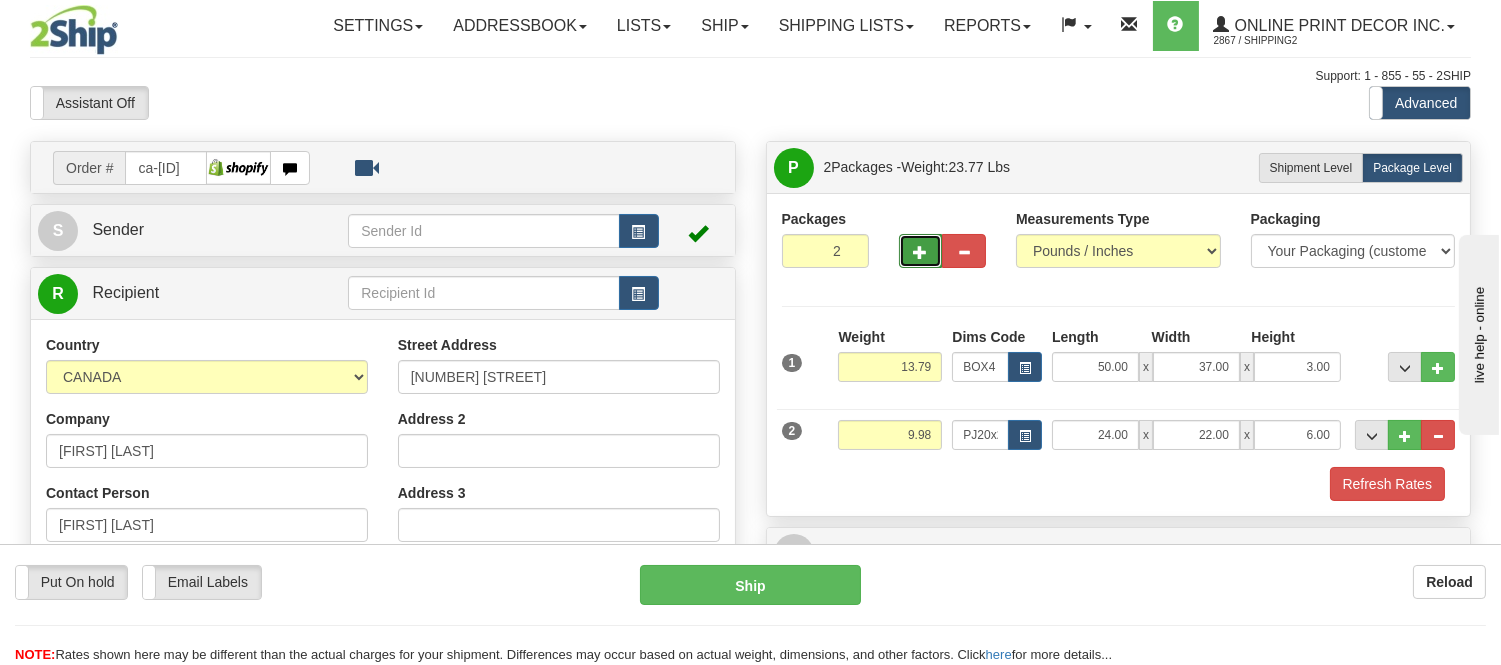 click at bounding box center [921, 252] 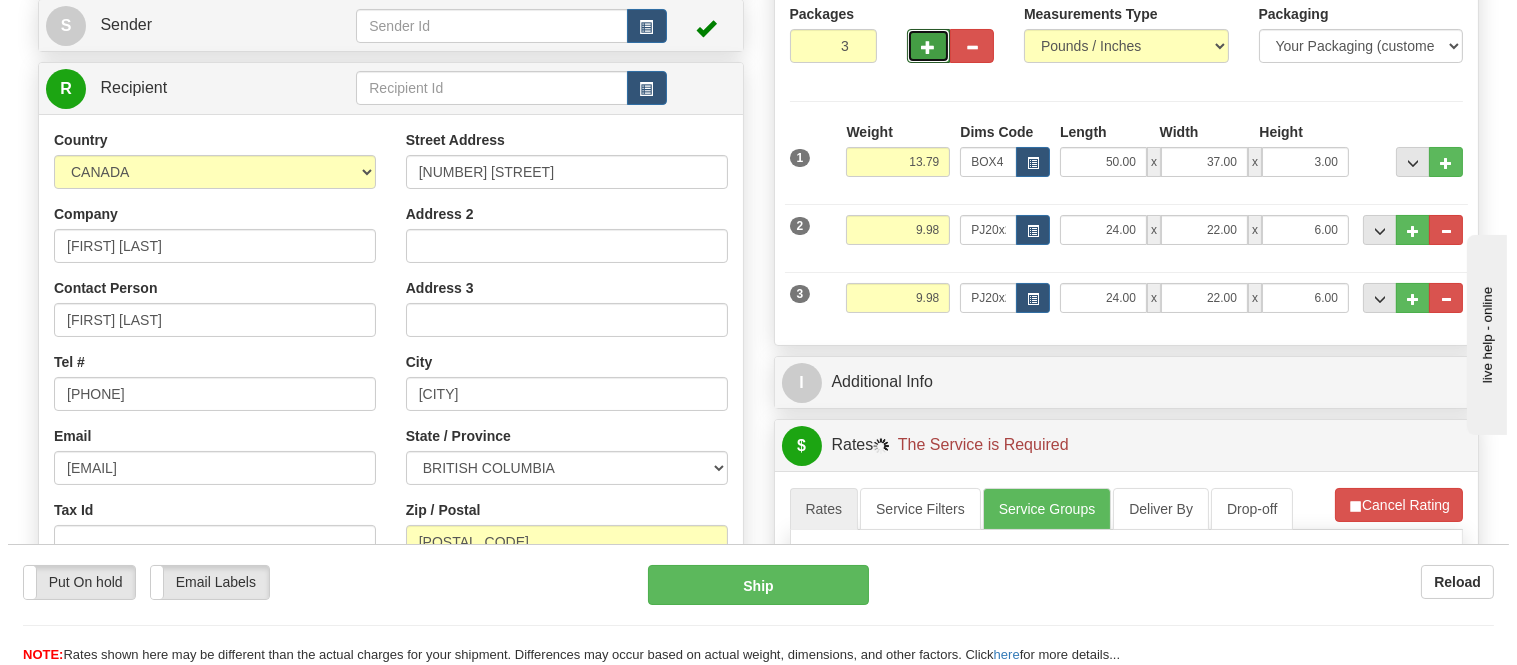 scroll, scrollTop: 222, scrollLeft: 0, axis: vertical 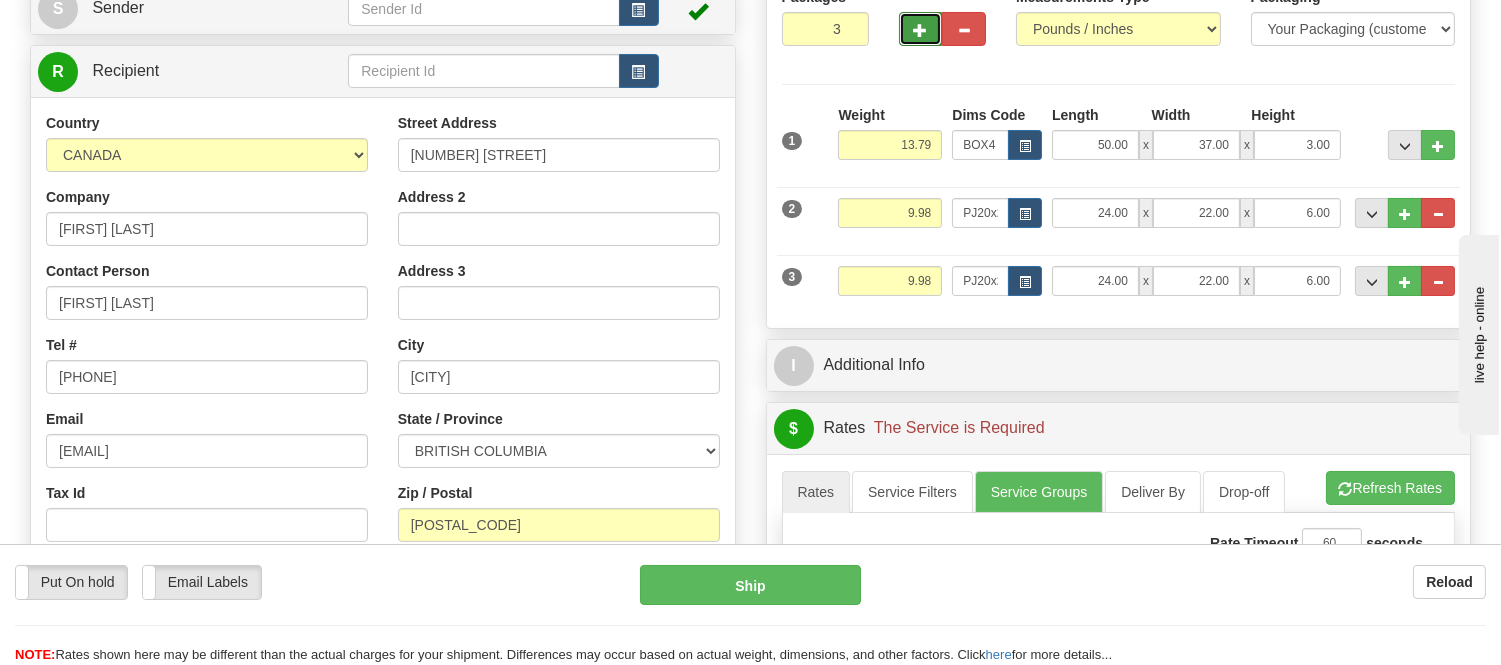 click at bounding box center [921, 30] 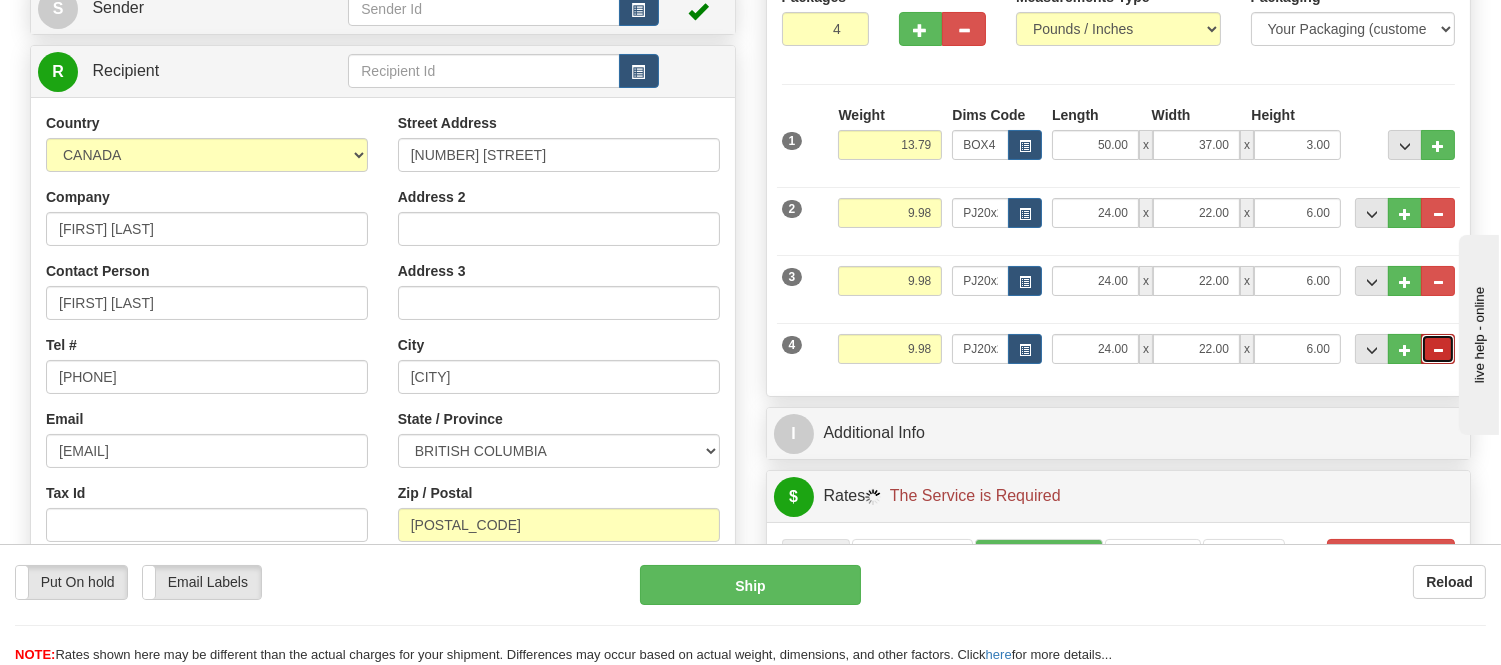 click at bounding box center [1438, 349] 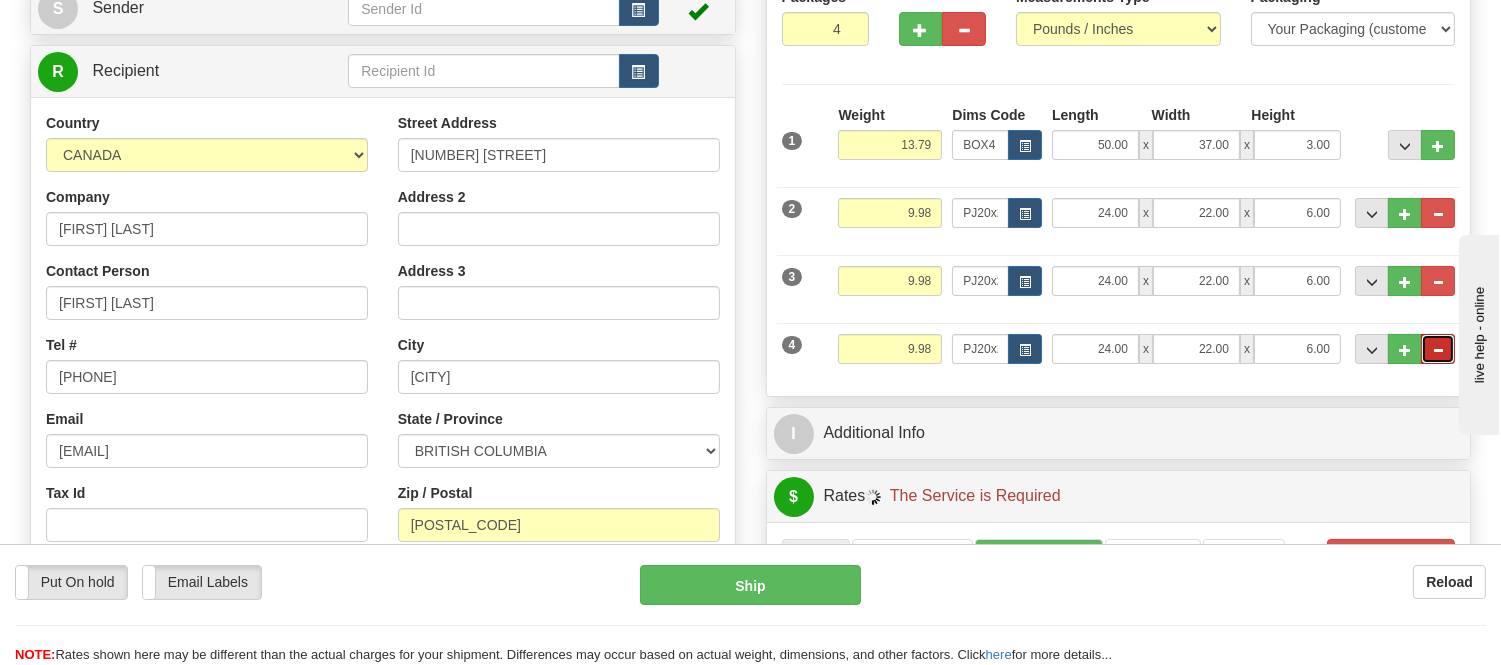 type on "3" 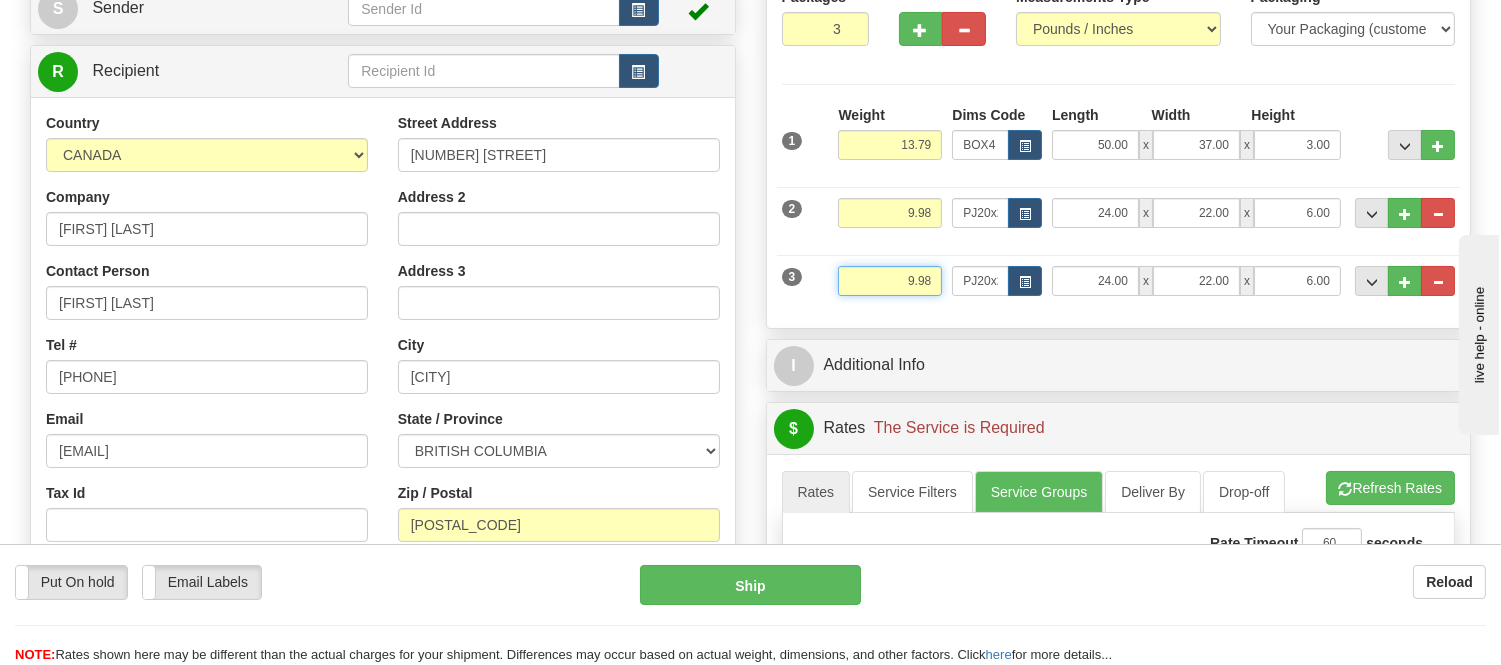 drag, startPoint x: 938, startPoint y: 276, endPoint x: 827, endPoint y: 278, distance: 111.01801 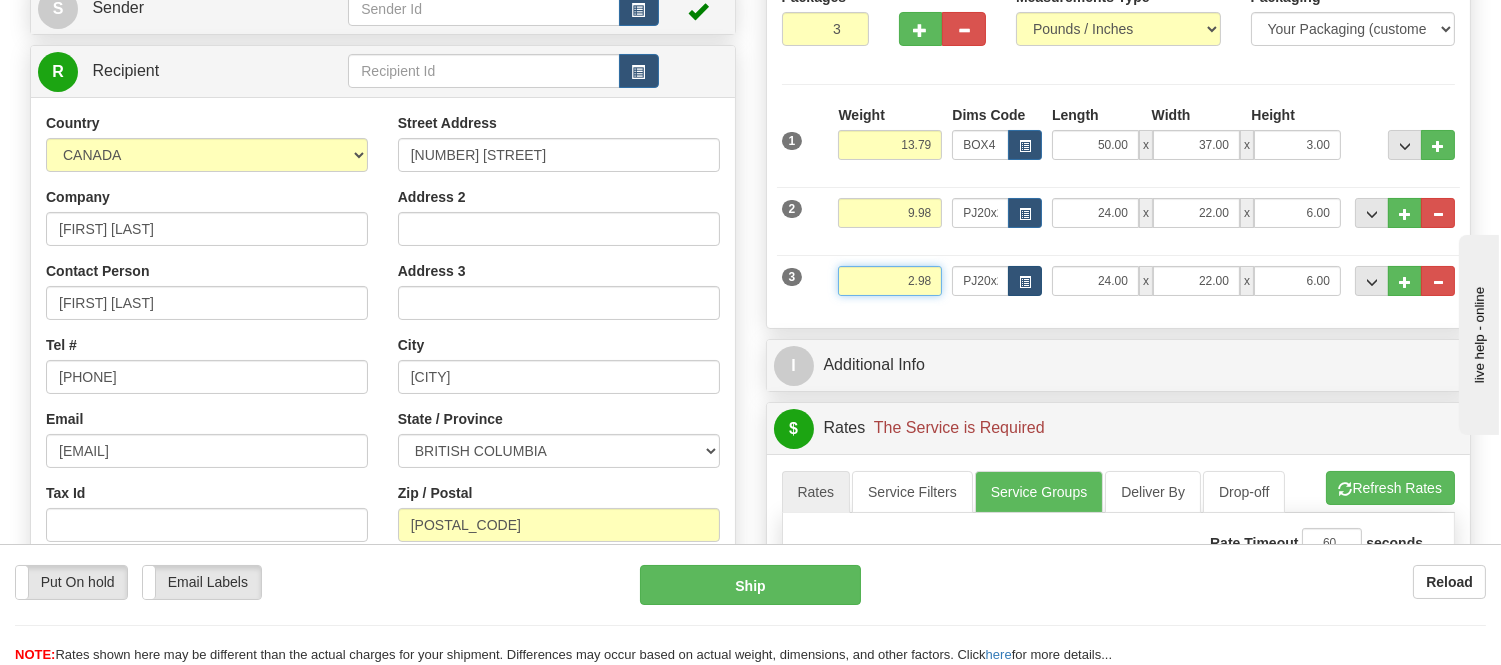 type on "2.98" 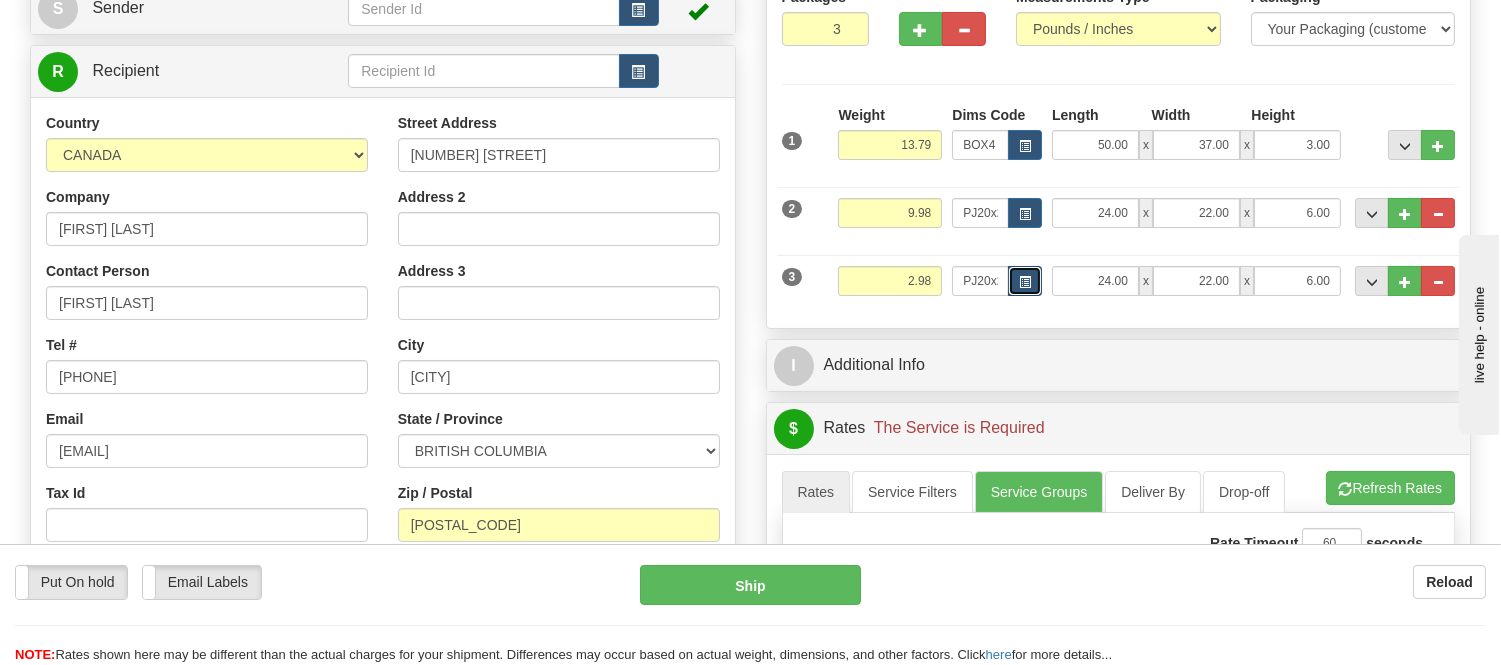 click at bounding box center [1025, 282] 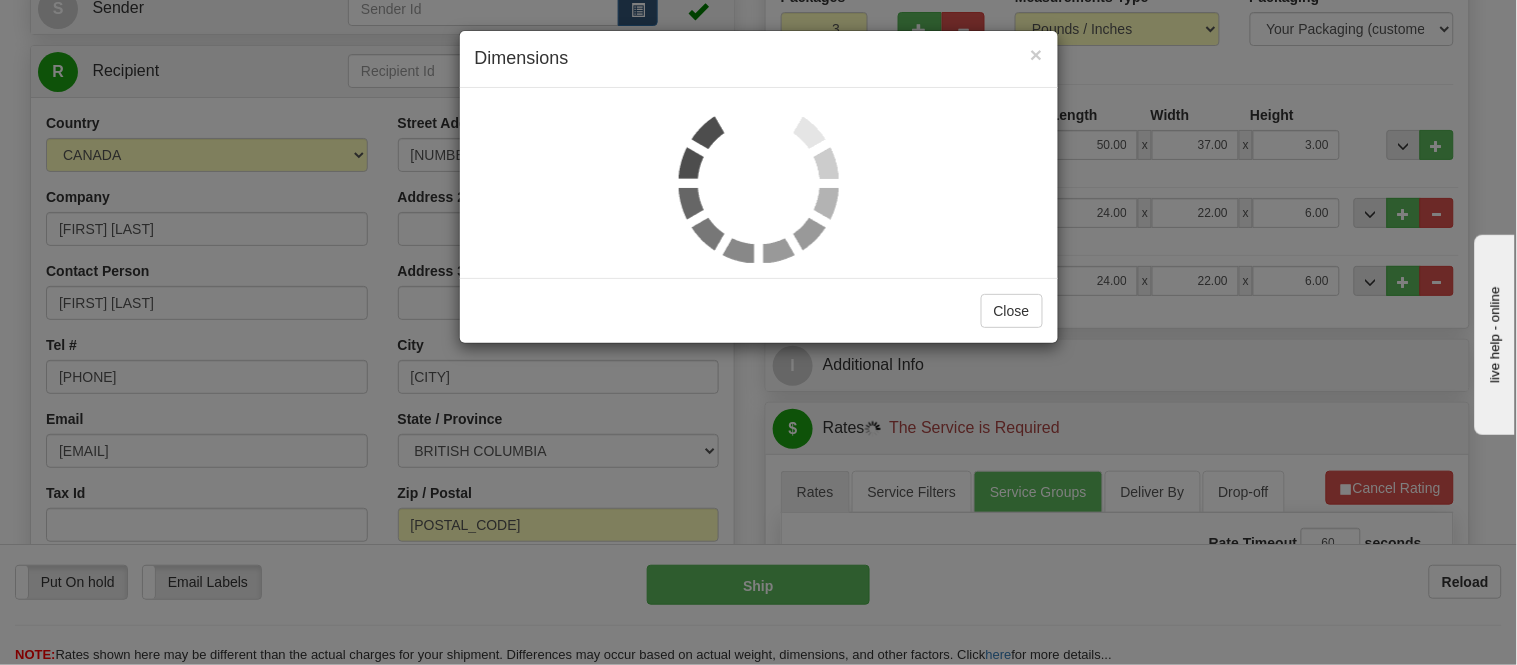 scroll, scrollTop: 0, scrollLeft: 0, axis: both 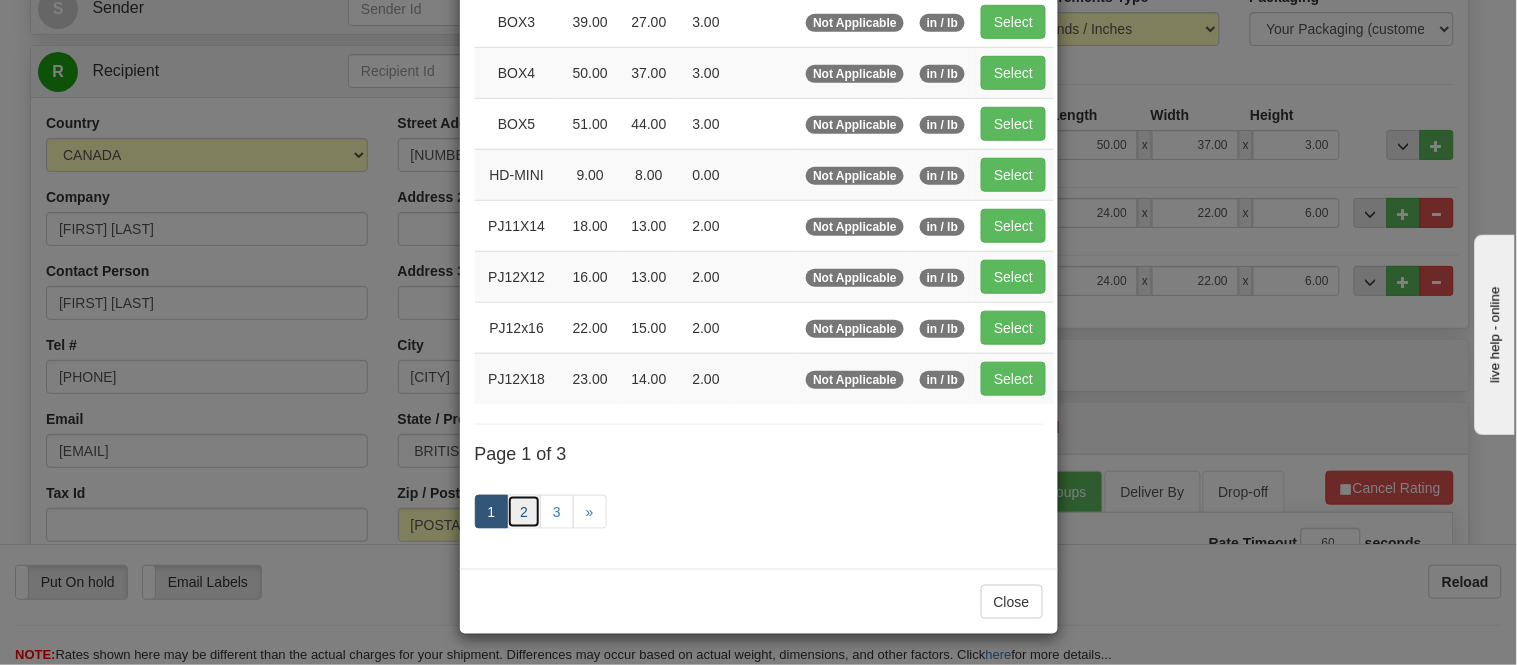 click on "2" at bounding box center (524, 512) 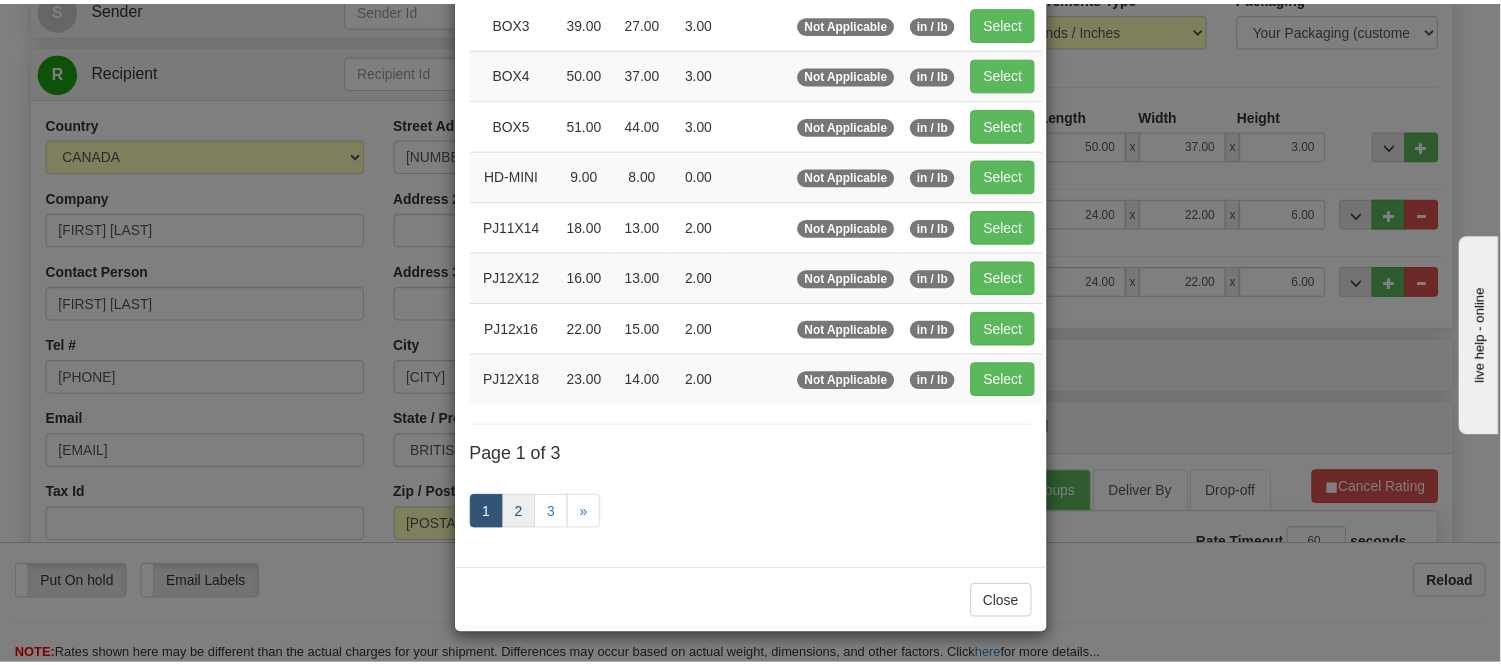 scroll, scrollTop: 325, scrollLeft: 0, axis: vertical 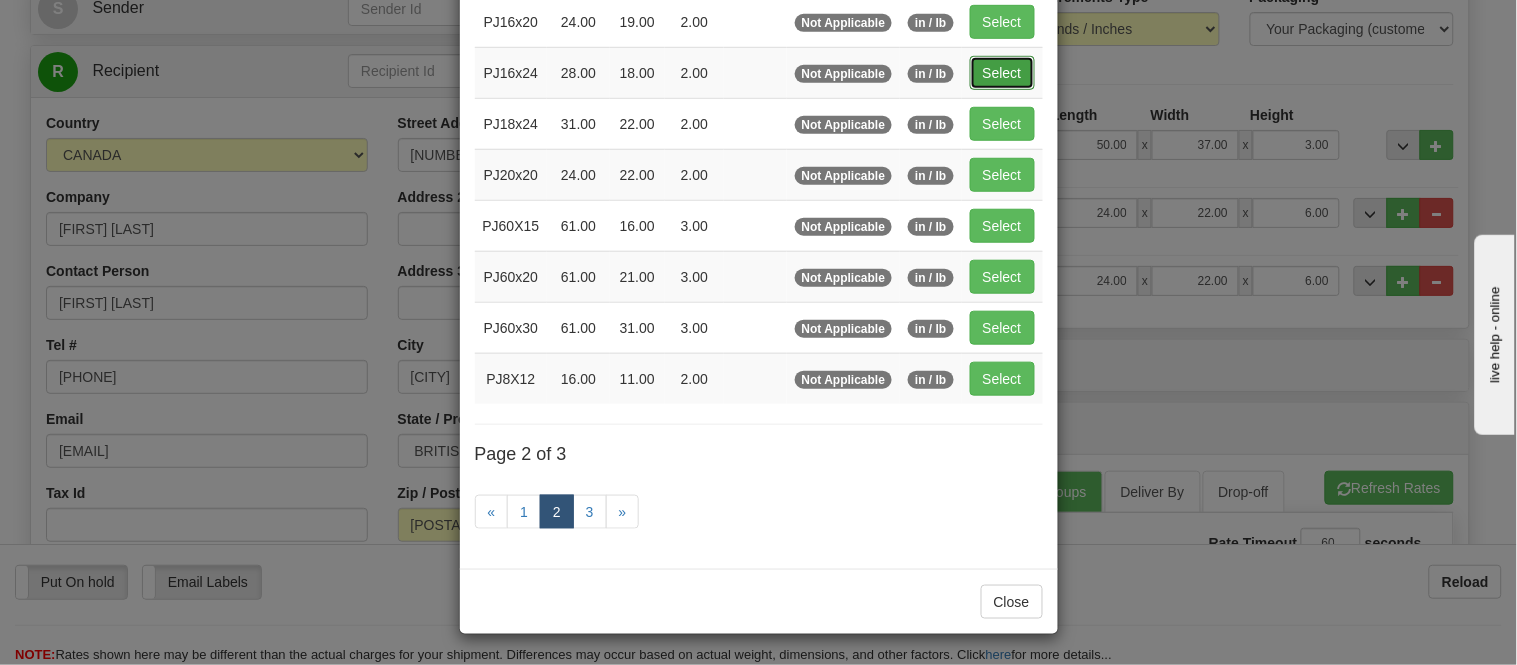 click on "Select" at bounding box center [1002, 73] 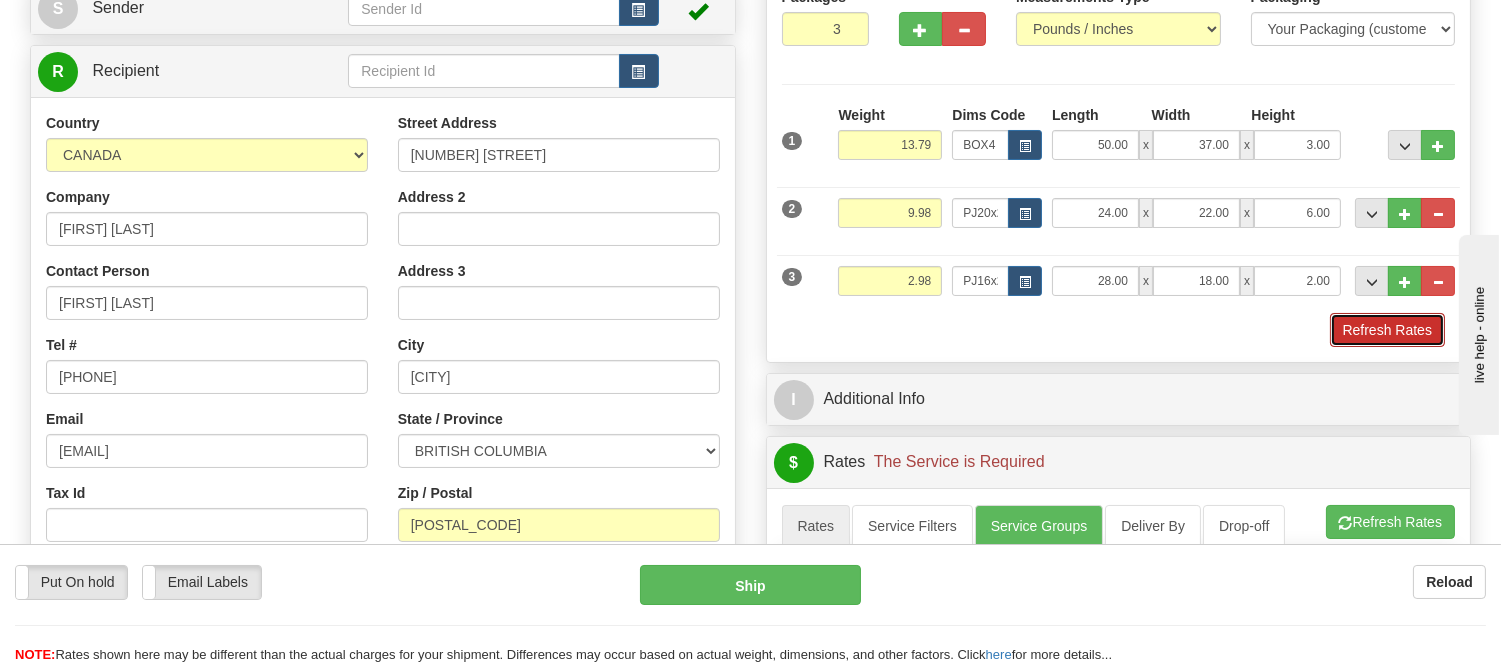 click on "Refresh Rates" at bounding box center (1387, 330) 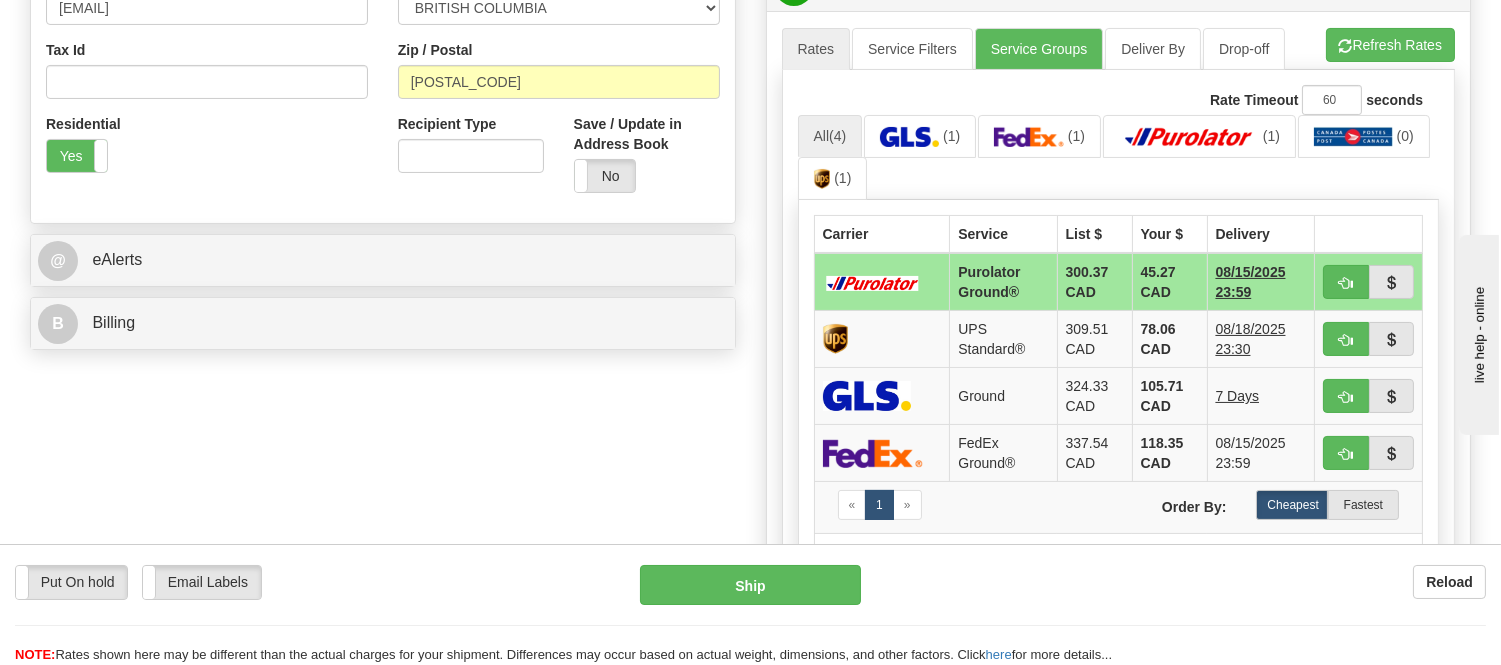 scroll, scrollTop: 666, scrollLeft: 0, axis: vertical 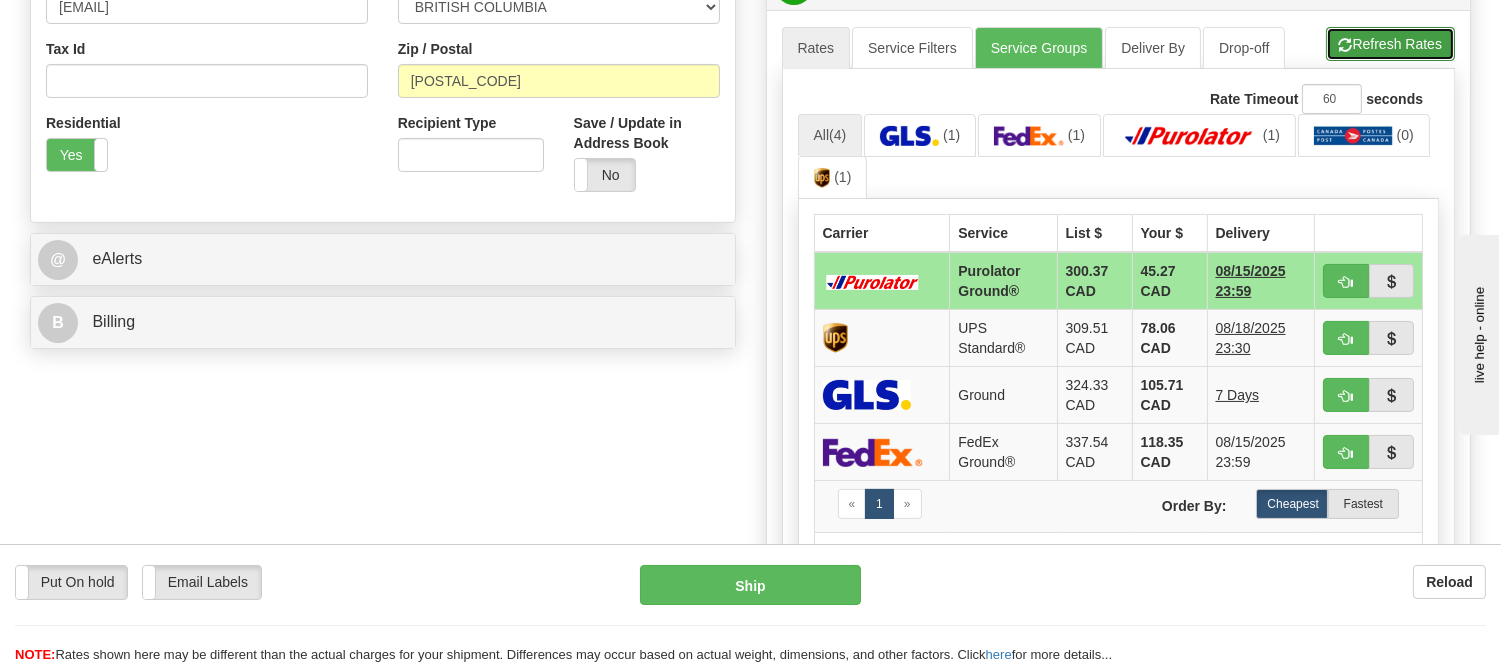 click on "Refresh Rates" at bounding box center [1390, 44] 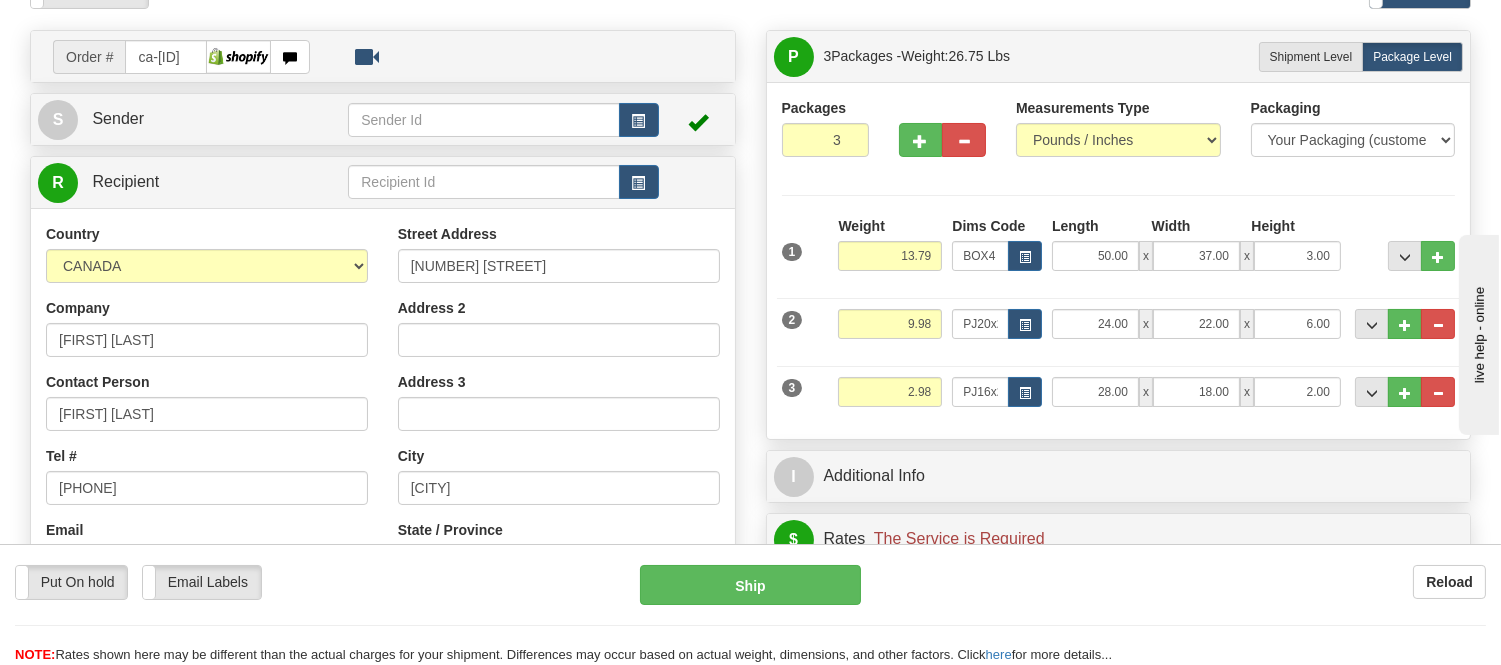 scroll, scrollTop: 222, scrollLeft: 0, axis: vertical 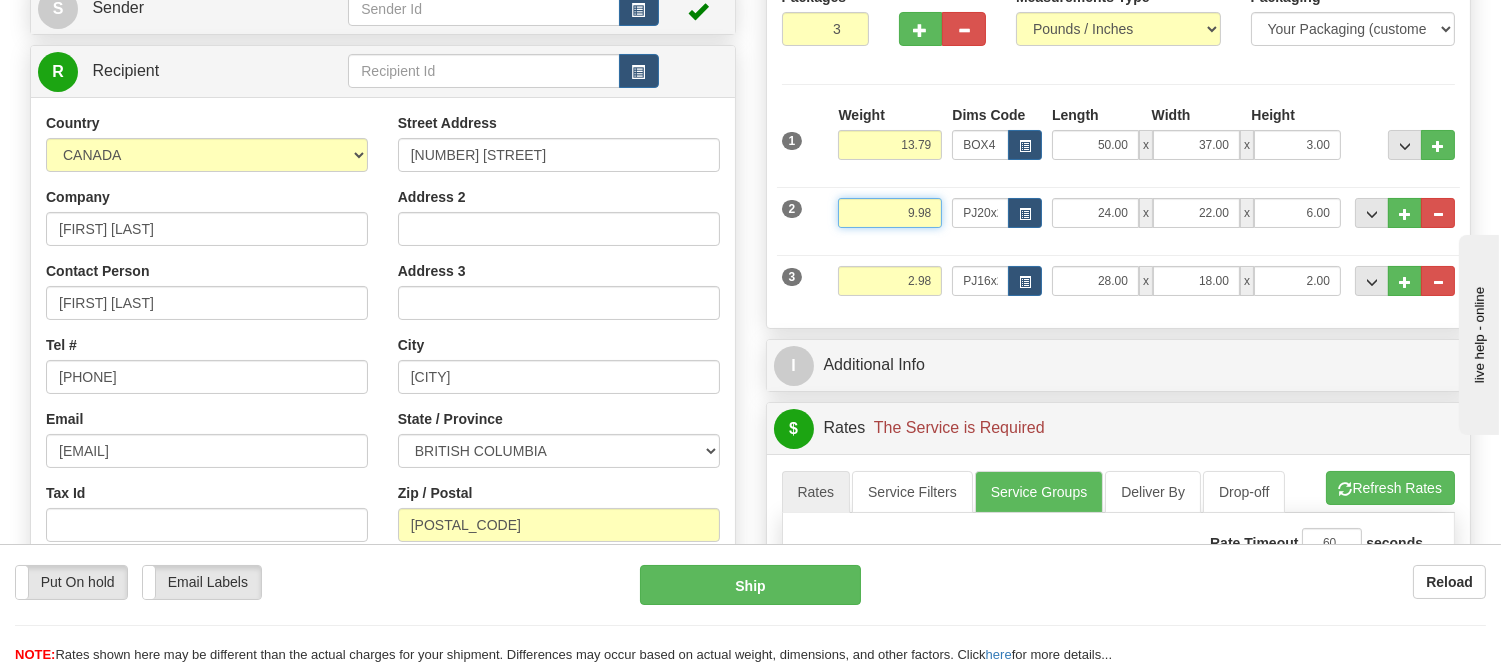 drag, startPoint x: 931, startPoint y: 210, endPoint x: 857, endPoint y: 225, distance: 75.50497 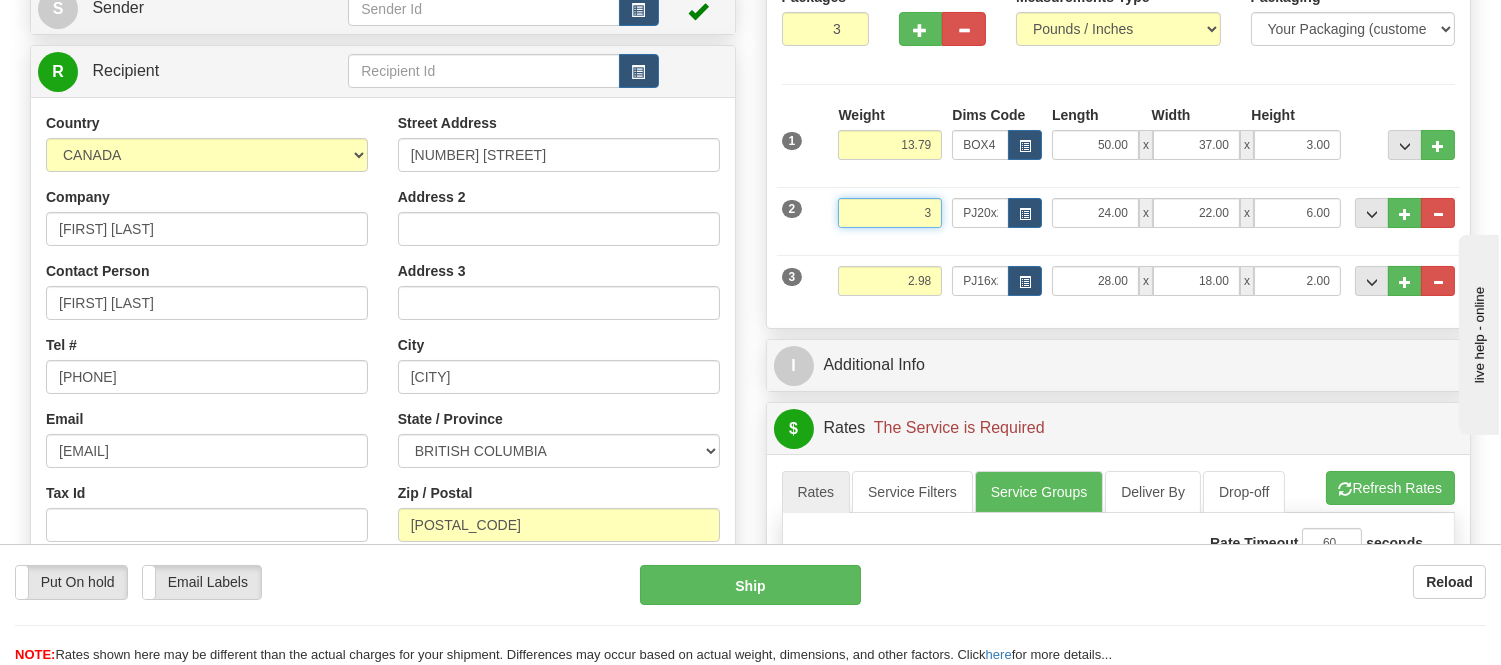click on "Delete" at bounding box center [0, 0] 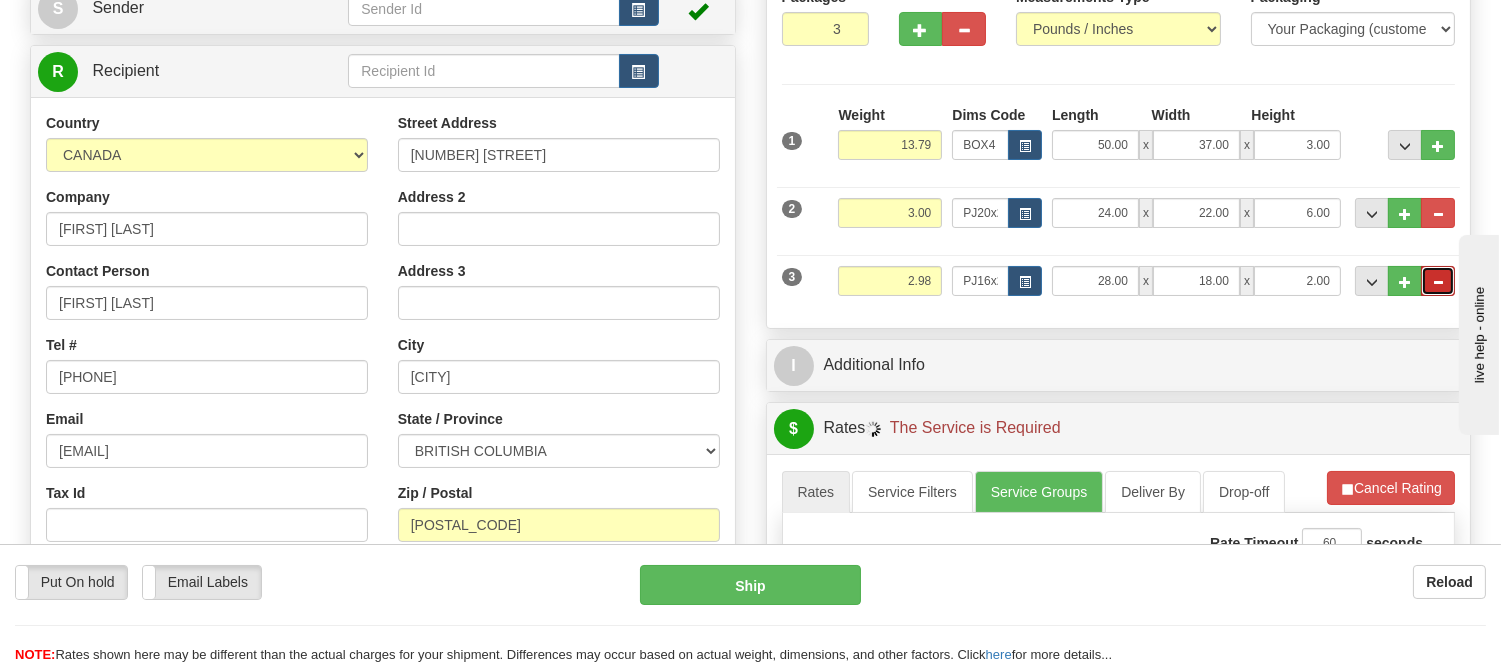 click at bounding box center [1438, 282] 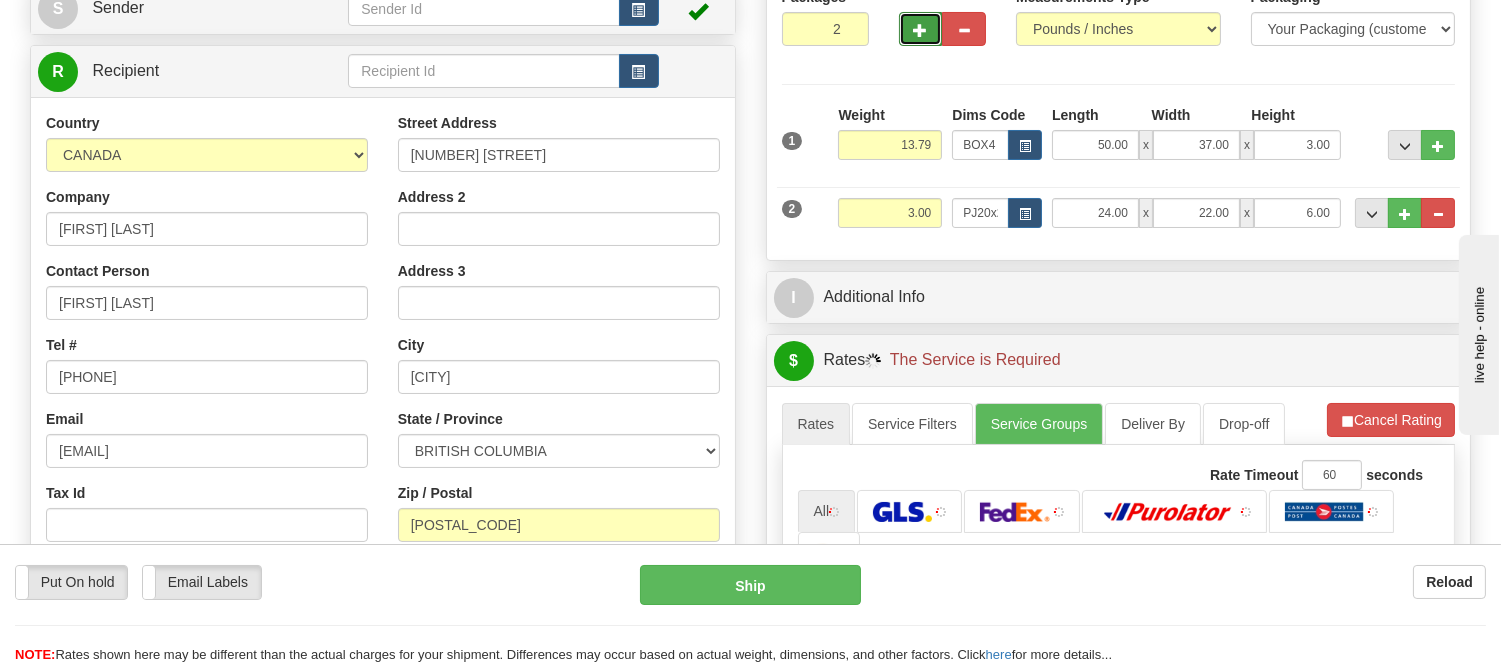 click at bounding box center [921, 29] 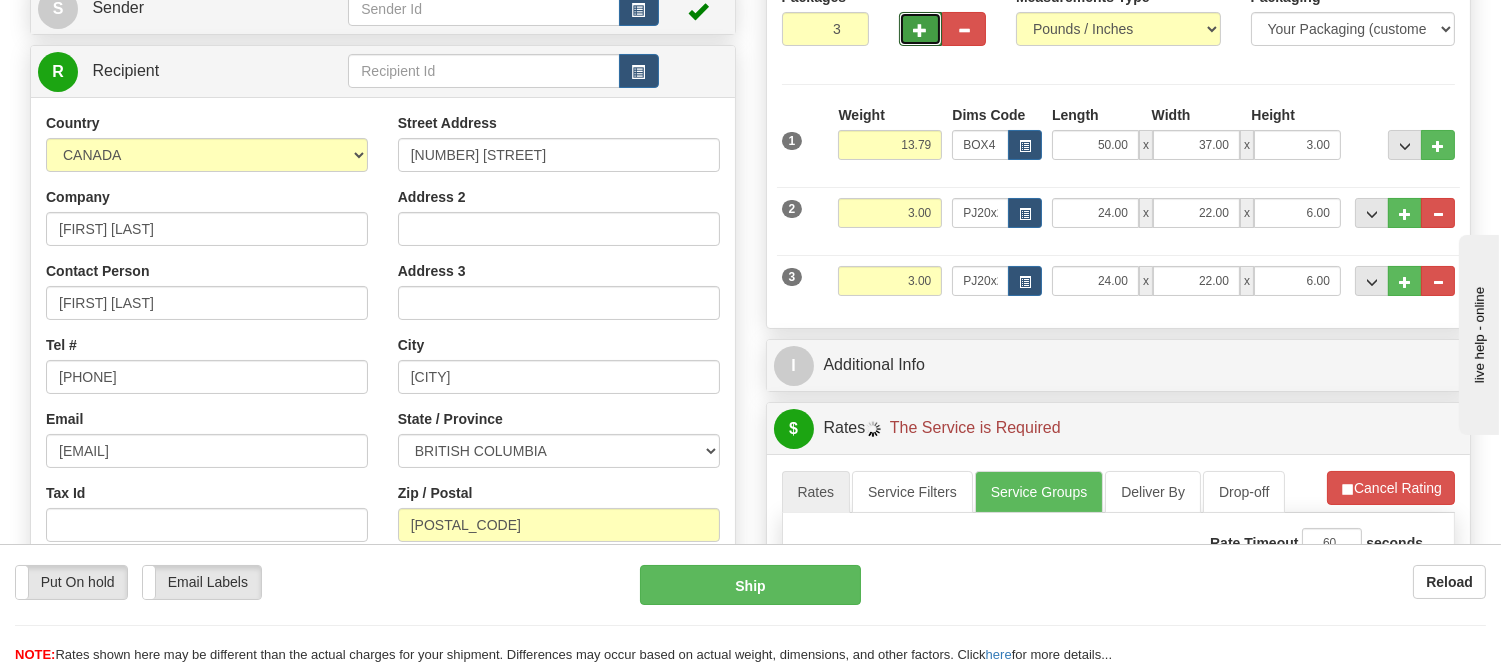 click at bounding box center (921, 29) 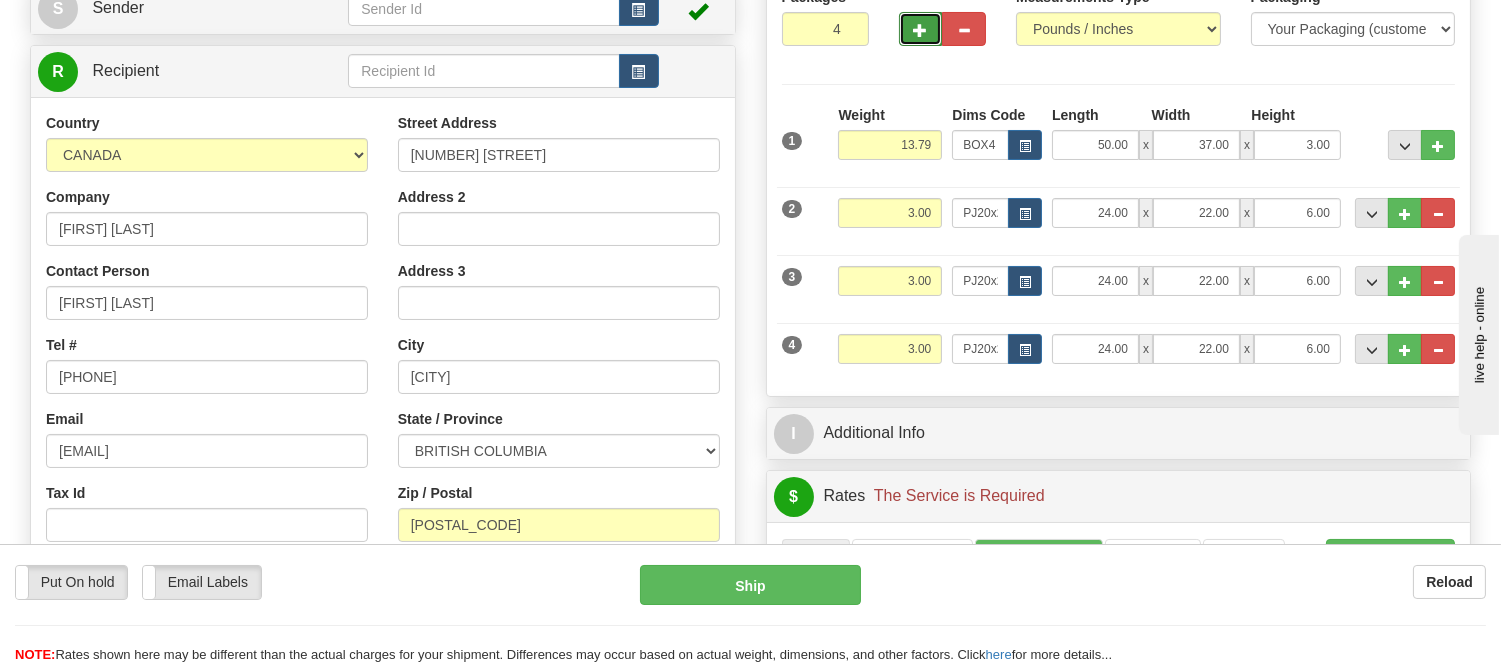 click at bounding box center [921, 29] 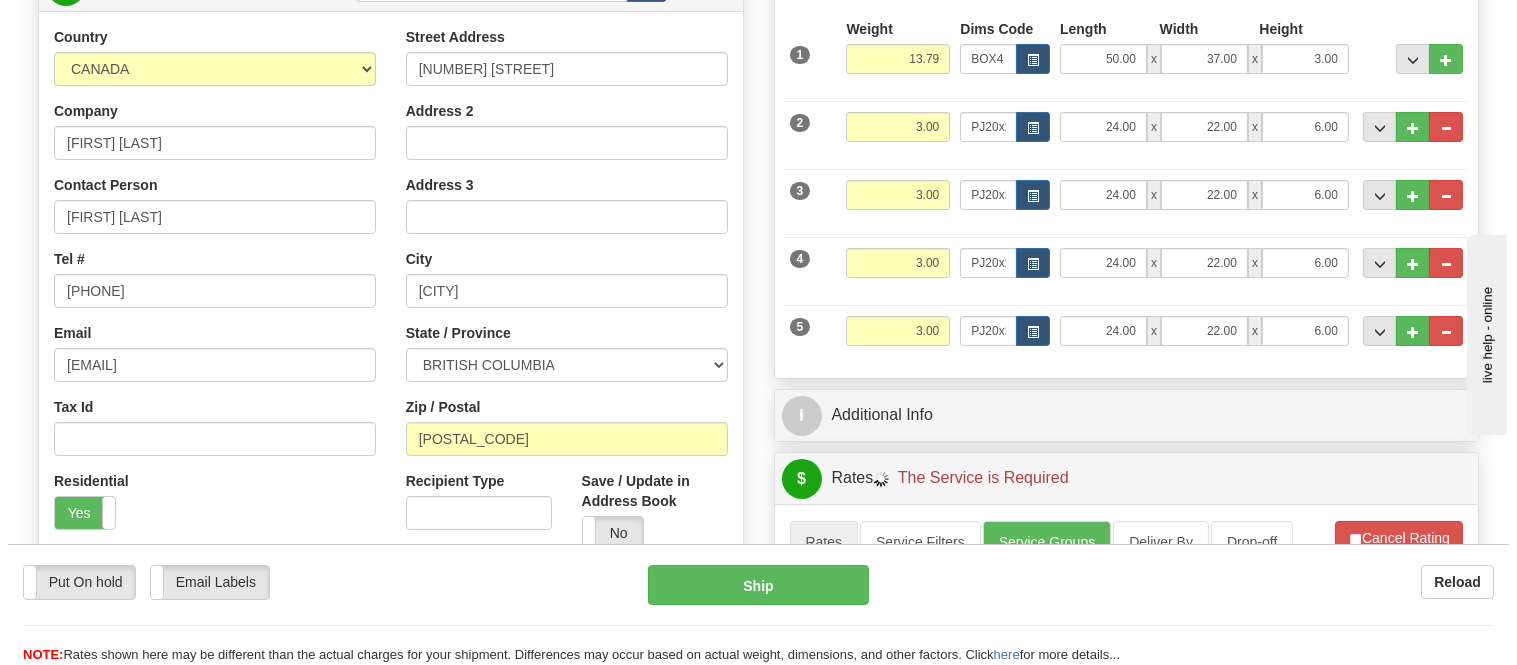 scroll, scrollTop: 444, scrollLeft: 0, axis: vertical 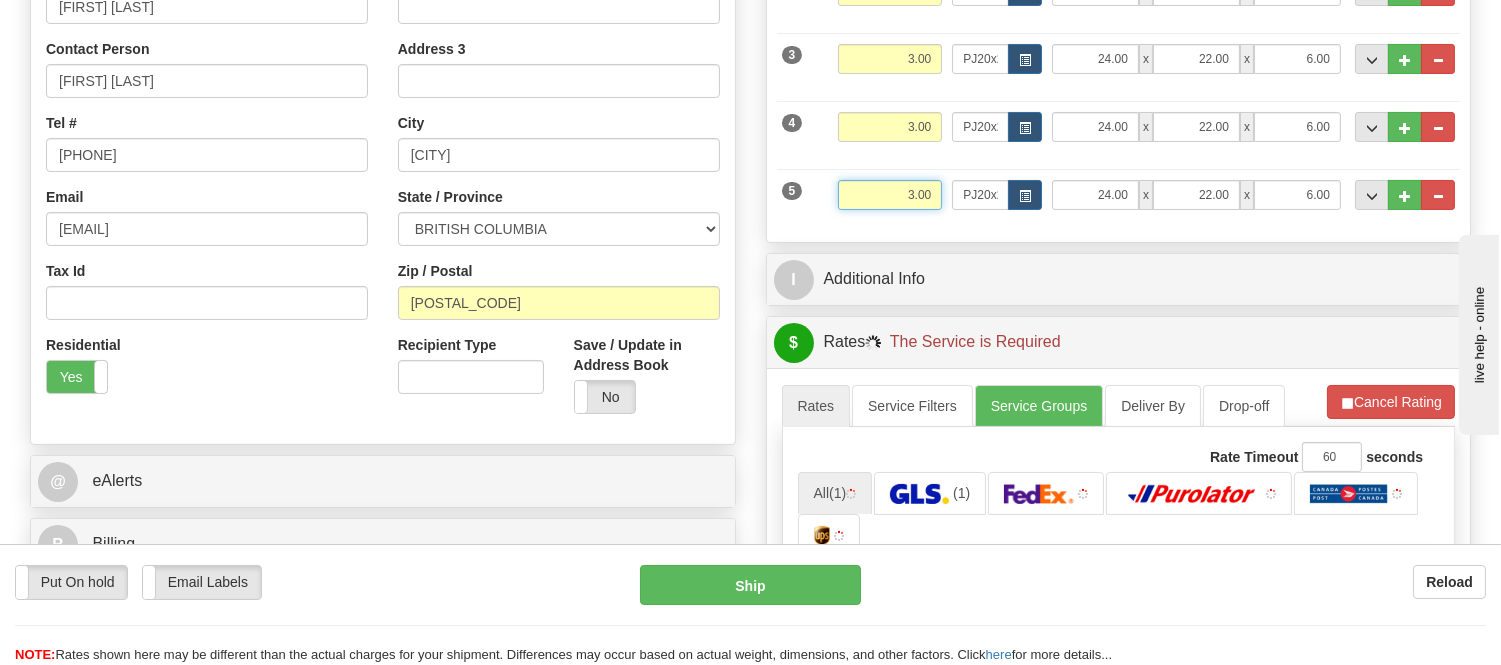 drag, startPoint x: 938, startPoint y: 191, endPoint x: 804, endPoint y: 230, distance: 139.56003 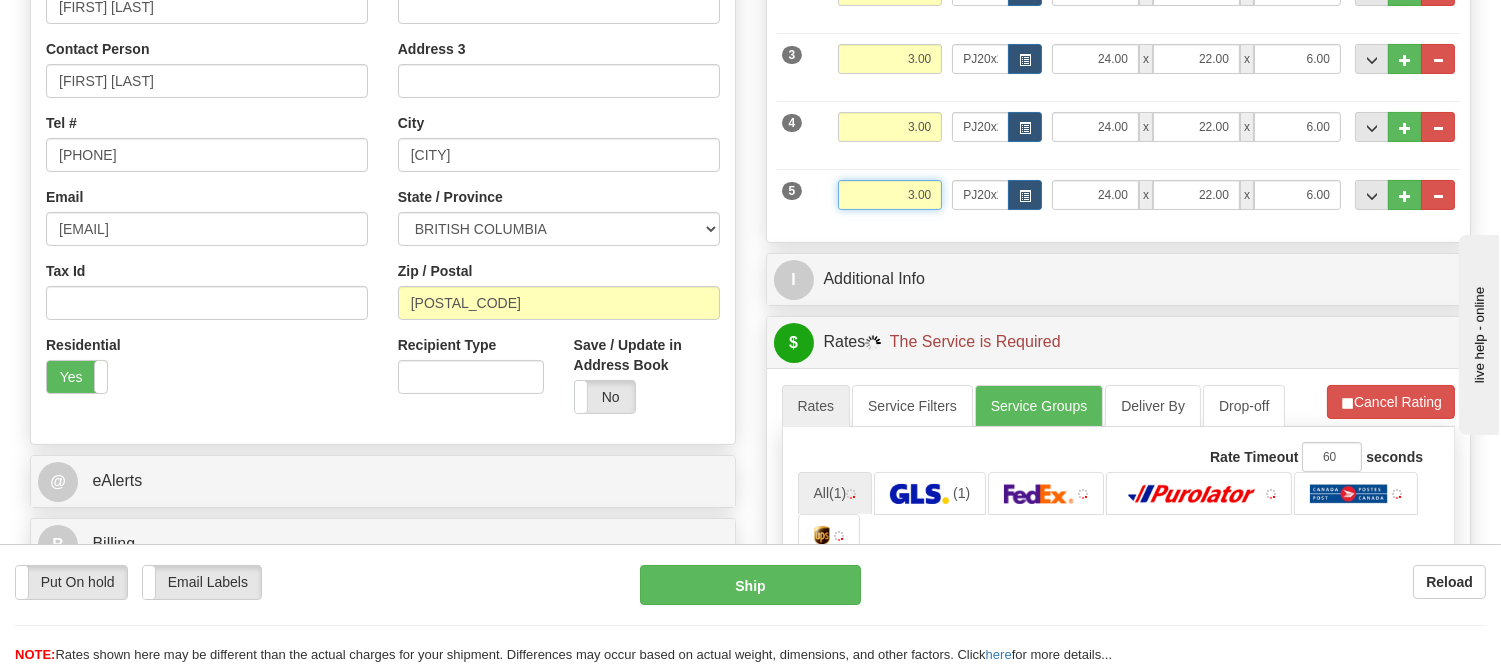 click on "Packages                                              5
5
Measurements Type" at bounding box center [1119, -5] 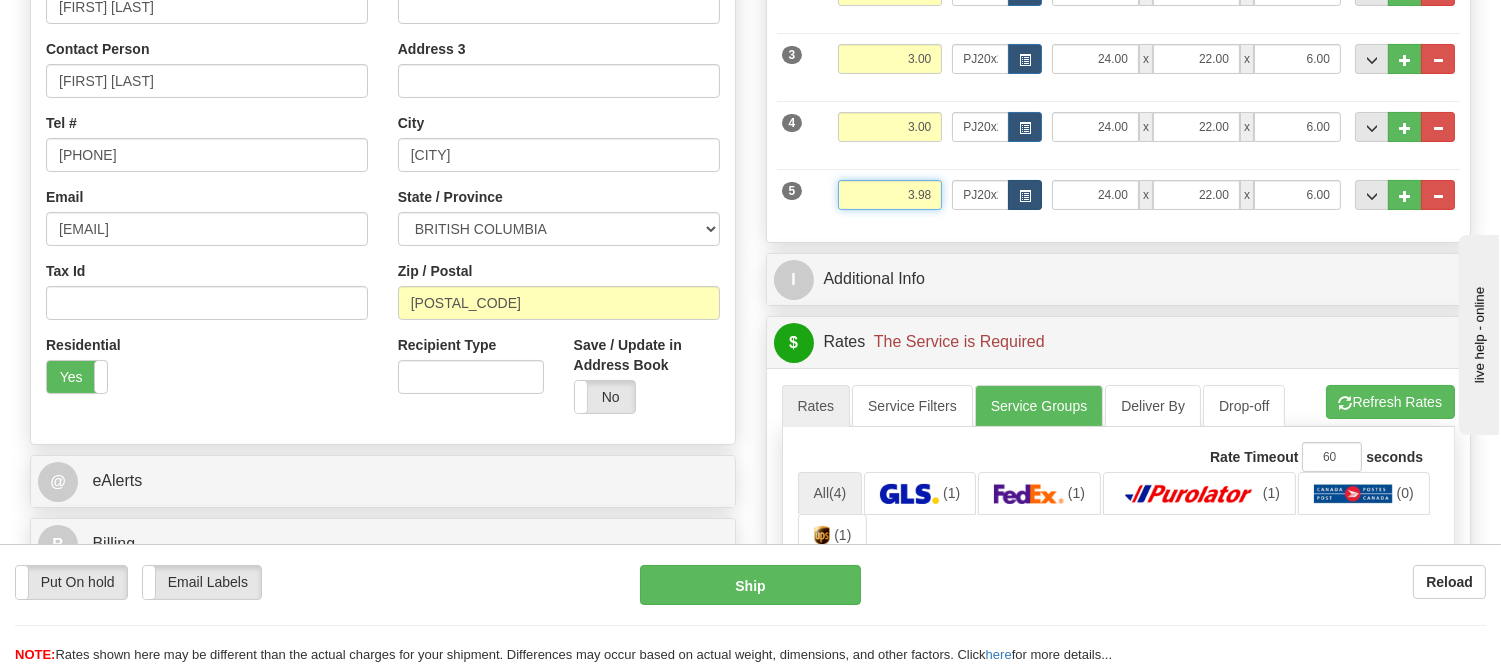type on "3.98" 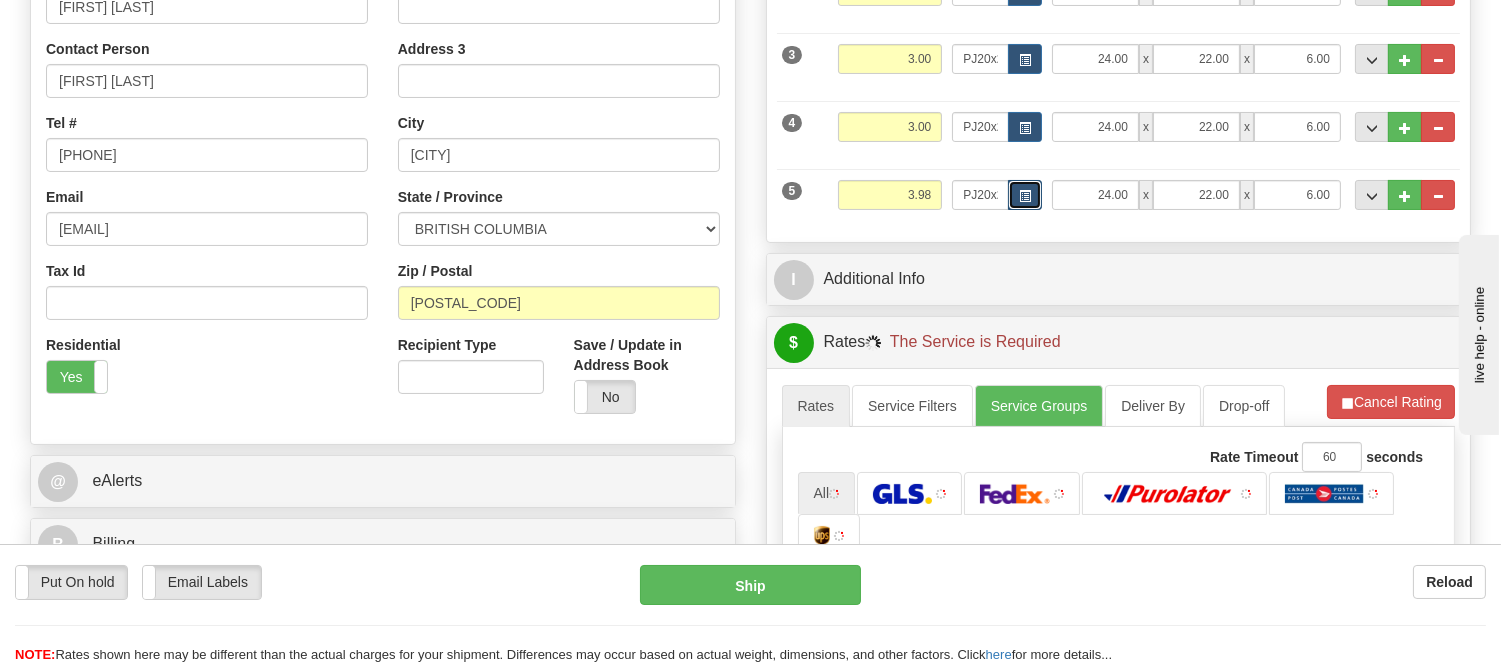 click at bounding box center [1025, 196] 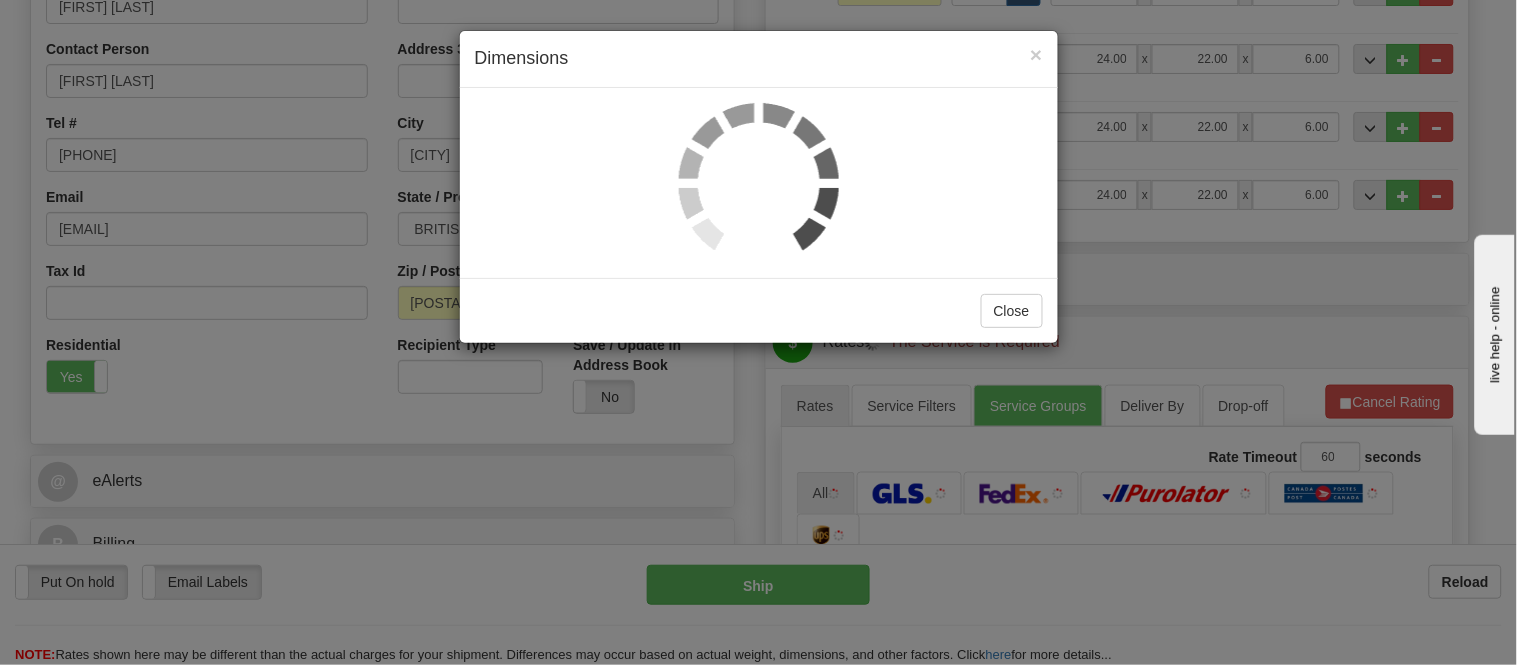 scroll, scrollTop: 0, scrollLeft: 0, axis: both 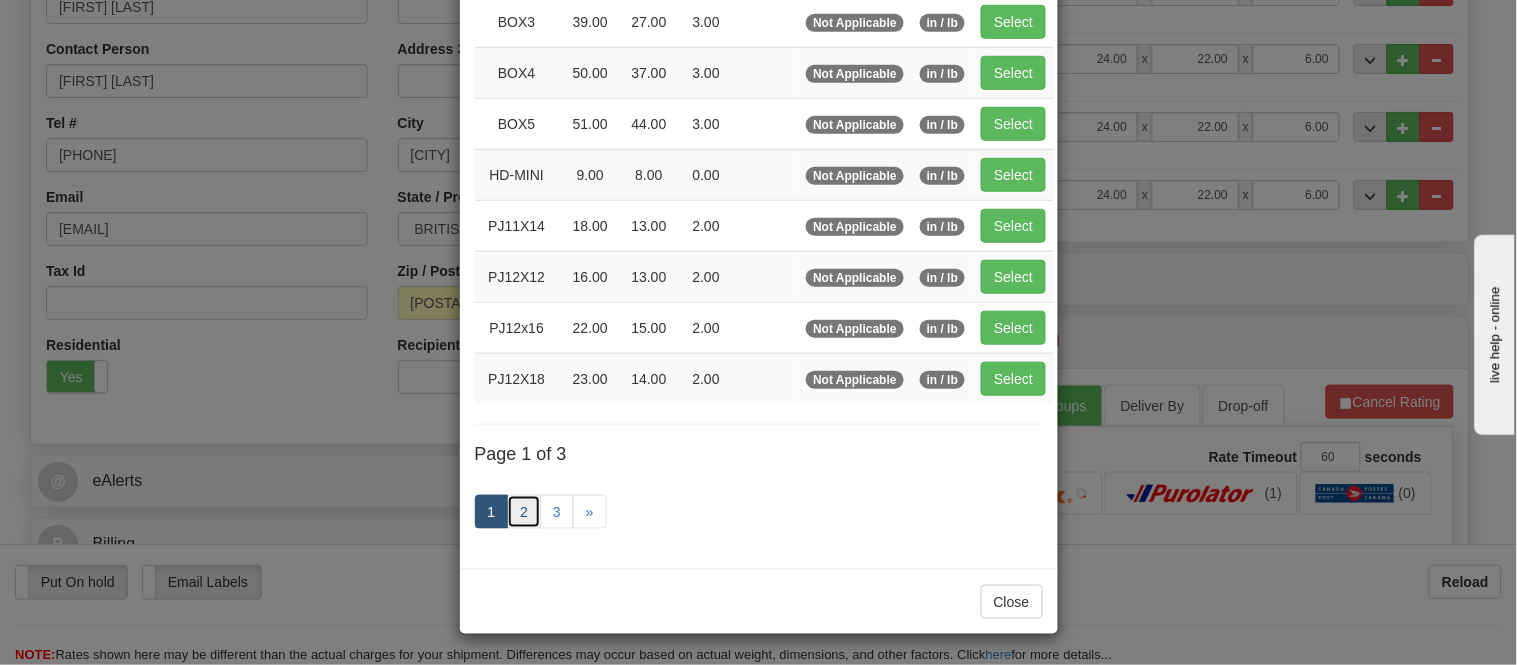 click on "2" at bounding box center (524, 512) 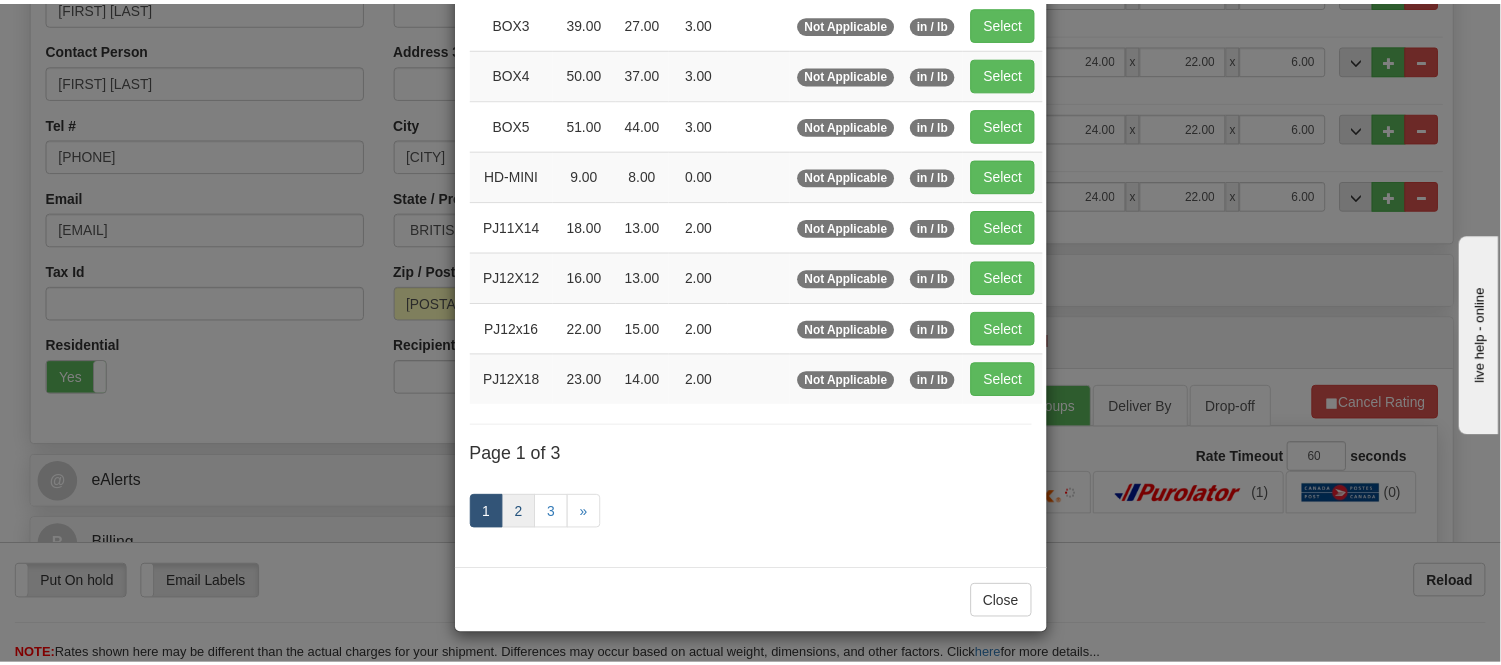 scroll, scrollTop: 325, scrollLeft: 0, axis: vertical 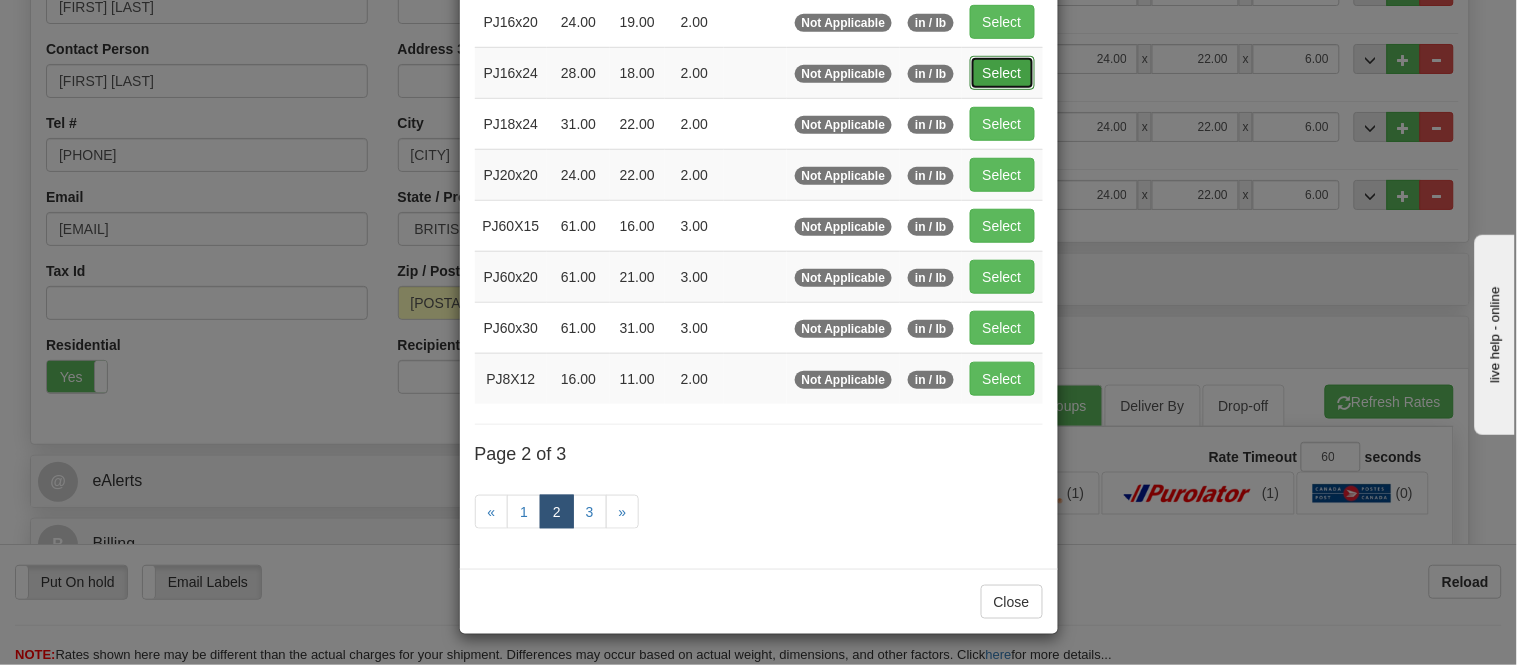 click on "Select" at bounding box center [1002, 73] 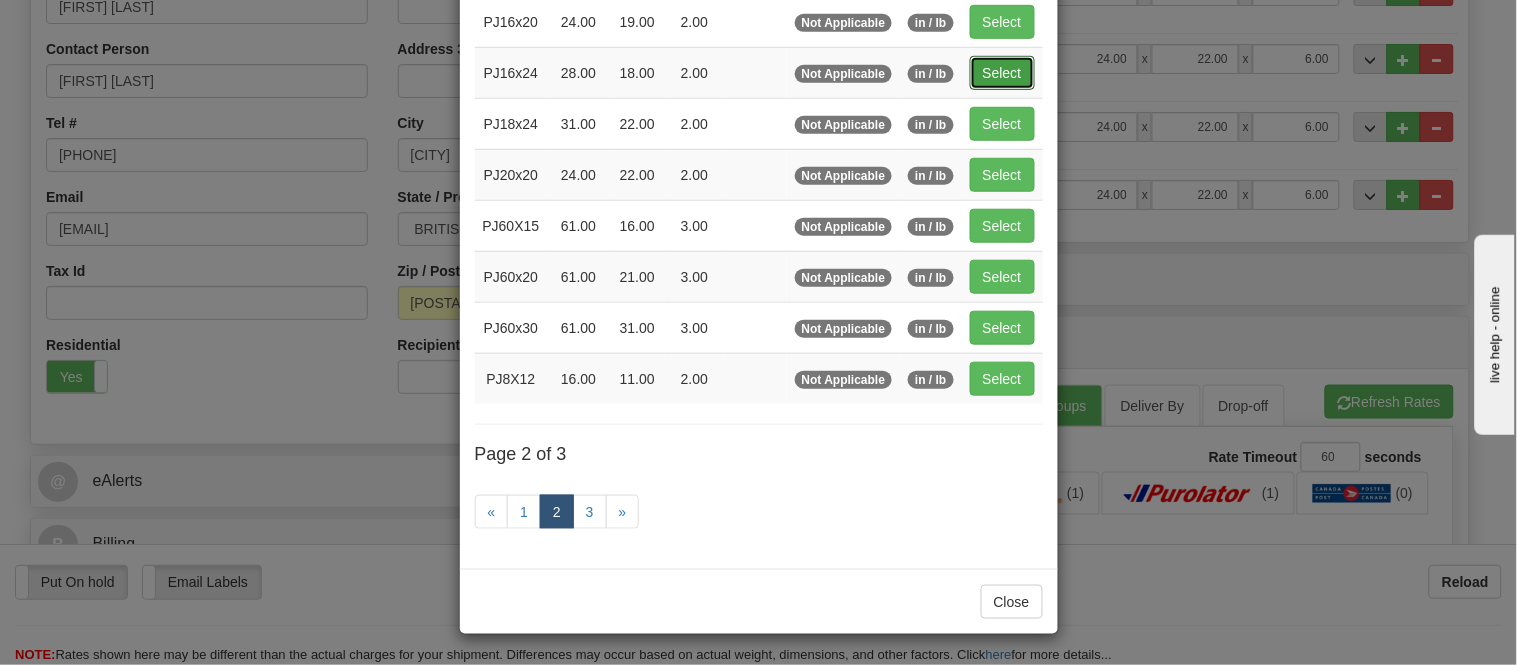 type on "28.00" 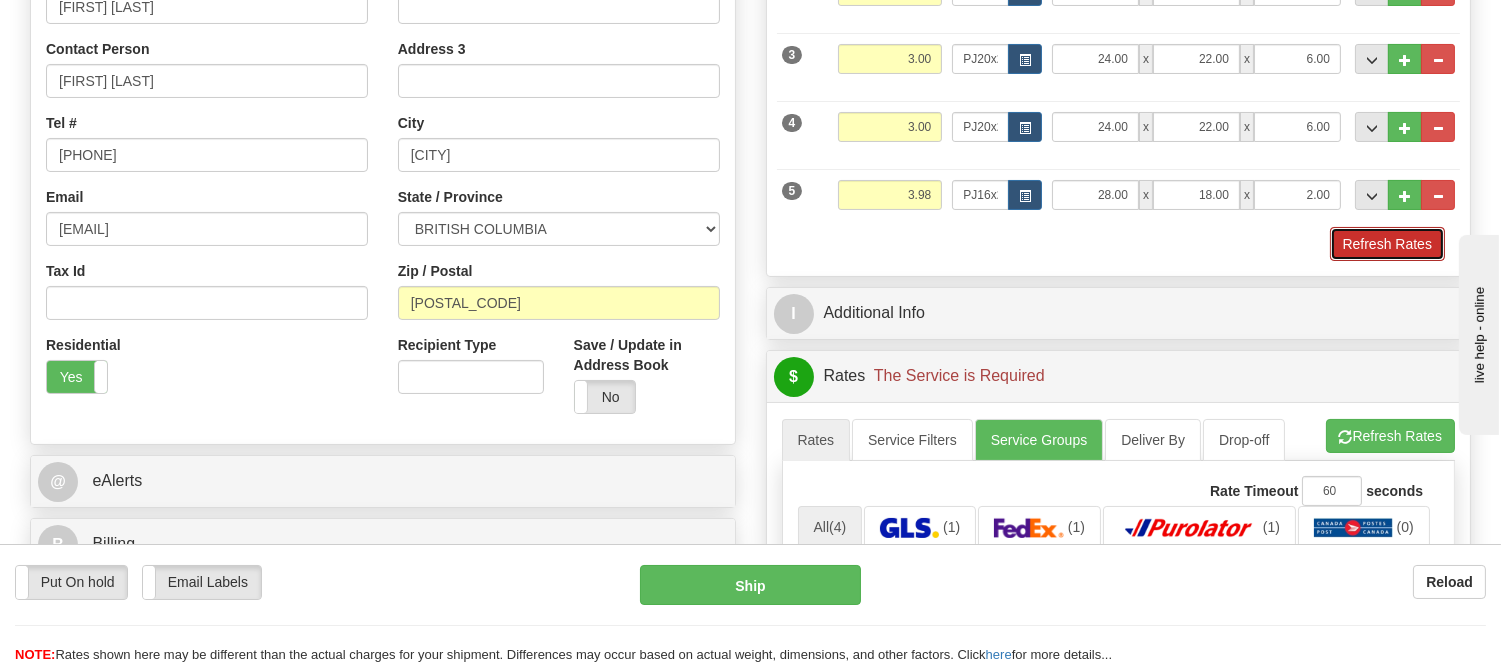 click on "Refresh Rates" at bounding box center [1387, 244] 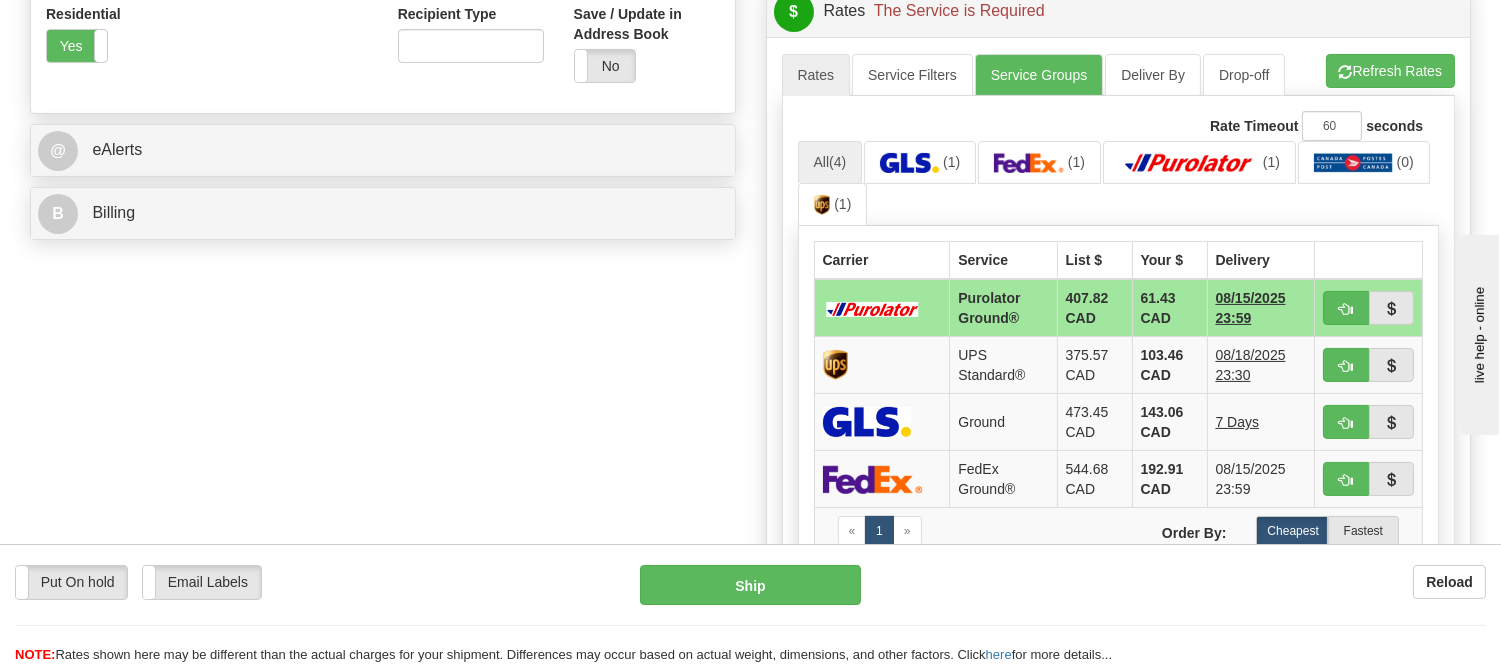 scroll, scrollTop: 777, scrollLeft: 0, axis: vertical 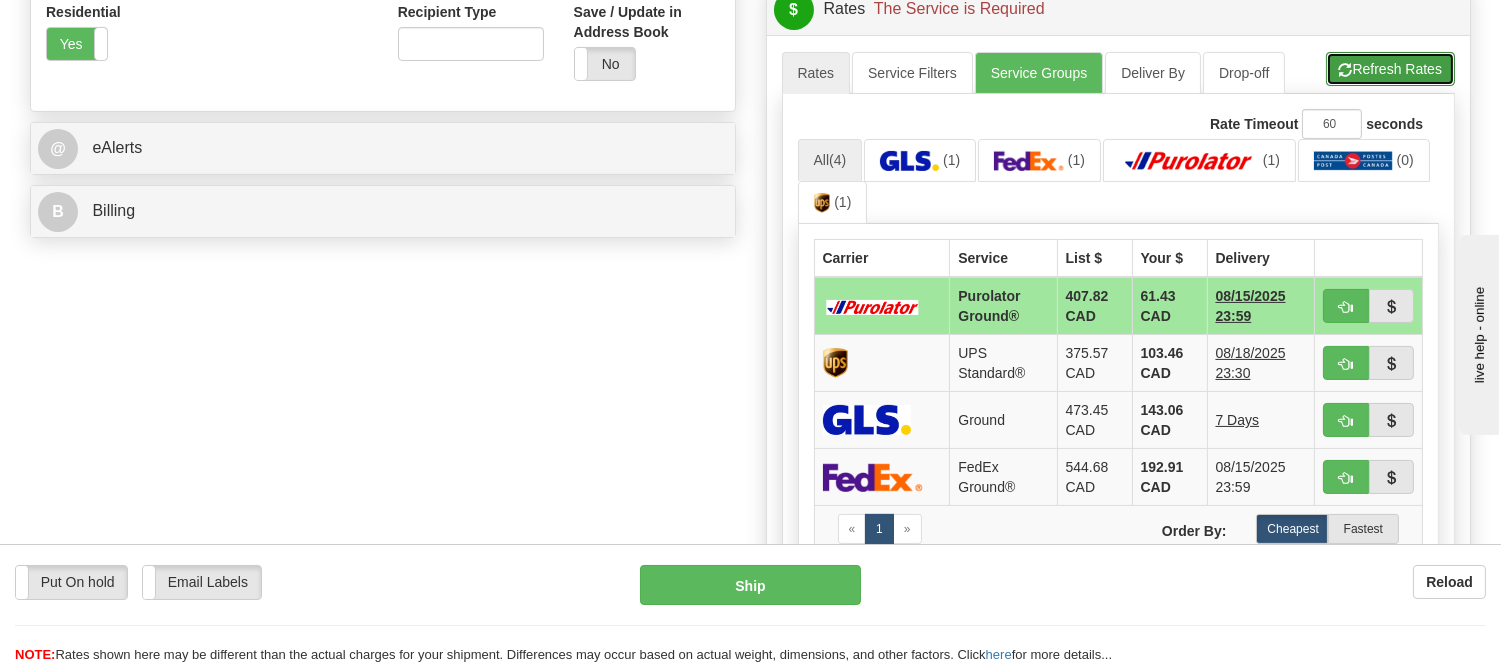 click on "Refresh Rates" at bounding box center (1390, 69) 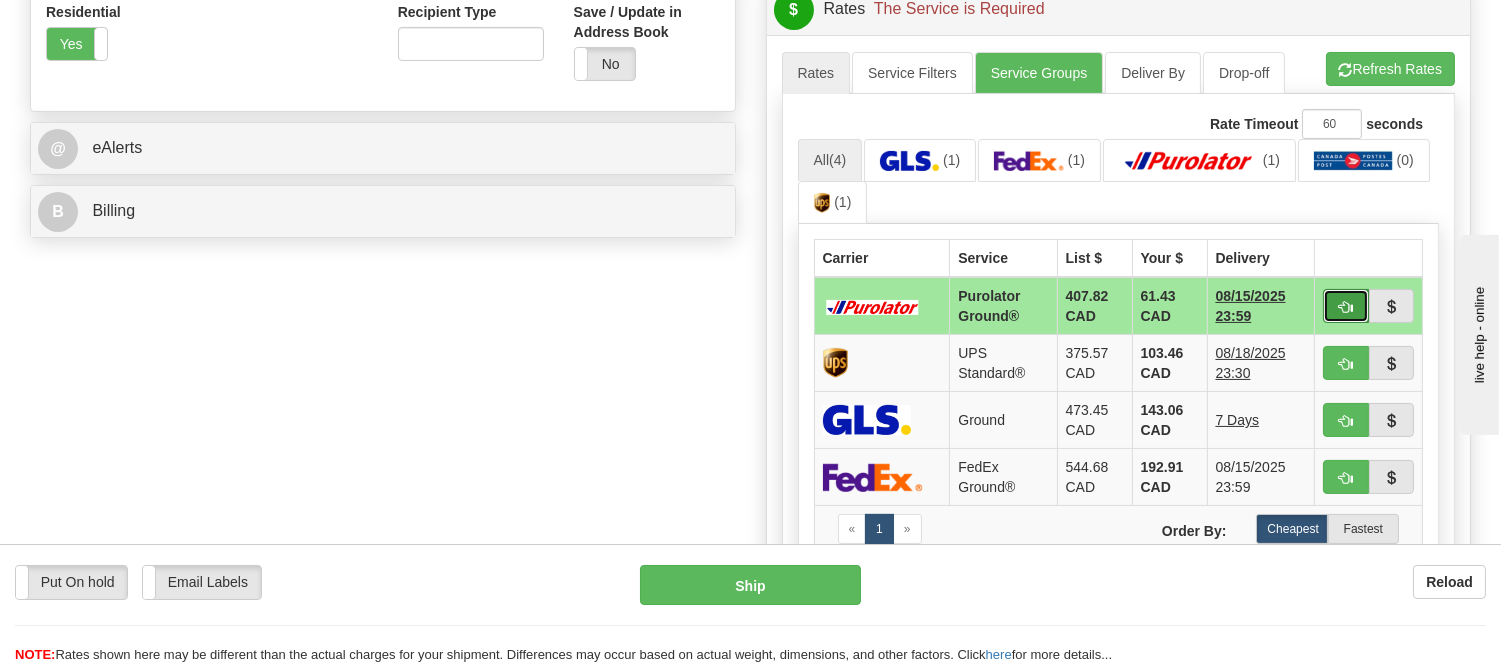 click at bounding box center [1346, 307] 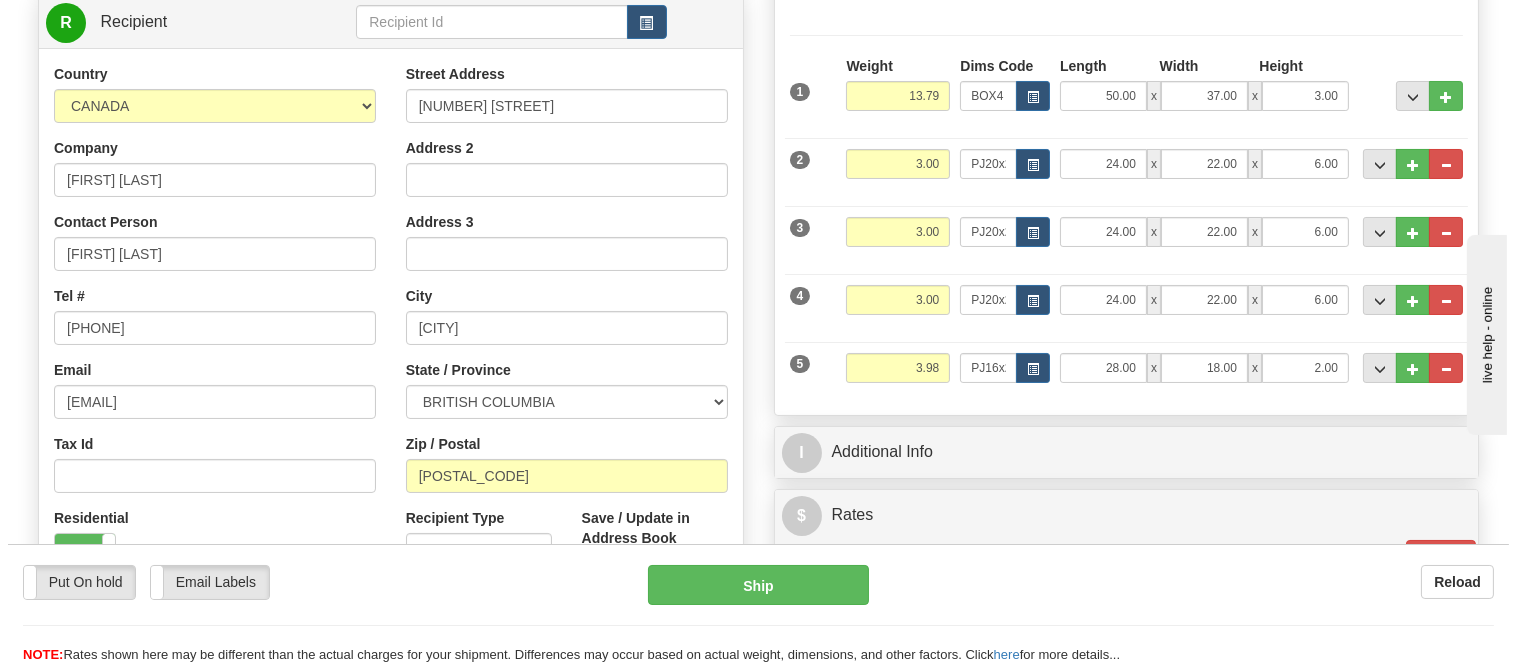 scroll, scrollTop: 222, scrollLeft: 0, axis: vertical 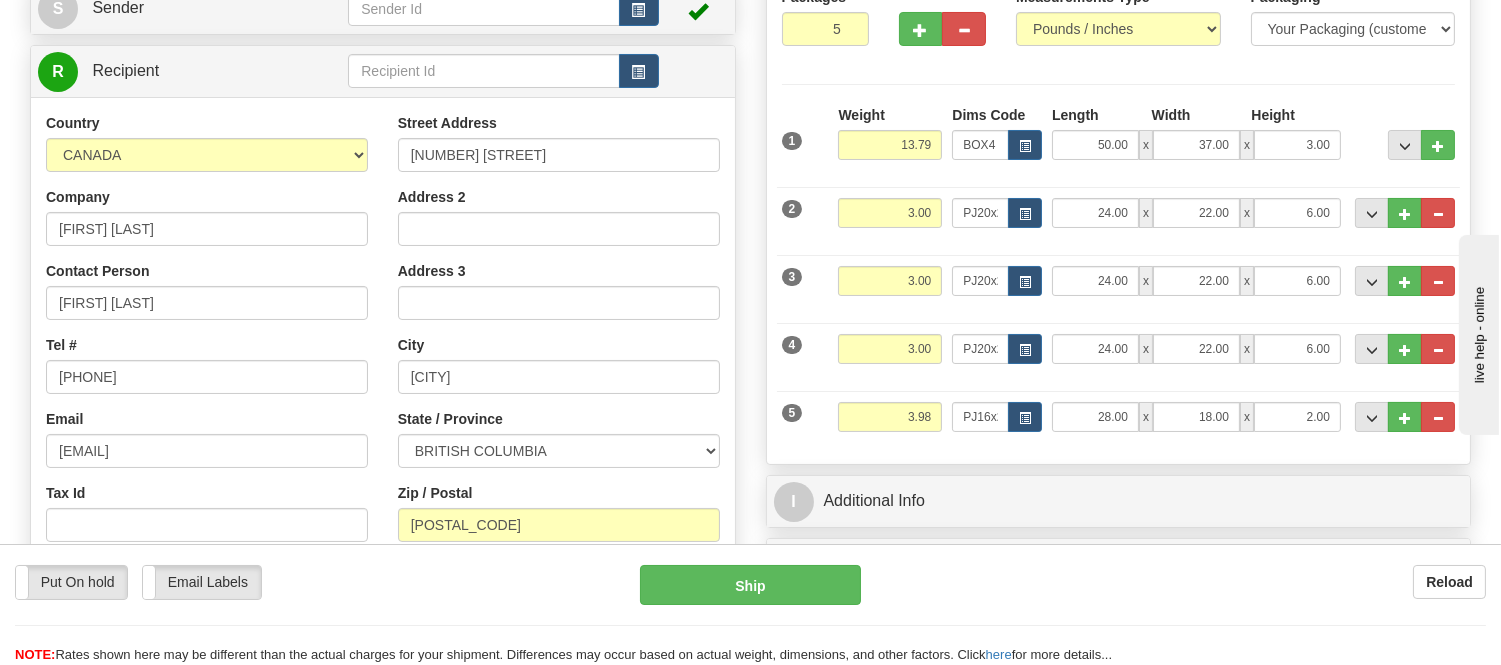 click on "Put On hold Put On hold
Email Labels Email Labels
Edit
Reload
Ship Reload" at bounding box center [750, 604] 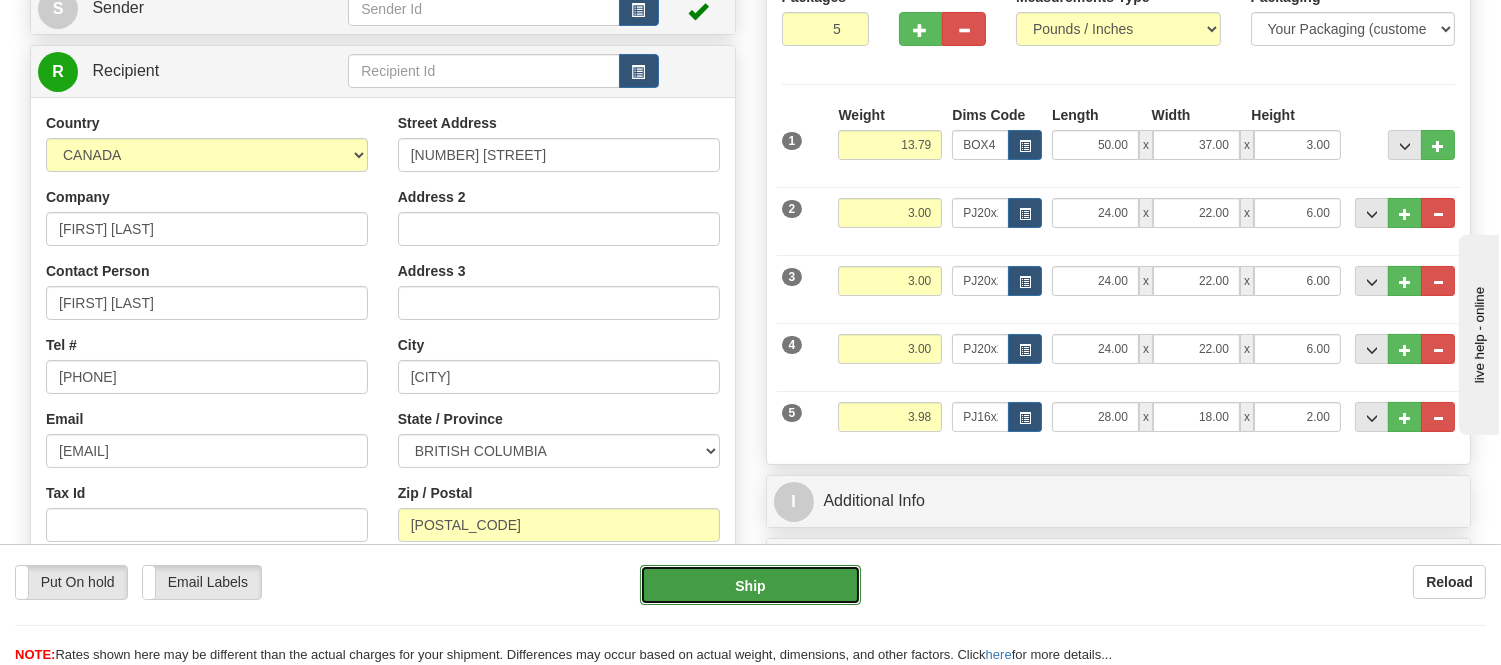 click on "Ship" at bounding box center (750, 585) 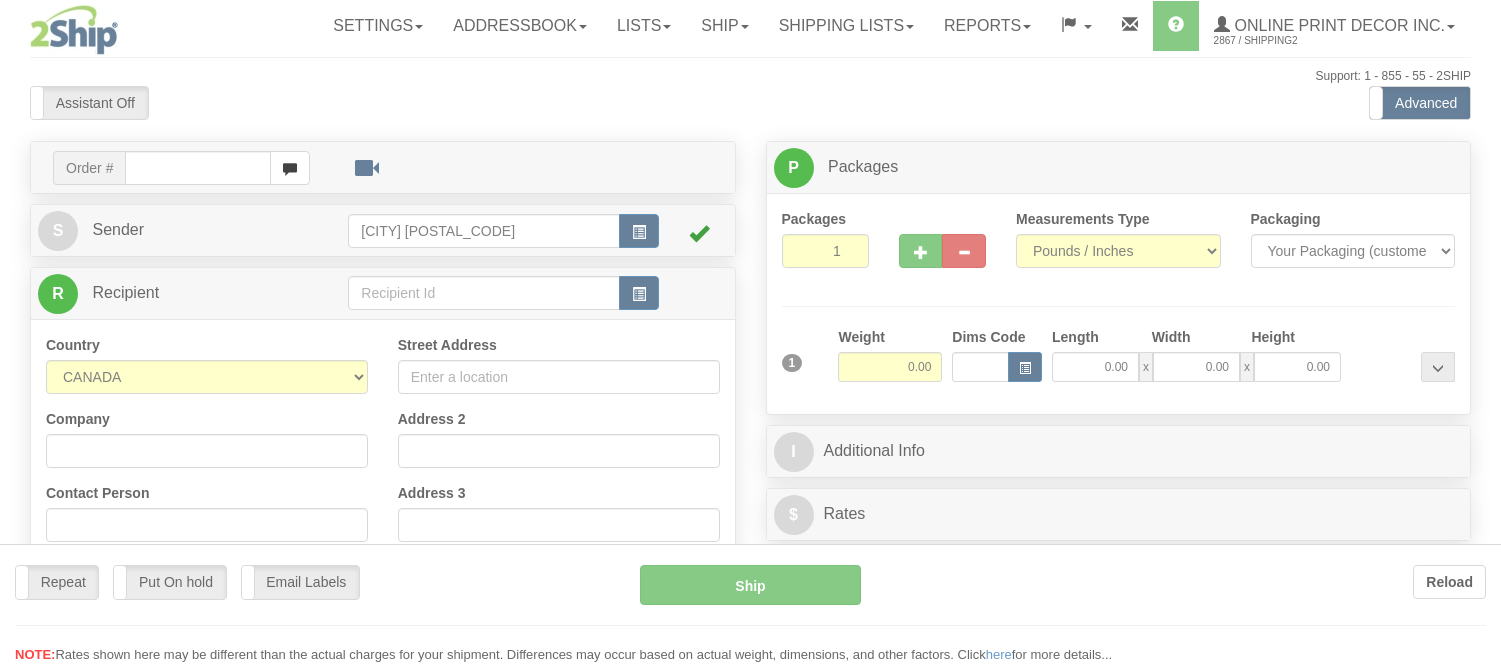 scroll, scrollTop: 0, scrollLeft: 0, axis: both 